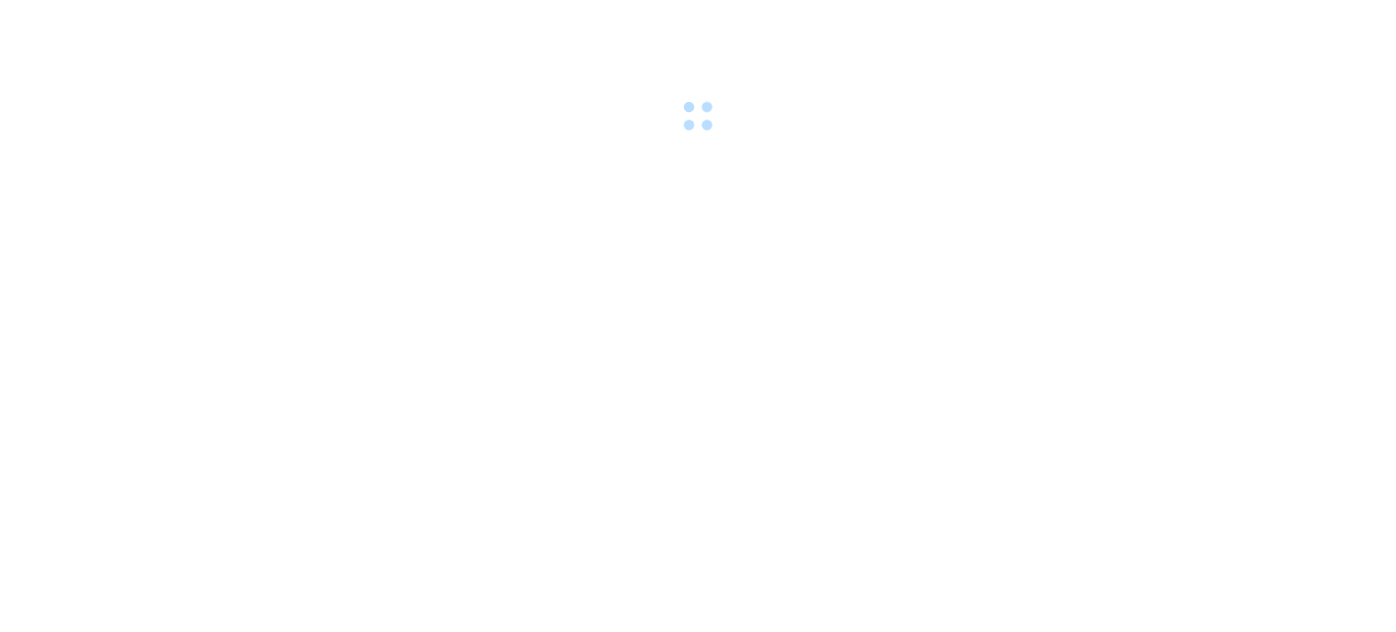 scroll, scrollTop: 0, scrollLeft: 0, axis: both 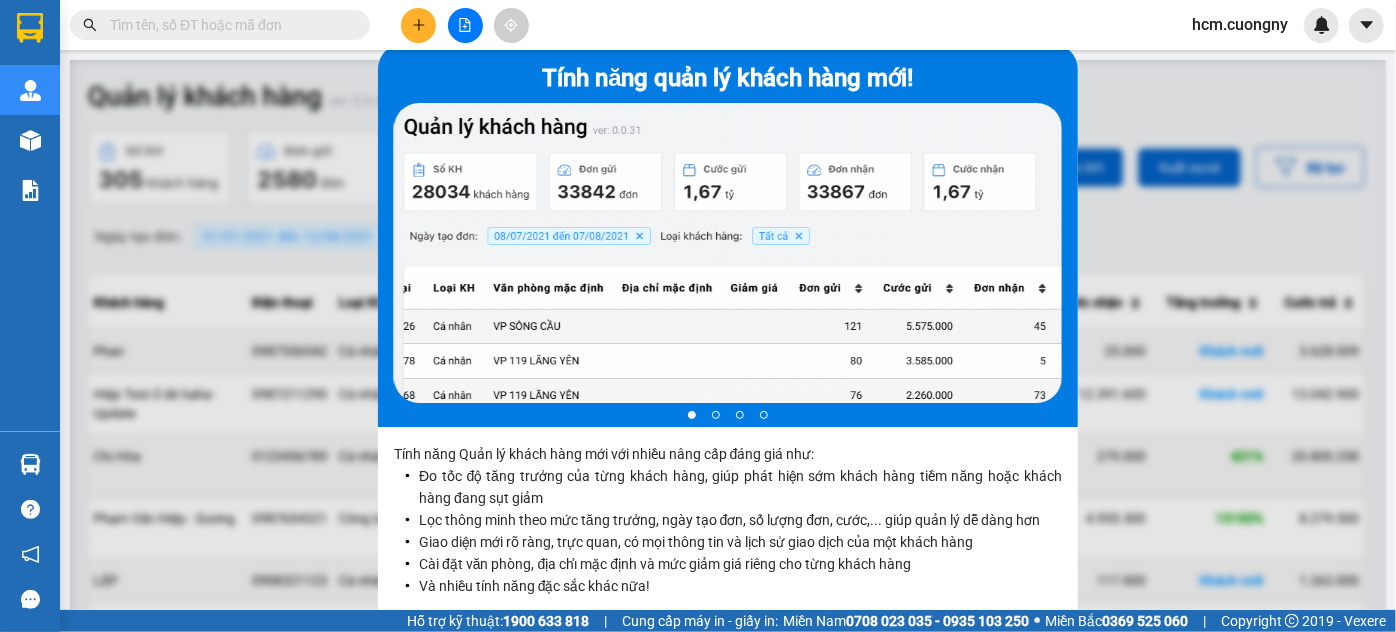 click at bounding box center [418, 25] 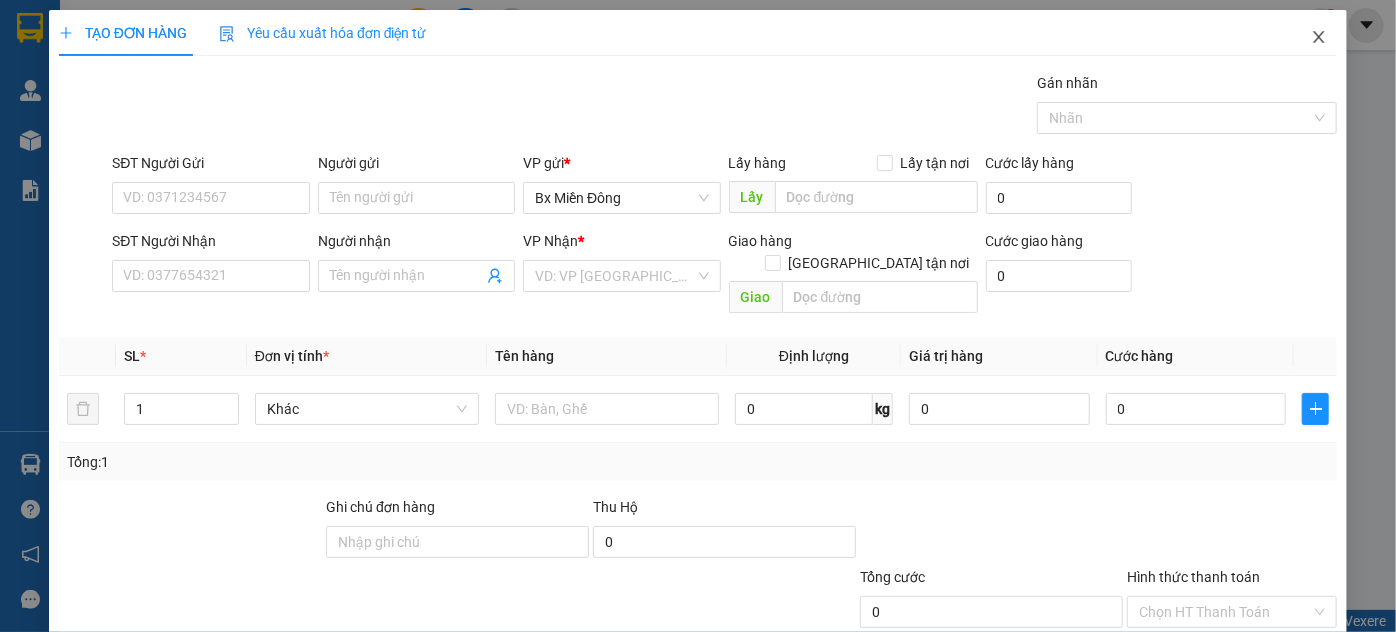 click at bounding box center [1319, 38] 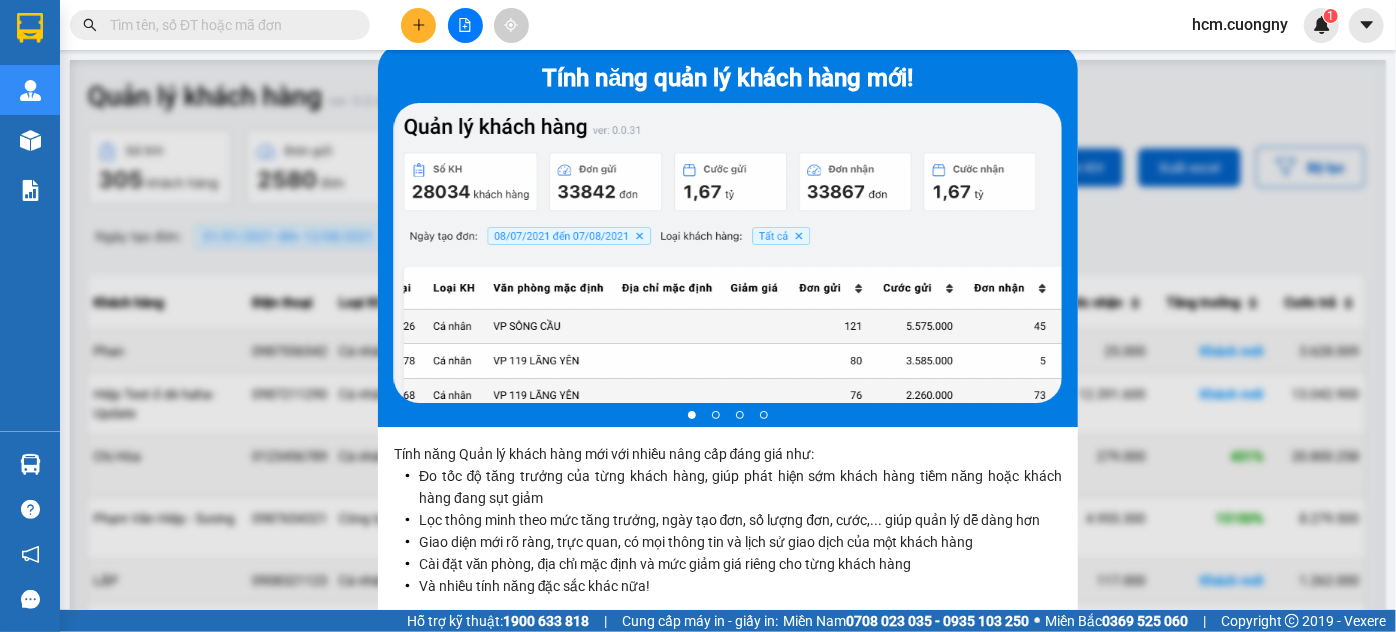 click at bounding box center (465, 25) 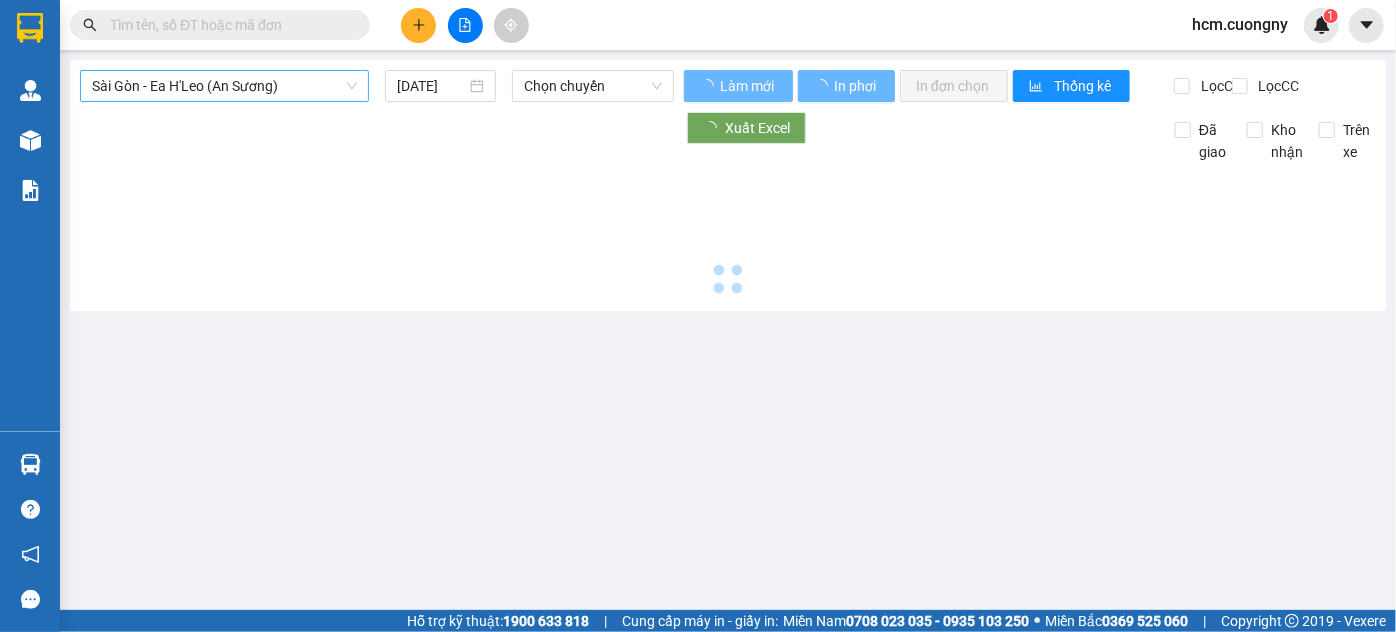 click on "Sài Gòn - Ea H'Leo (An Sương)" at bounding box center [224, 86] 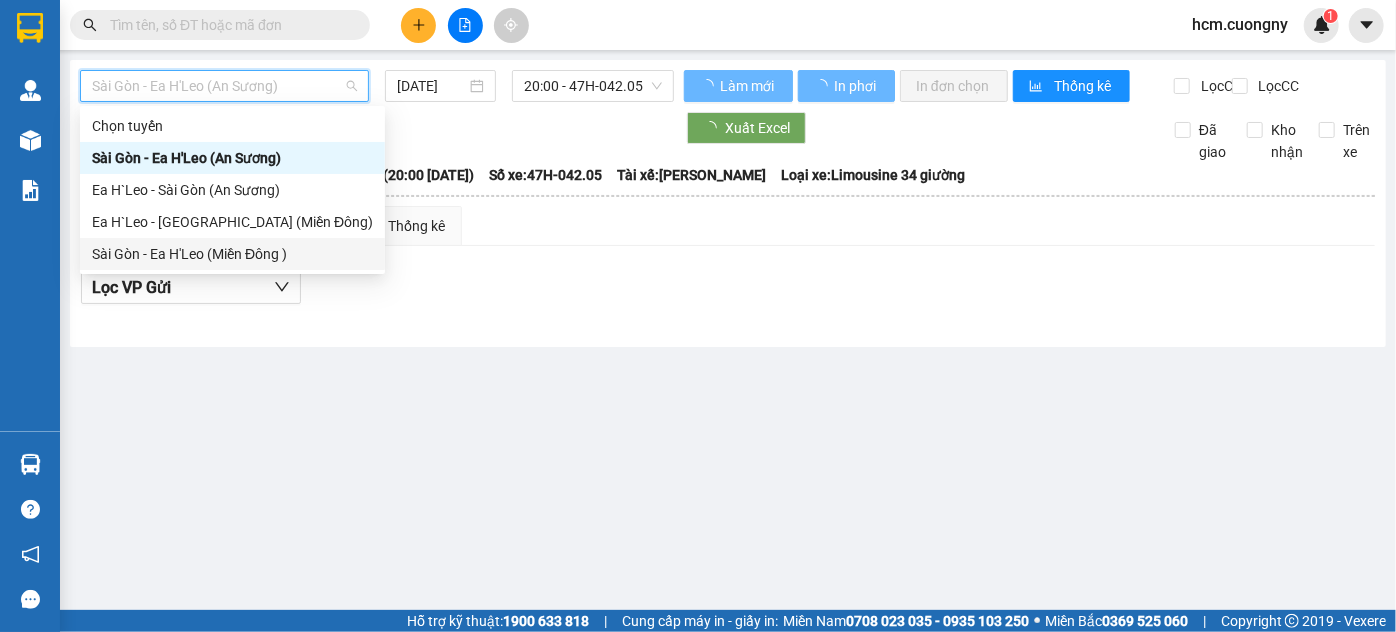click on "Sài Gòn - Ea H'Leo (Miền Đông )" at bounding box center (232, 254) 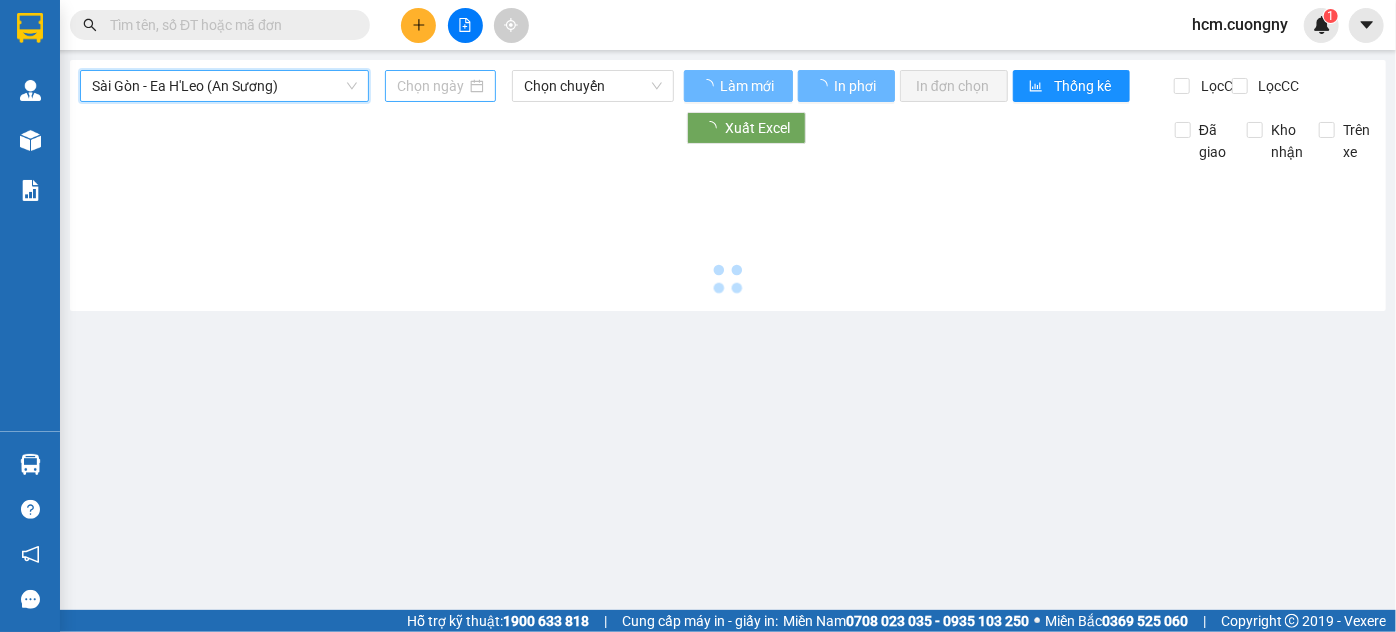 type on "[DATE]" 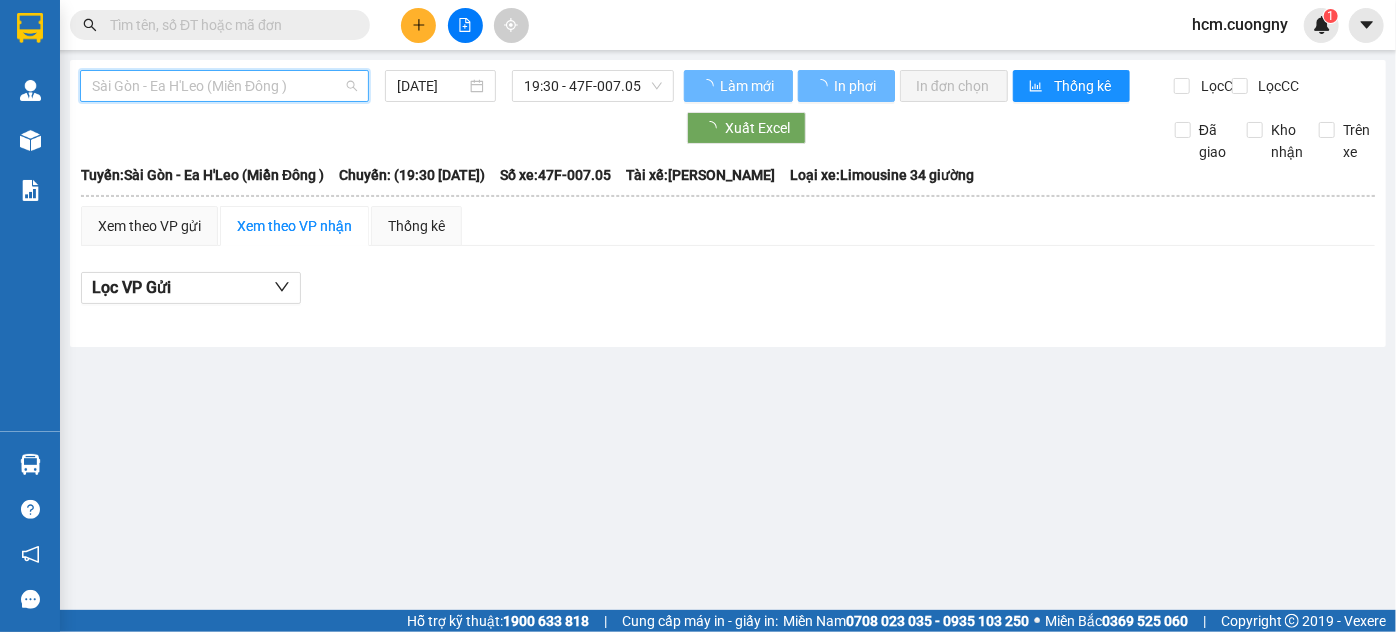 click on "Sài Gòn - Ea H'Leo (Miền Đông )" at bounding box center [224, 86] 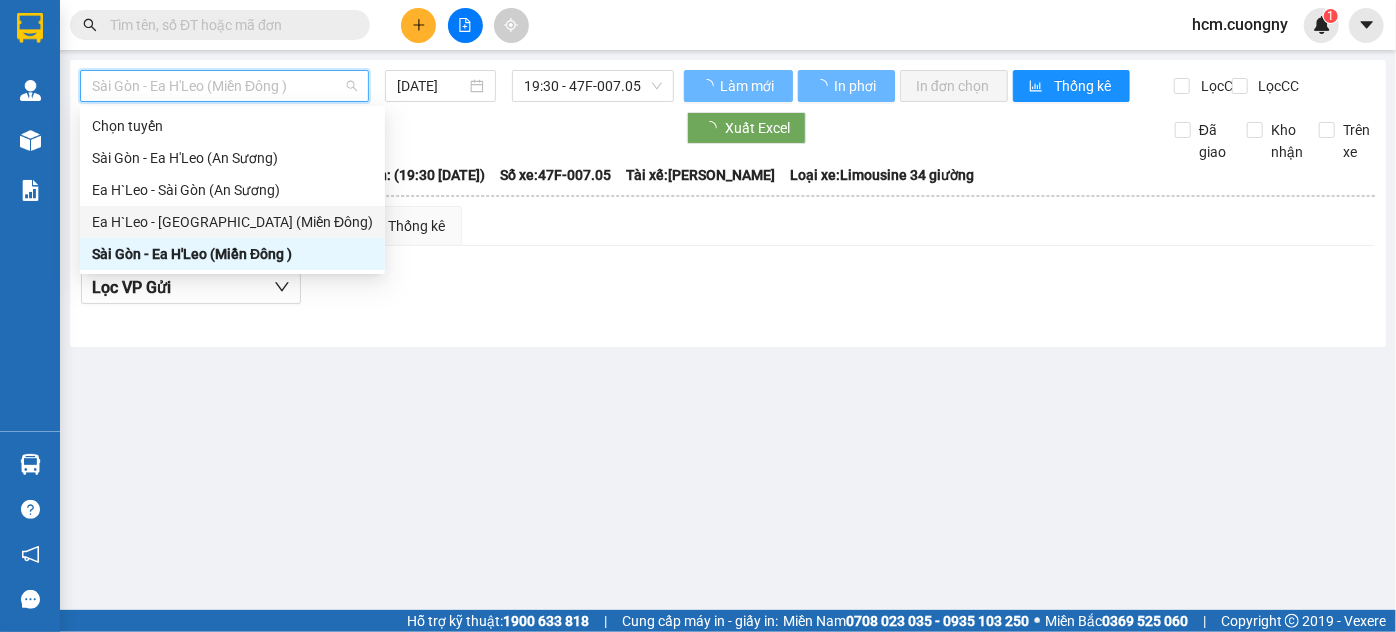 click on "Ea H`Leo - [GEOGRAPHIC_DATA] (Miền Đông)" at bounding box center [232, 222] 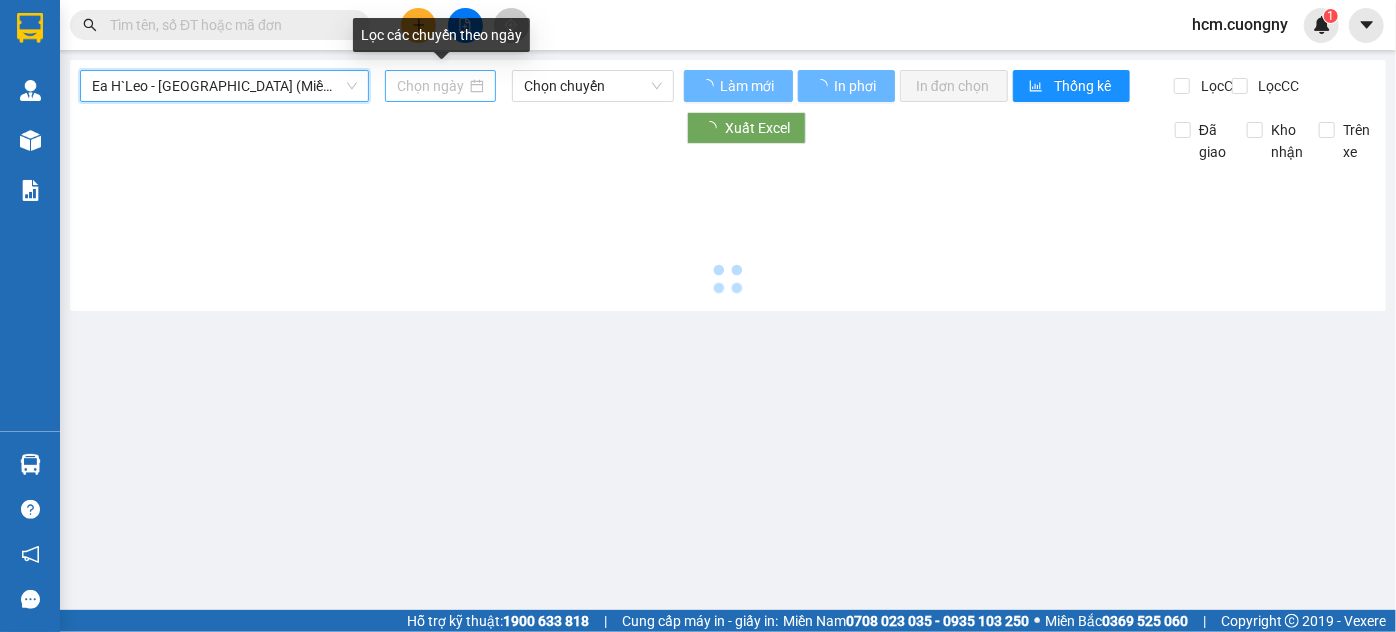 click at bounding box center [431, 86] 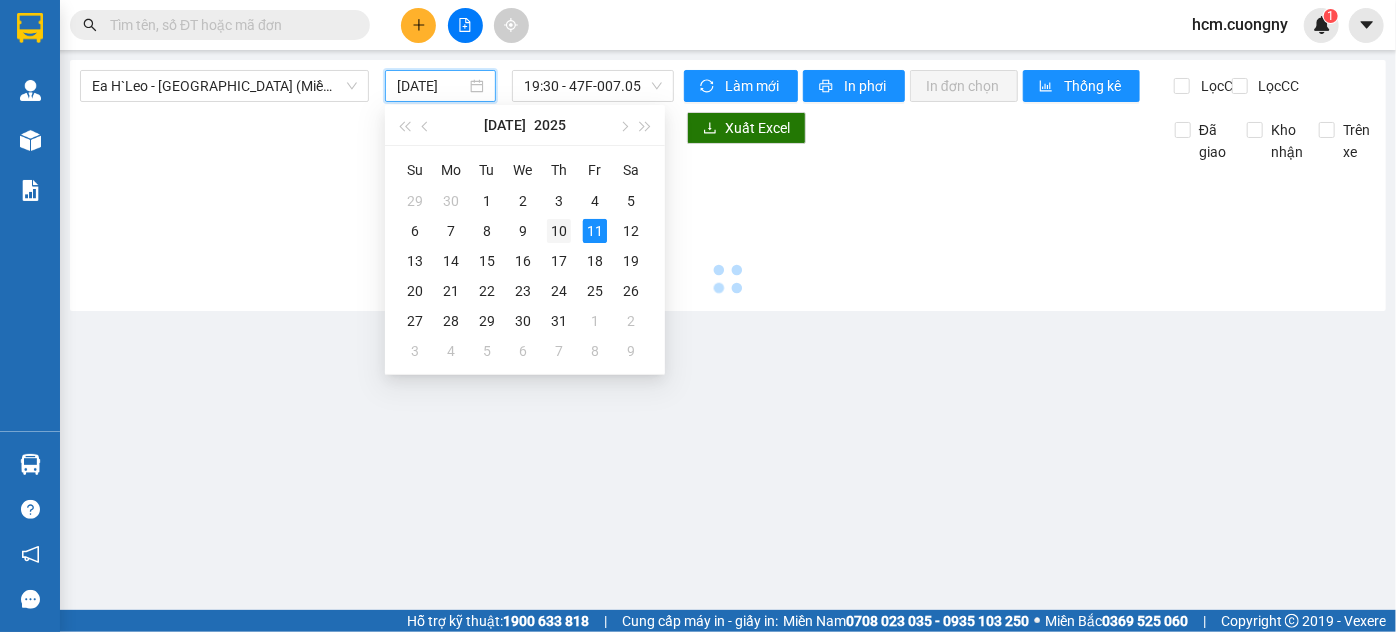 click on "10" at bounding box center [559, 231] 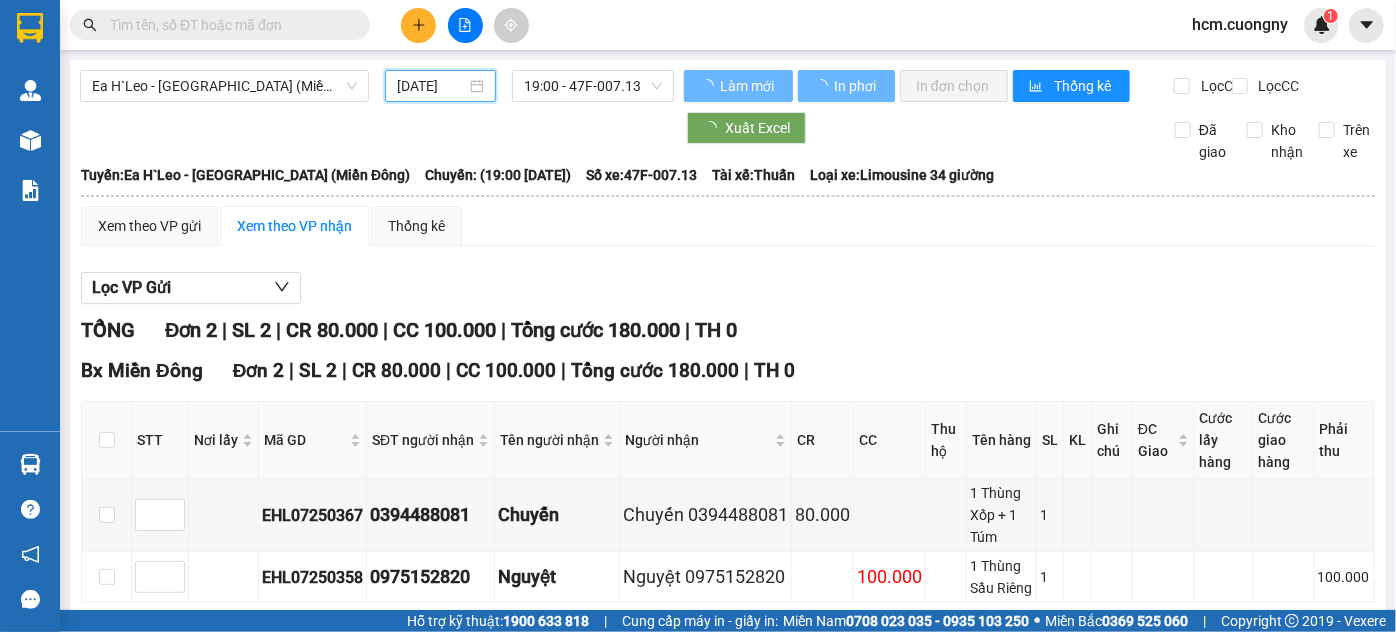 type on "[DATE]" 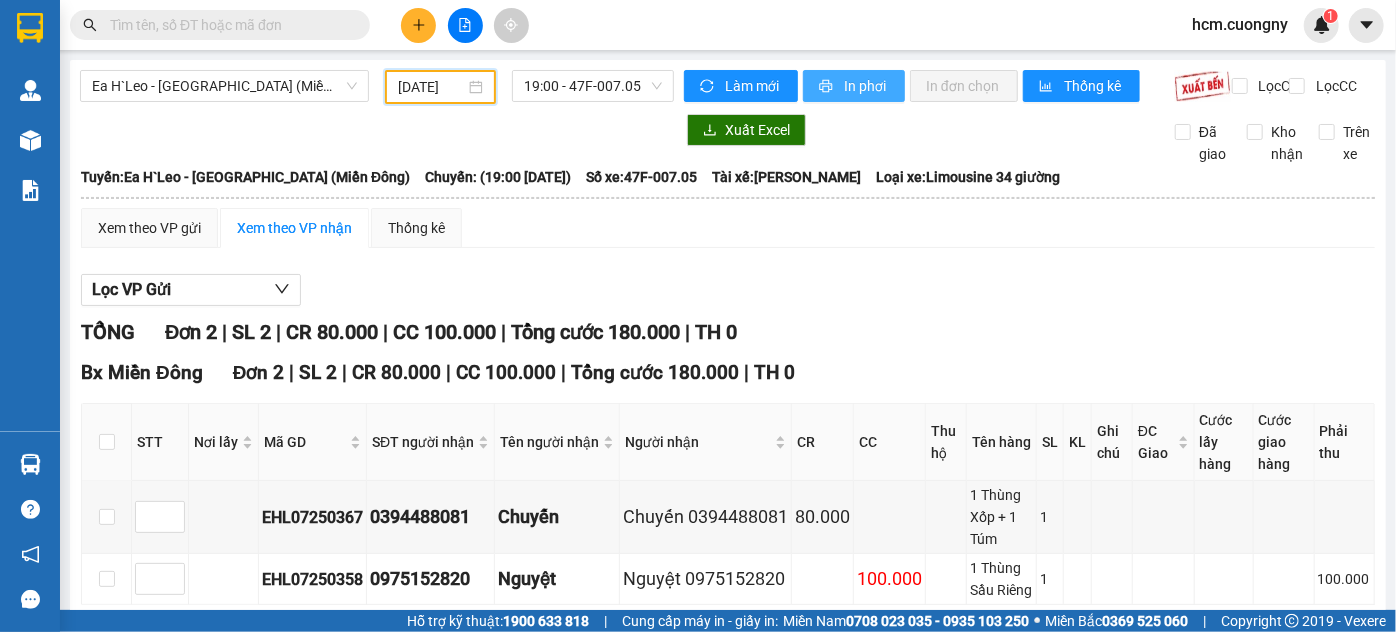 click on "In phơi" at bounding box center (854, 86) 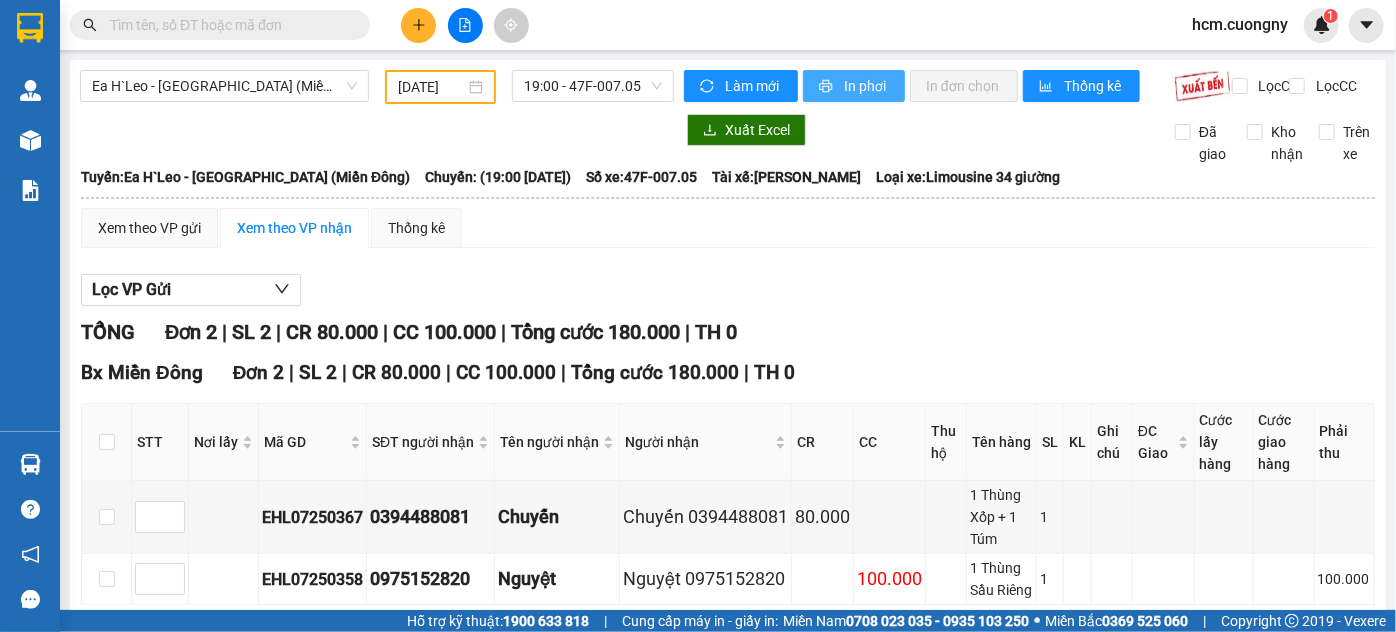 scroll, scrollTop: 0, scrollLeft: 0, axis: both 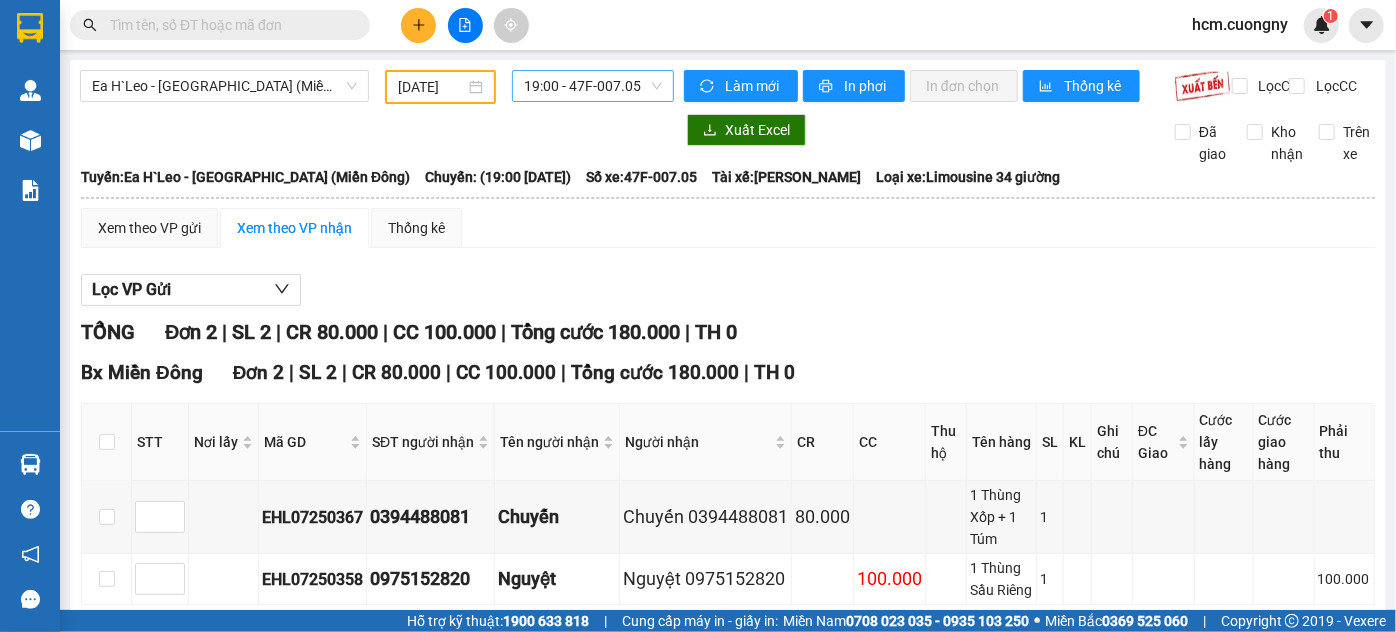 click on "19:00     - 47F-007.05" at bounding box center (593, 86) 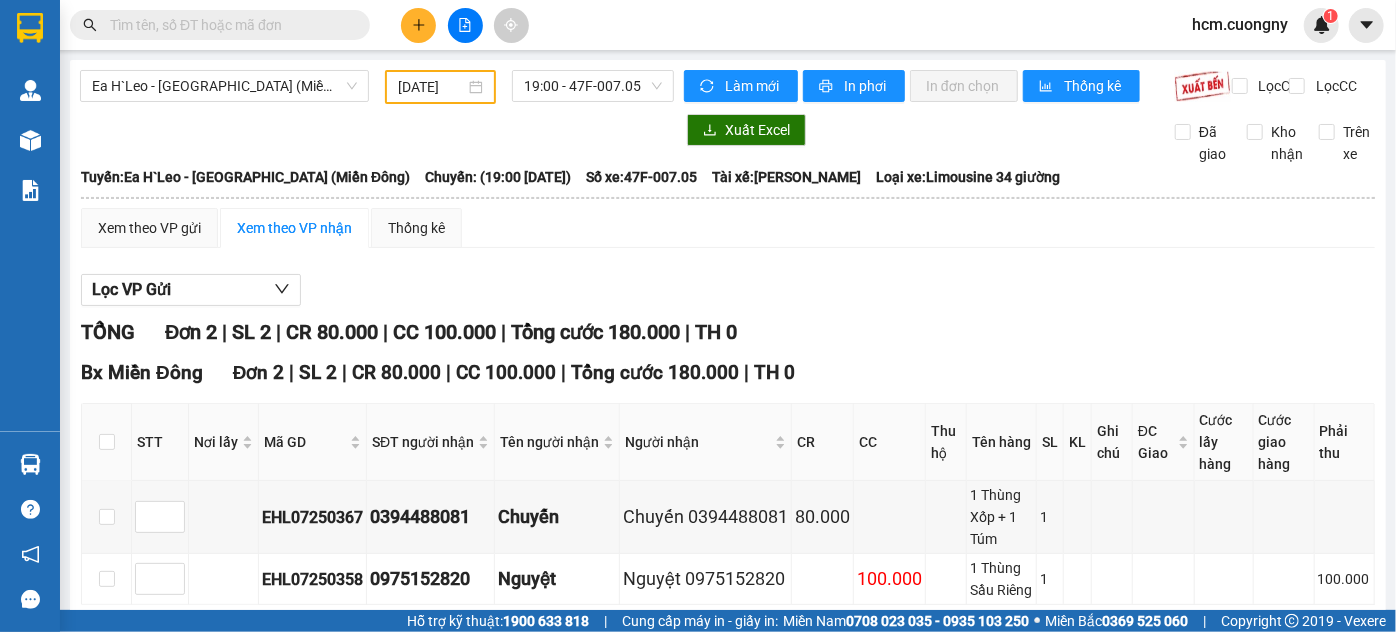 click on "Ea H`Leo - [GEOGRAPHIC_DATA] ([GEOGRAPHIC_DATA]) [DATE] 19:00     - 47F-007.05" at bounding box center [377, 87] 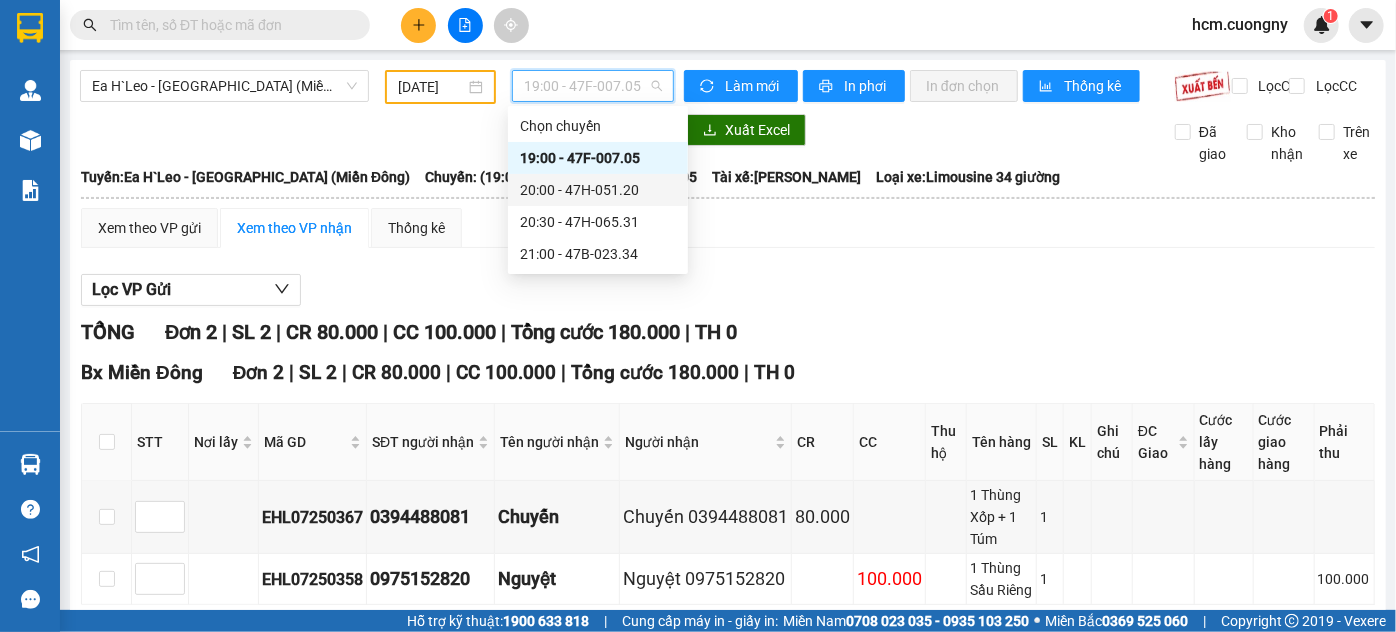 click on "20:00     - 47H-051.20" at bounding box center (598, 190) 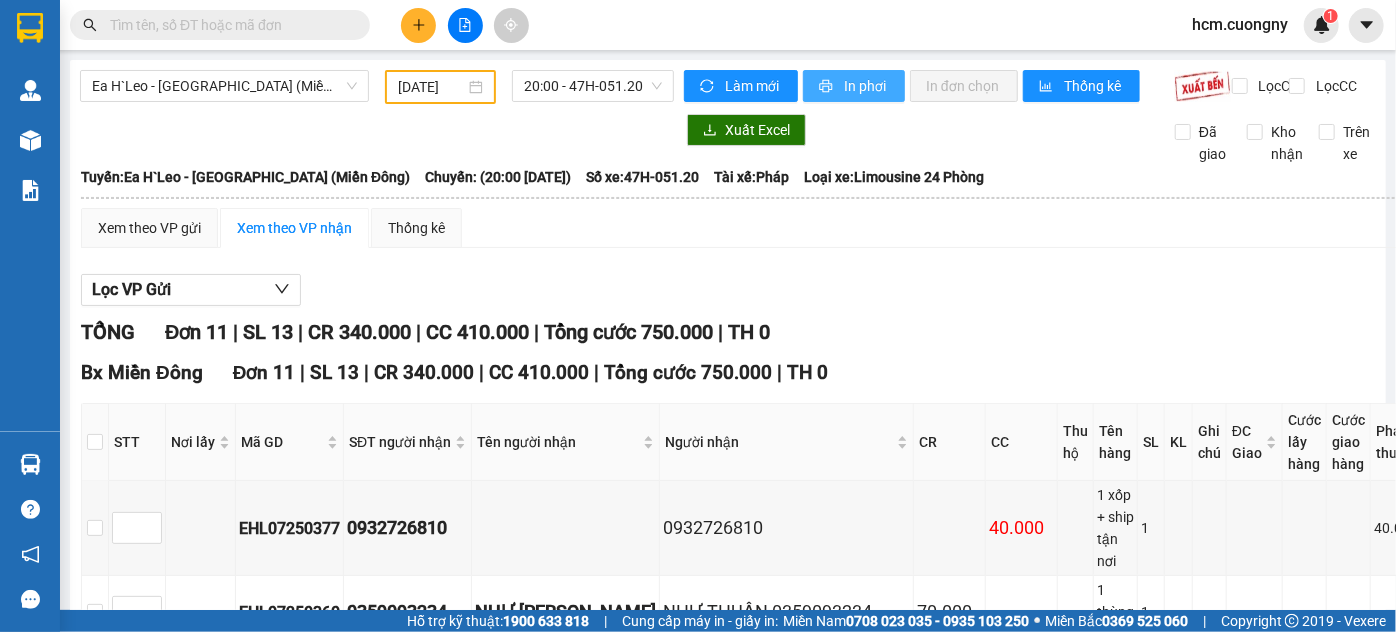 click on "In phơi" at bounding box center (866, 86) 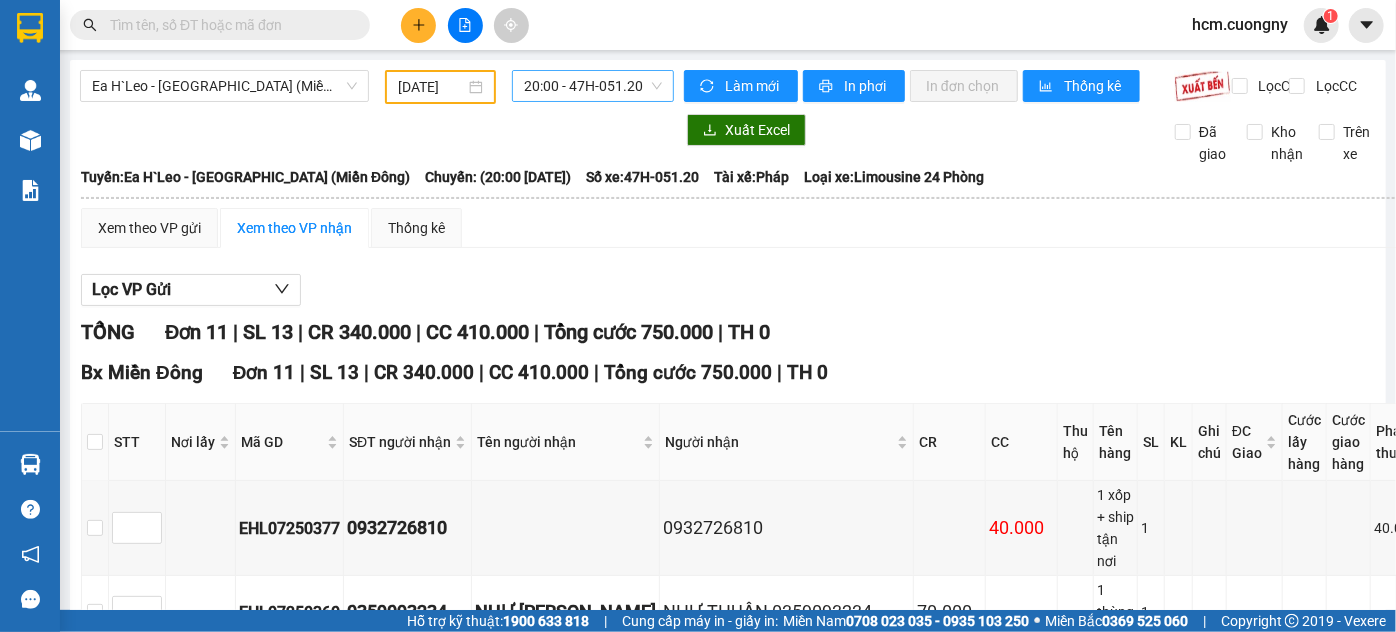 click on "20:00     - 47H-051.20" at bounding box center [593, 86] 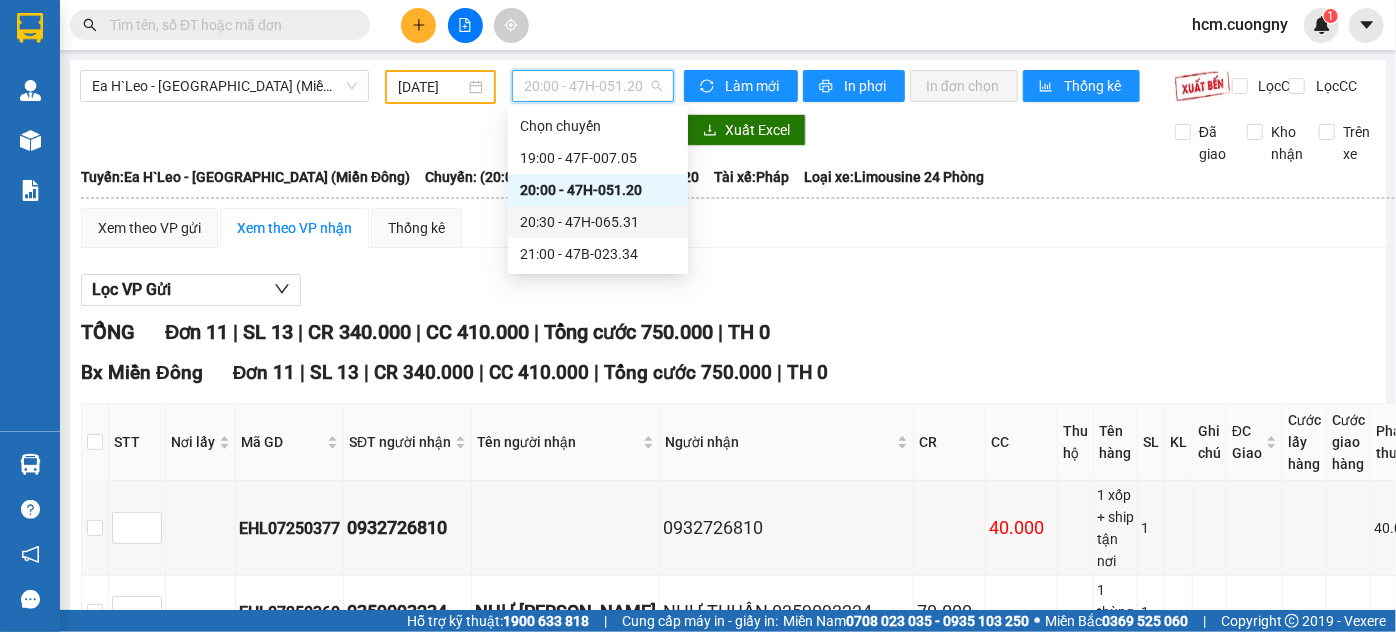 click on "20:30     - 47H-065.31" at bounding box center [598, 222] 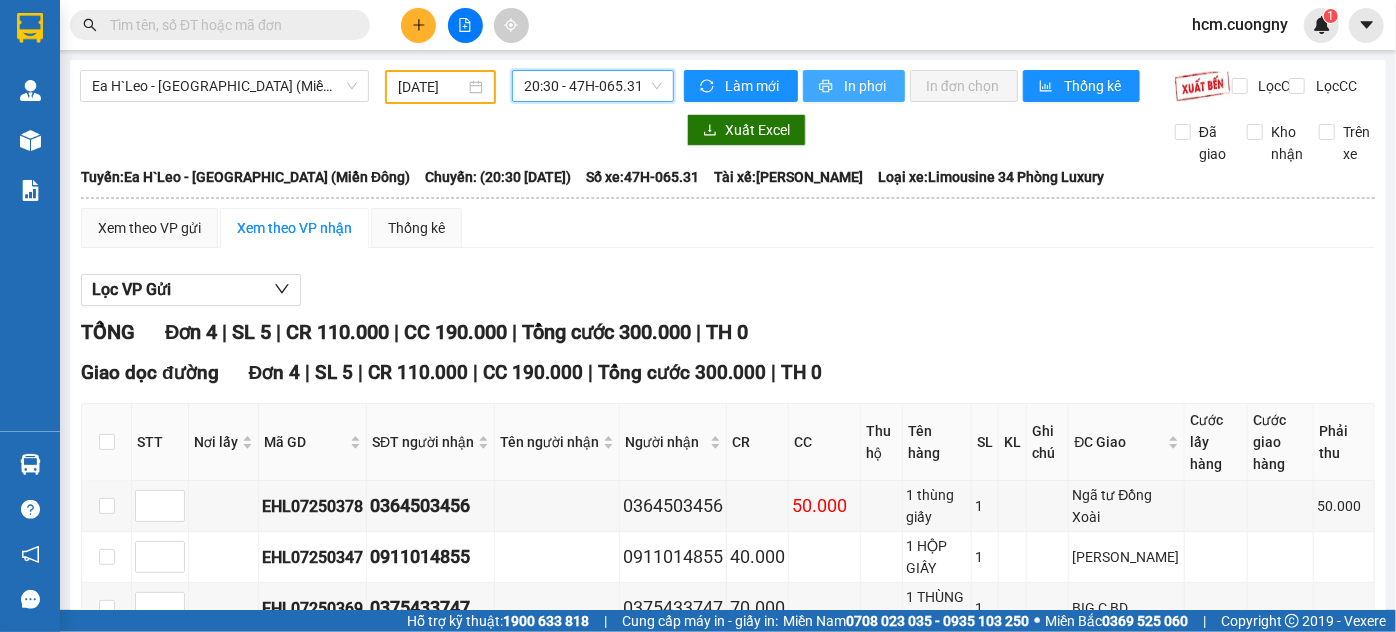 click on "In phơi" at bounding box center [866, 86] 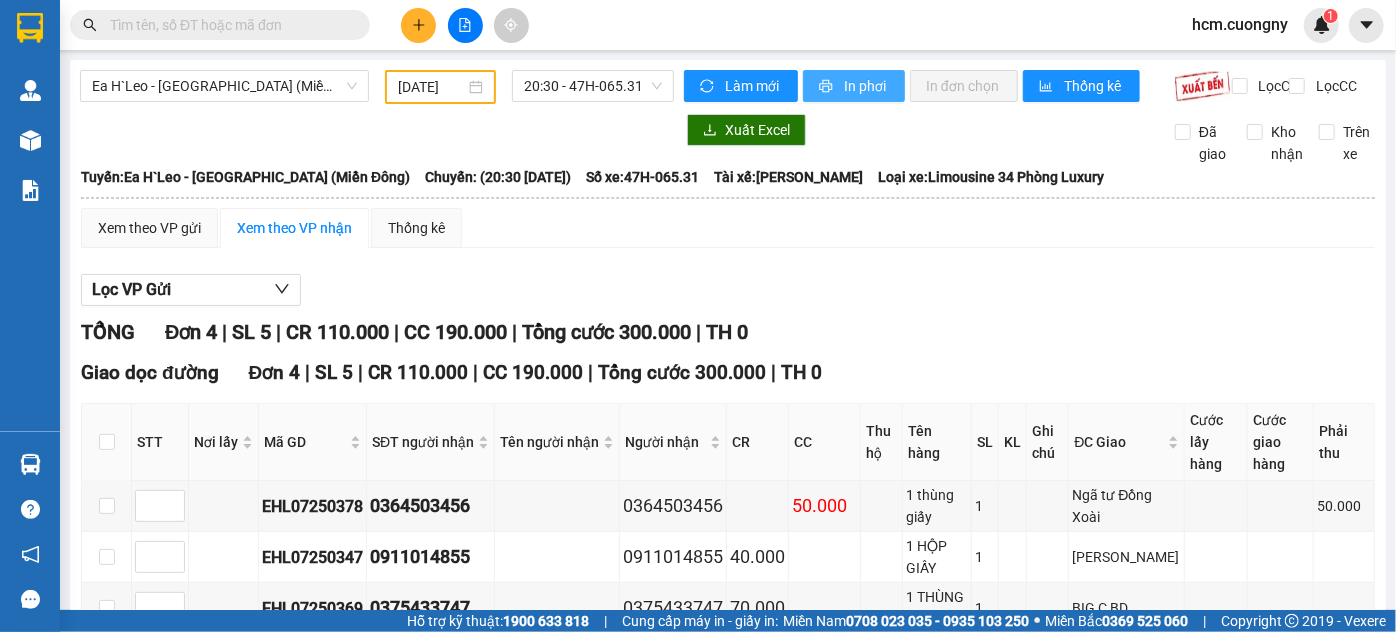 scroll, scrollTop: 0, scrollLeft: 0, axis: both 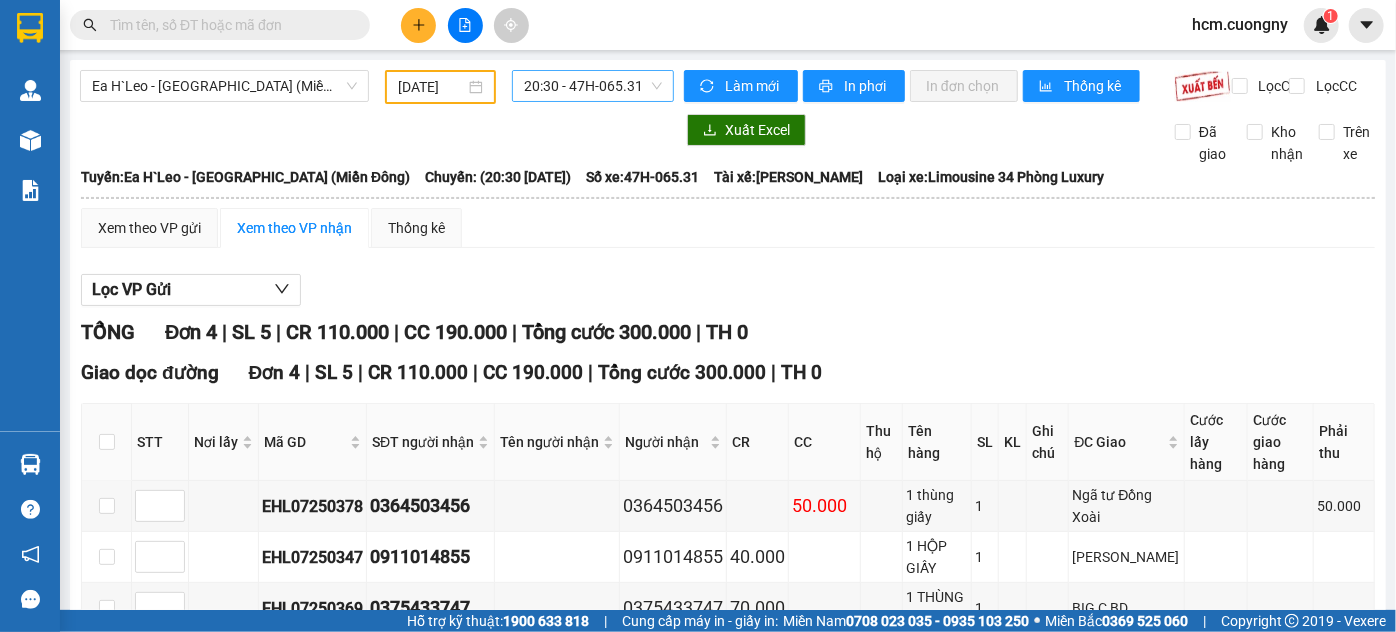 drag, startPoint x: 637, startPoint y: 138, endPoint x: 636, endPoint y: 84, distance: 54.00926 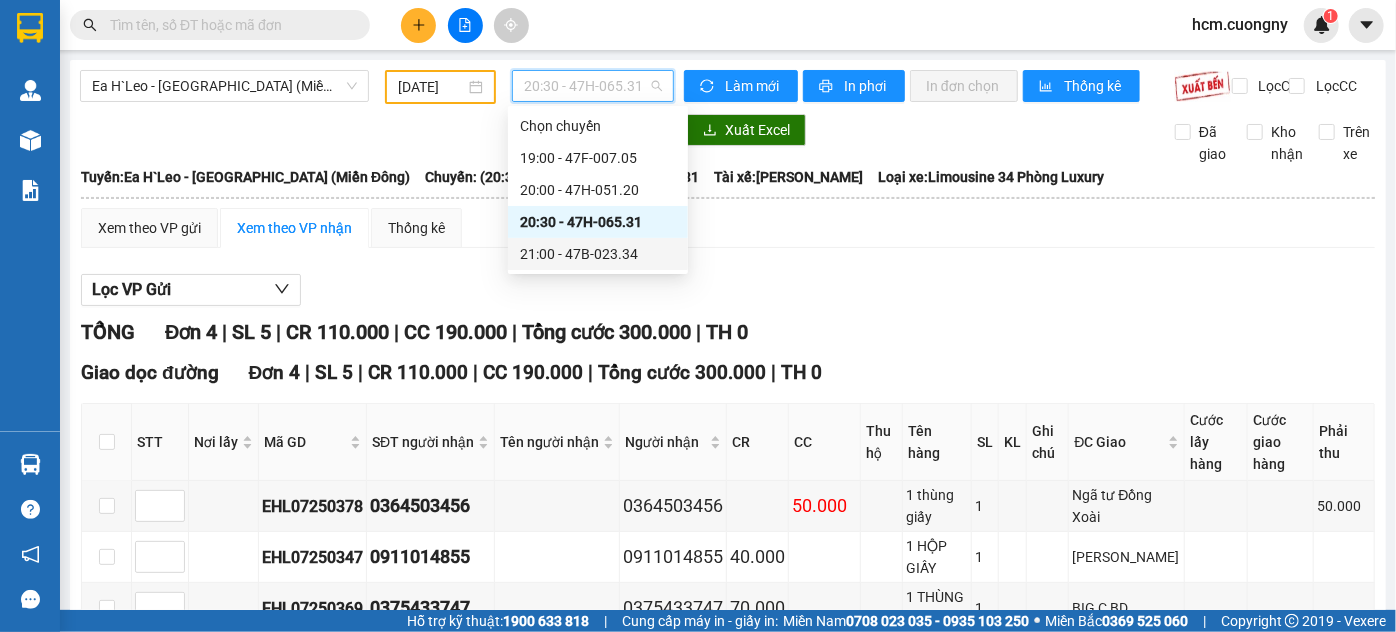 click on "21:00     - 47B-023.34" at bounding box center (598, 254) 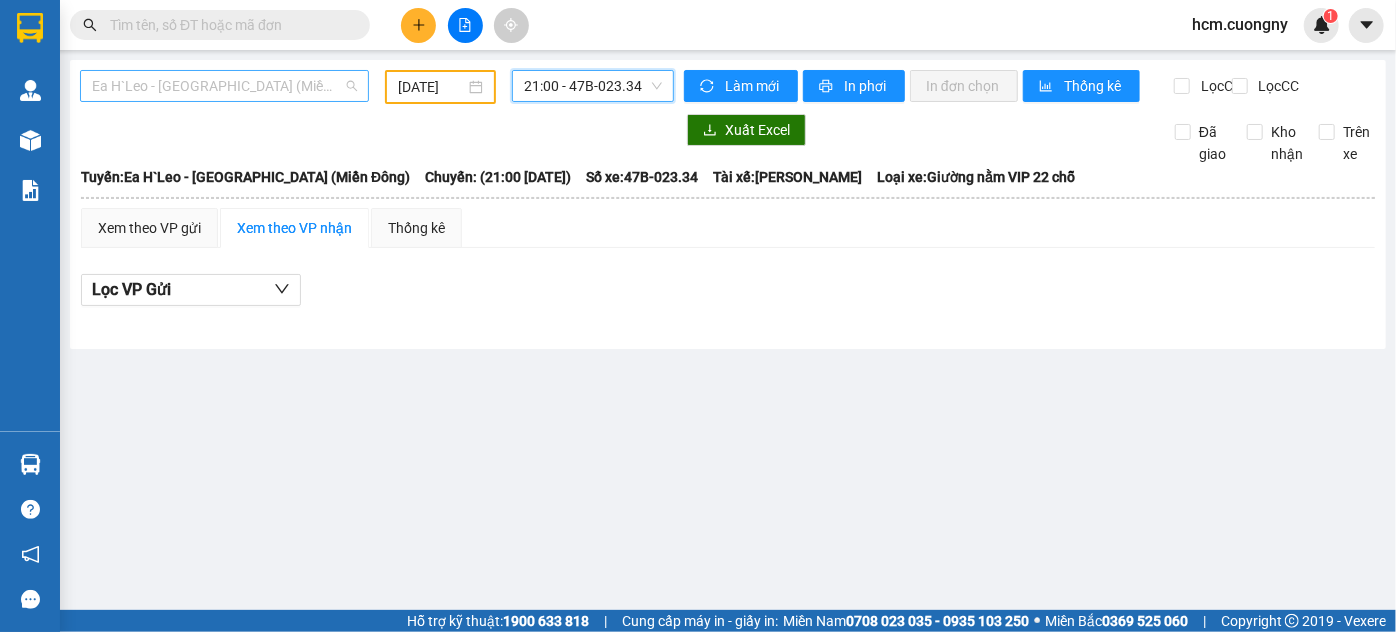 click on "Ea H`Leo - [GEOGRAPHIC_DATA] (Miền Đông)" at bounding box center [224, 86] 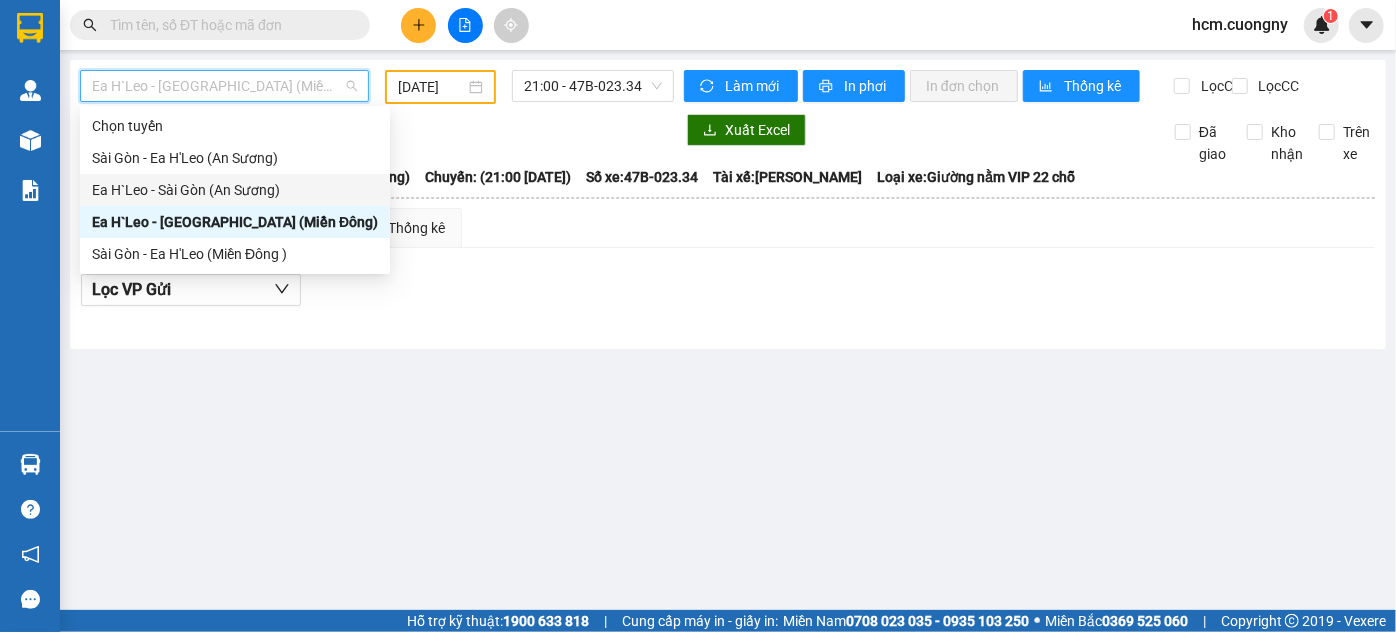 click on "Ea H`Leo - Sài Gòn (An Sương)" at bounding box center (235, 190) 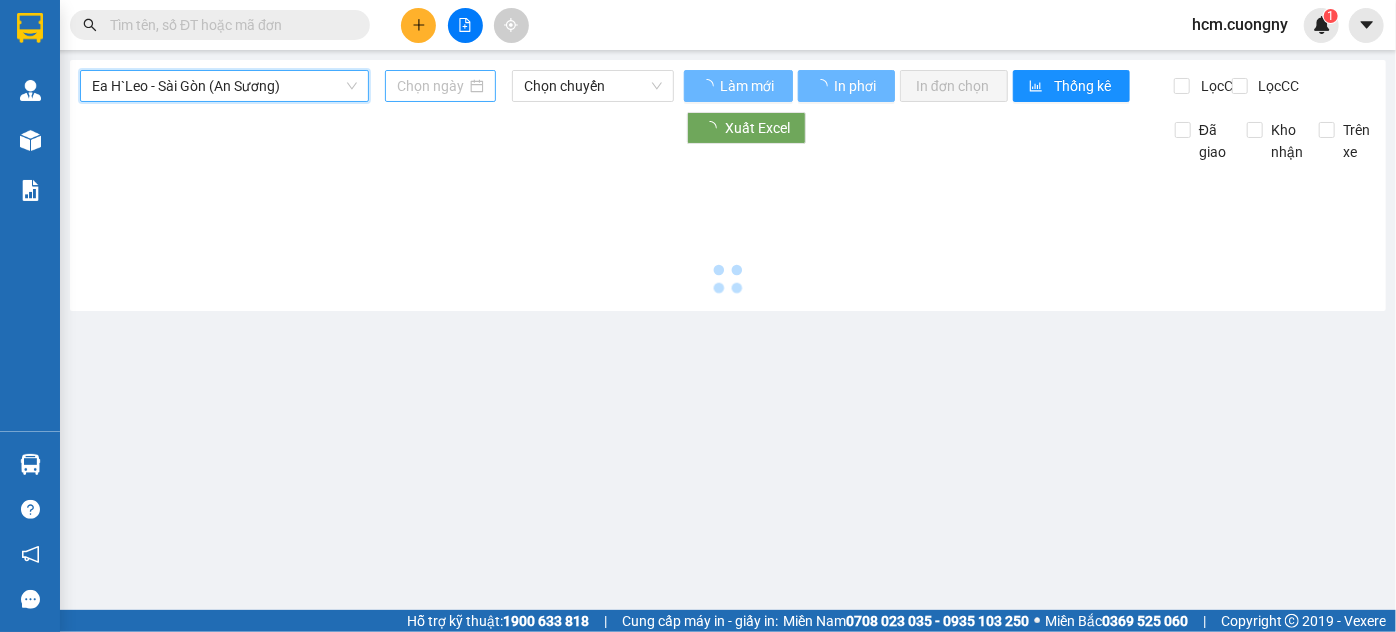 click at bounding box center [431, 86] 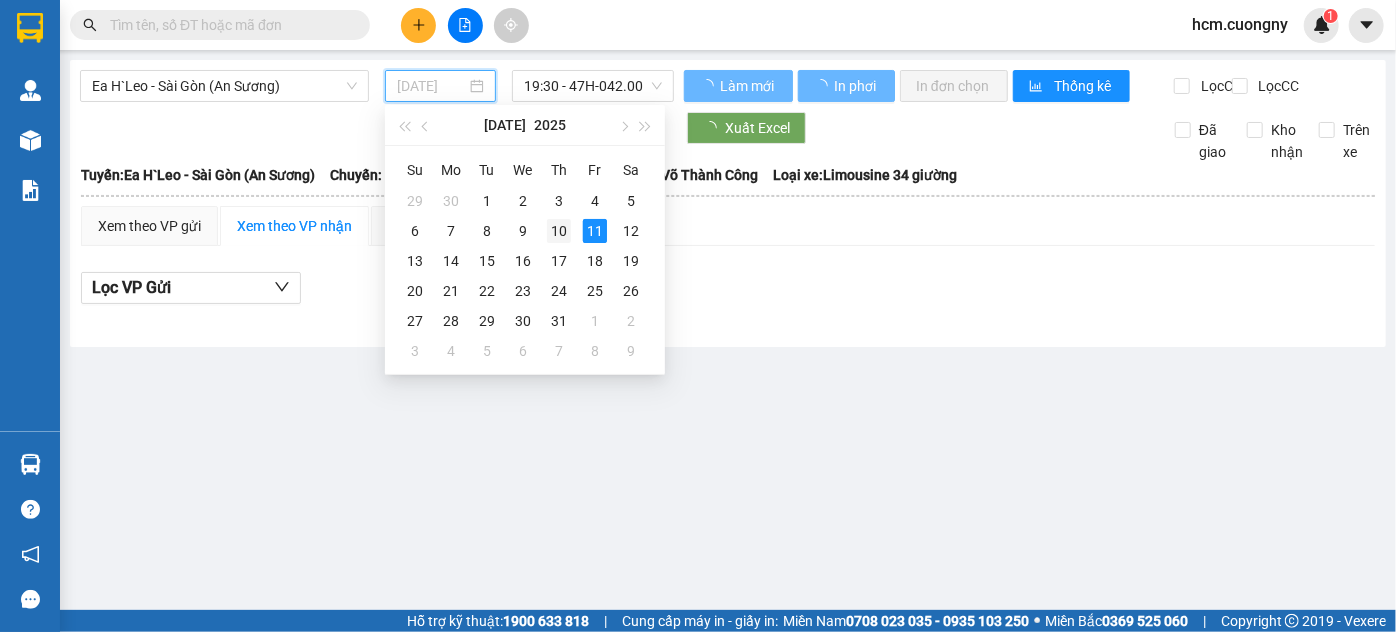 click on "10" at bounding box center [559, 231] 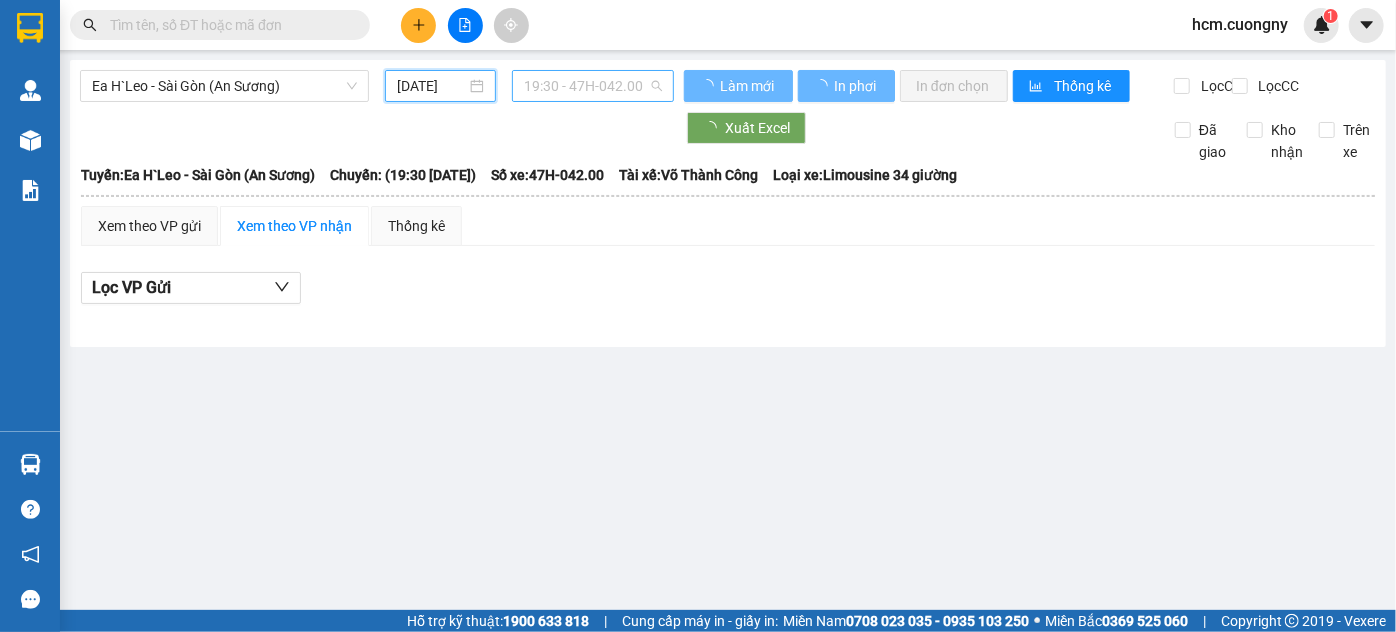 click on "19:30     - 47H-042.00" at bounding box center (593, 86) 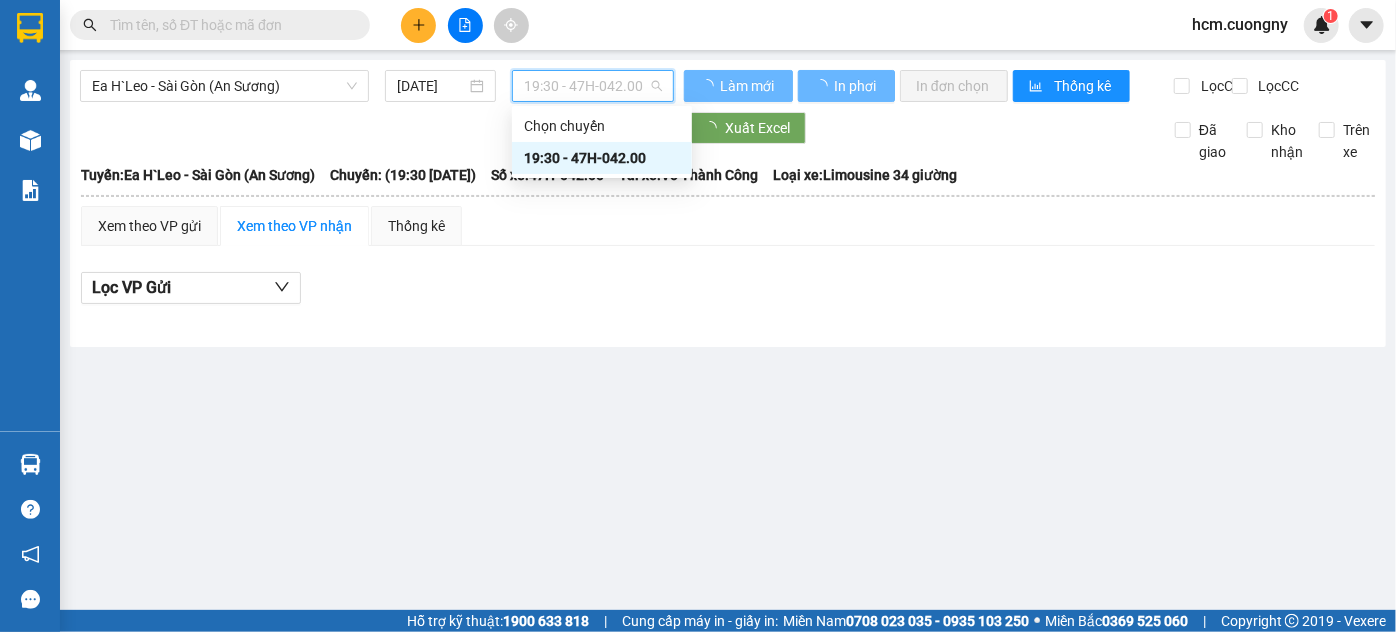click on "19:30     - 47H-042.00" at bounding box center (602, 158) 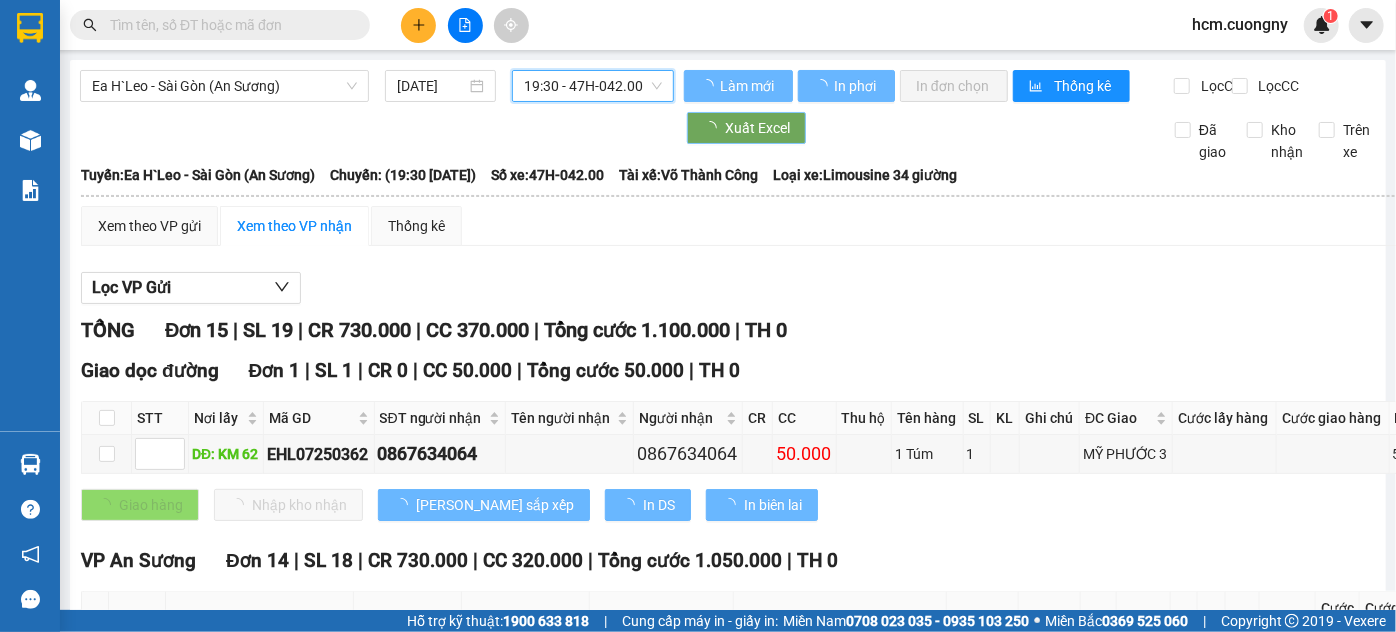 type on "[DATE]" 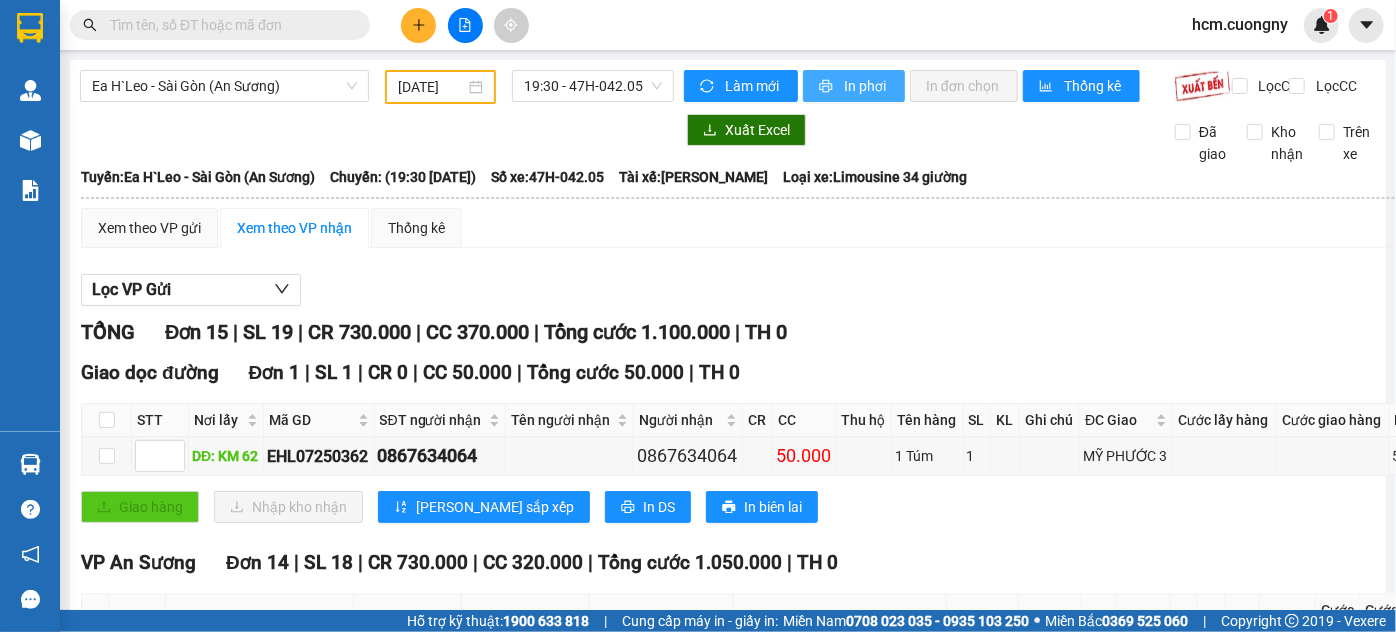 click on "In phơi" at bounding box center (866, 86) 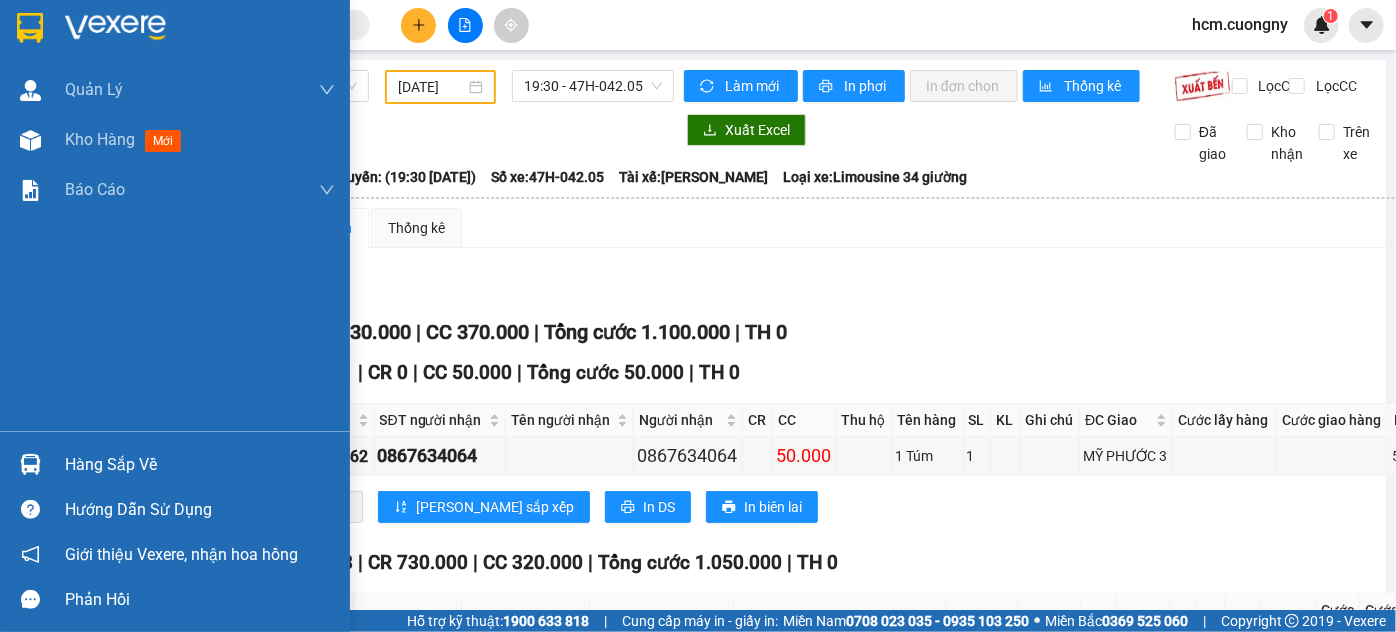 click at bounding box center [30, 28] 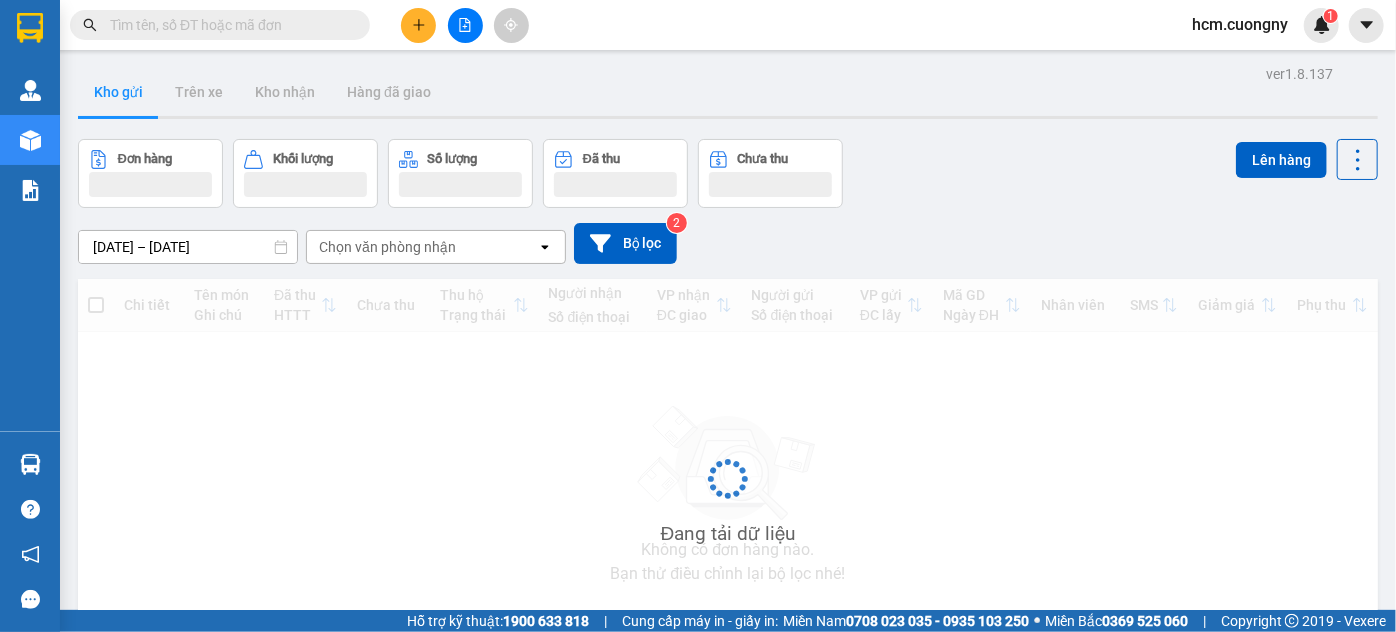 click 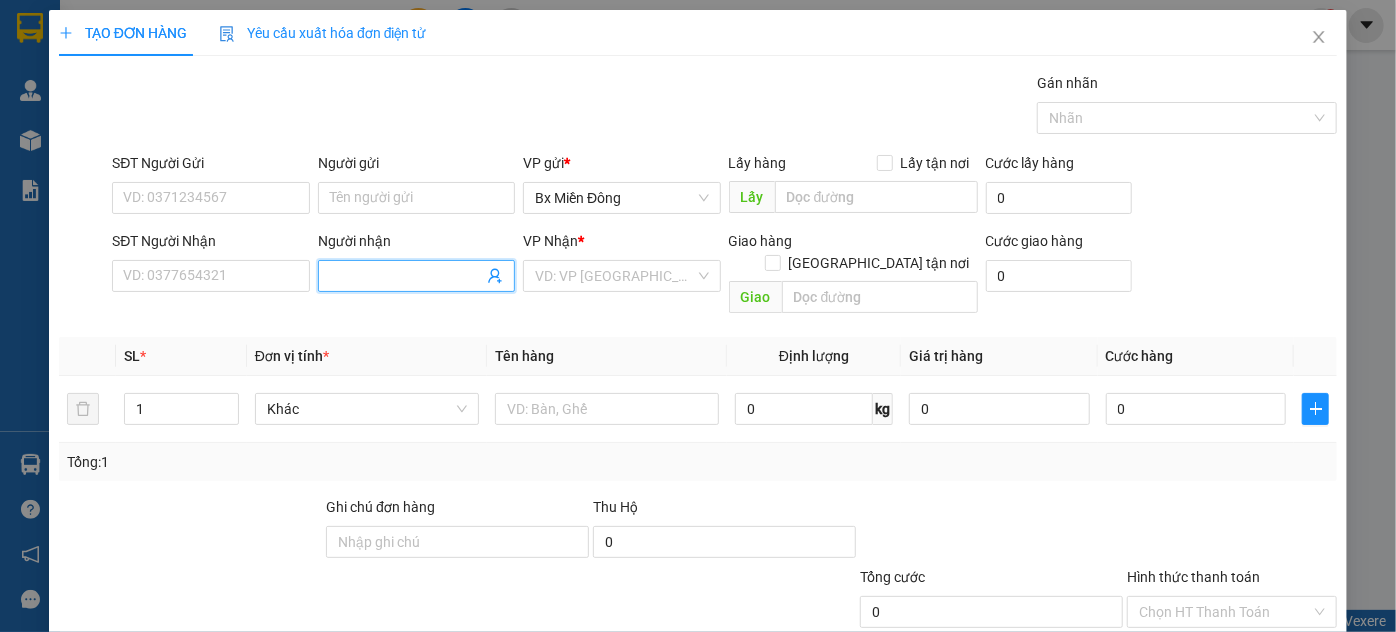 click on "Người nhận" at bounding box center [406, 276] 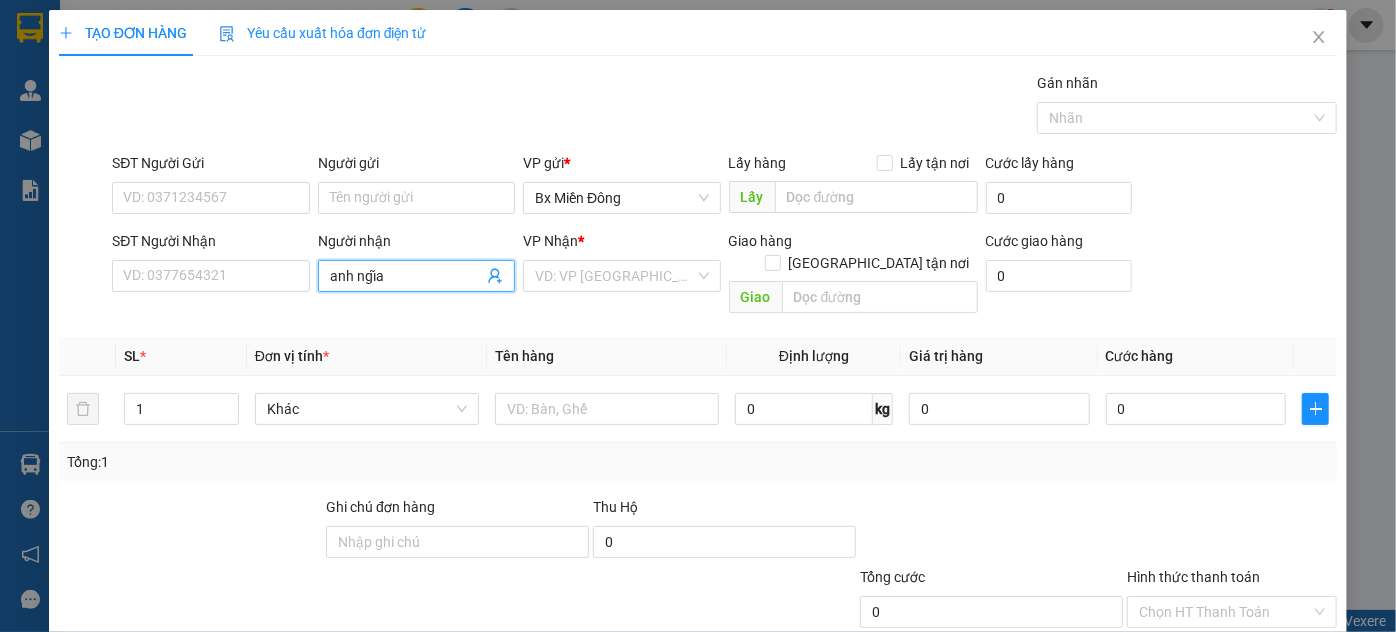 drag, startPoint x: 378, startPoint y: 273, endPoint x: 367, endPoint y: 284, distance: 15.556349 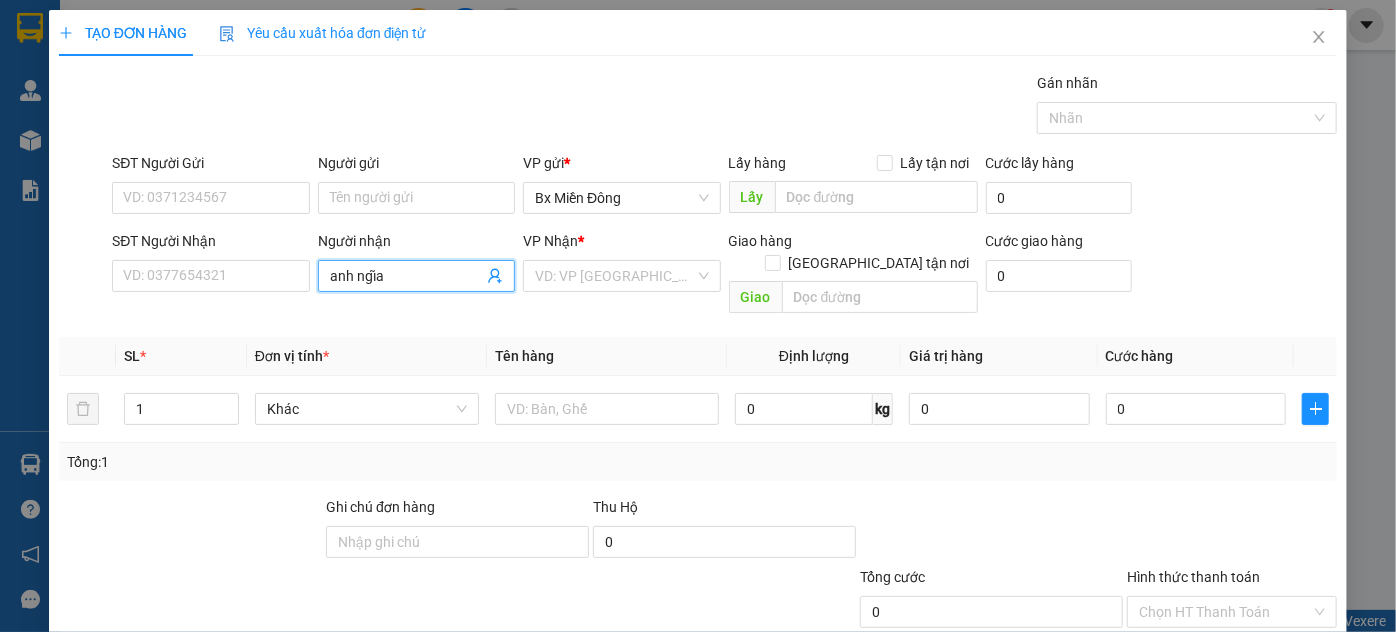 click on "anh ngĩa" at bounding box center [406, 276] 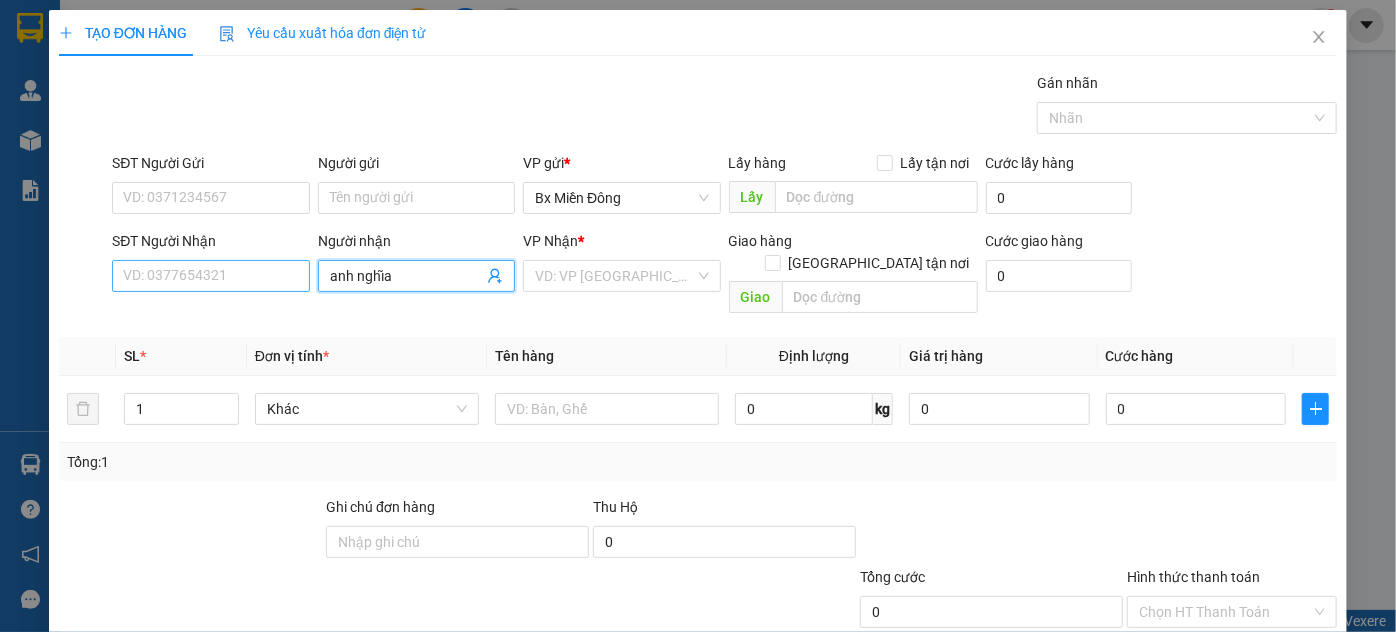 type on "anh nghĩa" 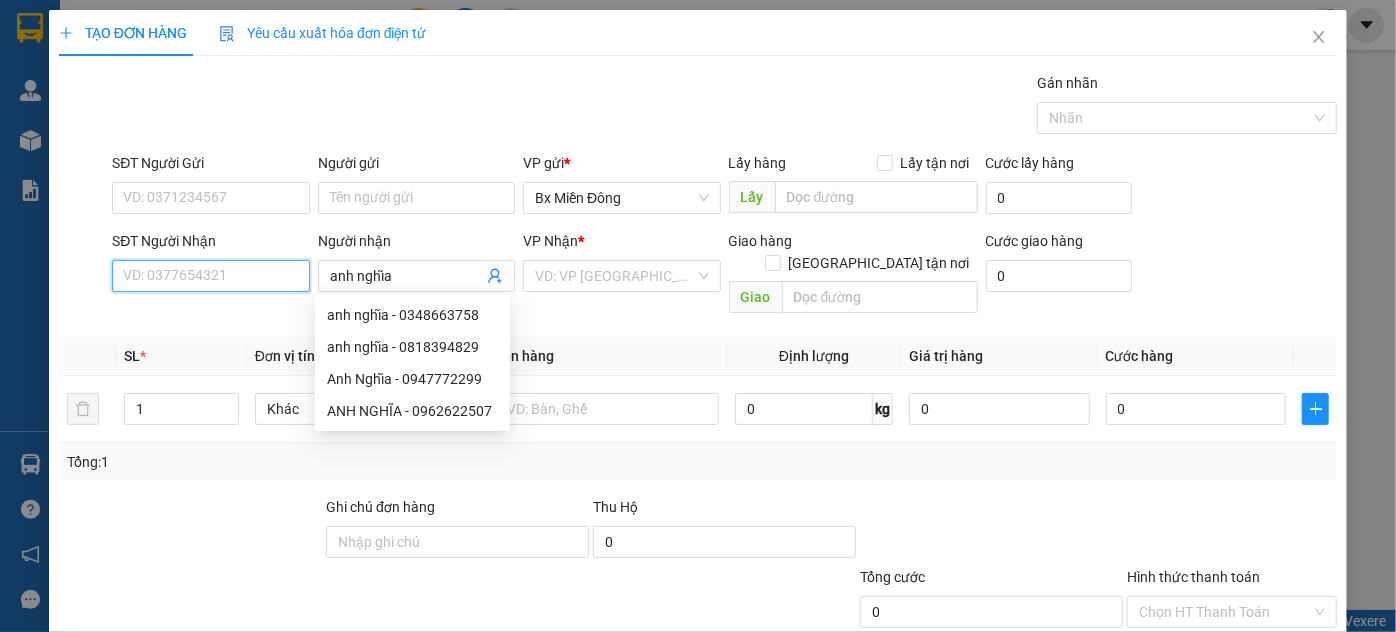 click on "SĐT Người Nhận" at bounding box center (210, 276) 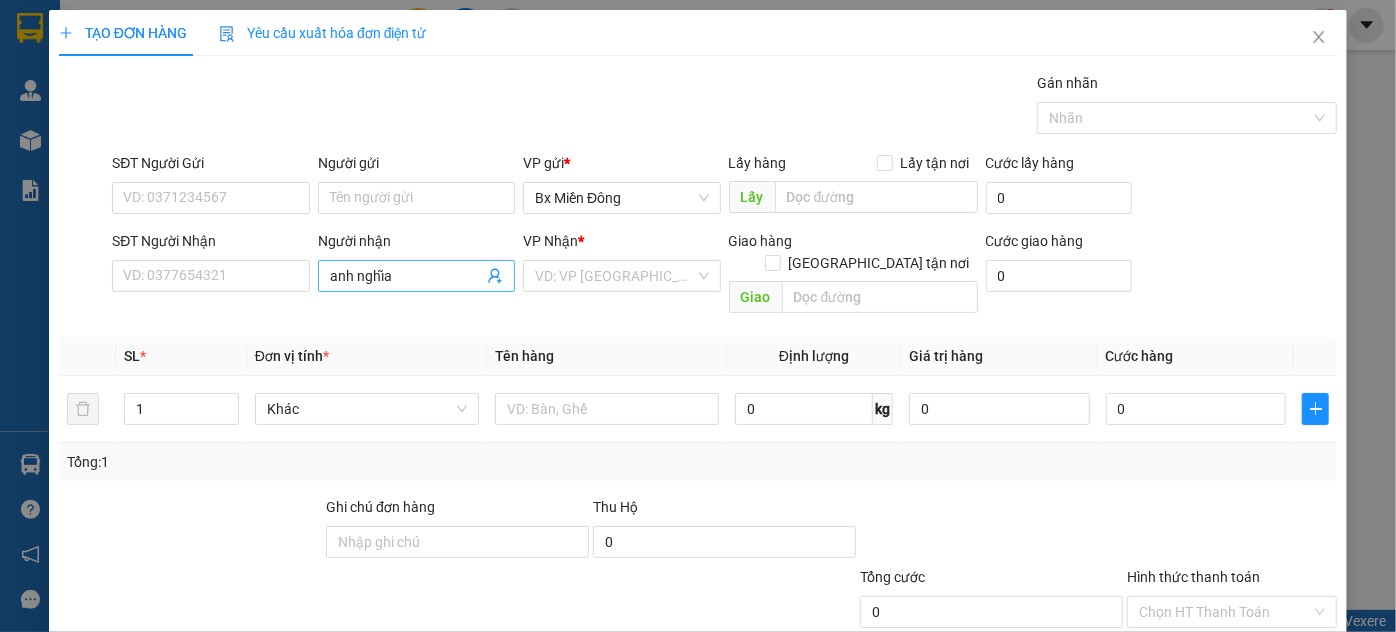 click on "anh nghĩa" at bounding box center [416, 276] 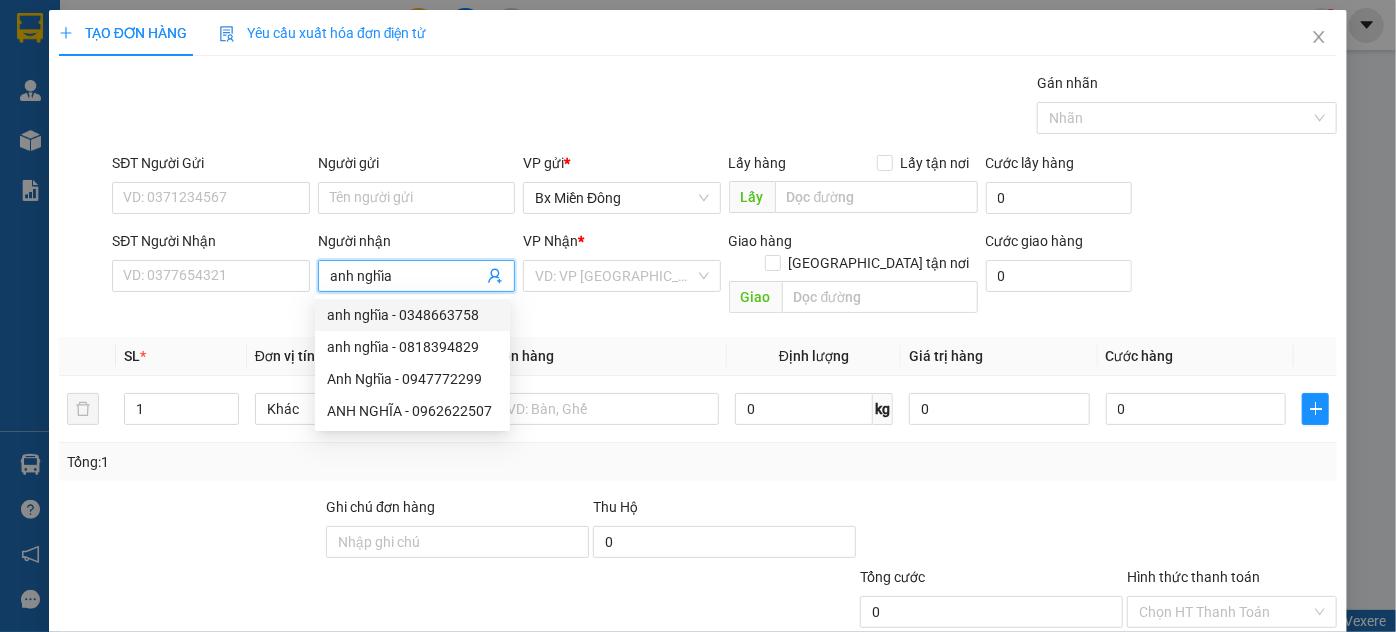 click on "anh nghĩa - 0348663758" at bounding box center [412, 315] 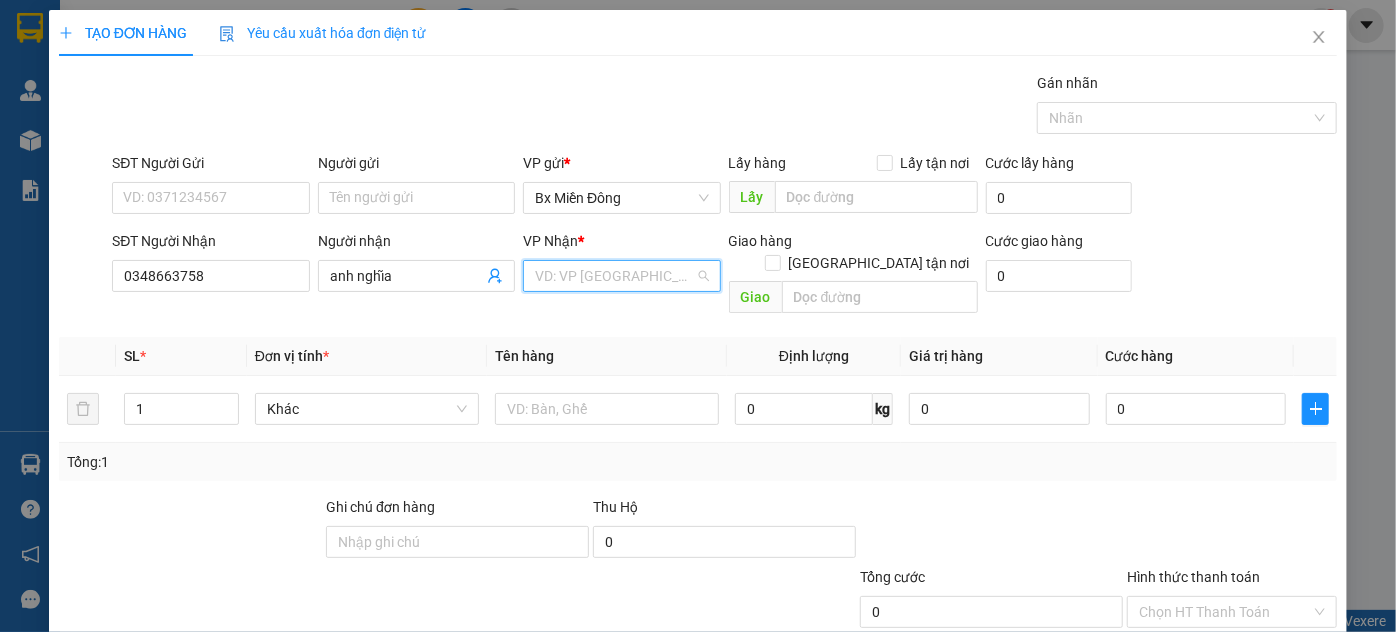 click at bounding box center (614, 276) 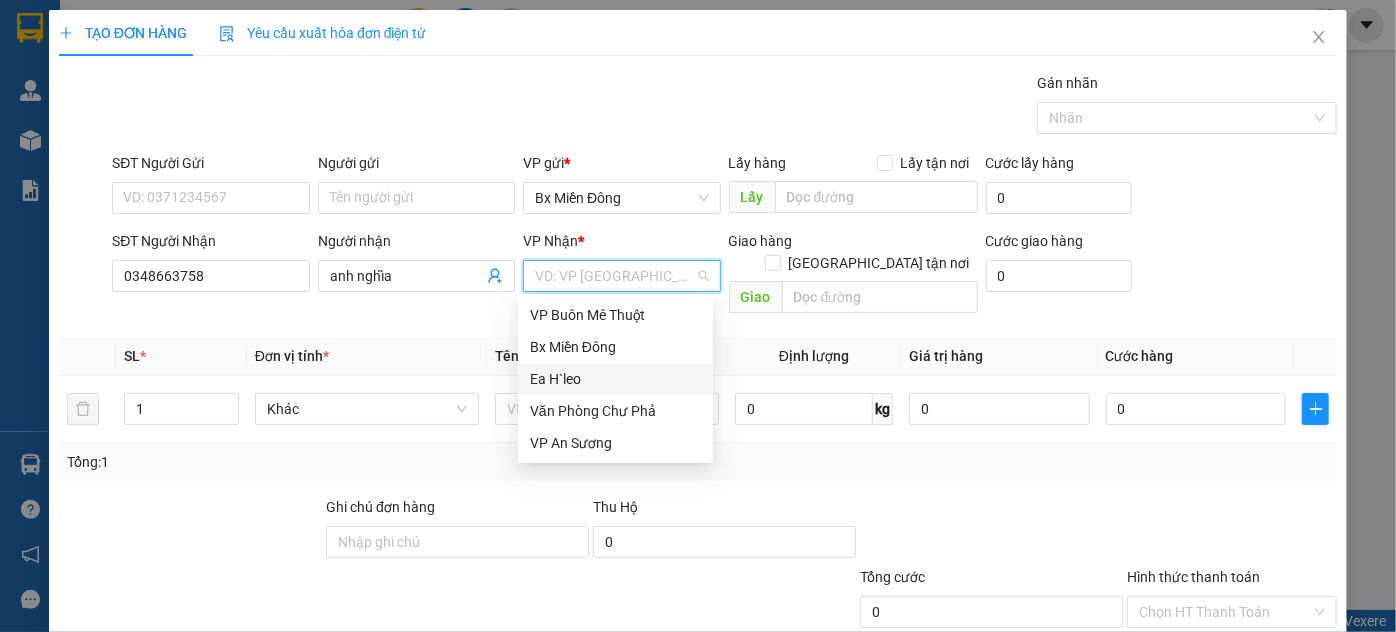 click on "Ea H`leo" at bounding box center [615, 379] 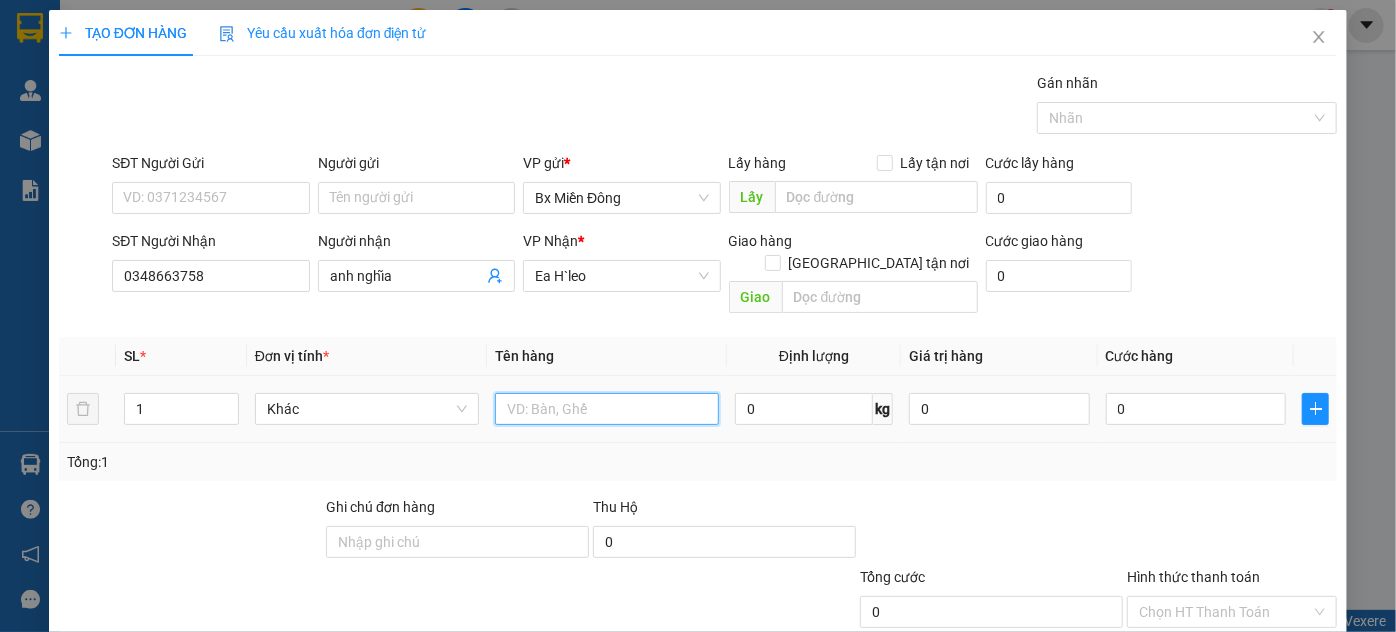 click at bounding box center (607, 409) 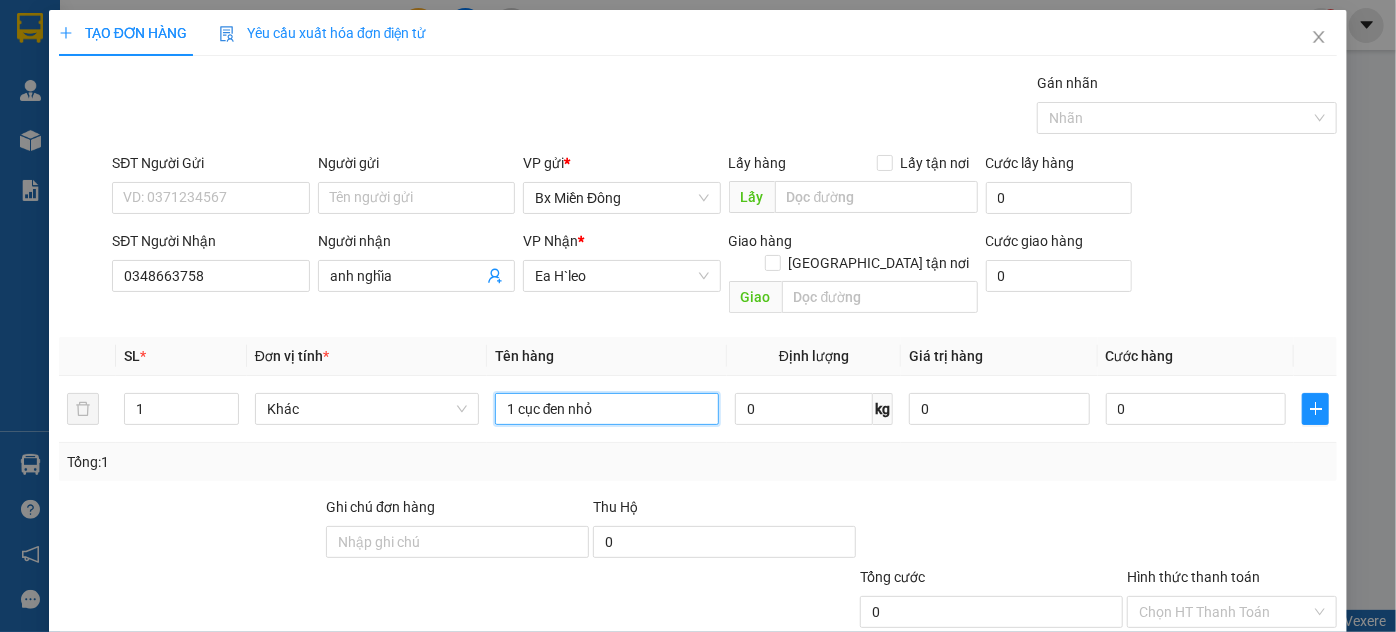 type on "1 cục đen nhỏ" 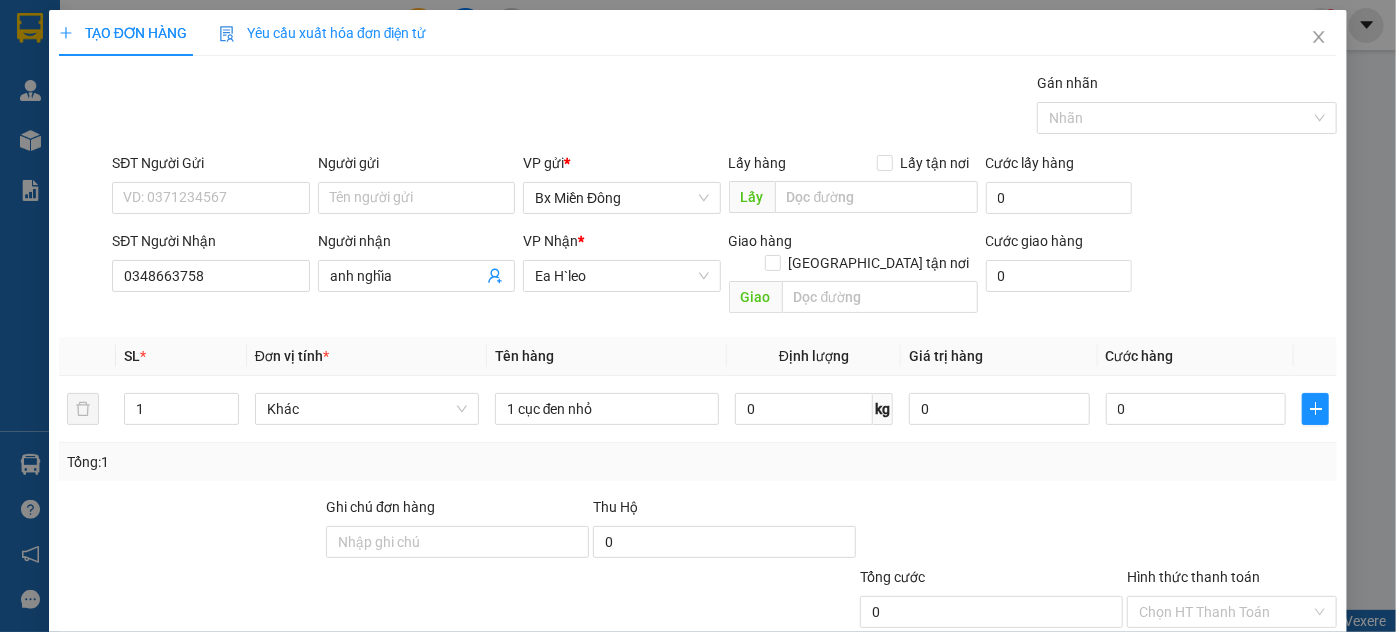 click on "[PERSON_NAME] và In" at bounding box center [1289, 707] 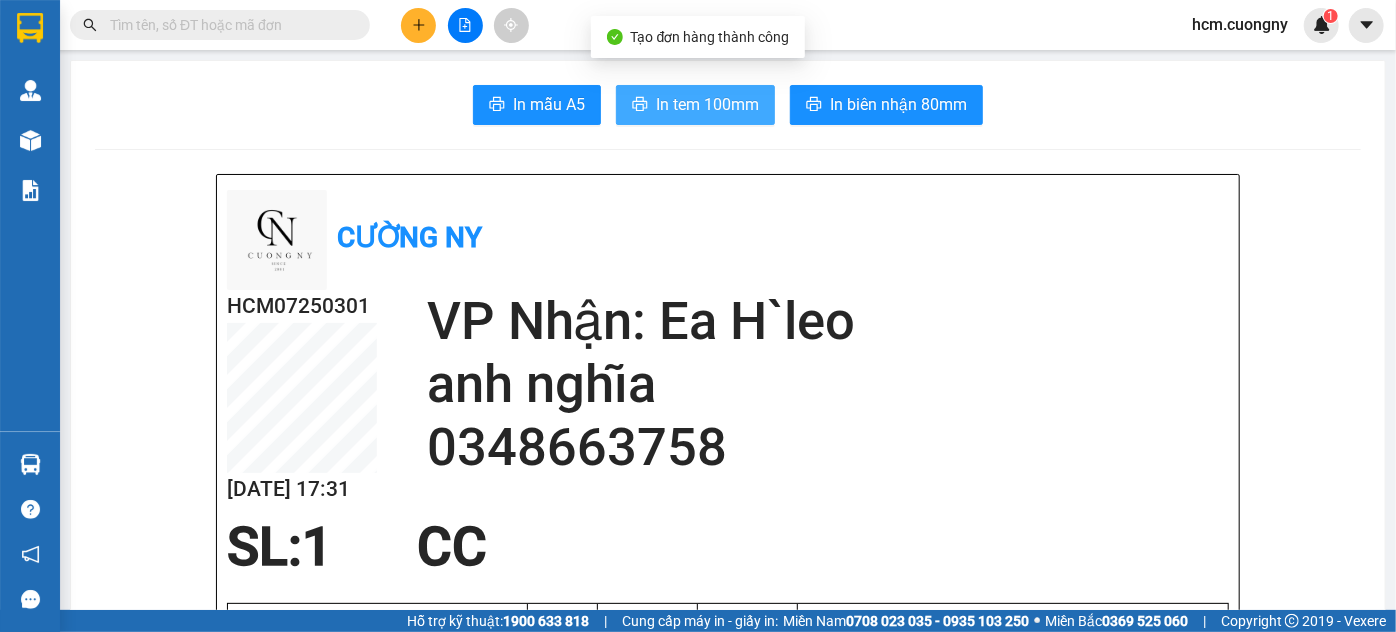 click on "In tem 100mm" at bounding box center (707, 104) 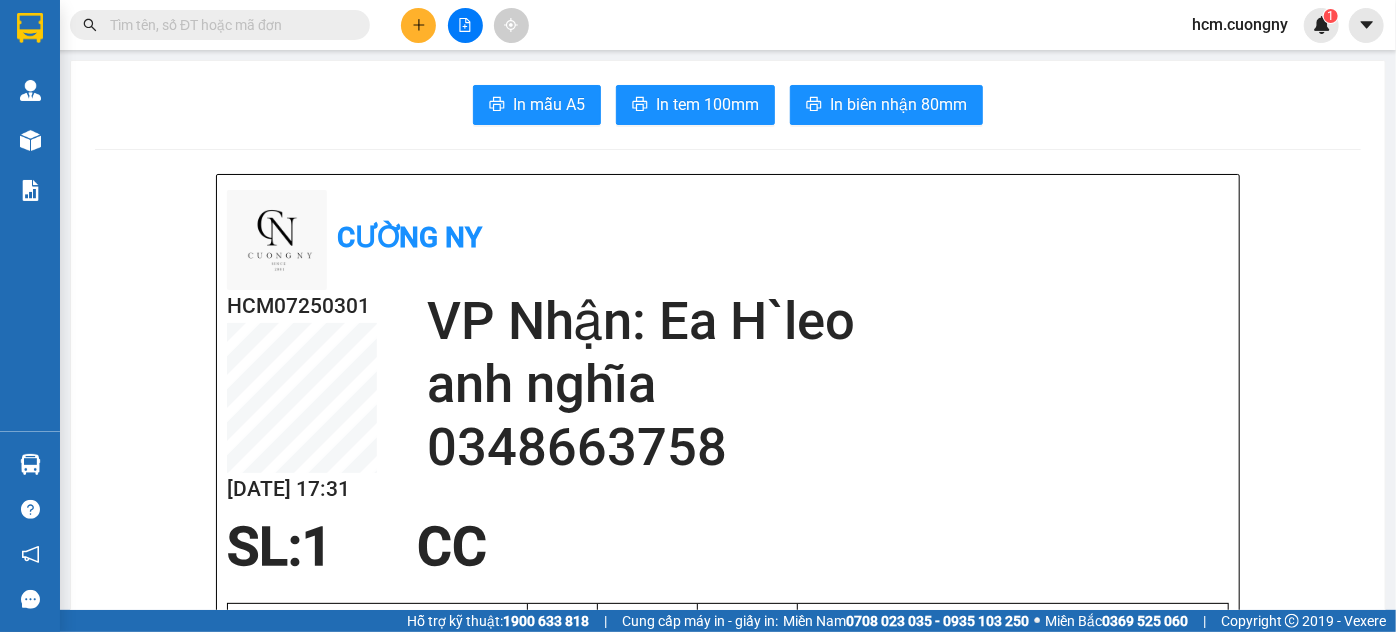 click 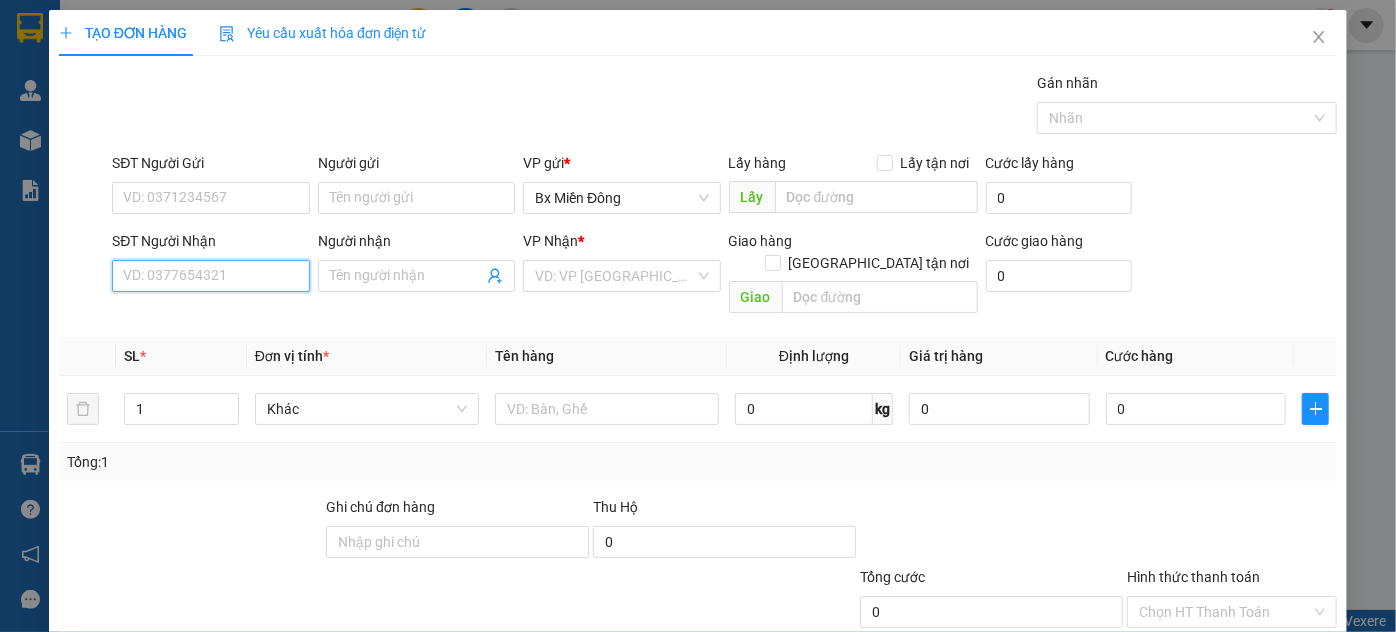 click on "SĐT Người Nhận" at bounding box center [210, 276] 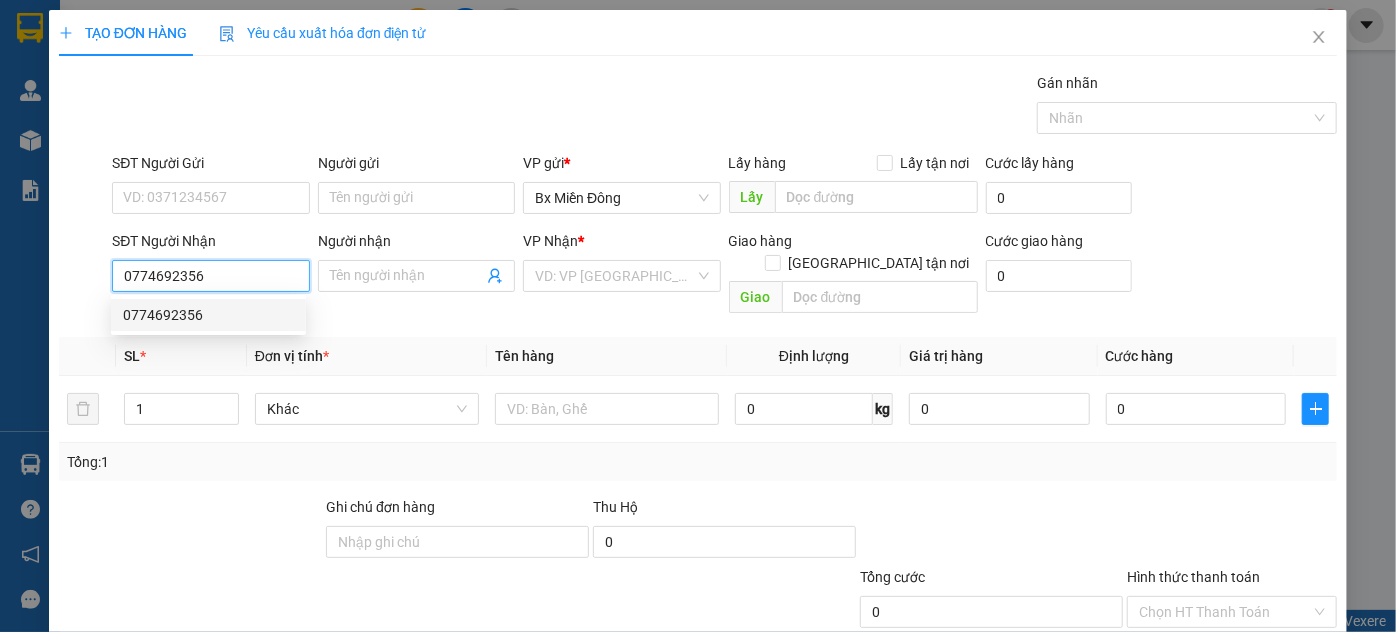 click on "0774692356" at bounding box center [208, 315] 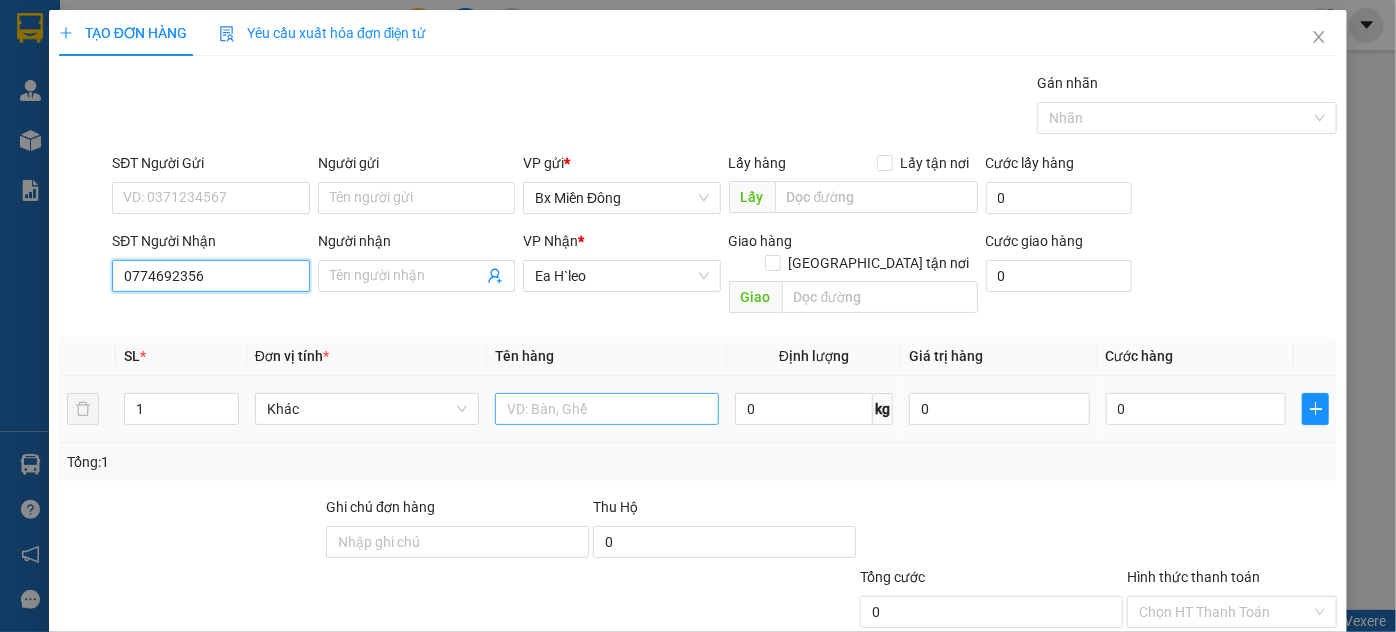 type on "0774692356" 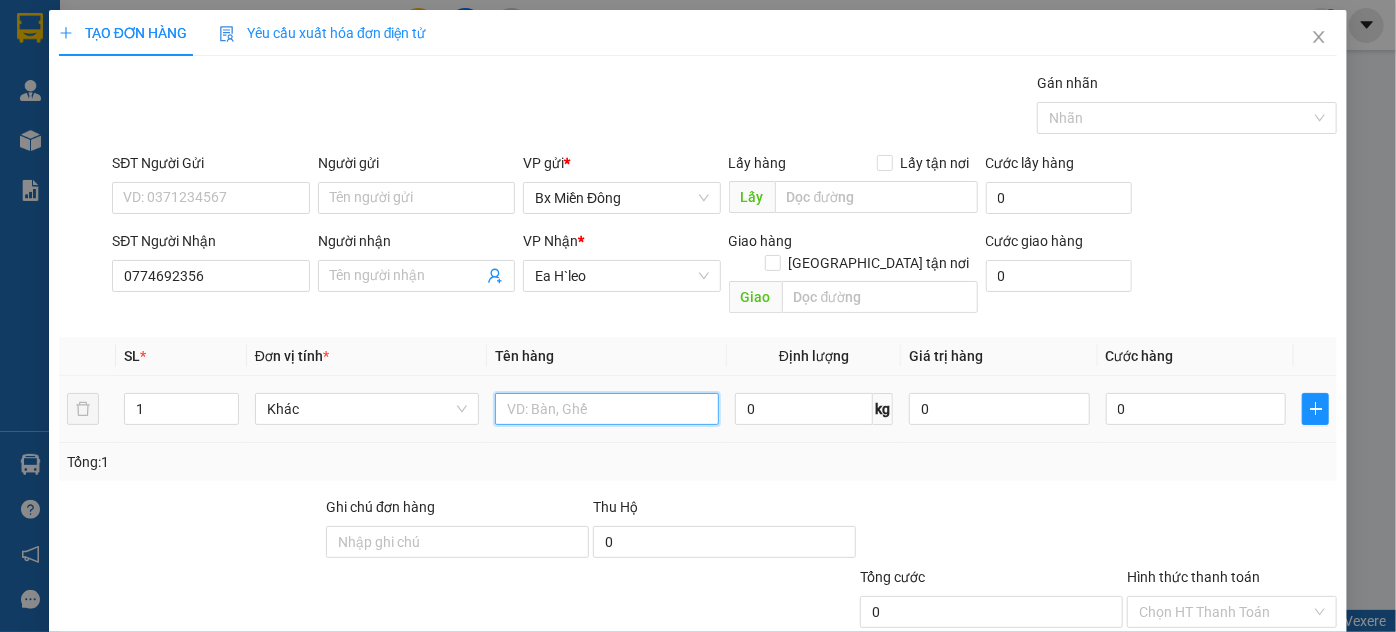 click at bounding box center [607, 409] 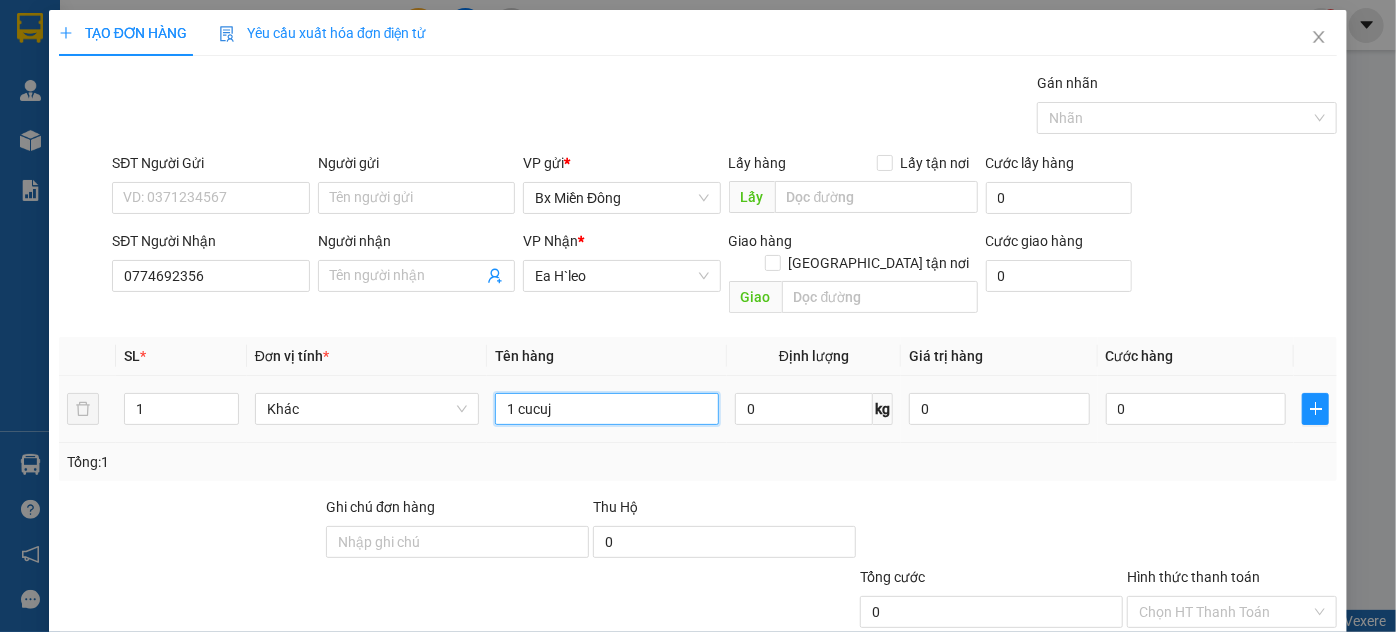 drag, startPoint x: 563, startPoint y: 399, endPoint x: 512, endPoint y: 404, distance: 51.24451 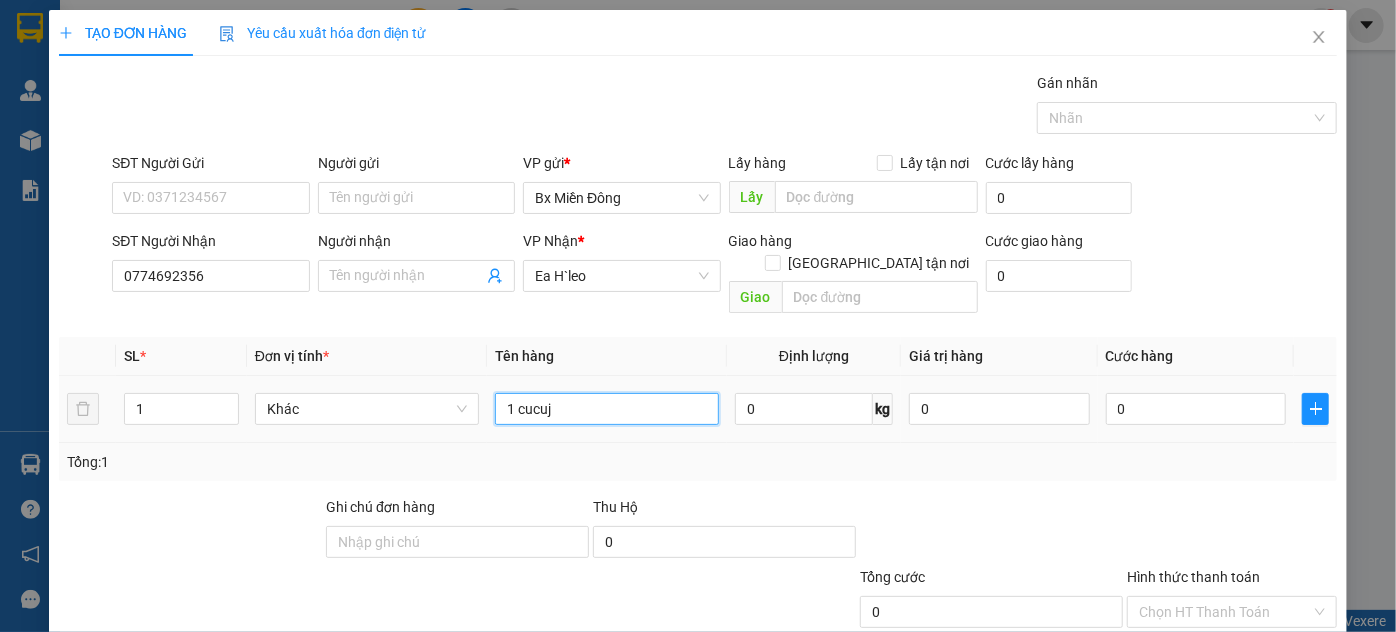 click on "1 cucuj" at bounding box center (607, 409) 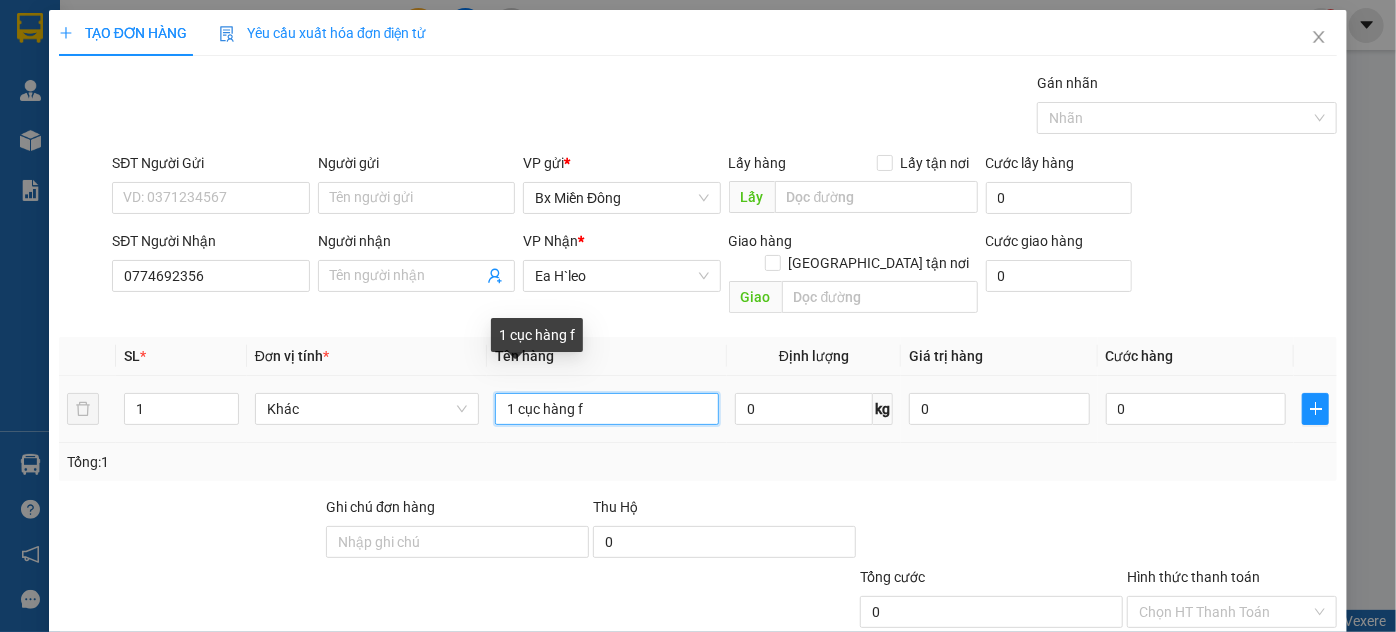 click on "1 cục hàng f" at bounding box center [607, 409] 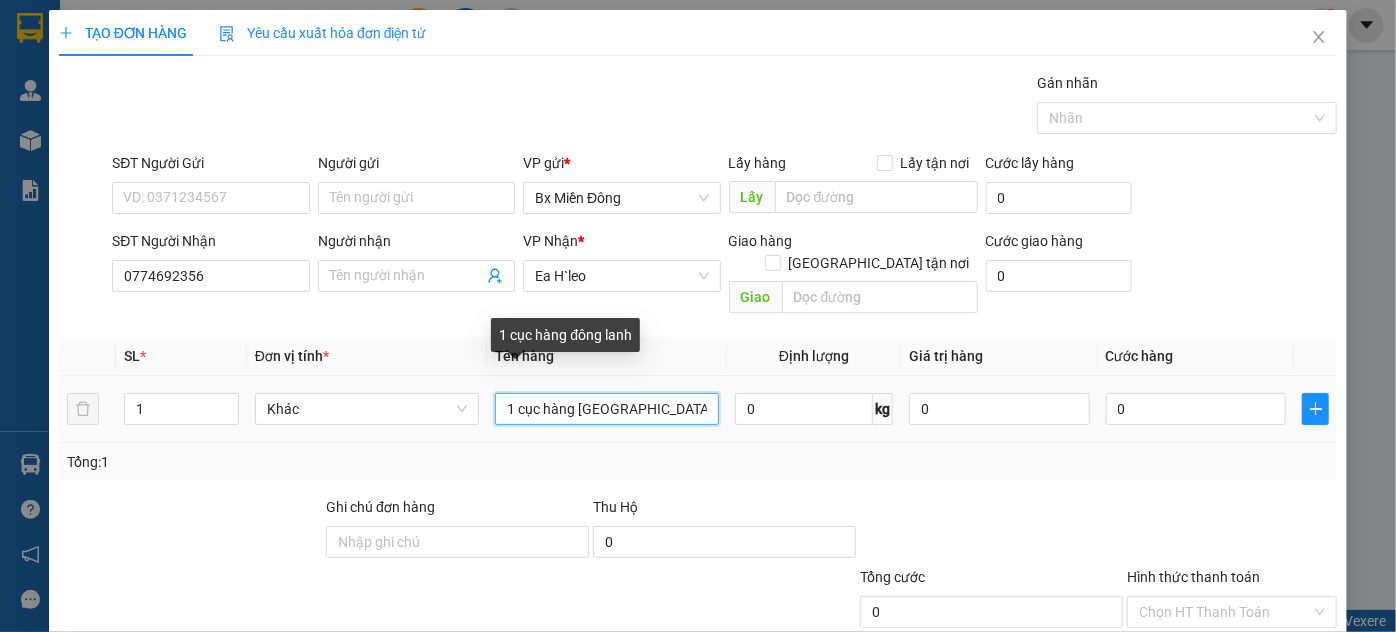 type on "1 cục hàng đông lạnh" 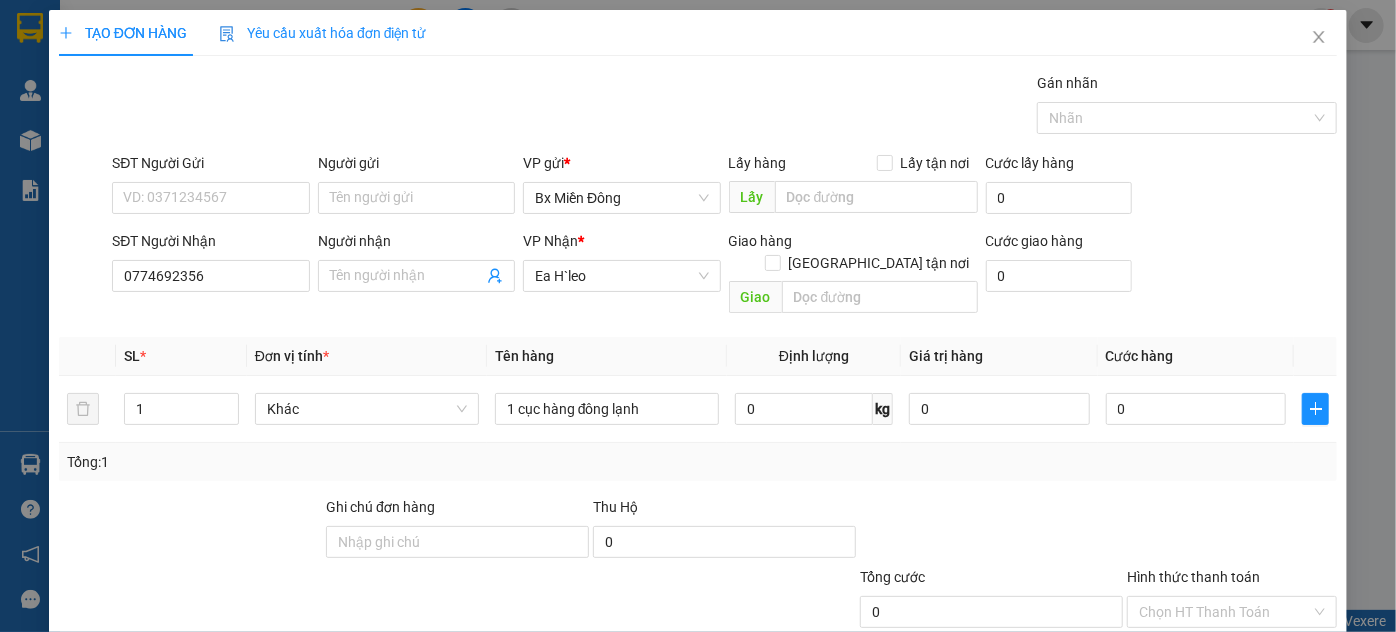 click on "[PERSON_NAME] và In" at bounding box center (1289, 707) 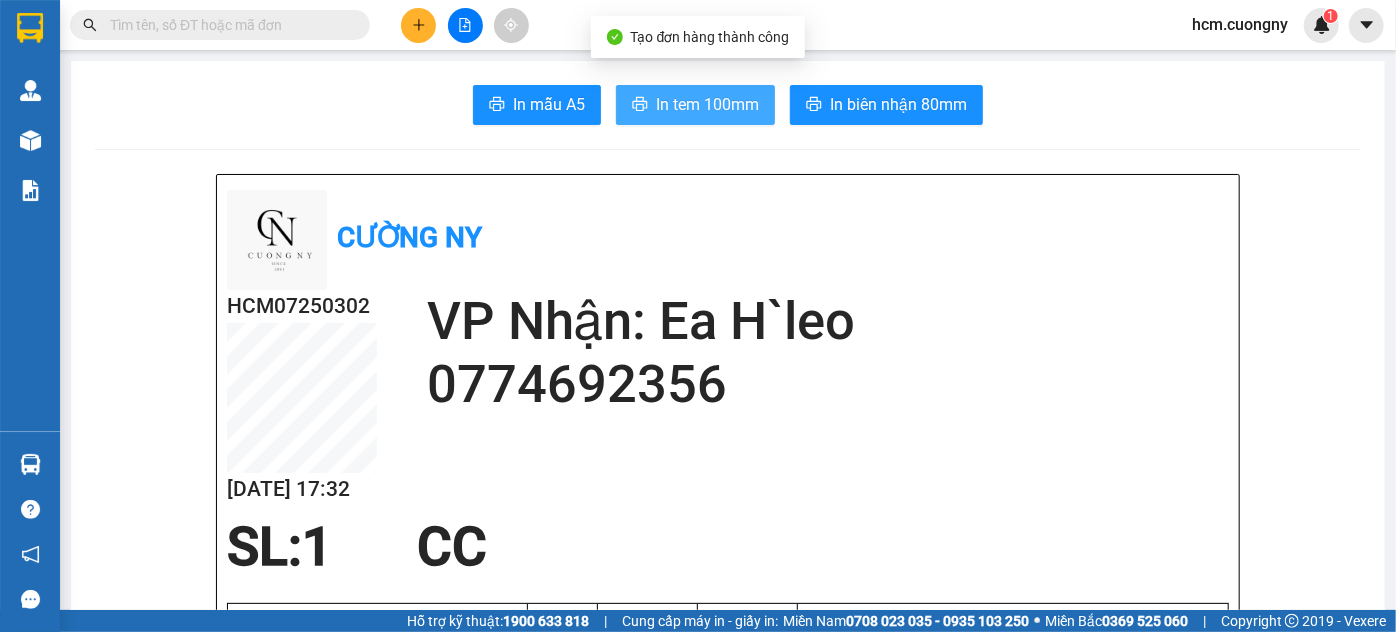 click on "In tem 100mm" at bounding box center (707, 104) 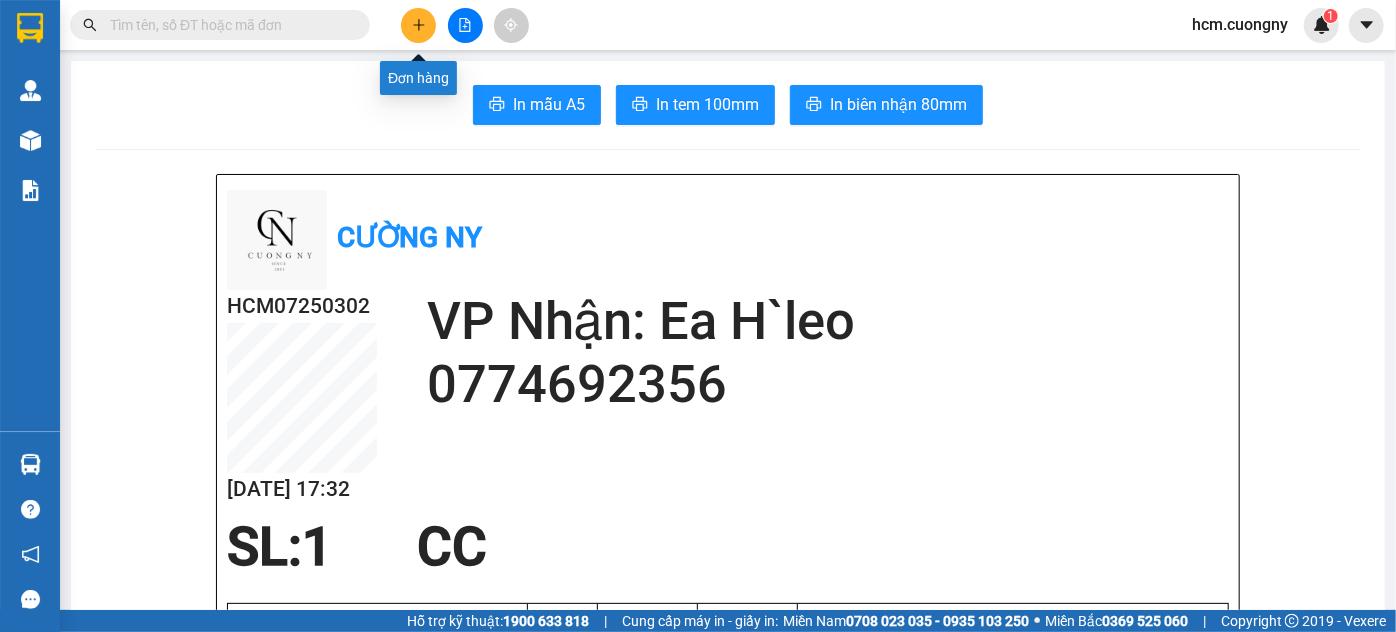 click at bounding box center (418, 25) 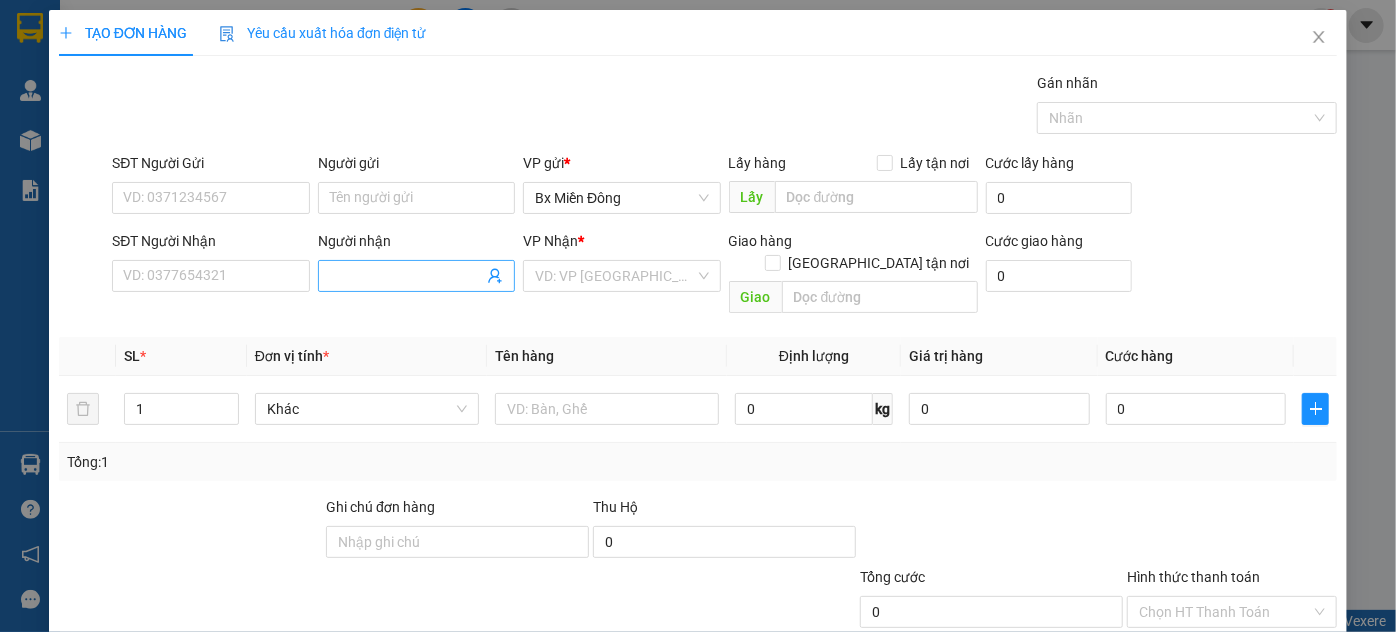click on "Người nhận" at bounding box center (406, 276) 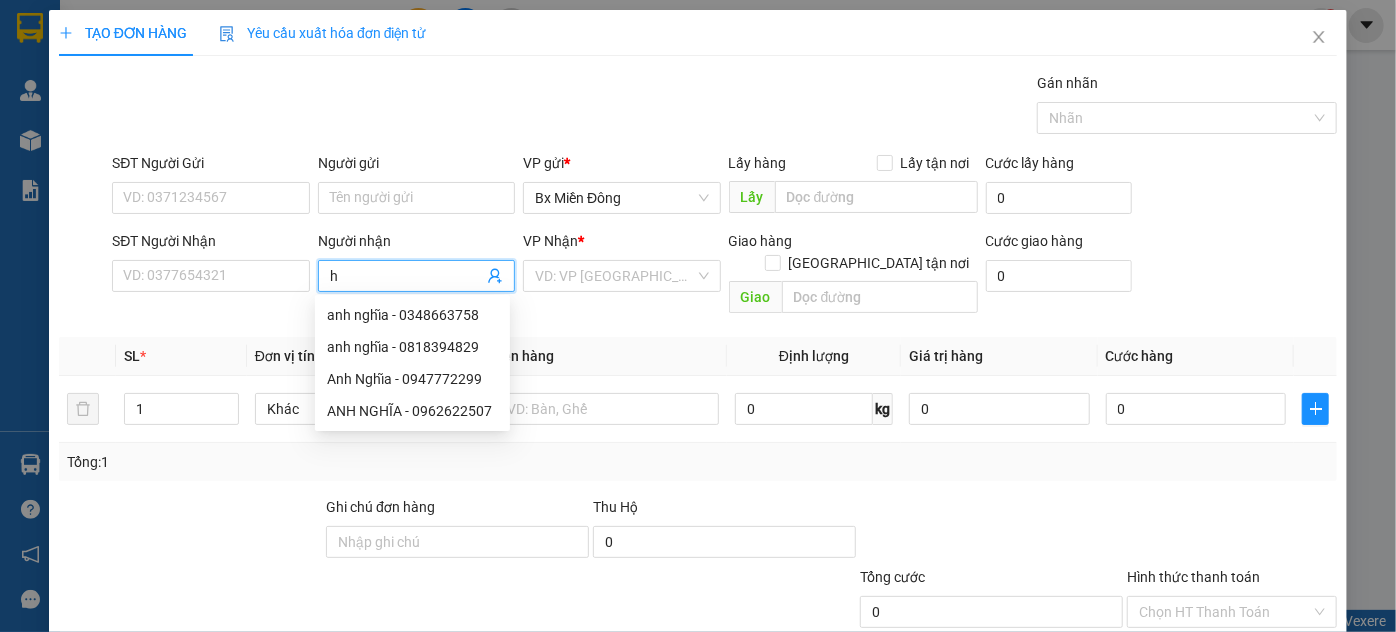 type on "h" 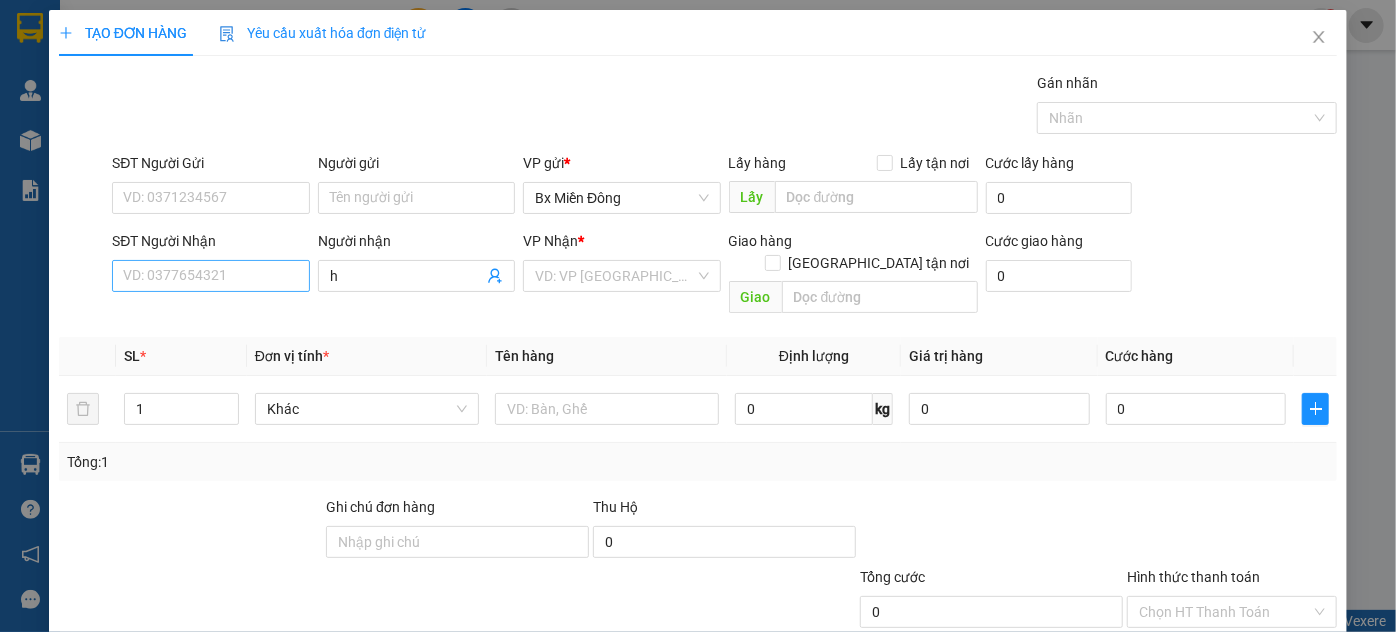 click on "SĐT Người Nhận" at bounding box center [210, 276] 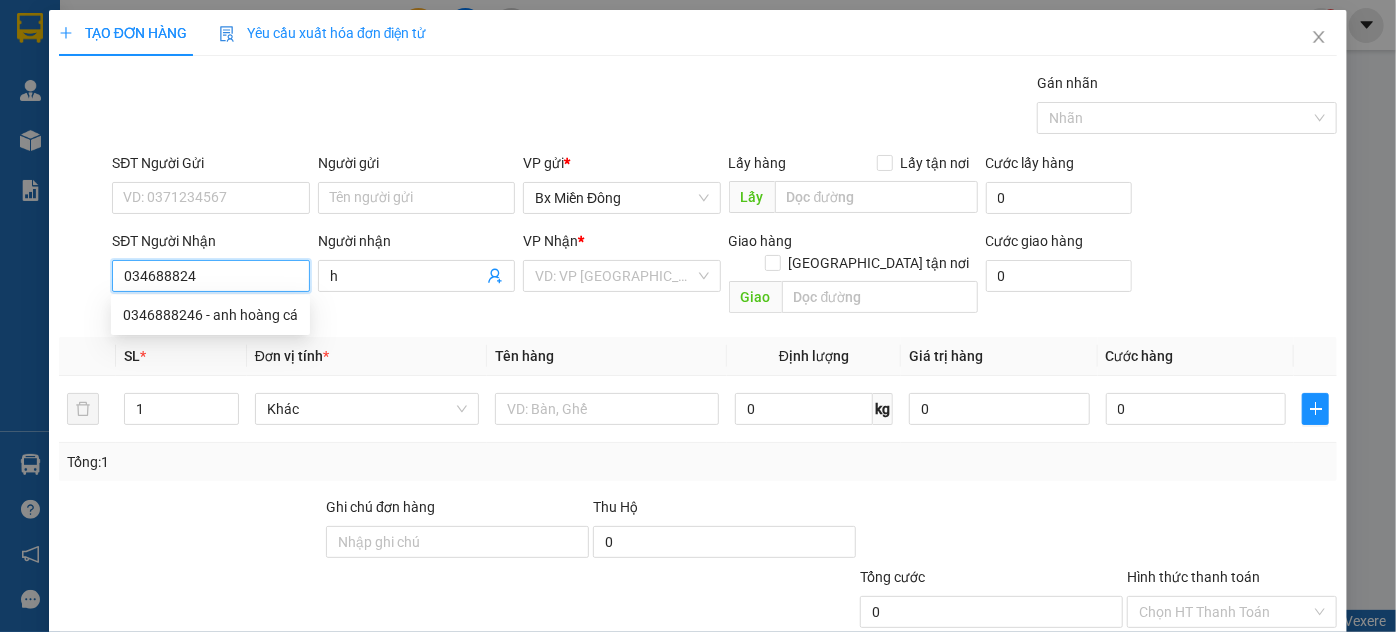 type on "0346888246" 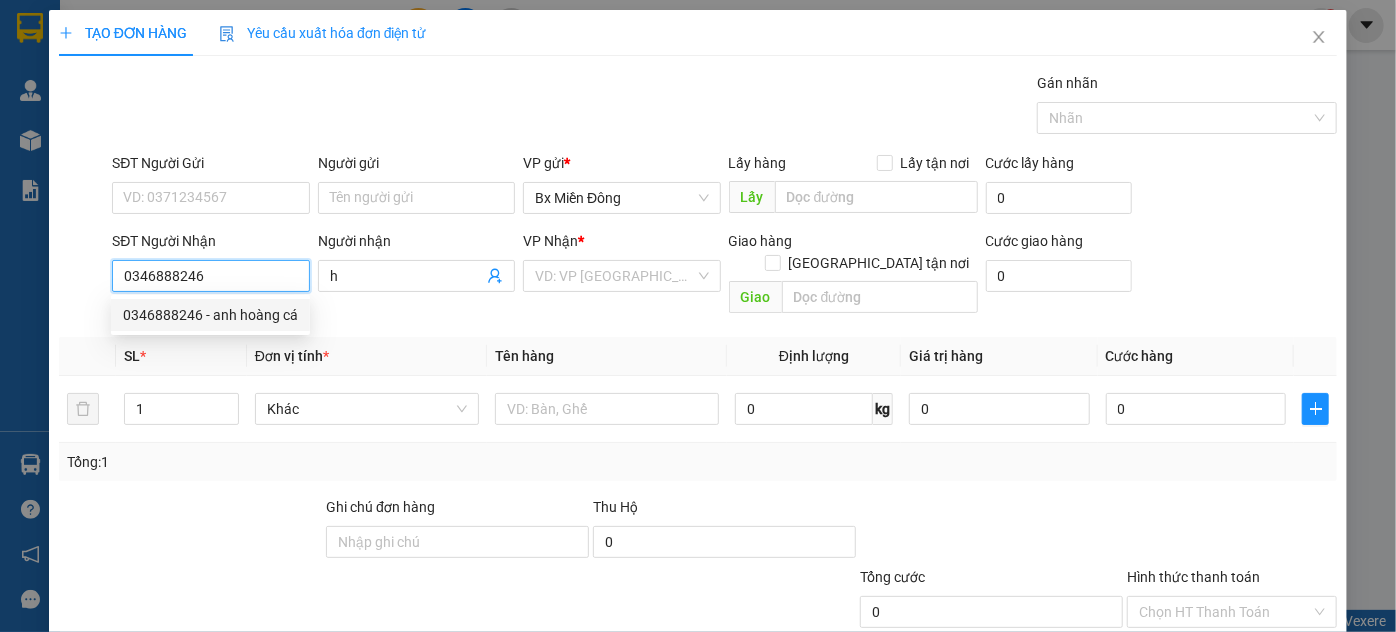 click on "0346888246 - anh hoàng cá" at bounding box center (210, 315) 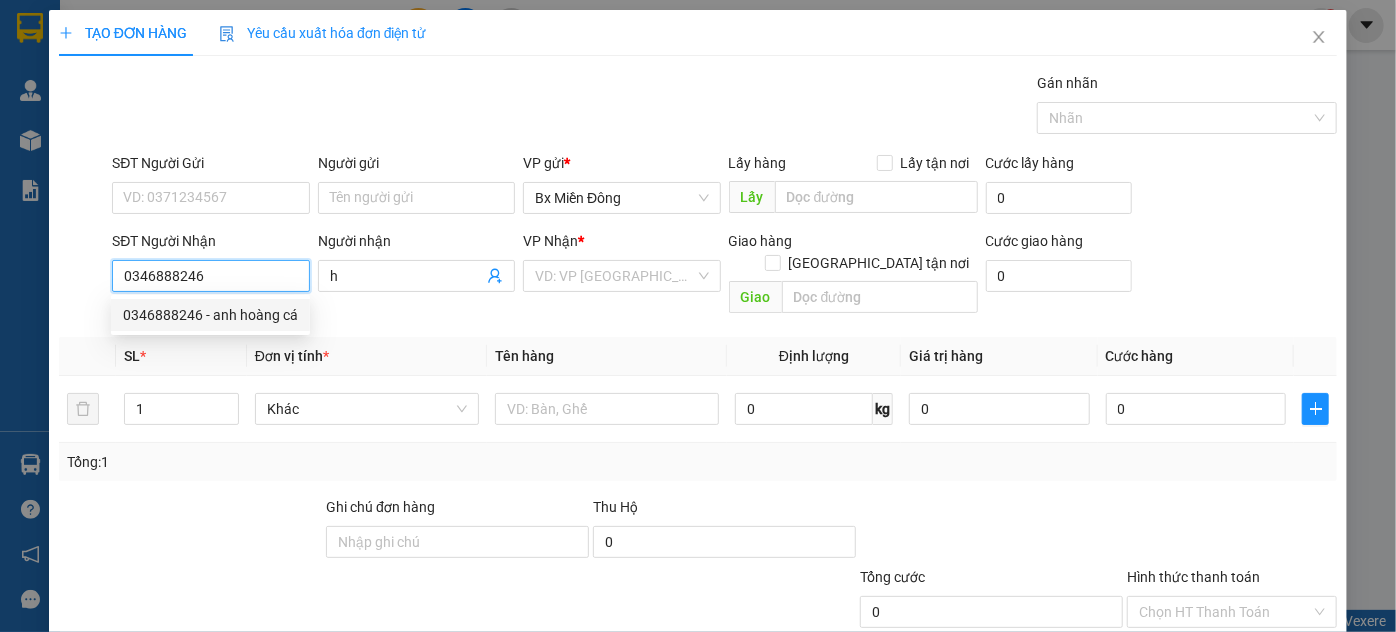 type on "anh hoàng cá" 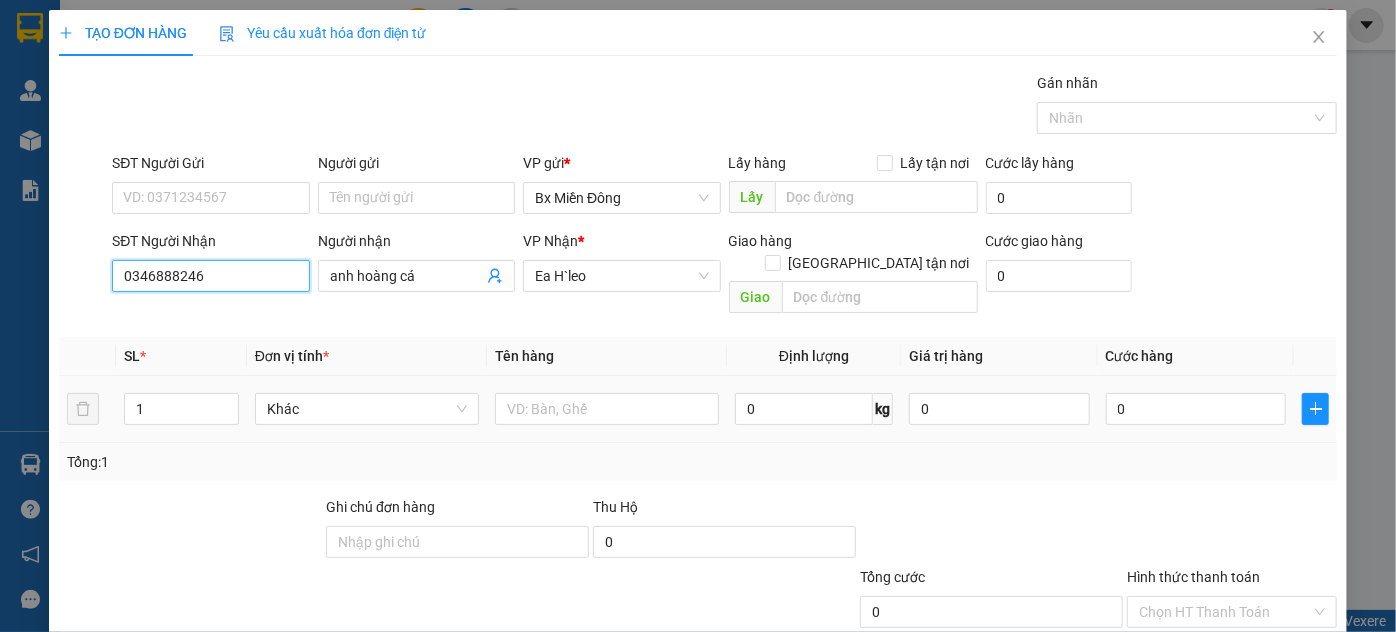 type on "0346888246" 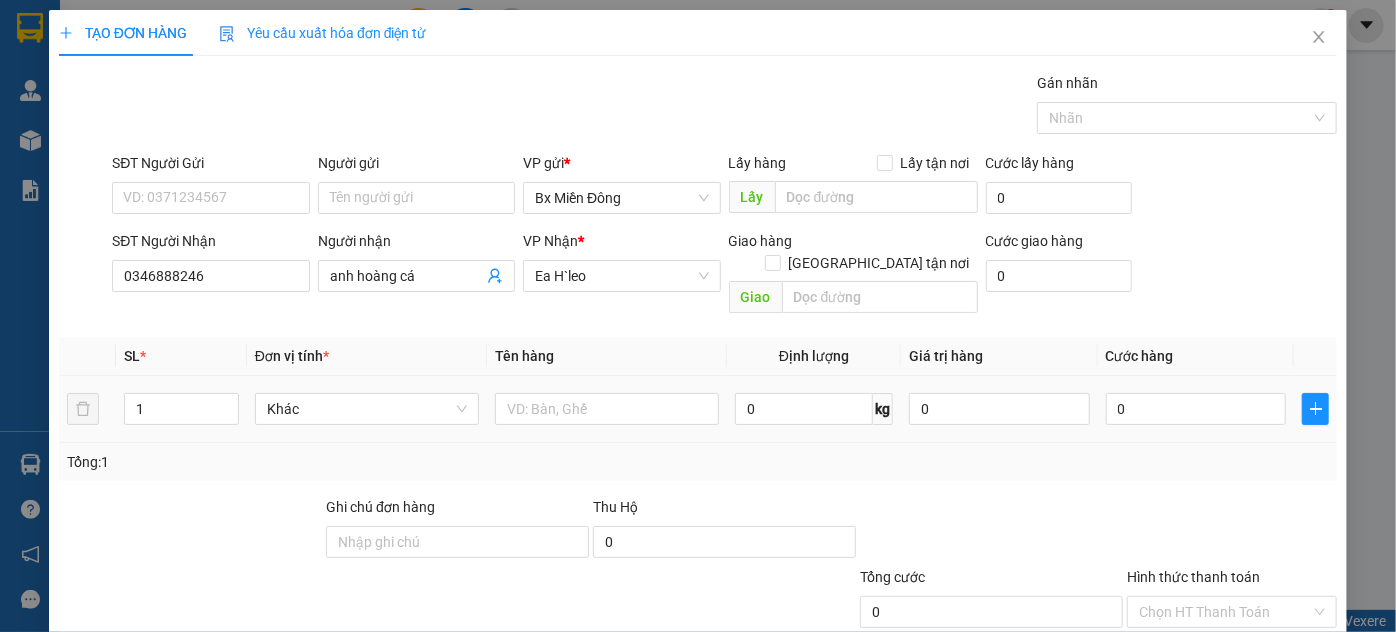 click at bounding box center (607, 409) 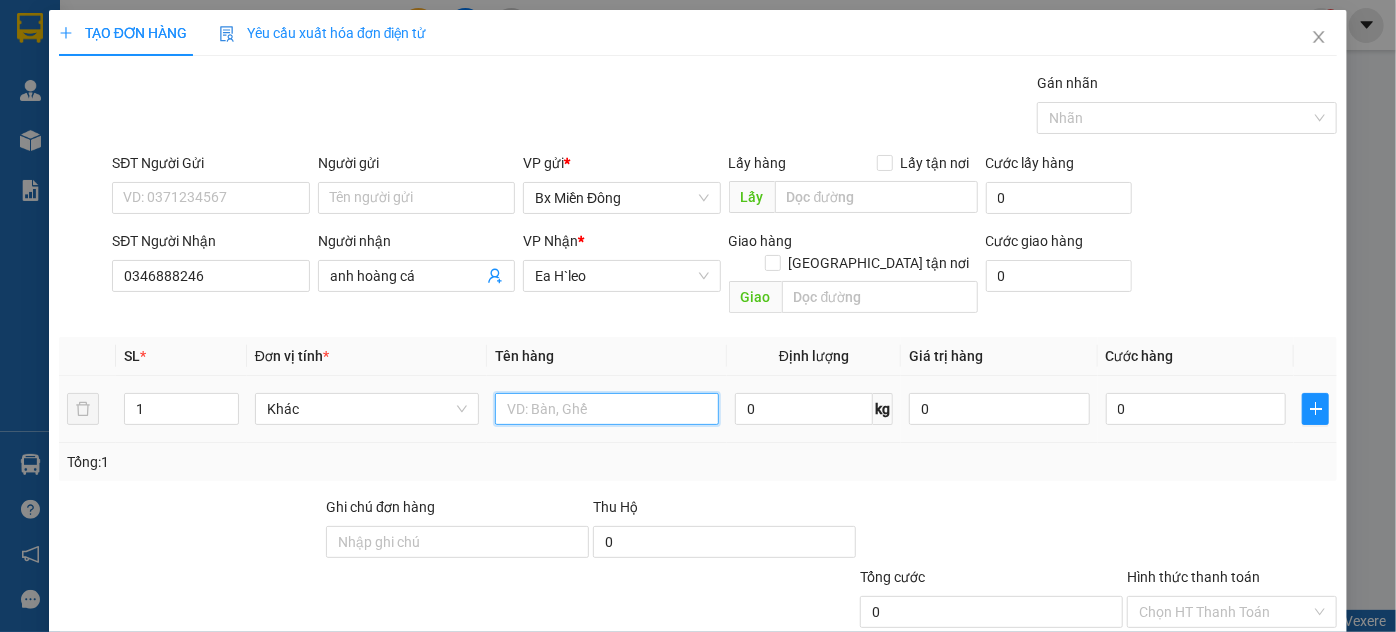 click at bounding box center (607, 409) 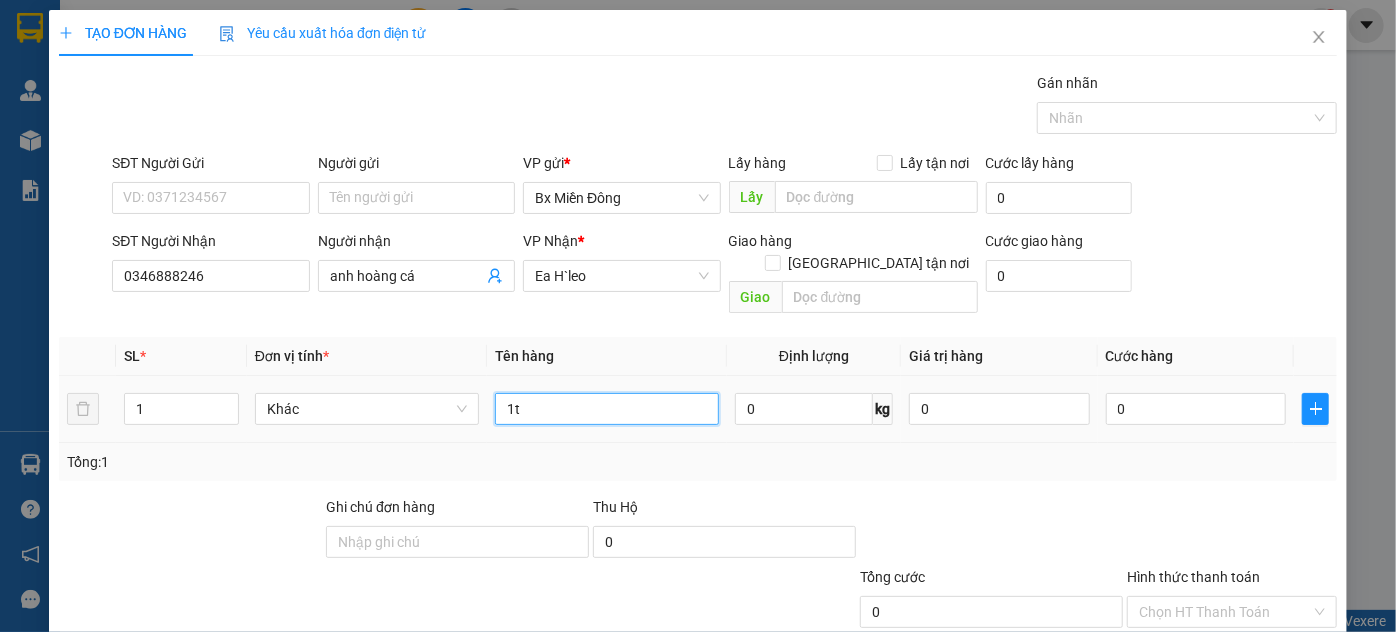 type on "1th" 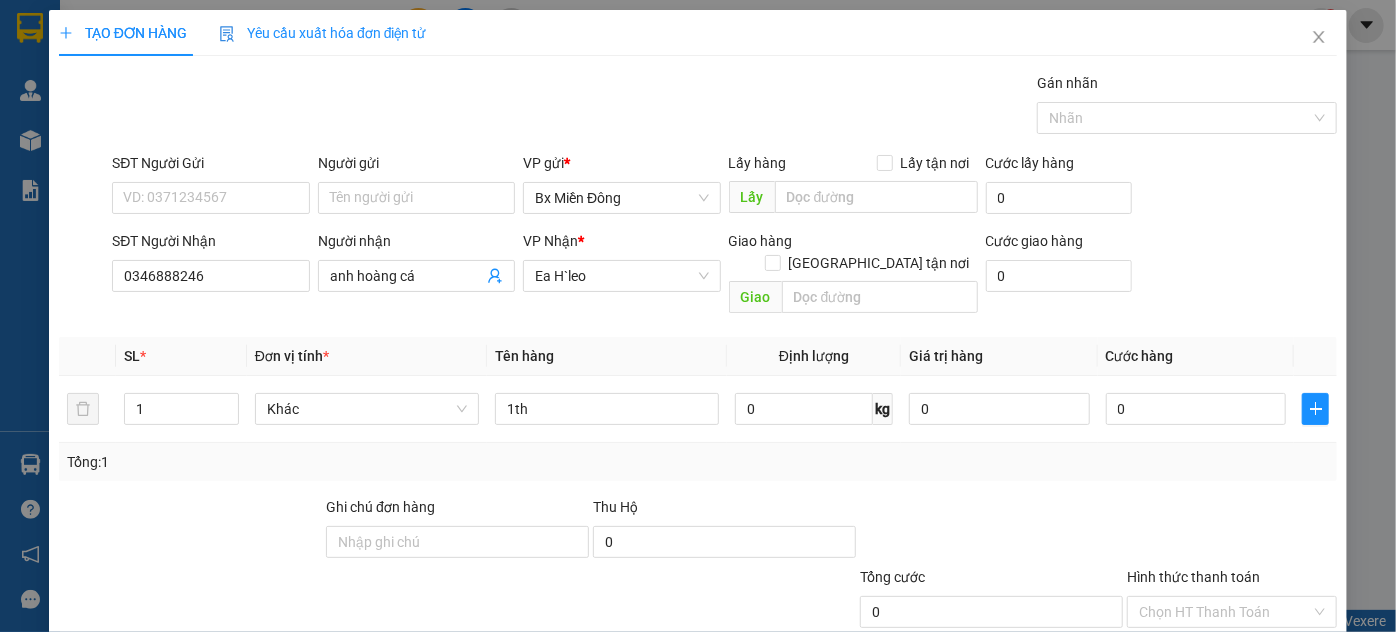 click on "[PERSON_NAME] và In" at bounding box center [1289, 707] 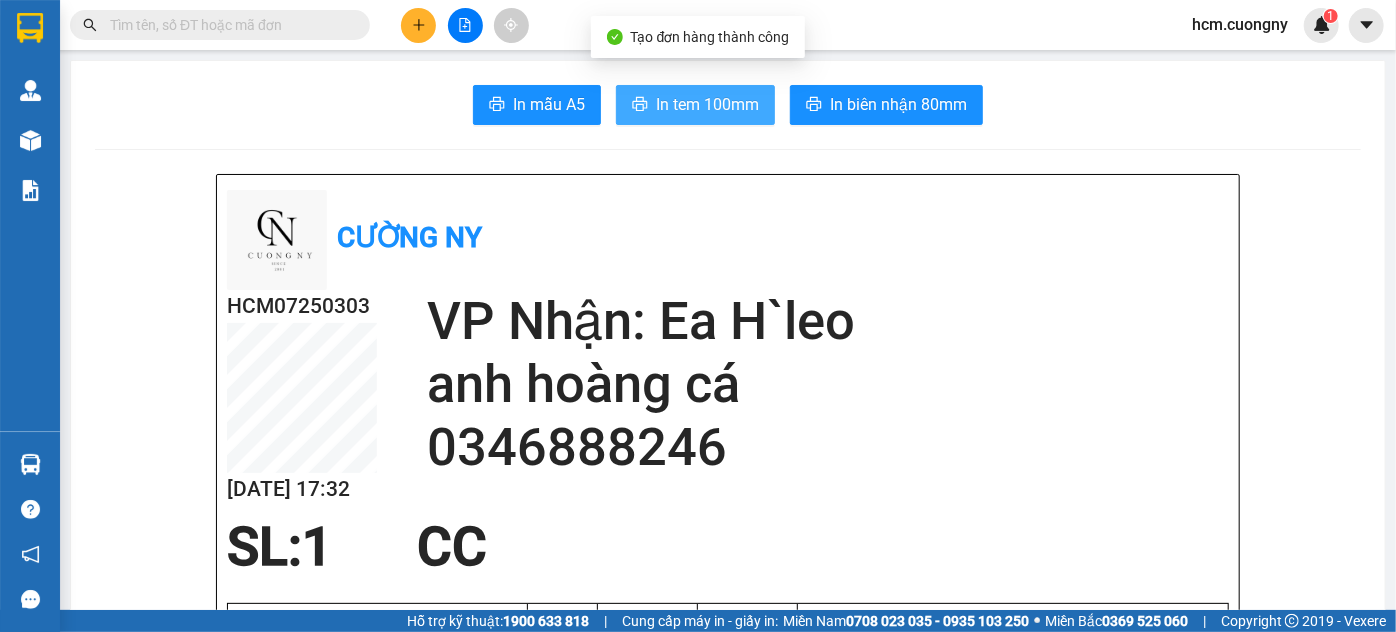 click on "In tem 100mm" at bounding box center (695, 105) 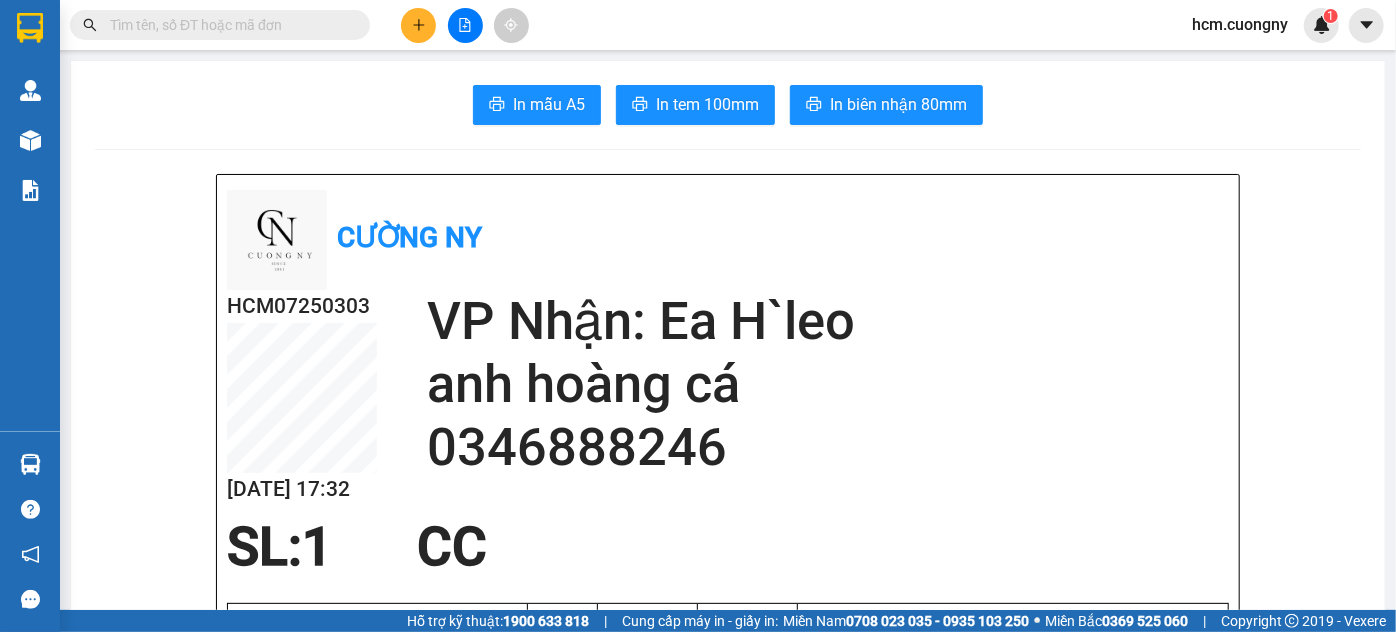 click at bounding box center [418, 25] 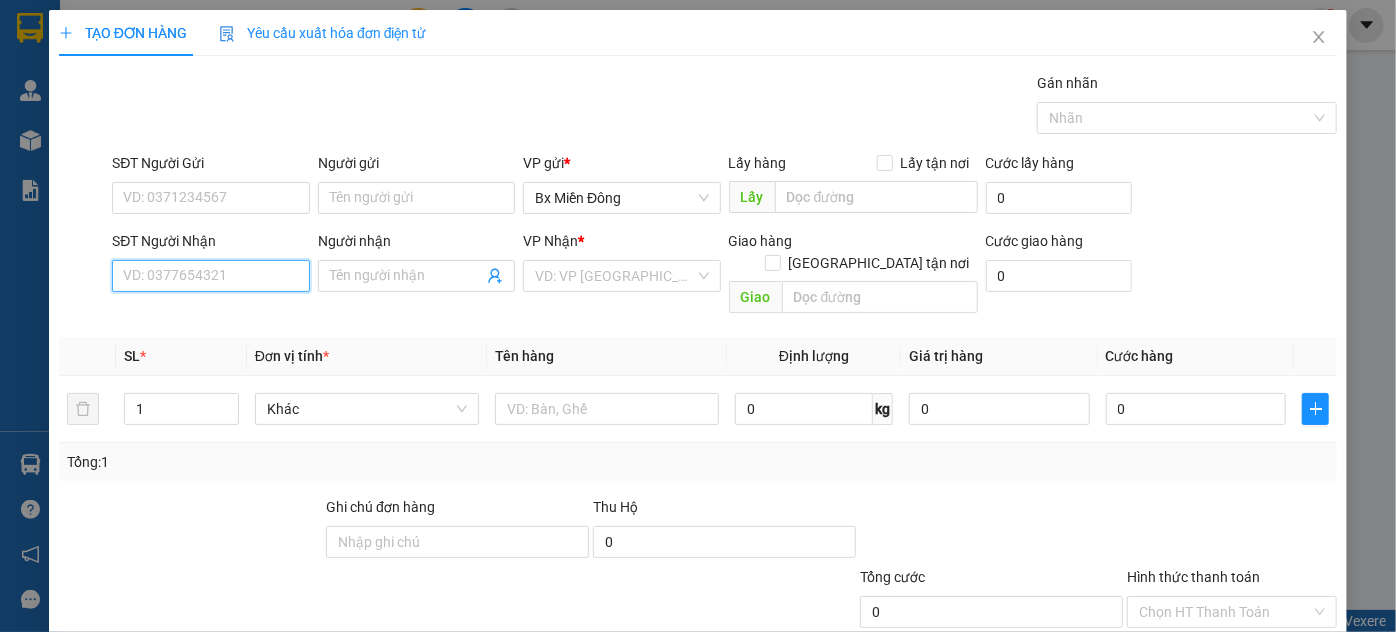 click on "SĐT Người Nhận" at bounding box center [210, 276] 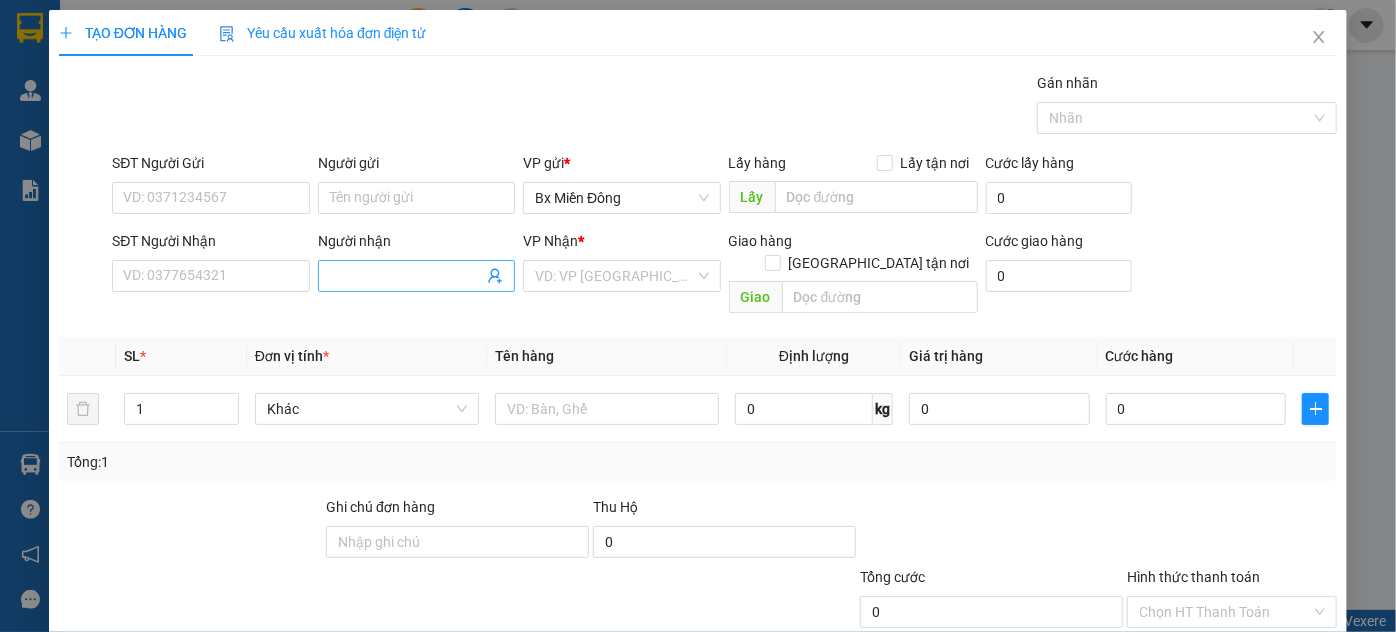 click on "Người nhận" at bounding box center (406, 276) 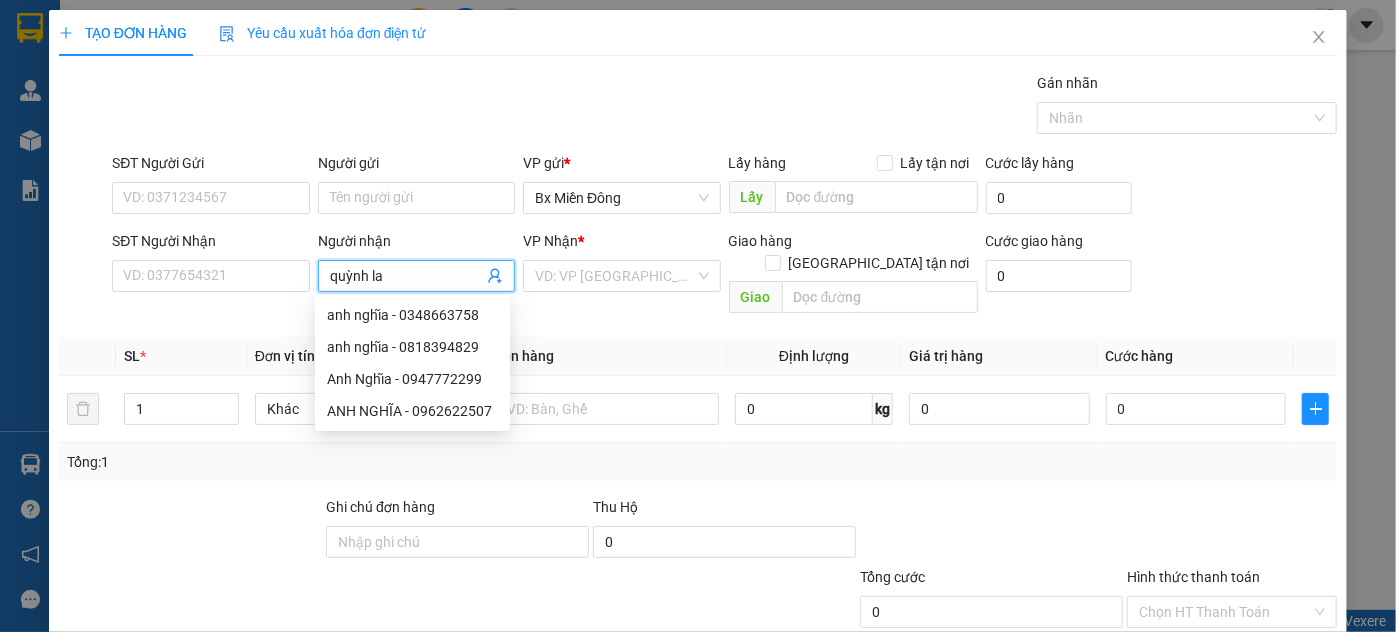type on "[PERSON_NAME]" 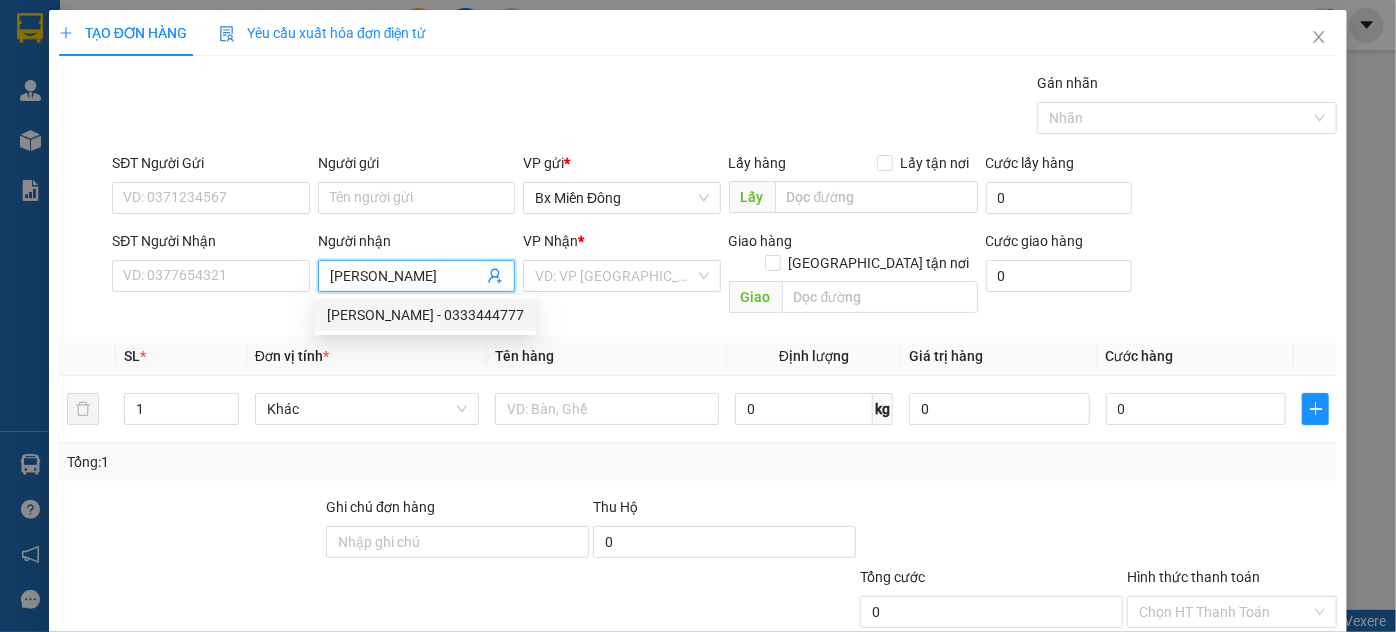 click on "[PERSON_NAME]  - 0333444777" at bounding box center [425, 315] 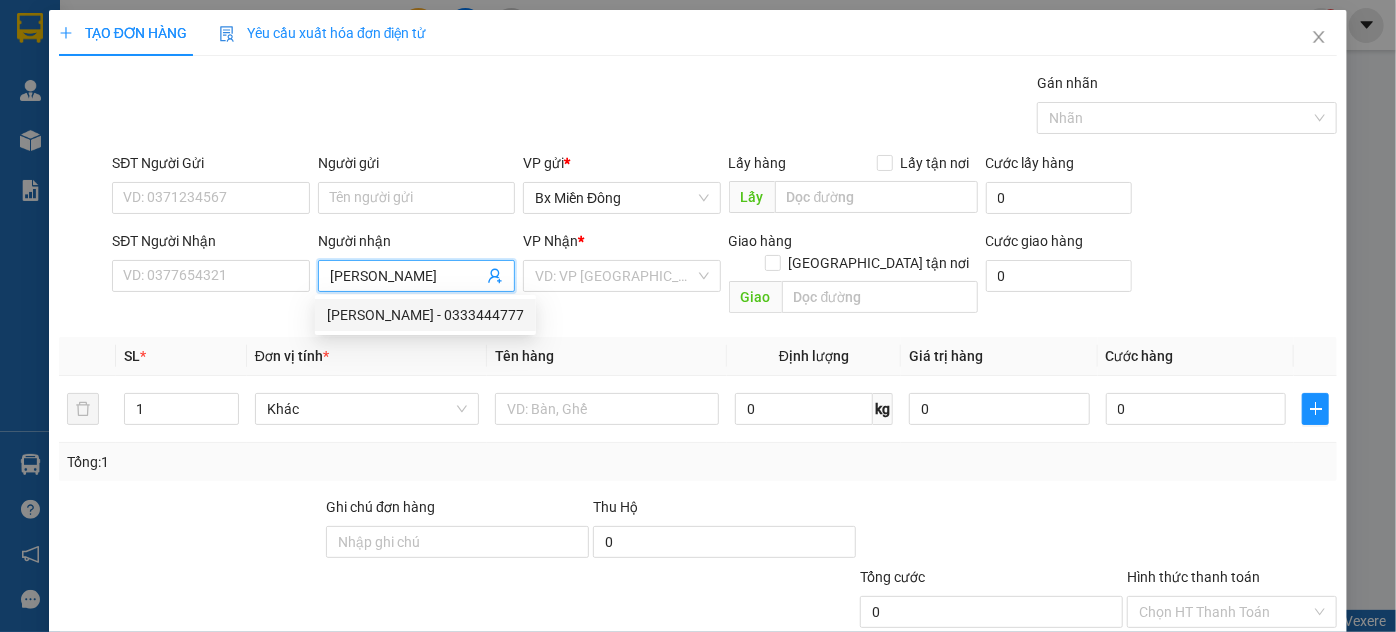 type on "0333444777" 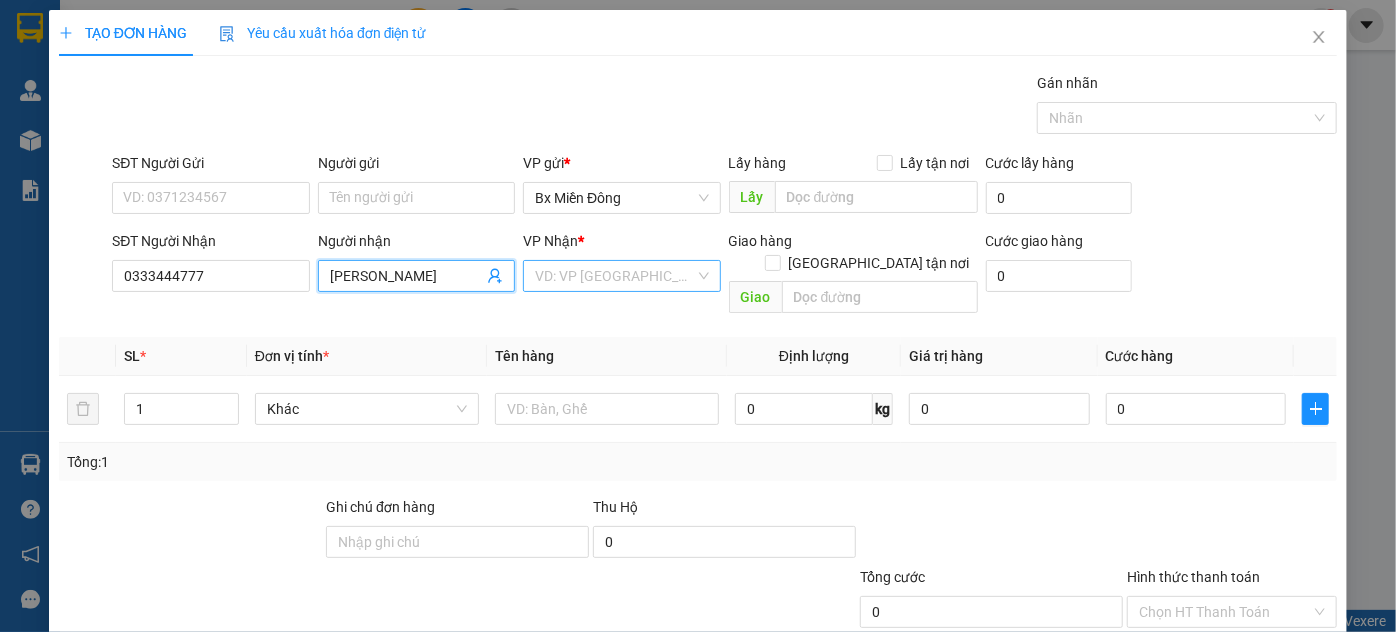 type on "[PERSON_NAME]" 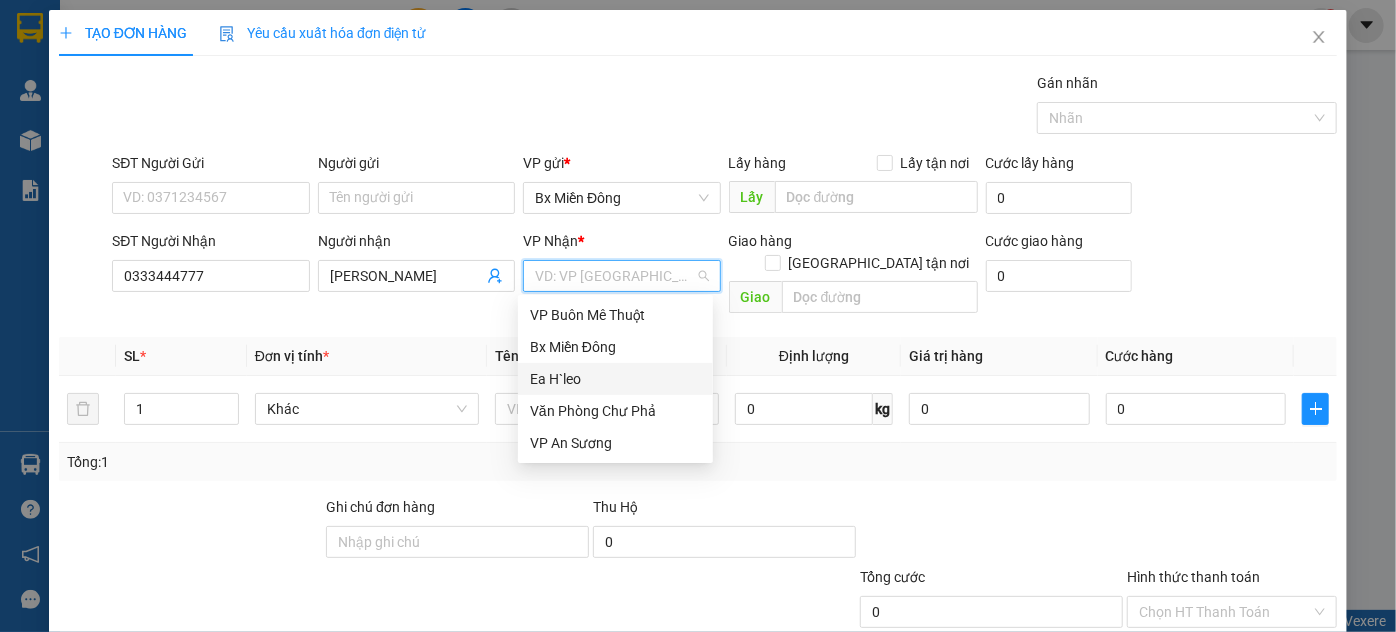 click on "Ea H`leo" at bounding box center [615, 379] 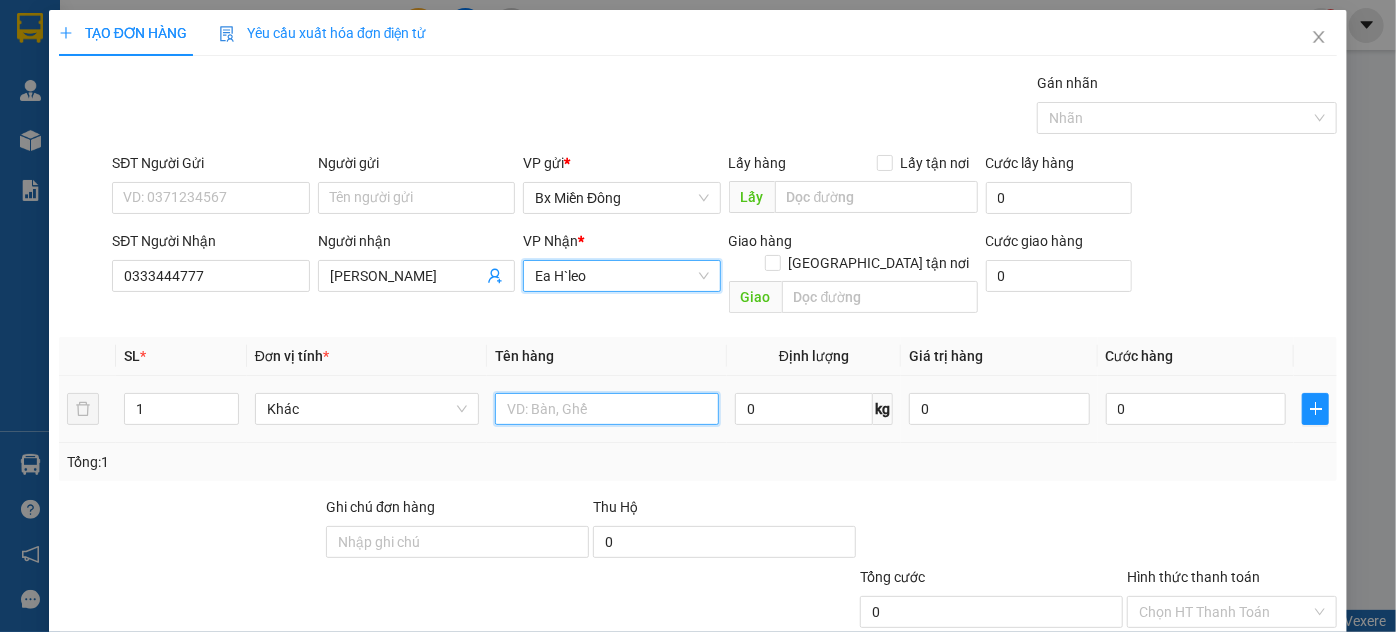 click at bounding box center [607, 409] 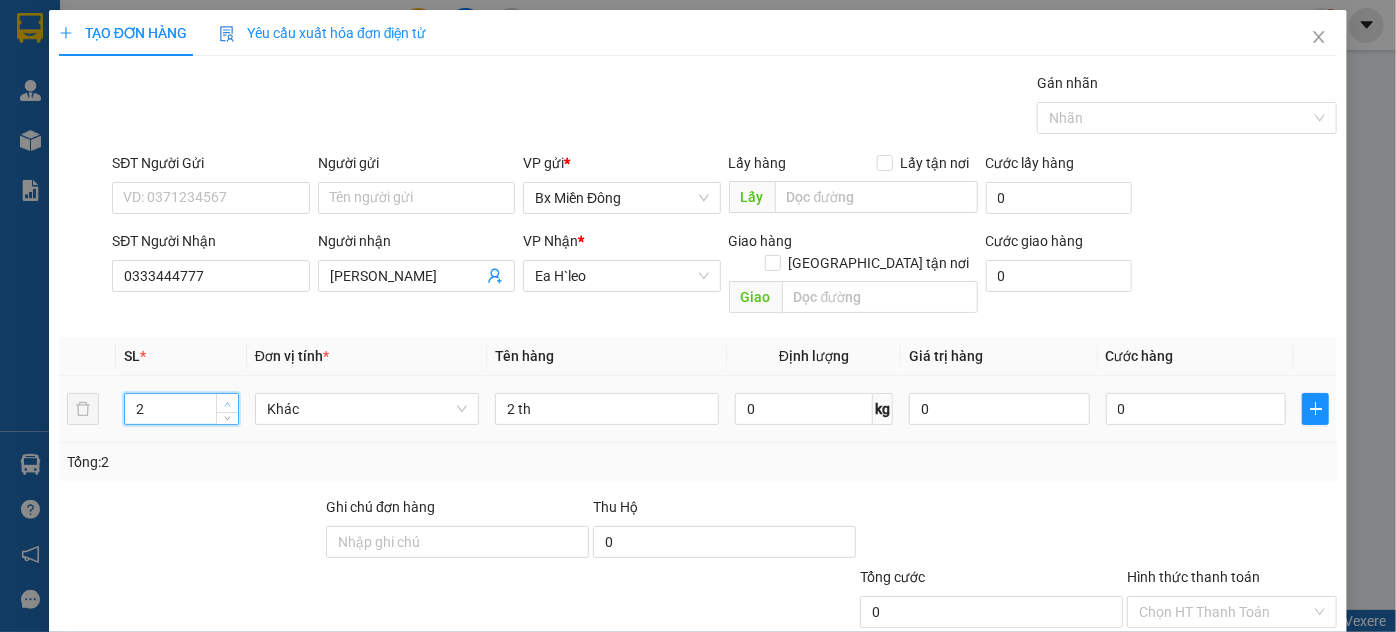 click at bounding box center [228, 404] 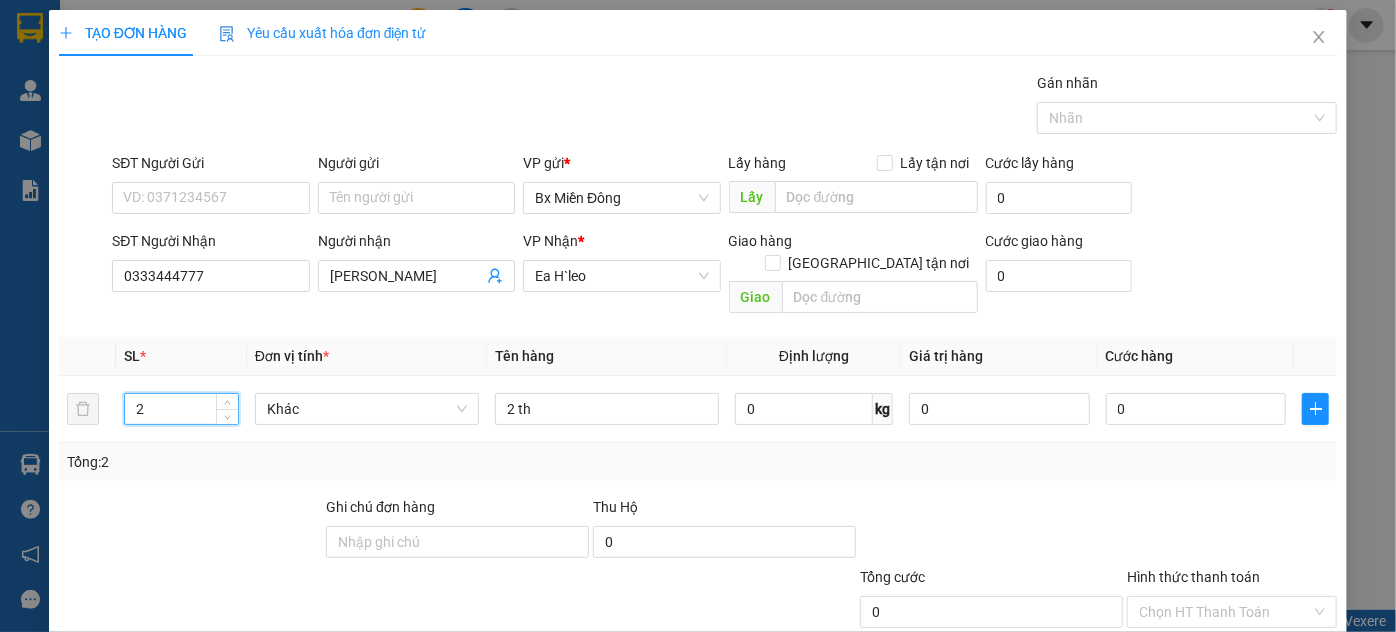 click on "[PERSON_NAME] và In" at bounding box center (1289, 707) 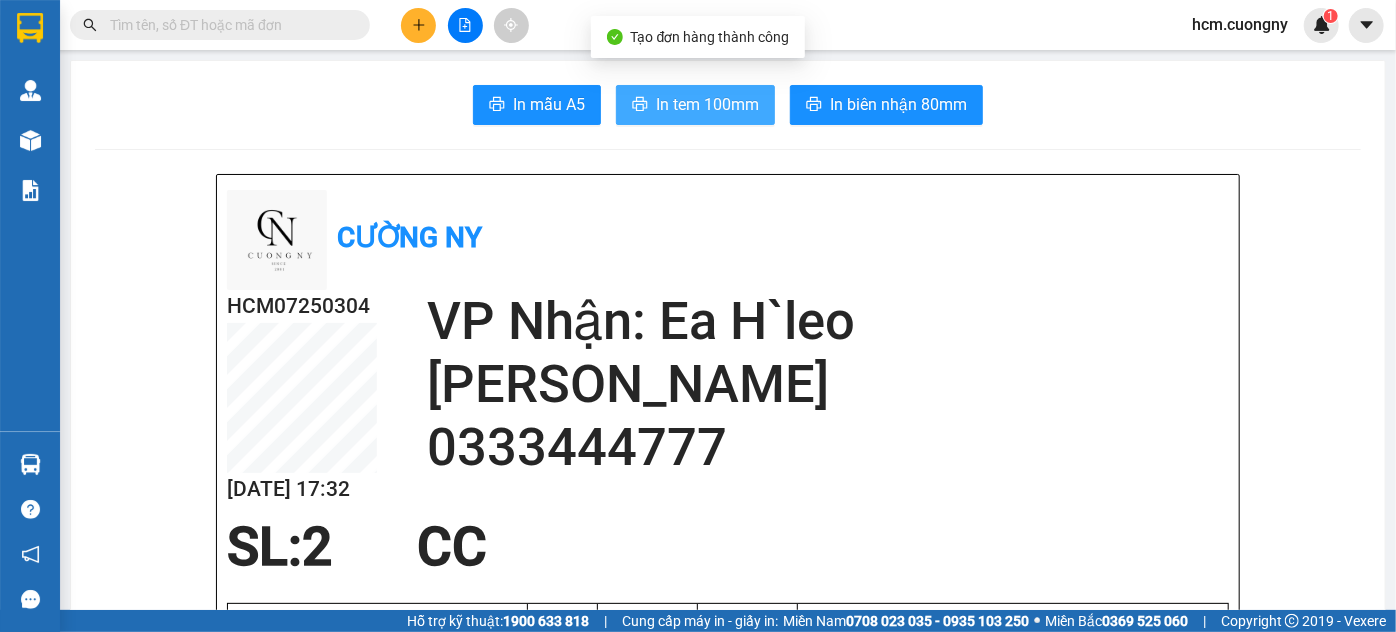 click on "In tem 100mm" at bounding box center [707, 104] 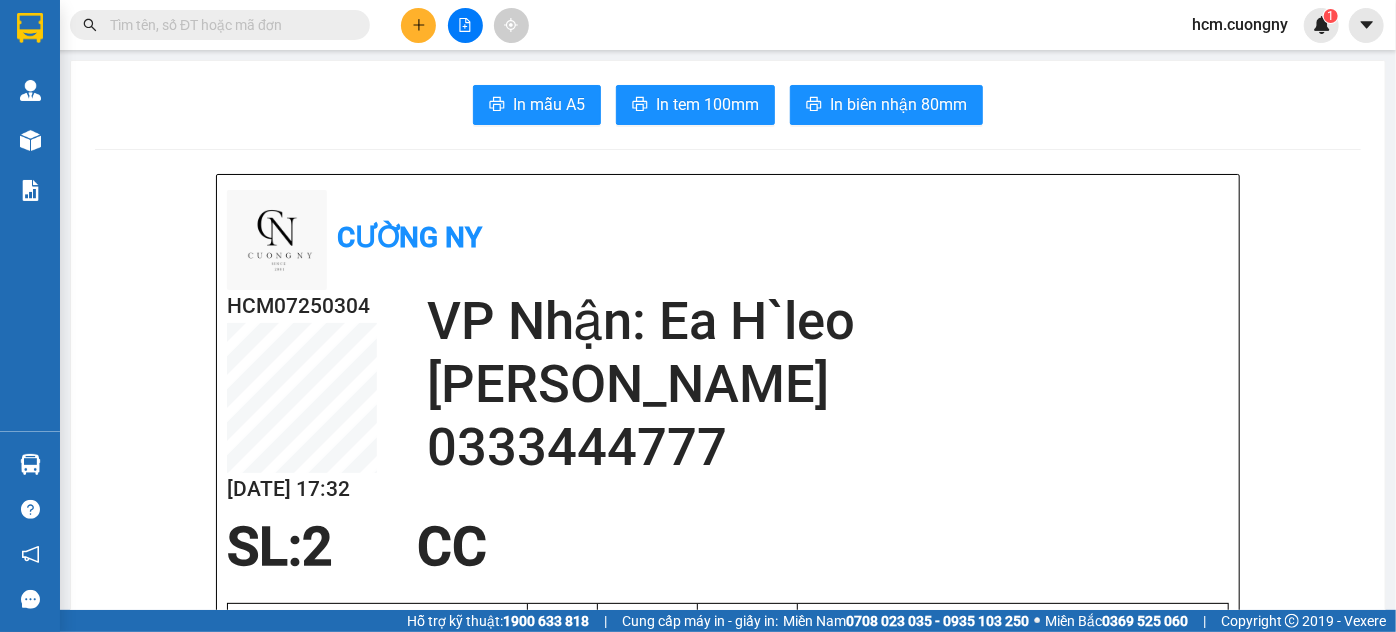 click at bounding box center [418, 25] 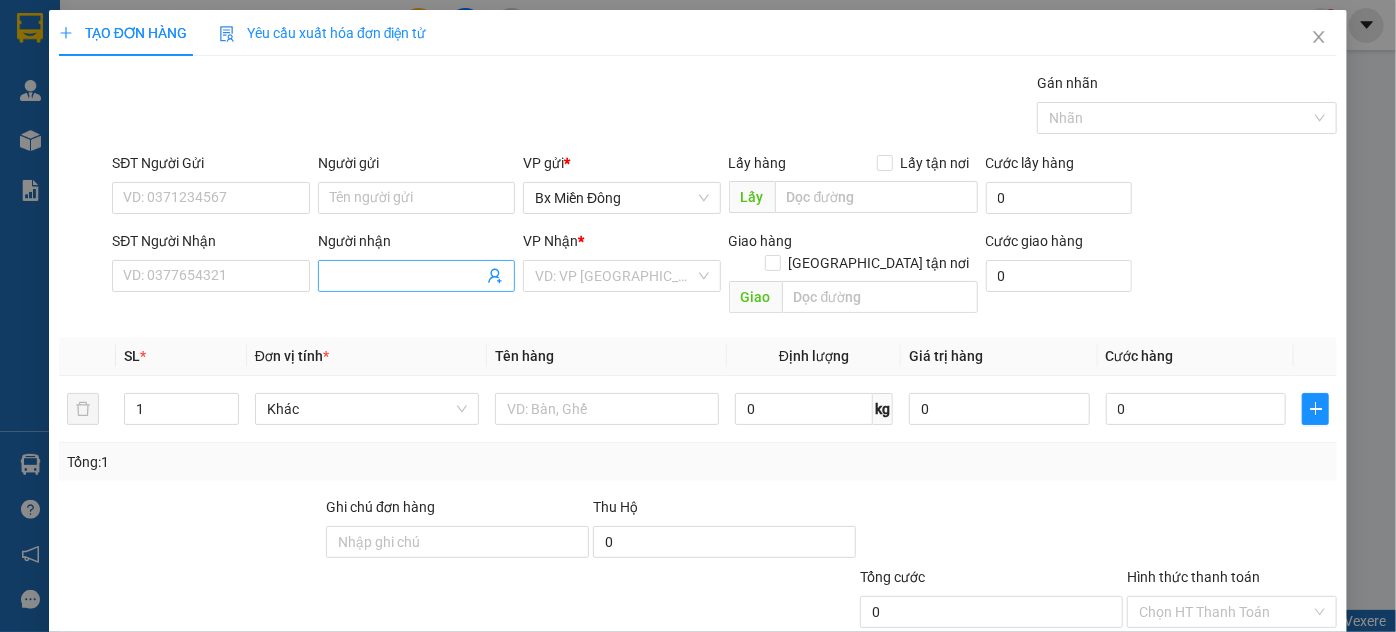 click on "Người nhận" at bounding box center [406, 276] 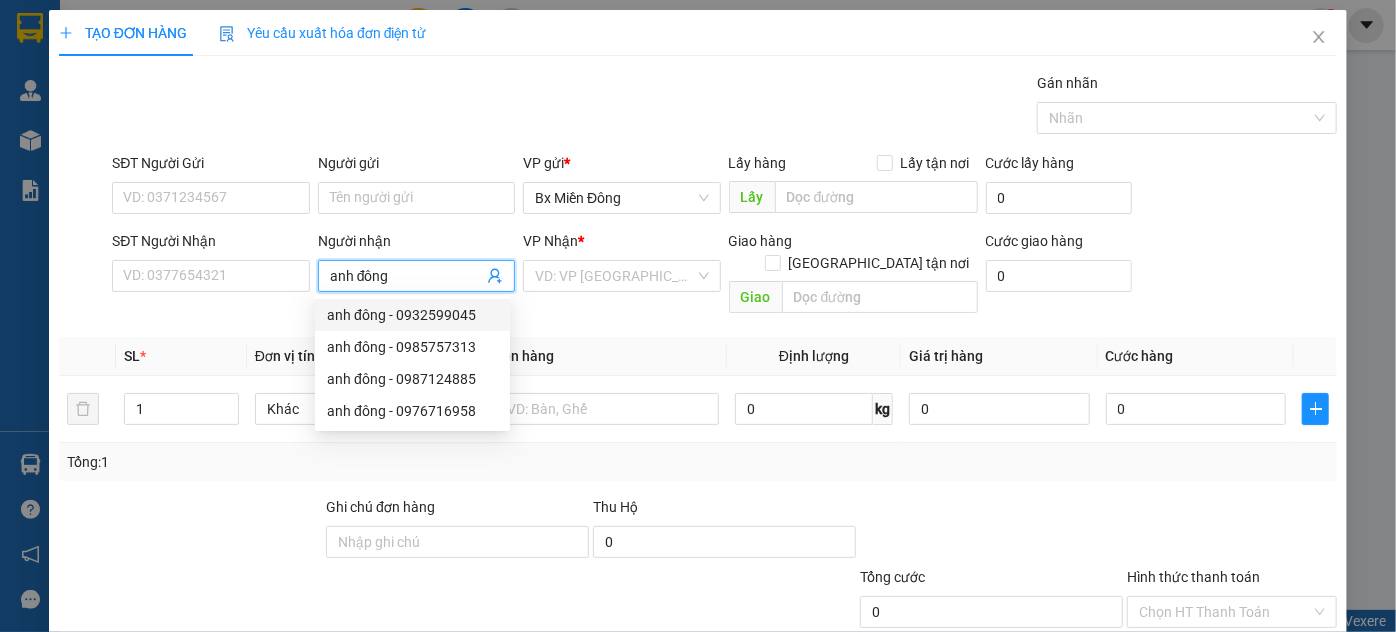 type on "anh đông" 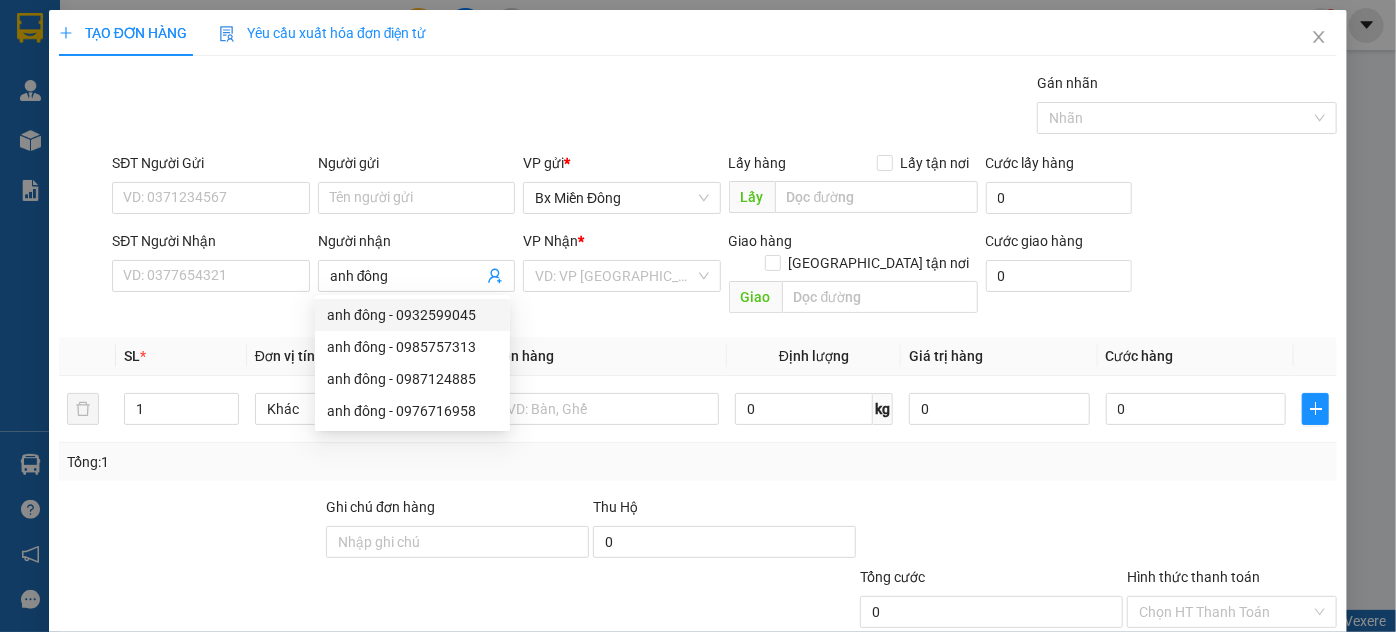 click on "SĐT Người Nhận" at bounding box center (210, 241) 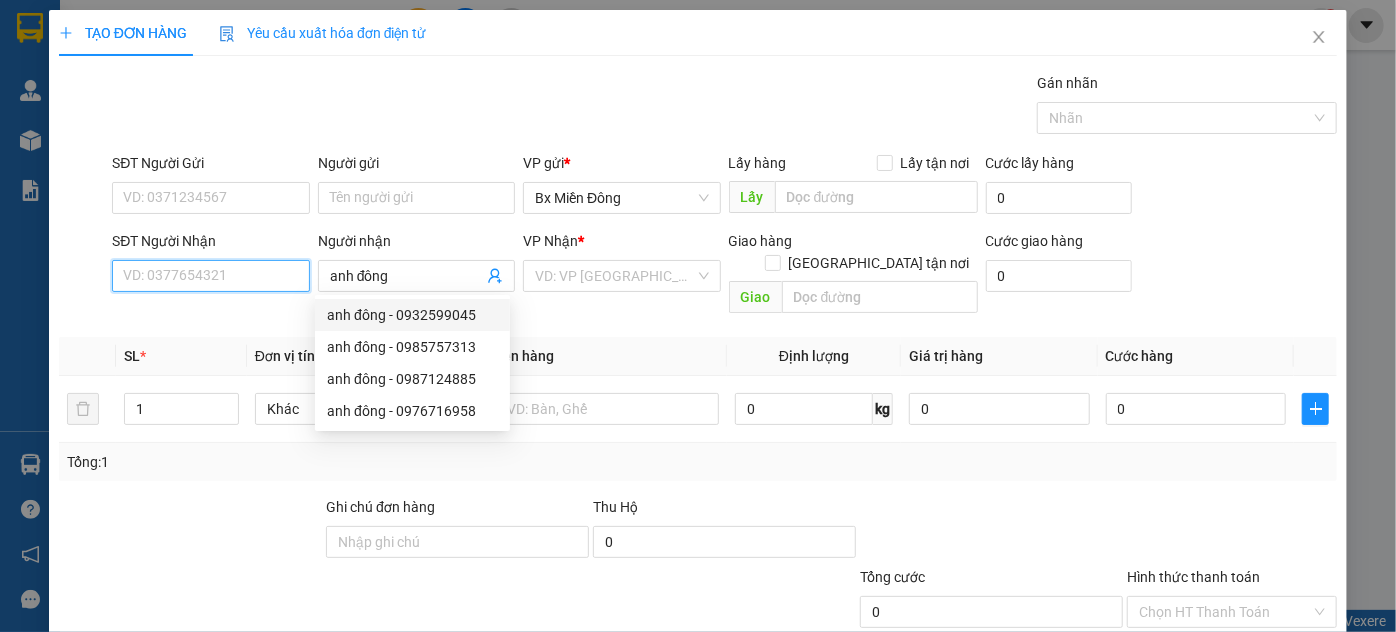 click on "SĐT Người Nhận" at bounding box center [210, 276] 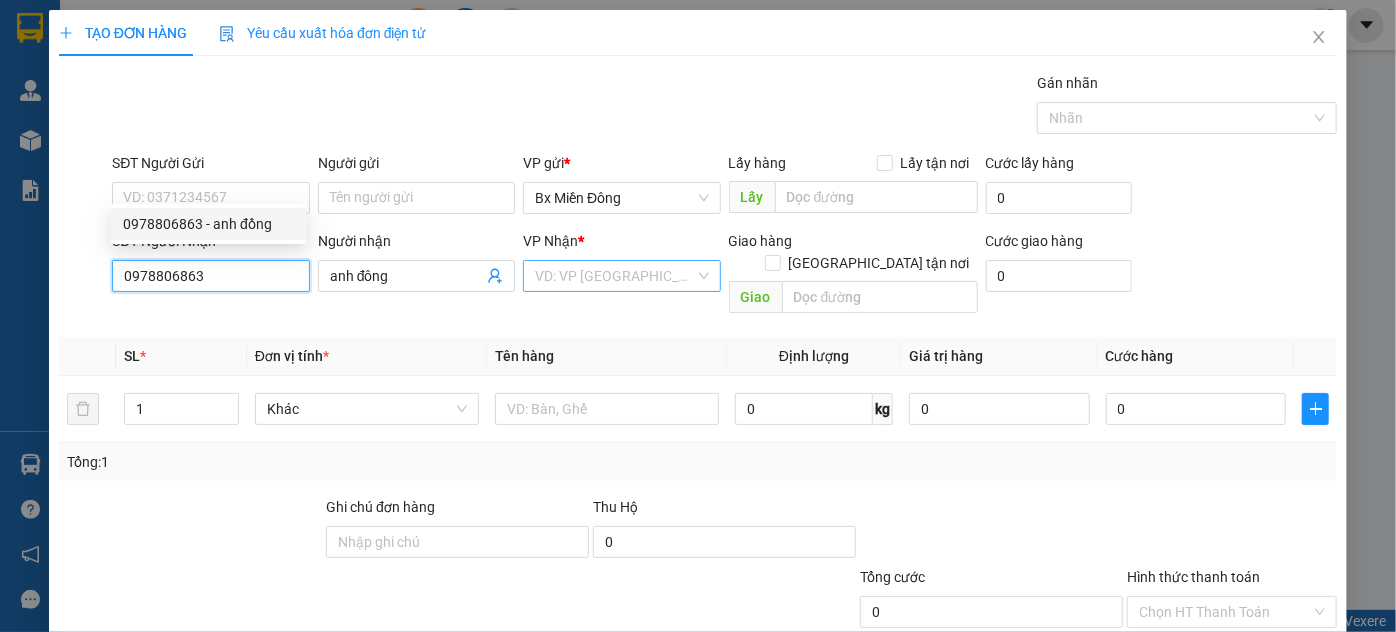 type on "0978806863" 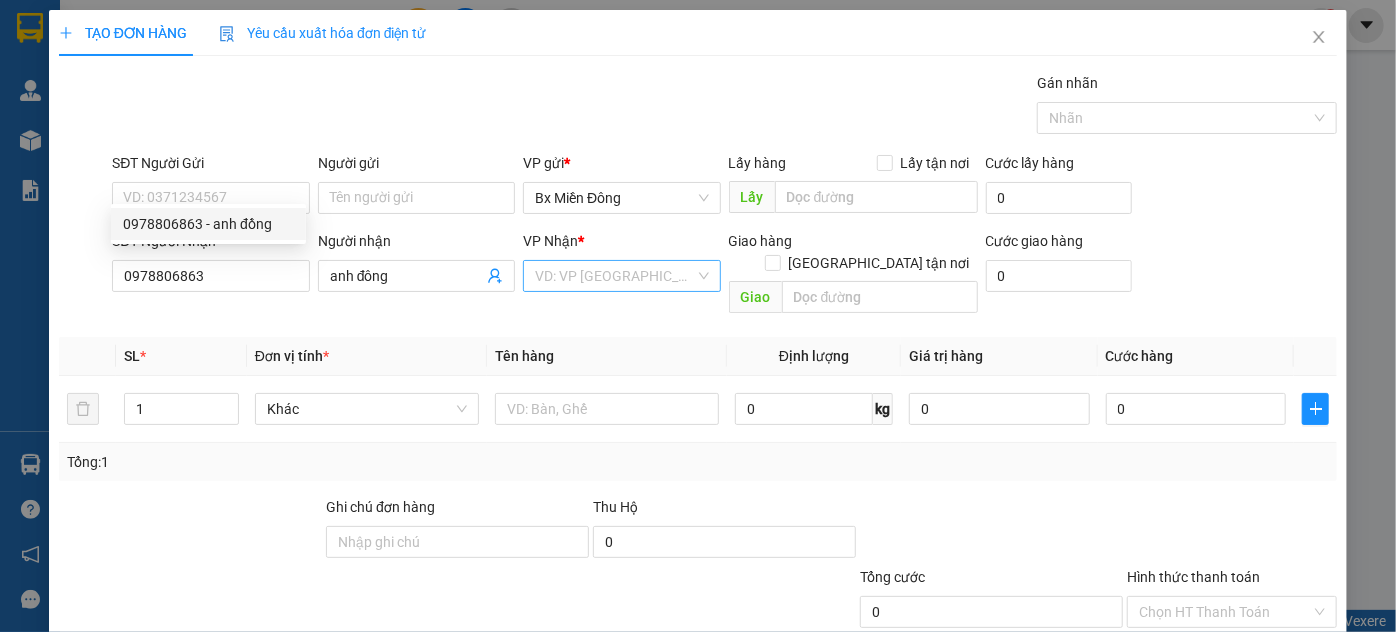 click at bounding box center [614, 276] 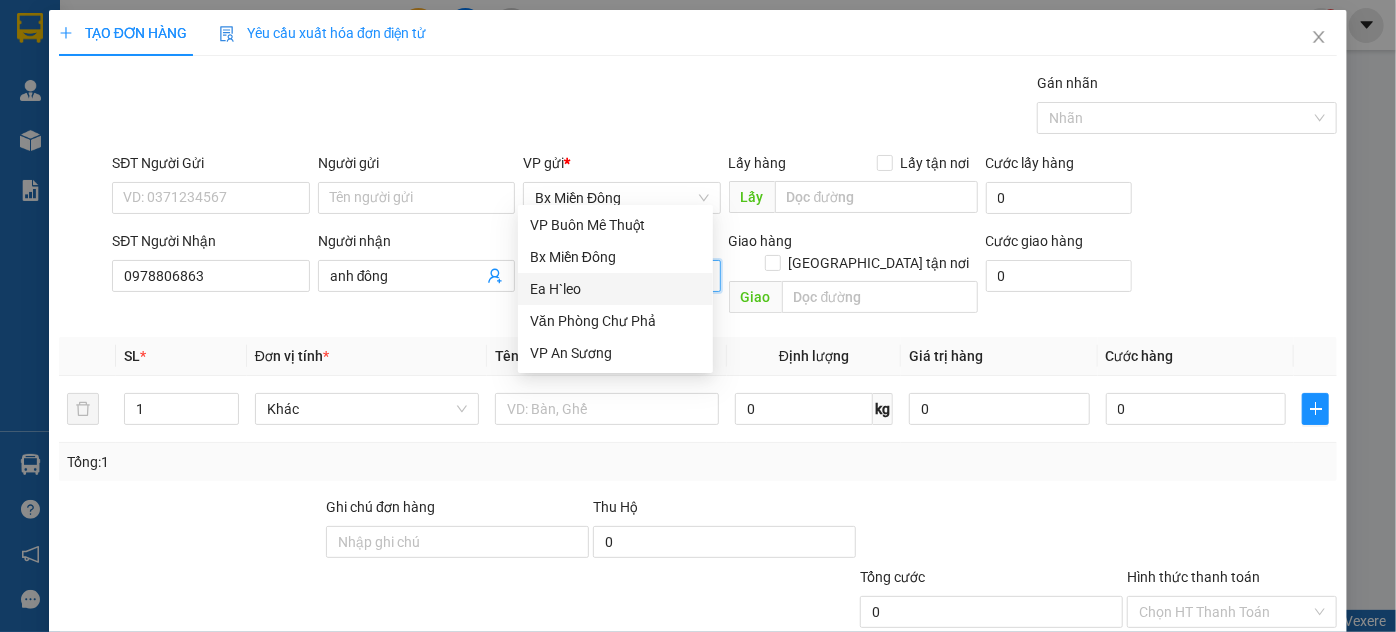 click on "Ea H`leo" at bounding box center [615, 289] 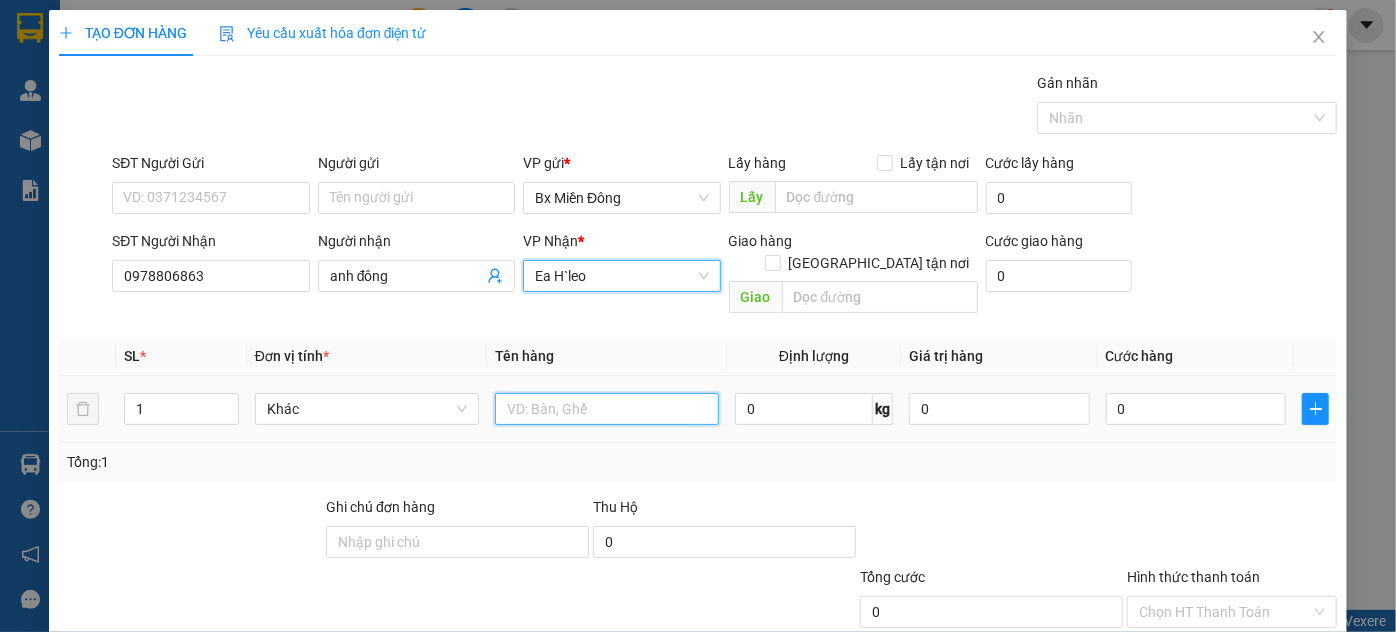 click at bounding box center (607, 409) 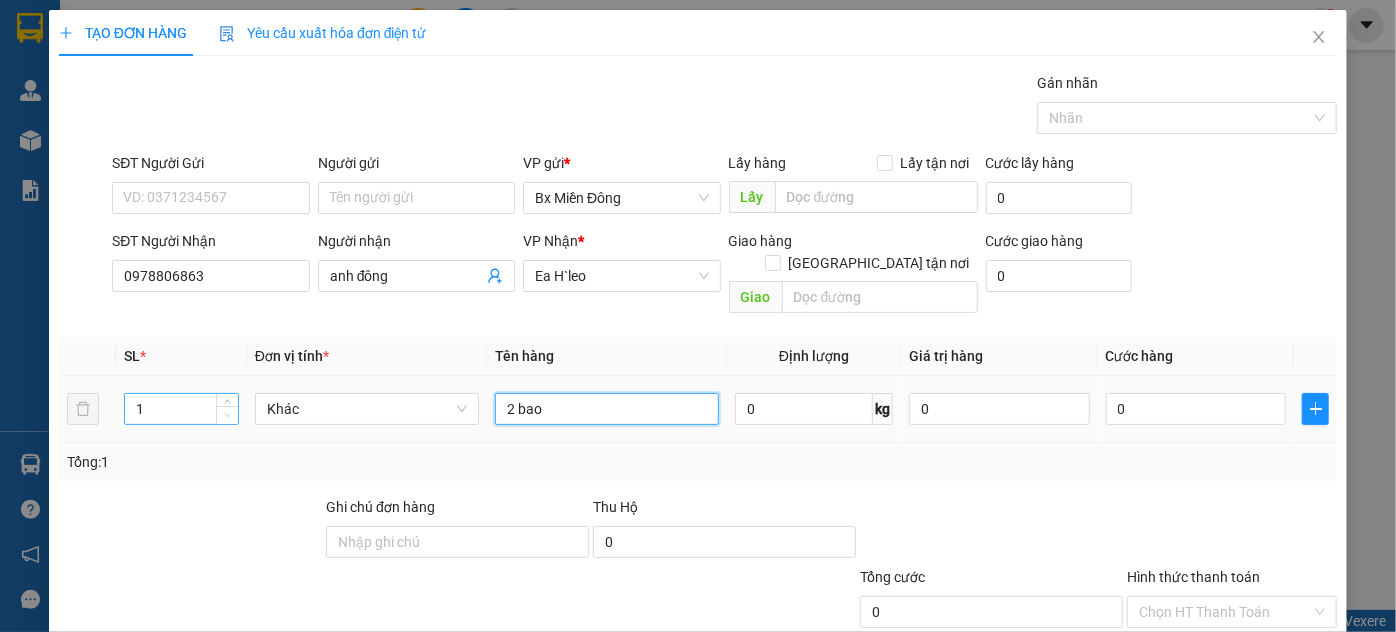 click at bounding box center [227, 415] 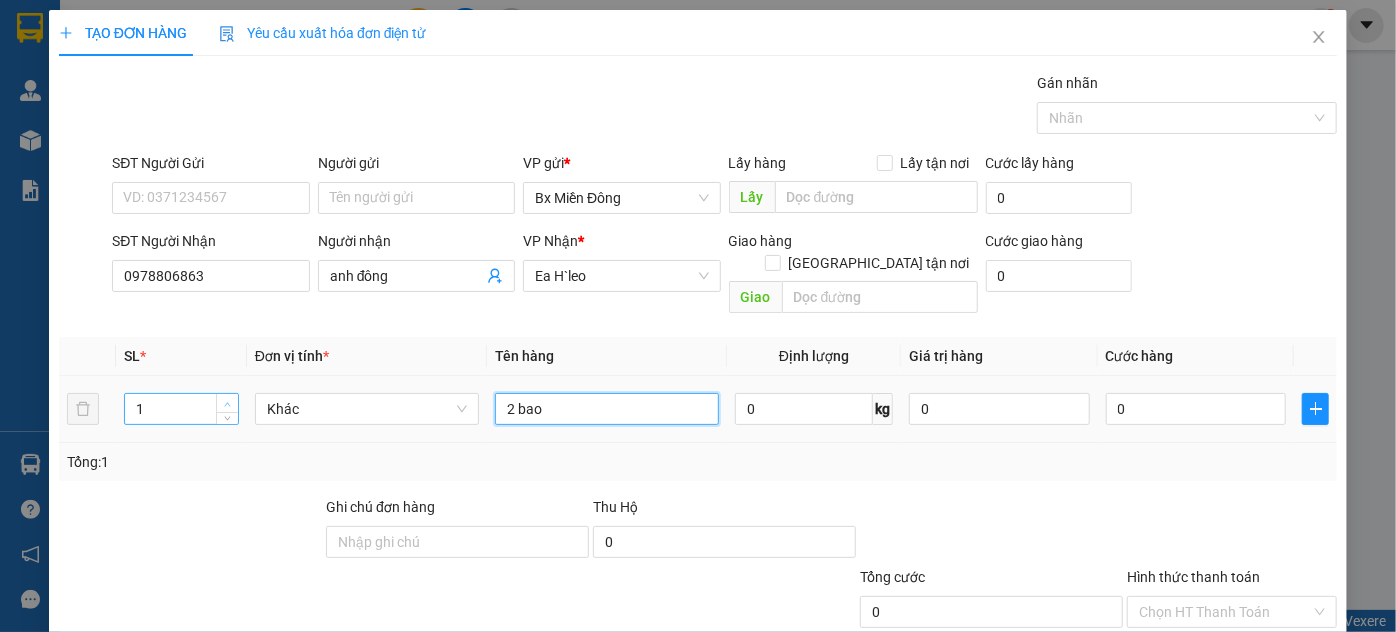 type on "2 bao" 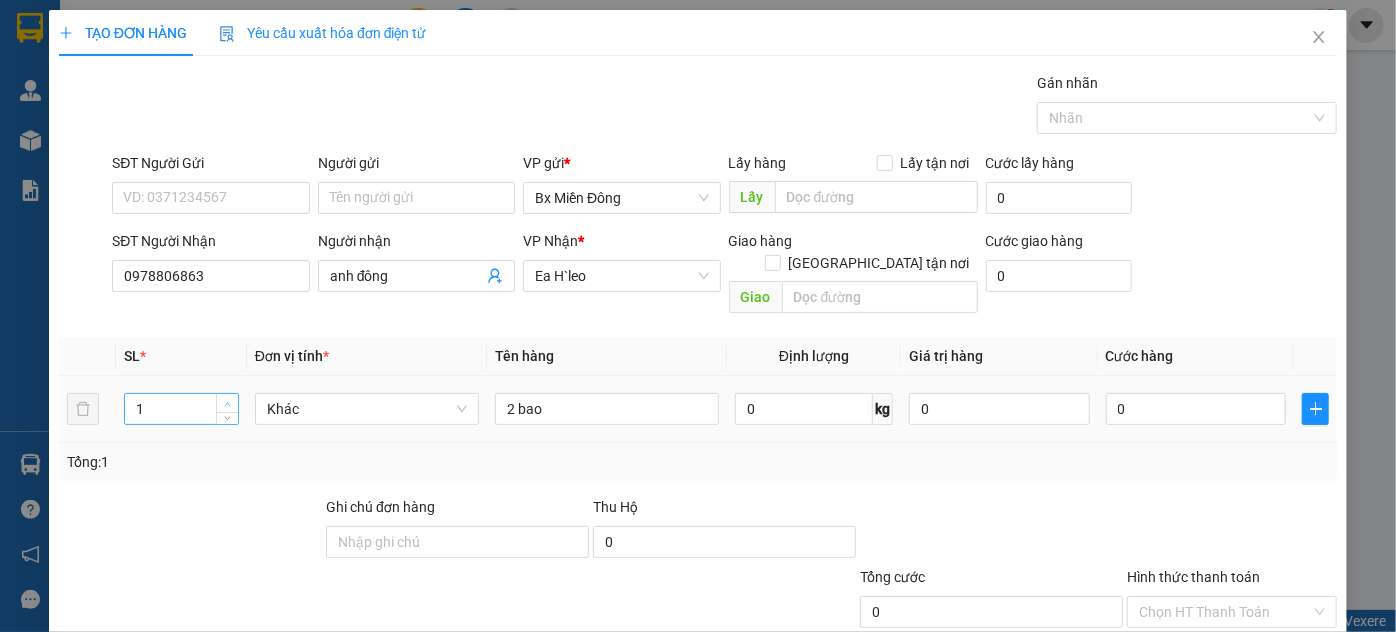 type on "2" 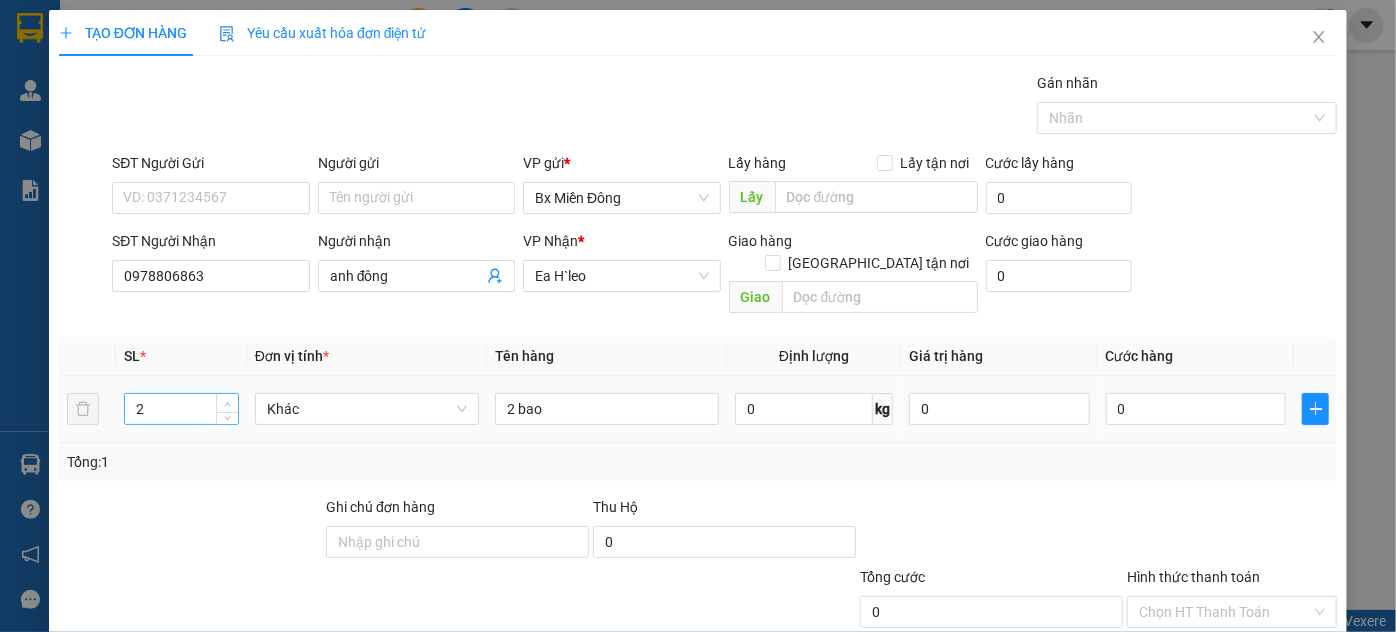 click at bounding box center [228, 404] 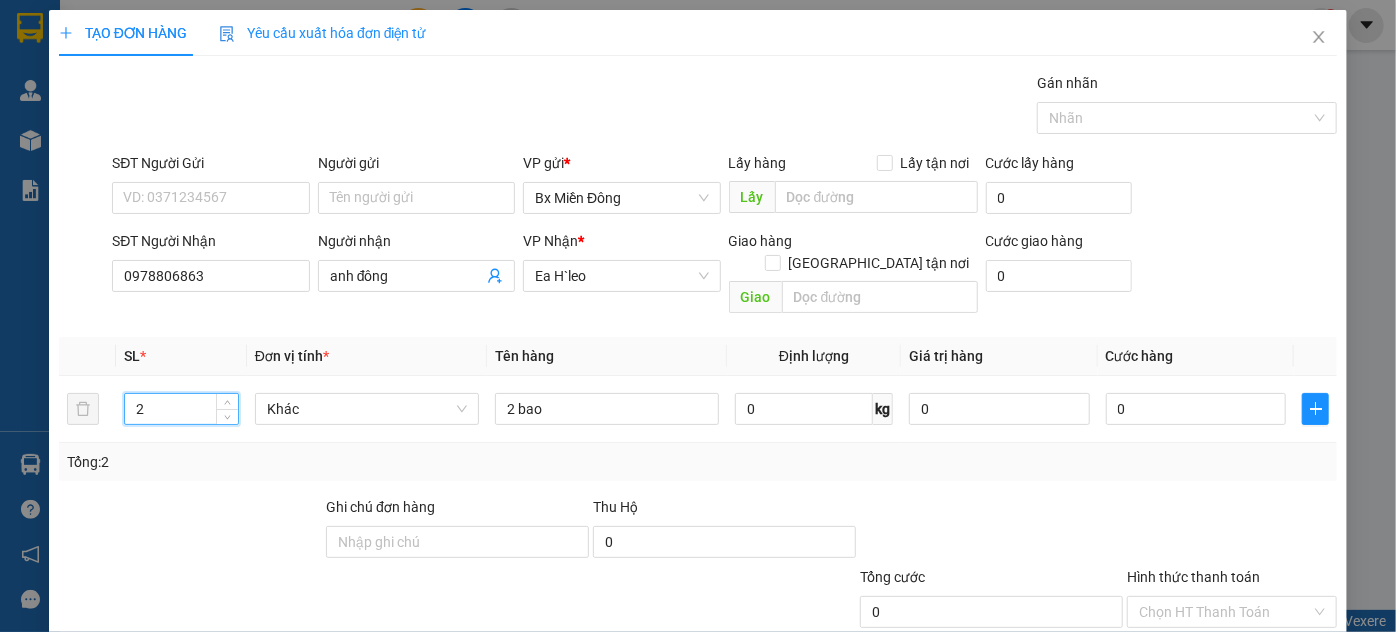 click on "[PERSON_NAME] và In" at bounding box center [1289, 707] 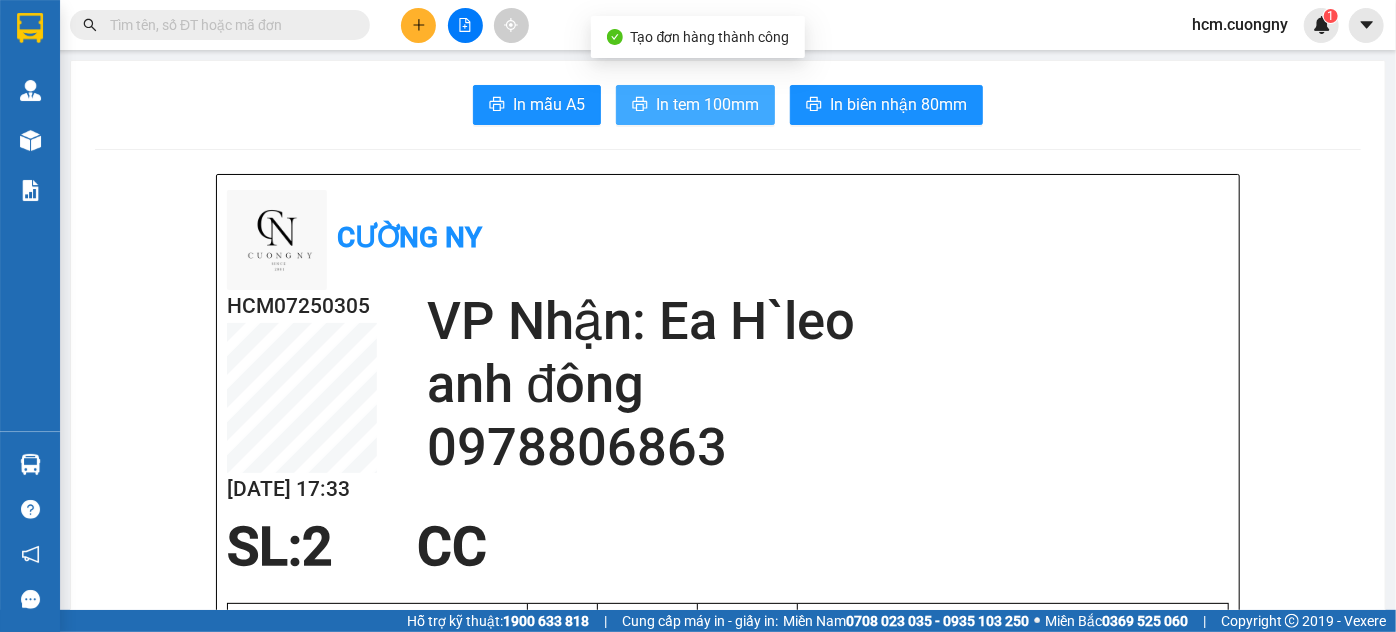 click on "In tem 100mm" at bounding box center [707, 104] 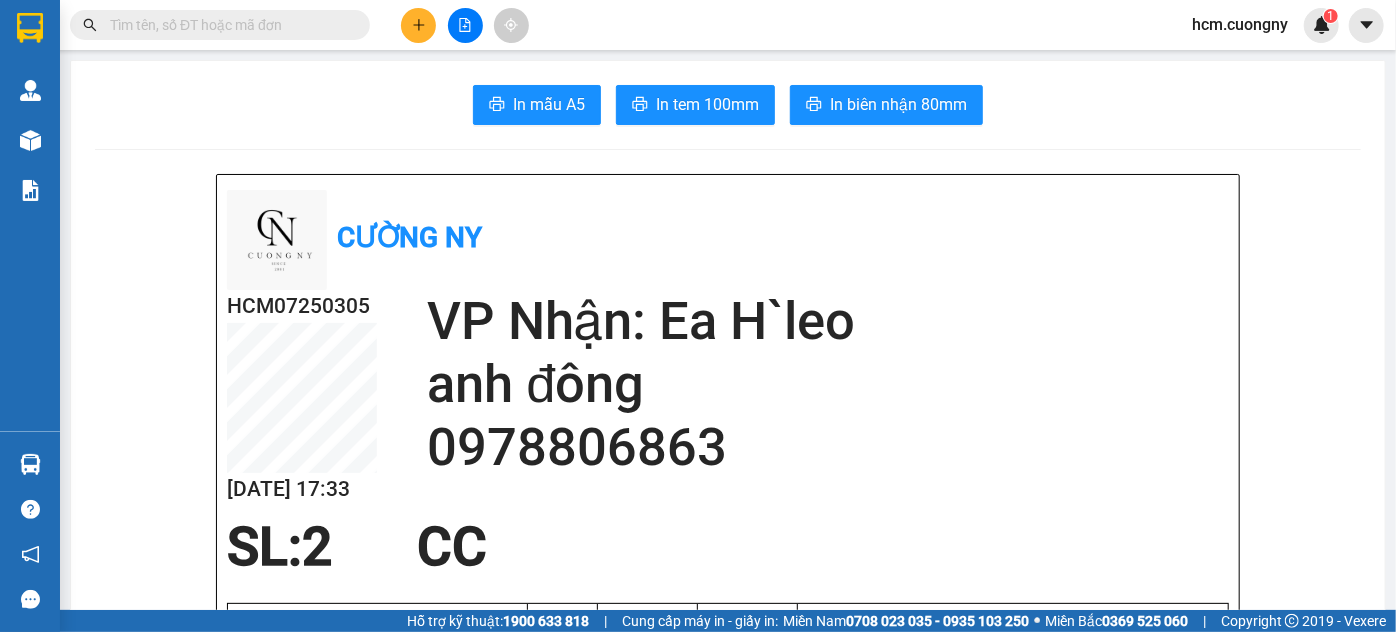 click at bounding box center (418, 25) 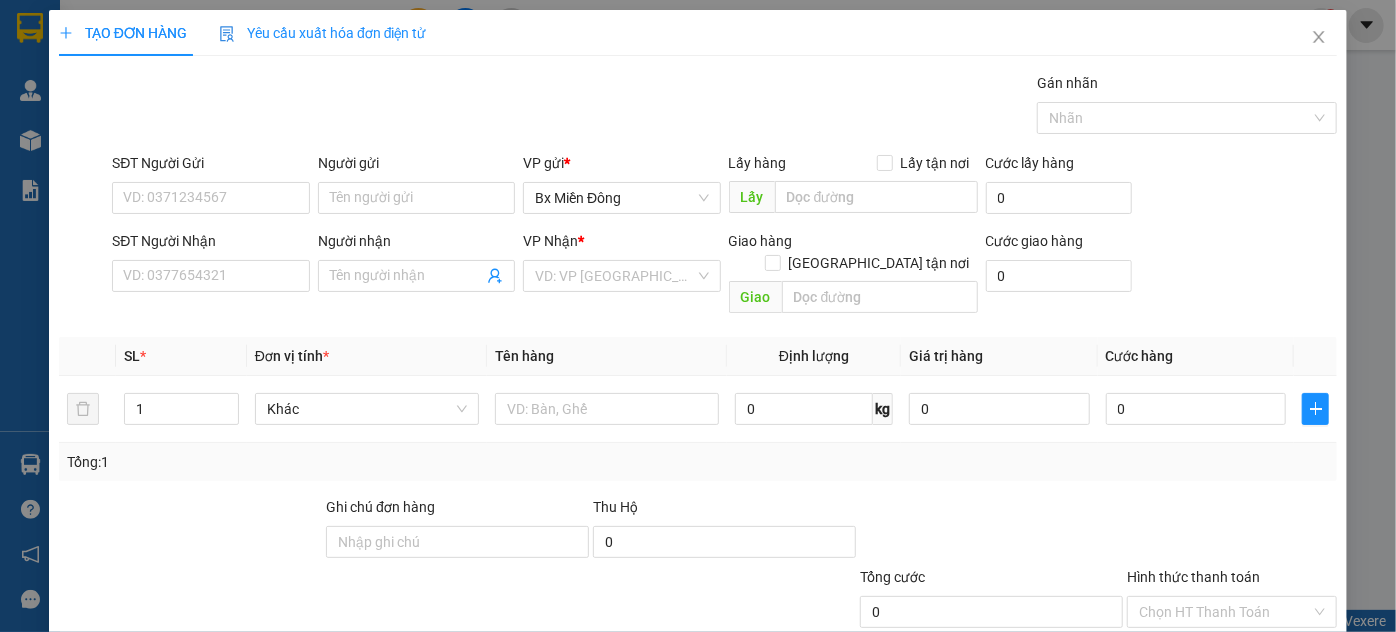 click on "Người nhận Tên người nhận" at bounding box center (416, 265) 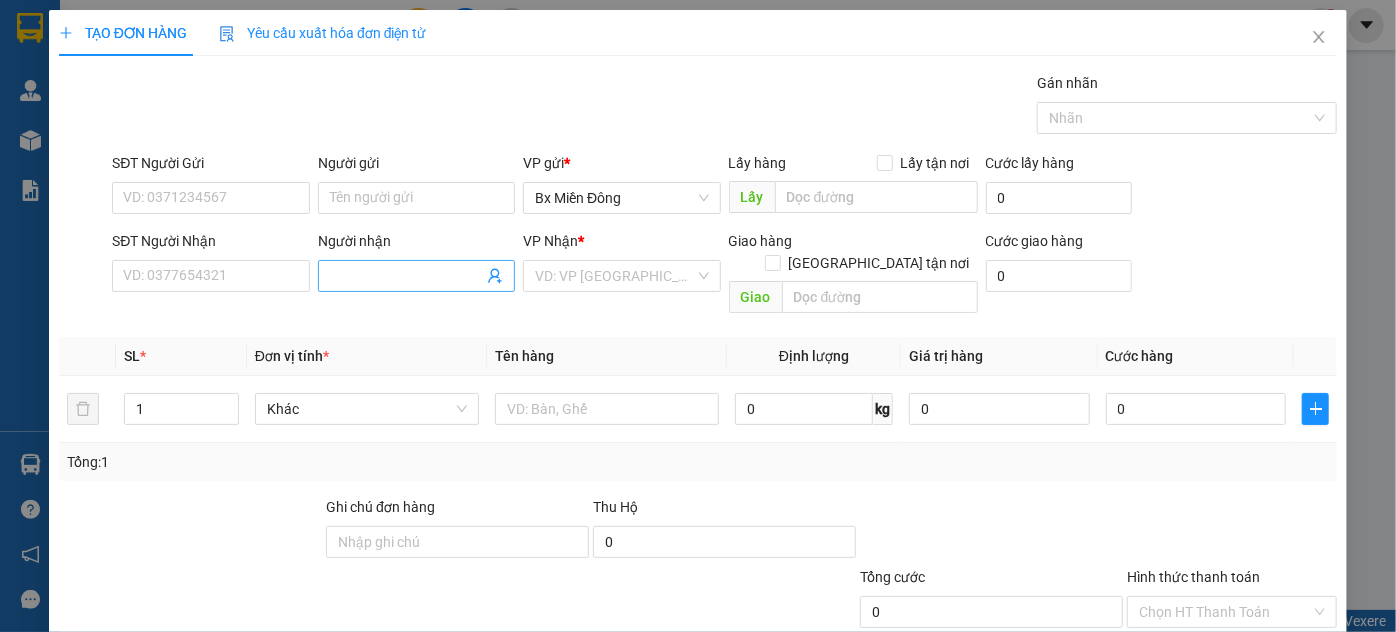 click on "Người nhận" at bounding box center [406, 276] 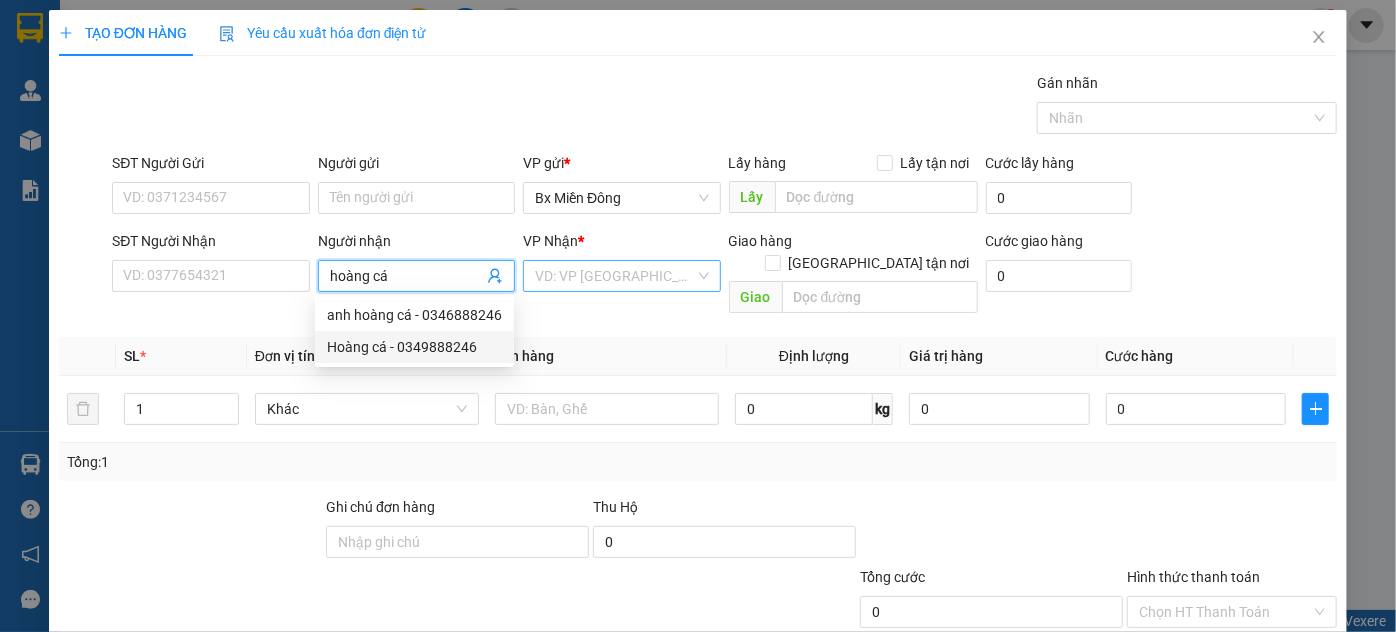 type on "hoàng cá" 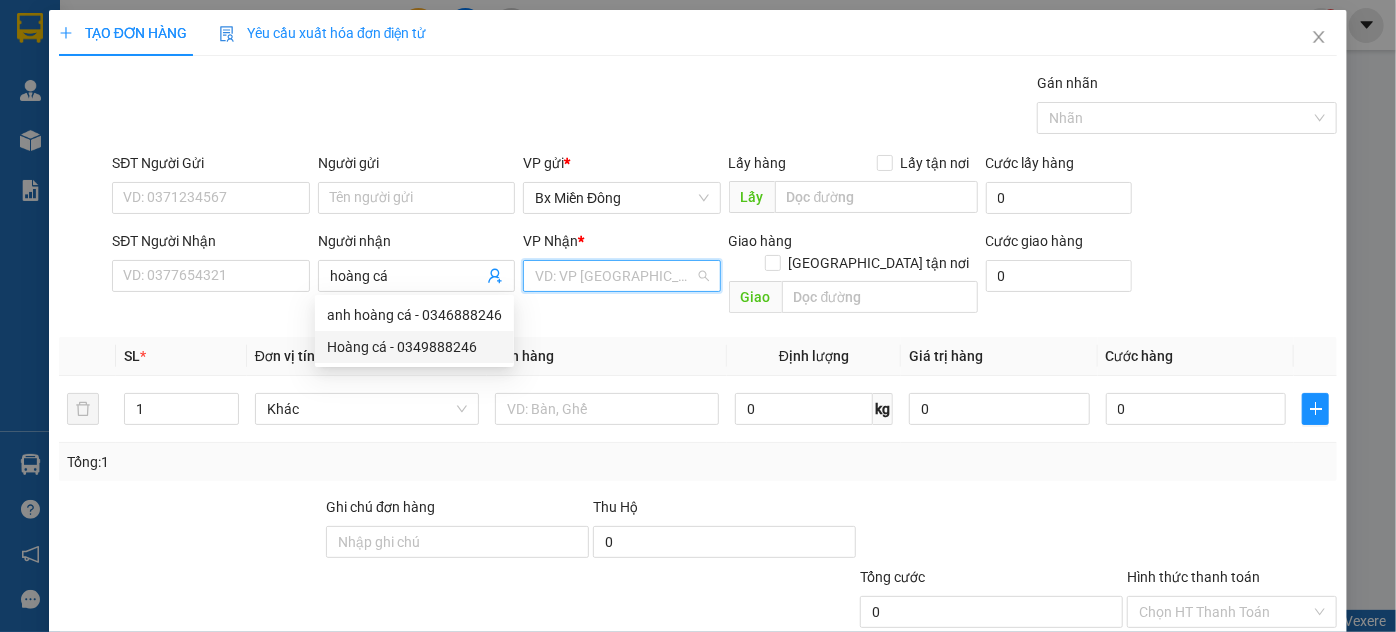 click at bounding box center [614, 276] 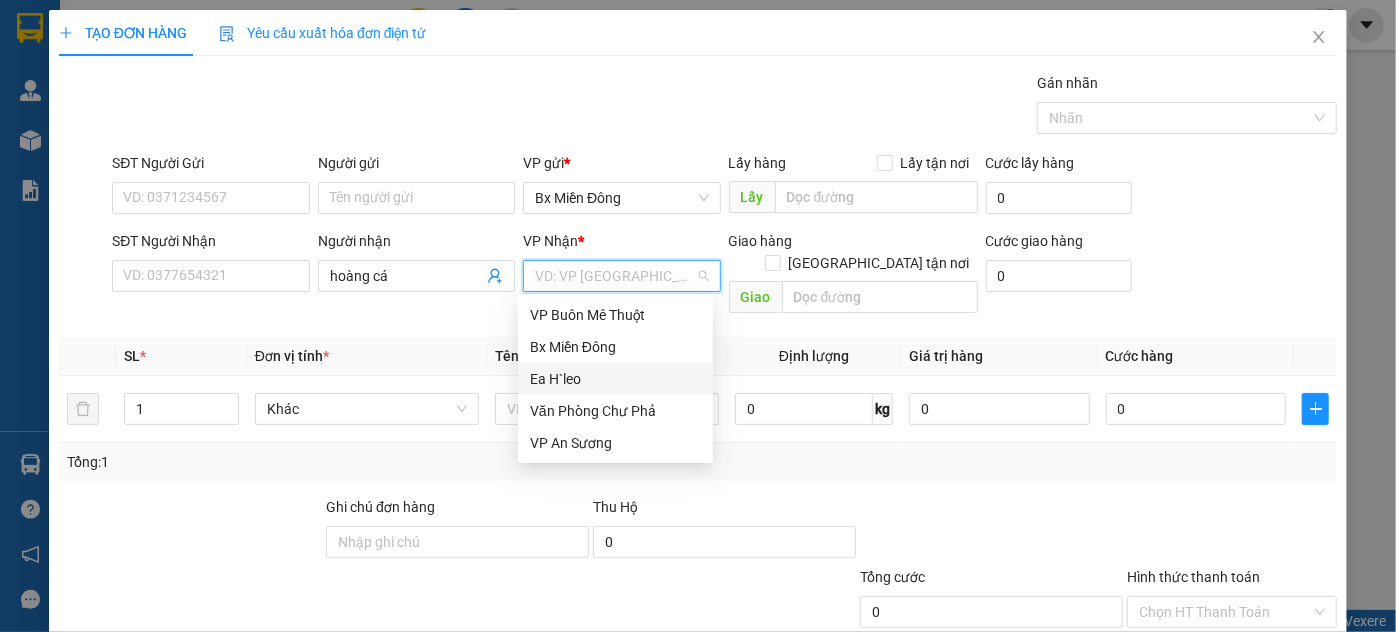 click on "Ea H`leo" at bounding box center (615, 379) 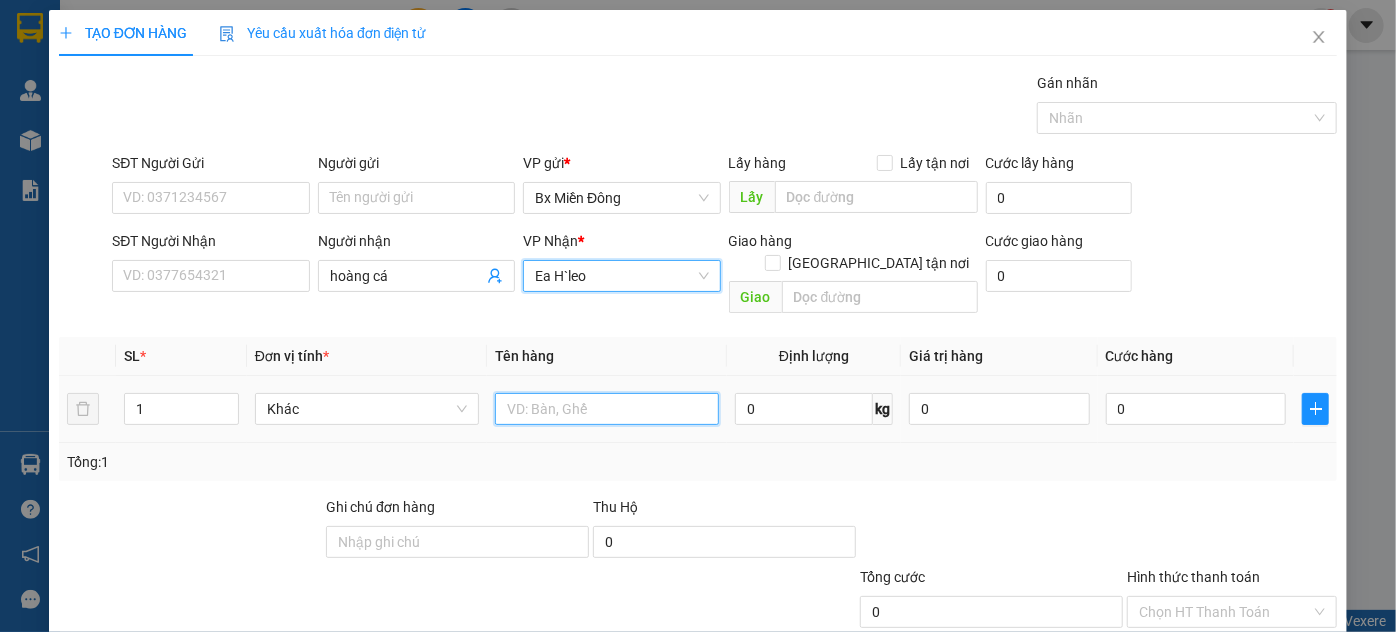 click at bounding box center [607, 409] 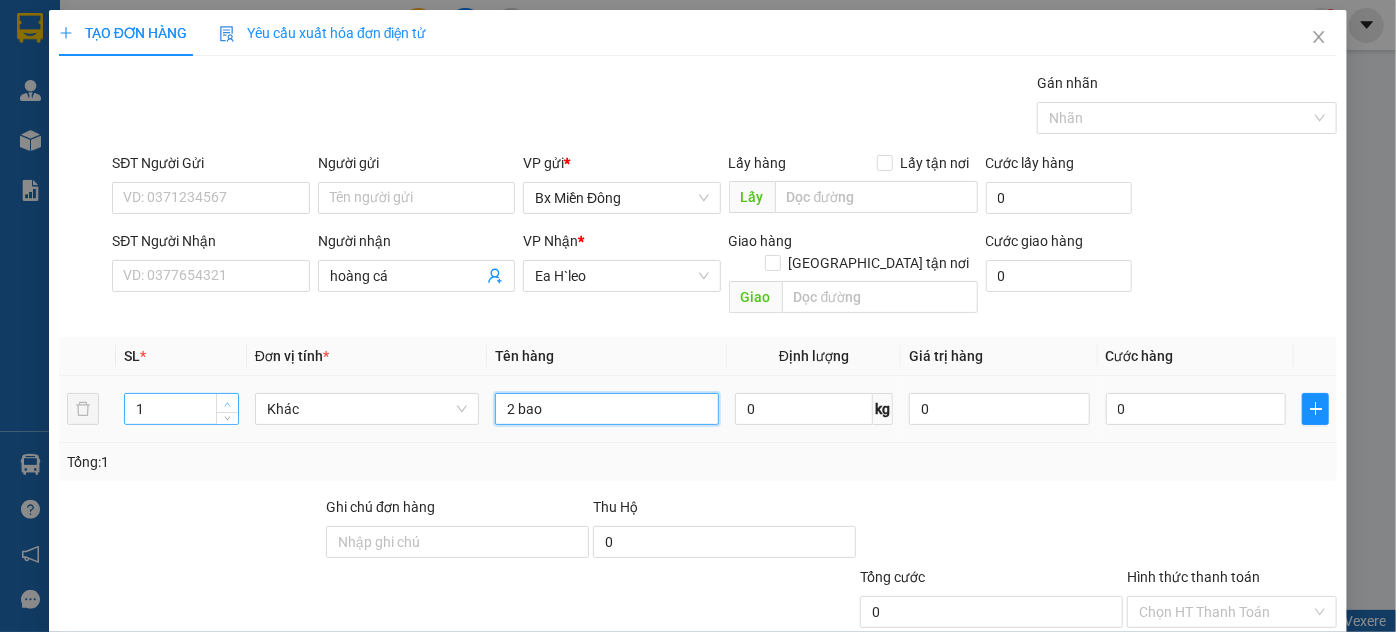 type on "2 bao" 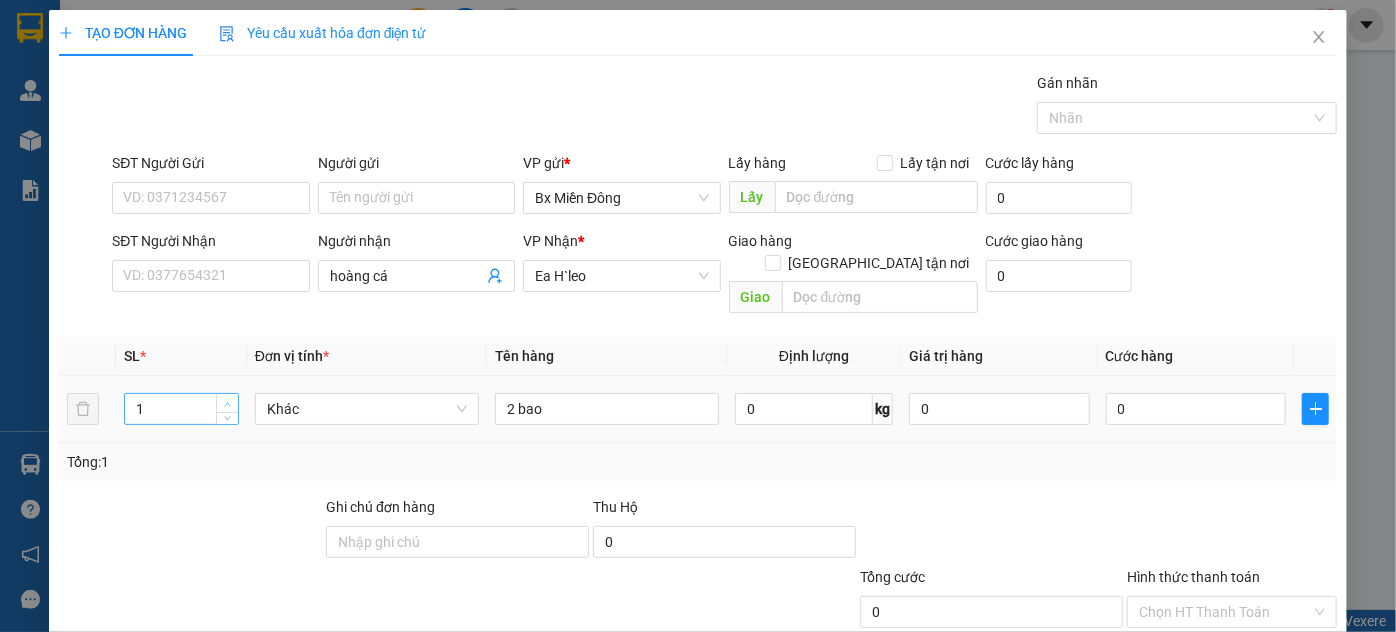 type on "2" 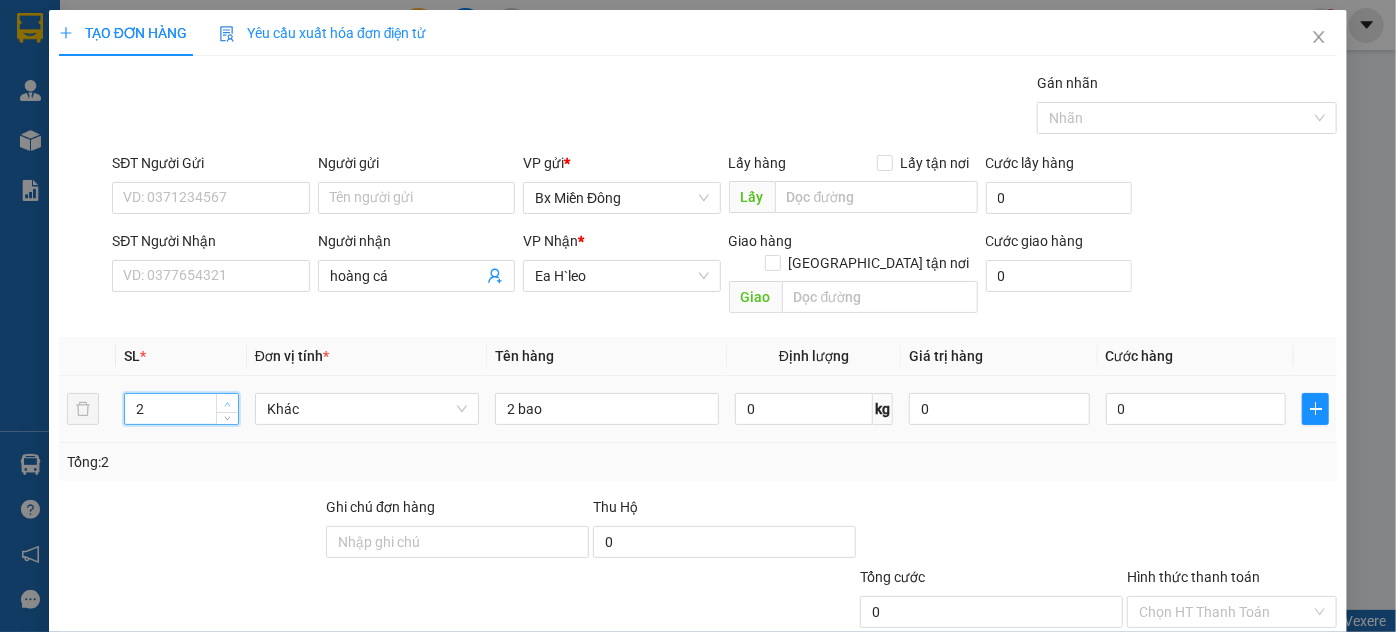 click at bounding box center [227, 403] 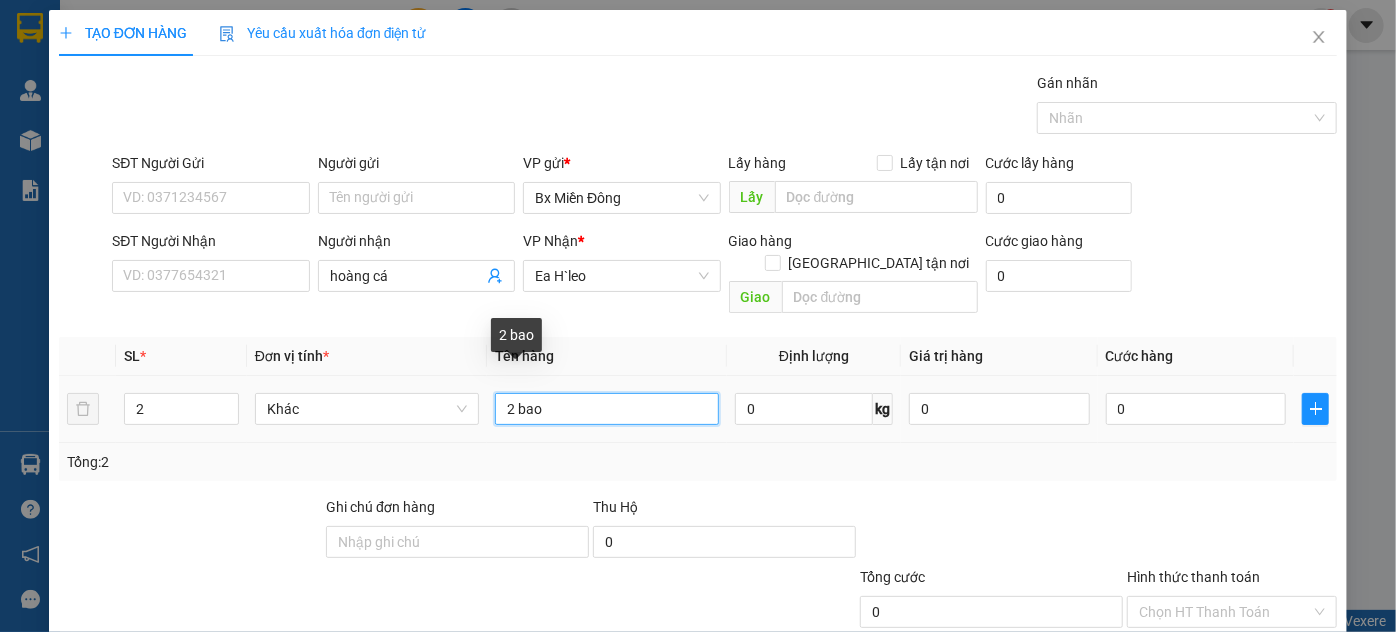 click on "2 bao" at bounding box center [607, 409] 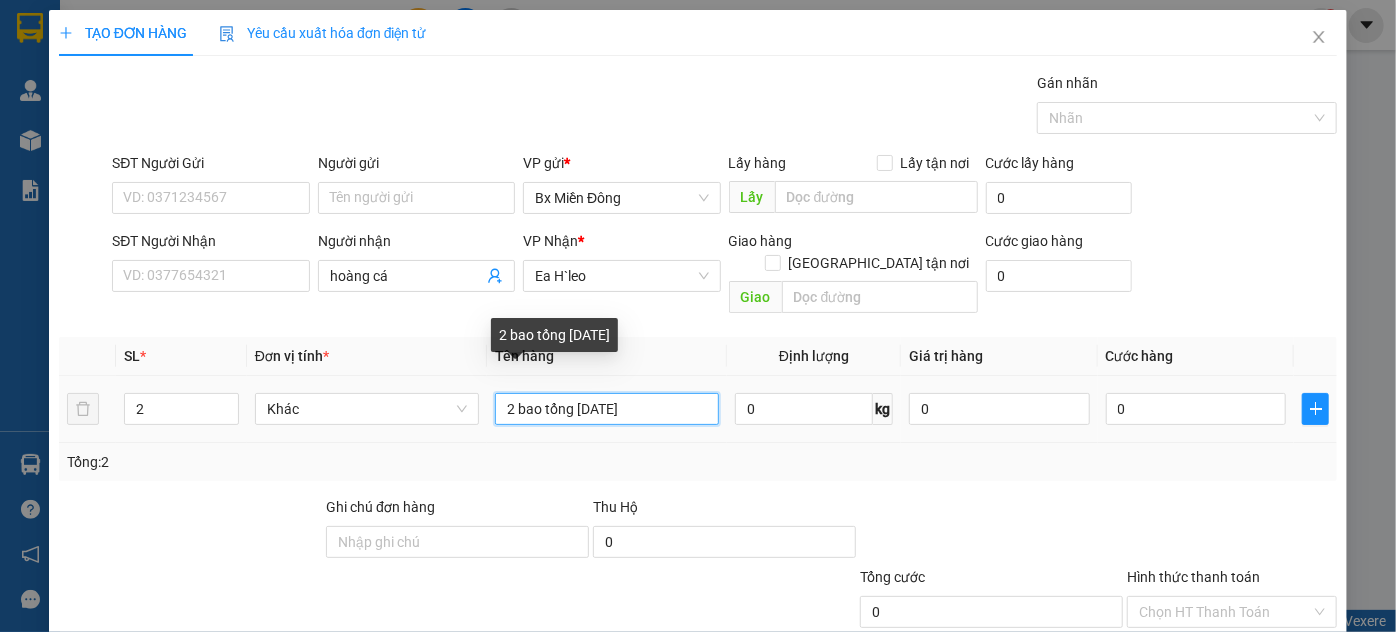 type on "2 bao tổng 4 bao" 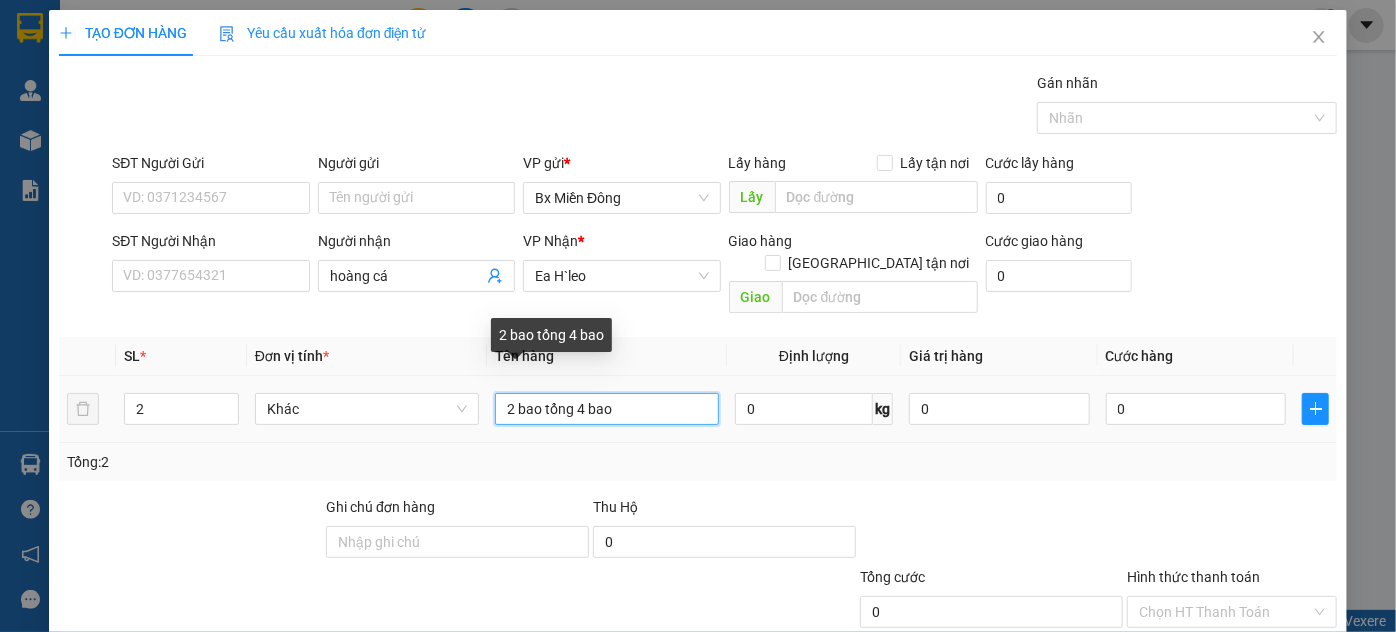 drag, startPoint x: 611, startPoint y: 276, endPoint x: 576, endPoint y: 283, distance: 35.69314 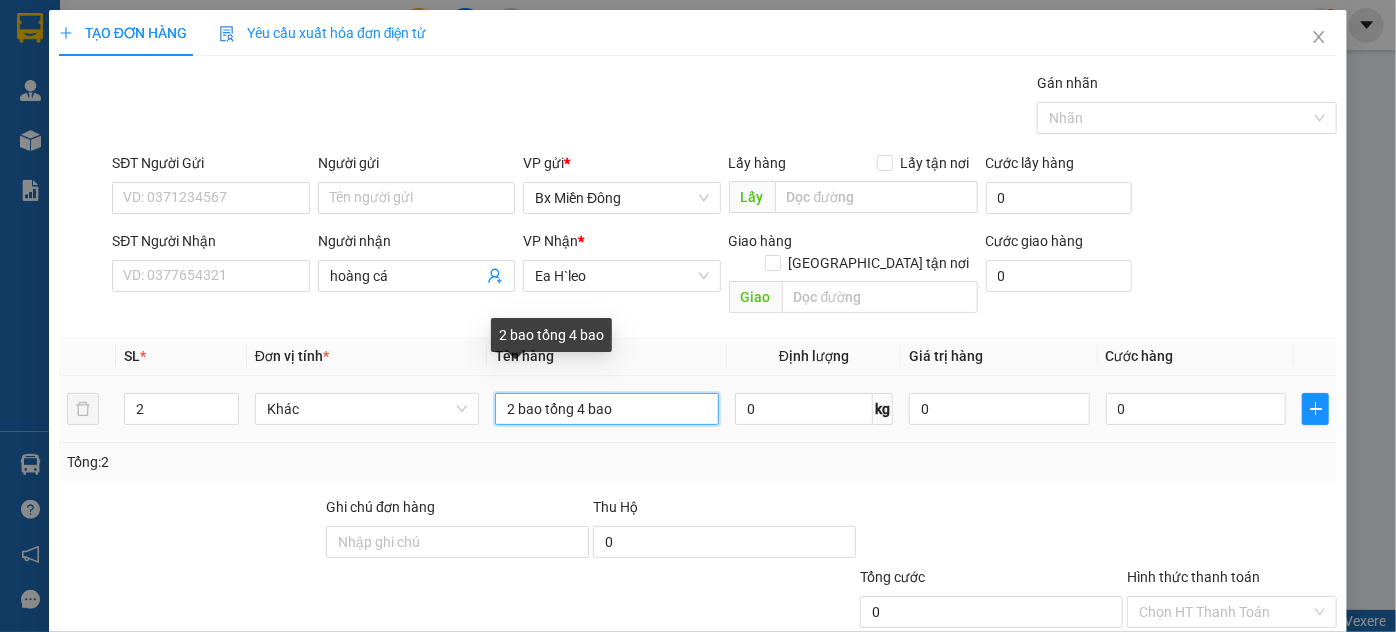 click on "2 bao tổng 4 bao" at bounding box center (607, 409) 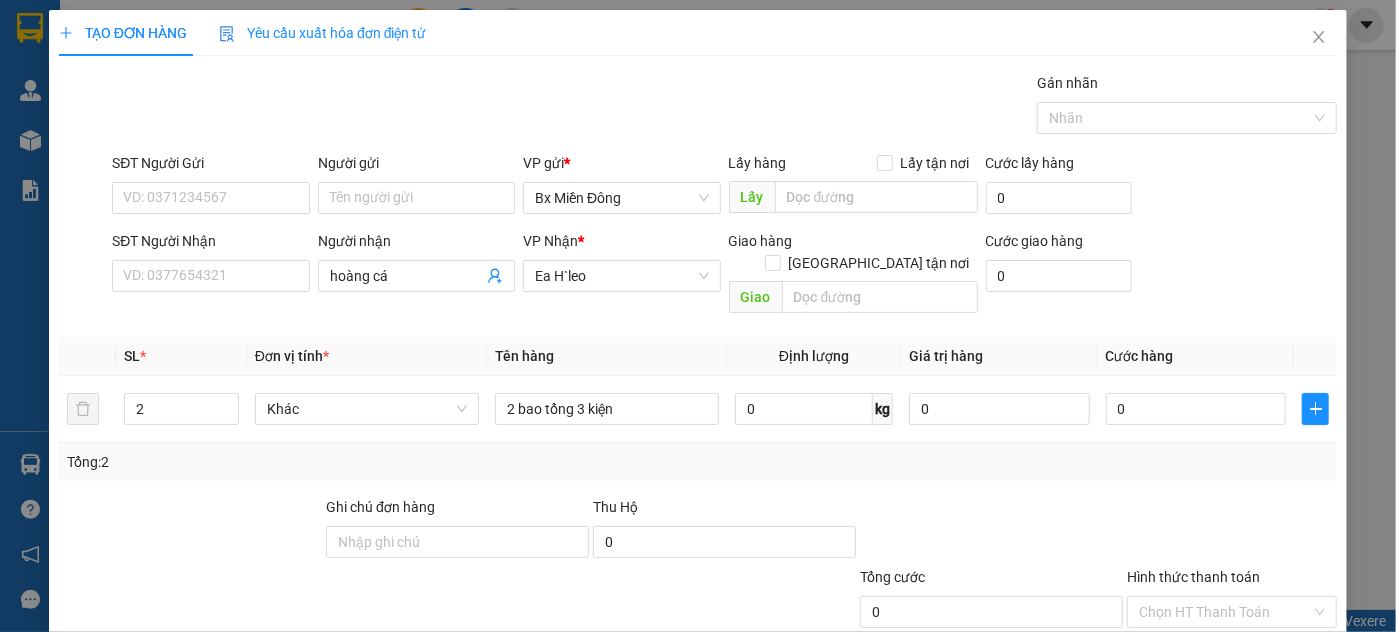 click on "[PERSON_NAME] và In" at bounding box center [1289, 707] 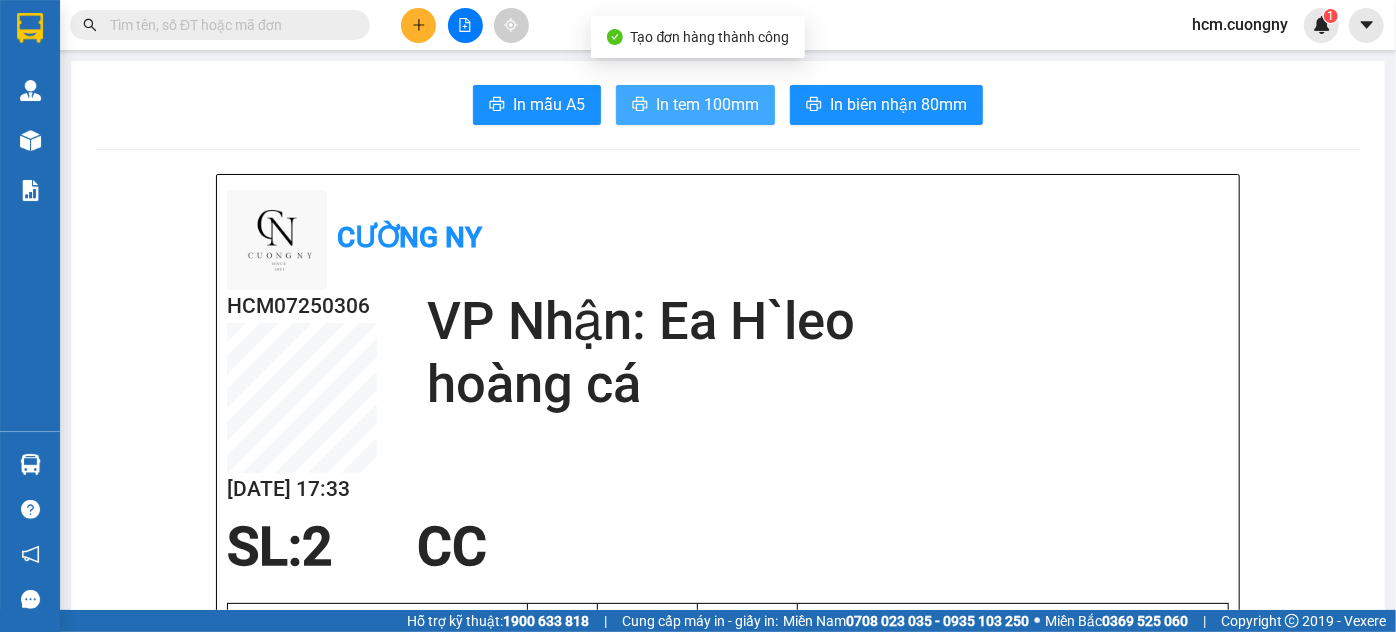 click on "In tem 100mm" at bounding box center [695, 105] 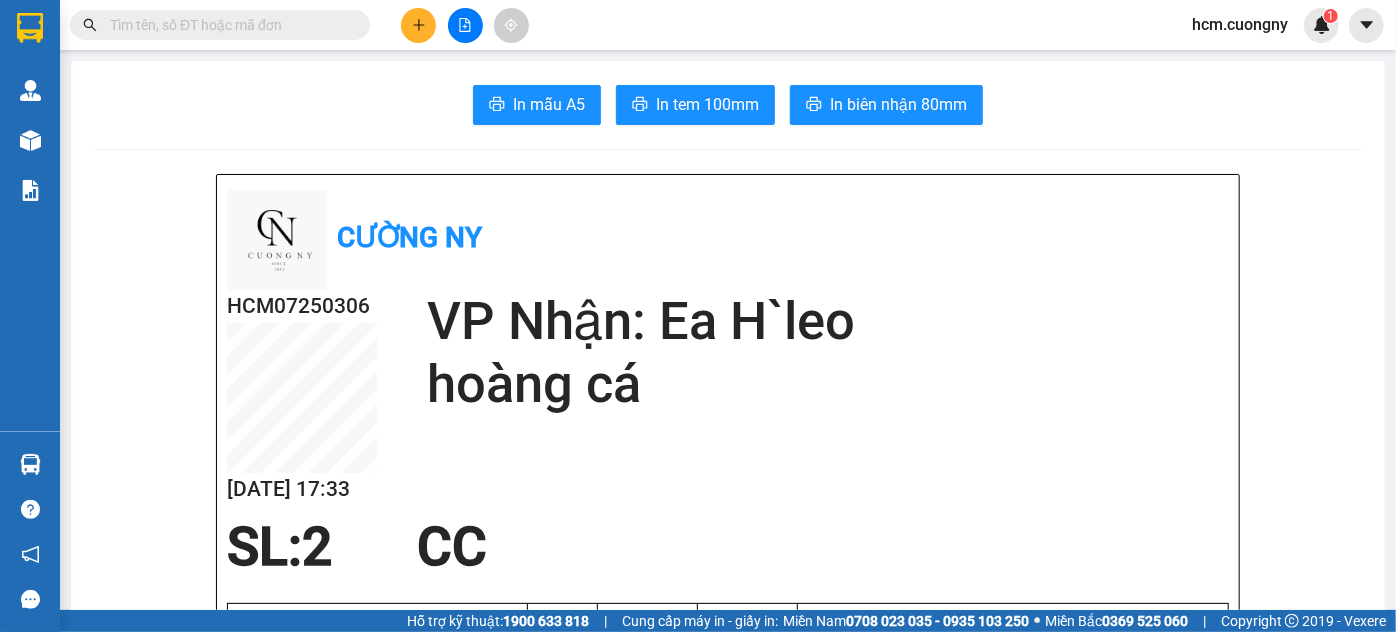click at bounding box center [418, 25] 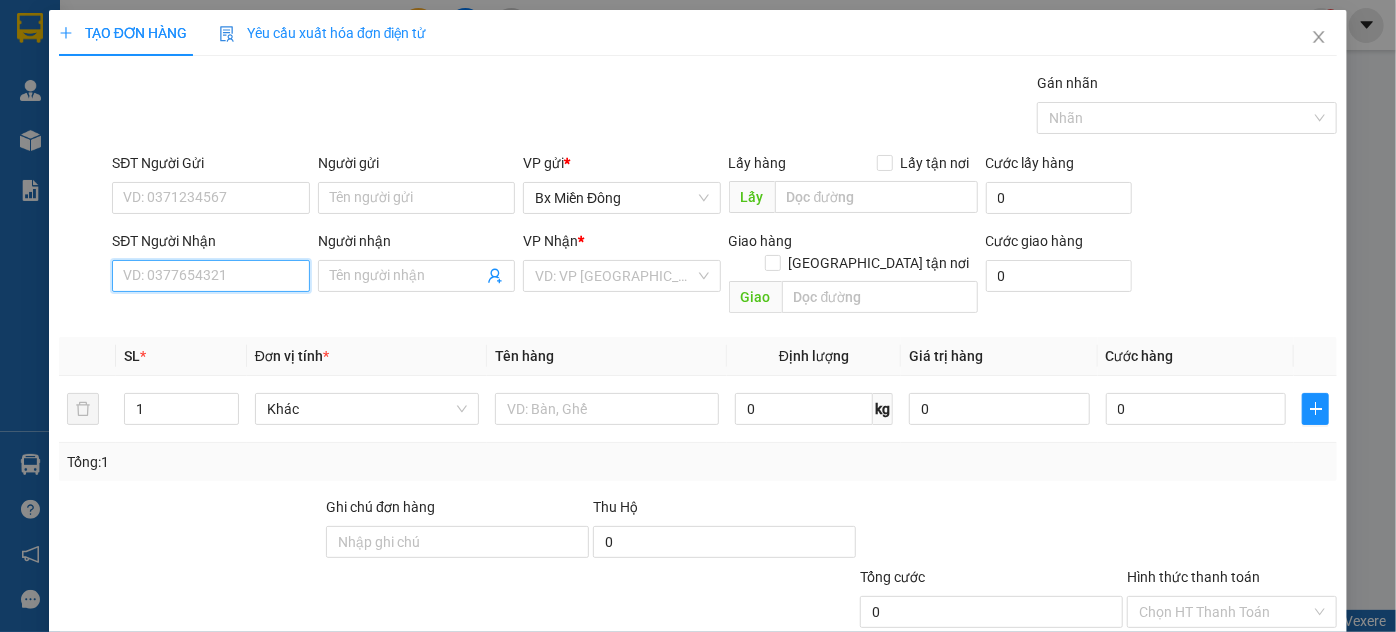 click on "SĐT Người Nhận" at bounding box center (210, 276) 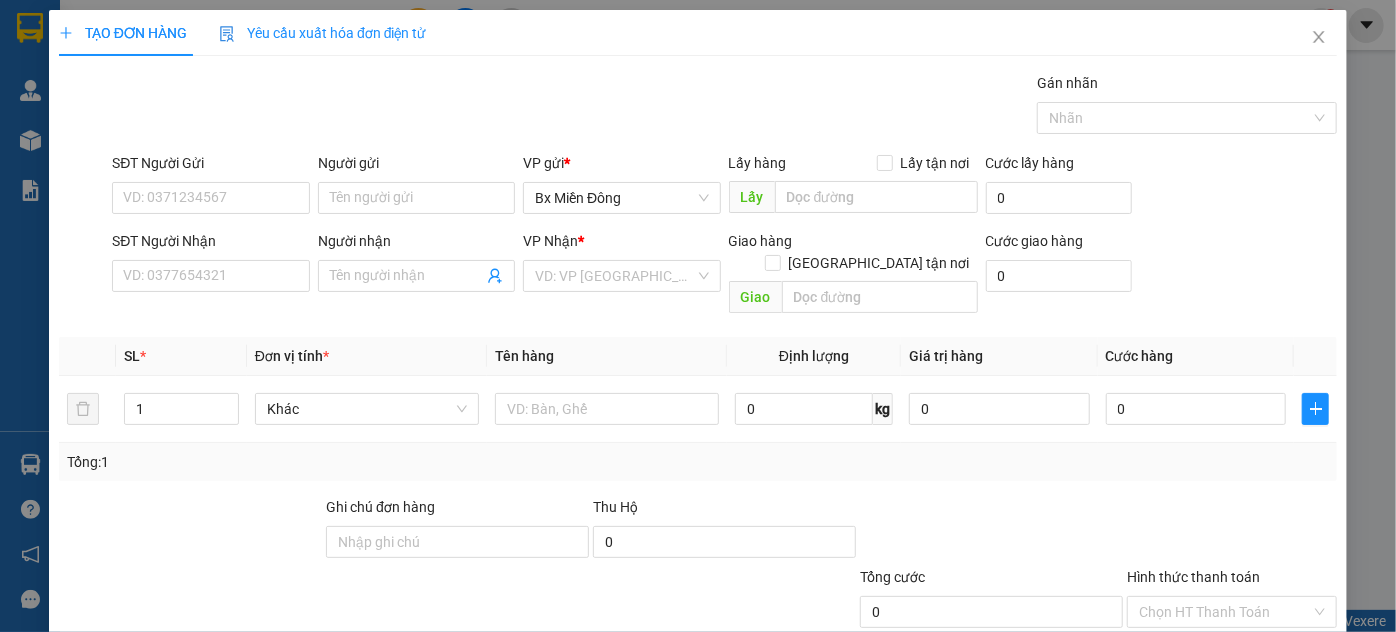 click on "SĐT Người Nhận" at bounding box center (210, 241) 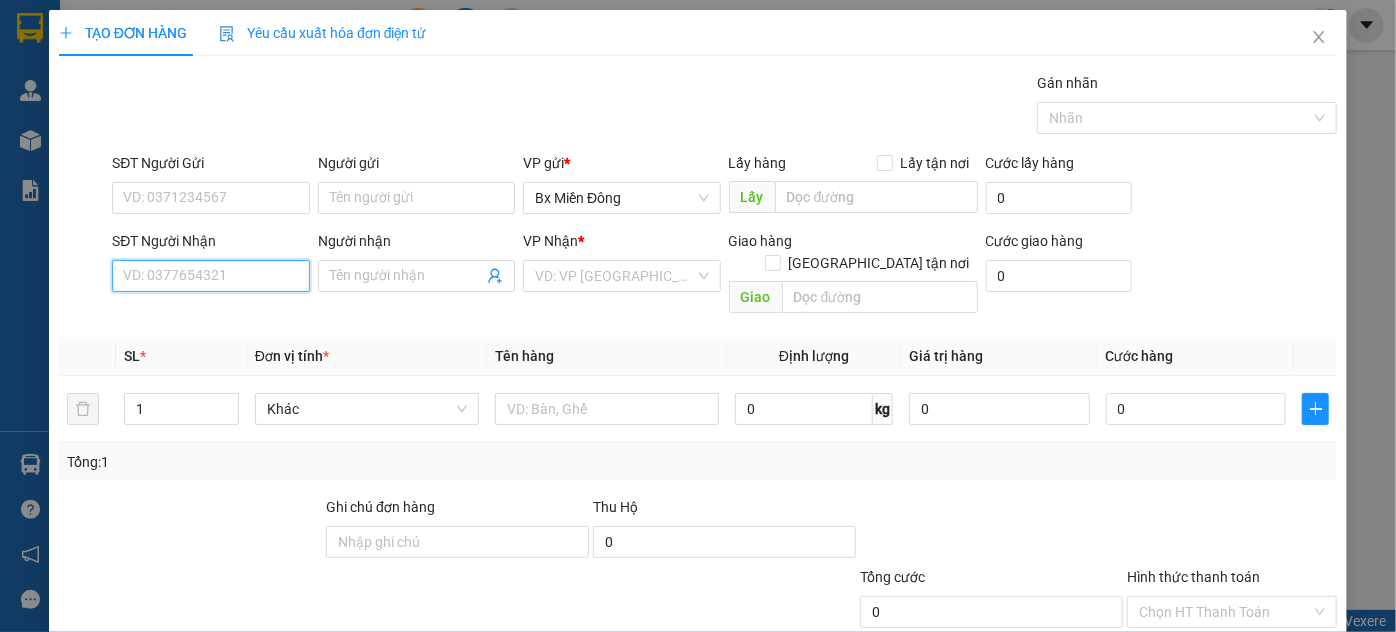 click on "SĐT Người Nhận" at bounding box center (210, 276) 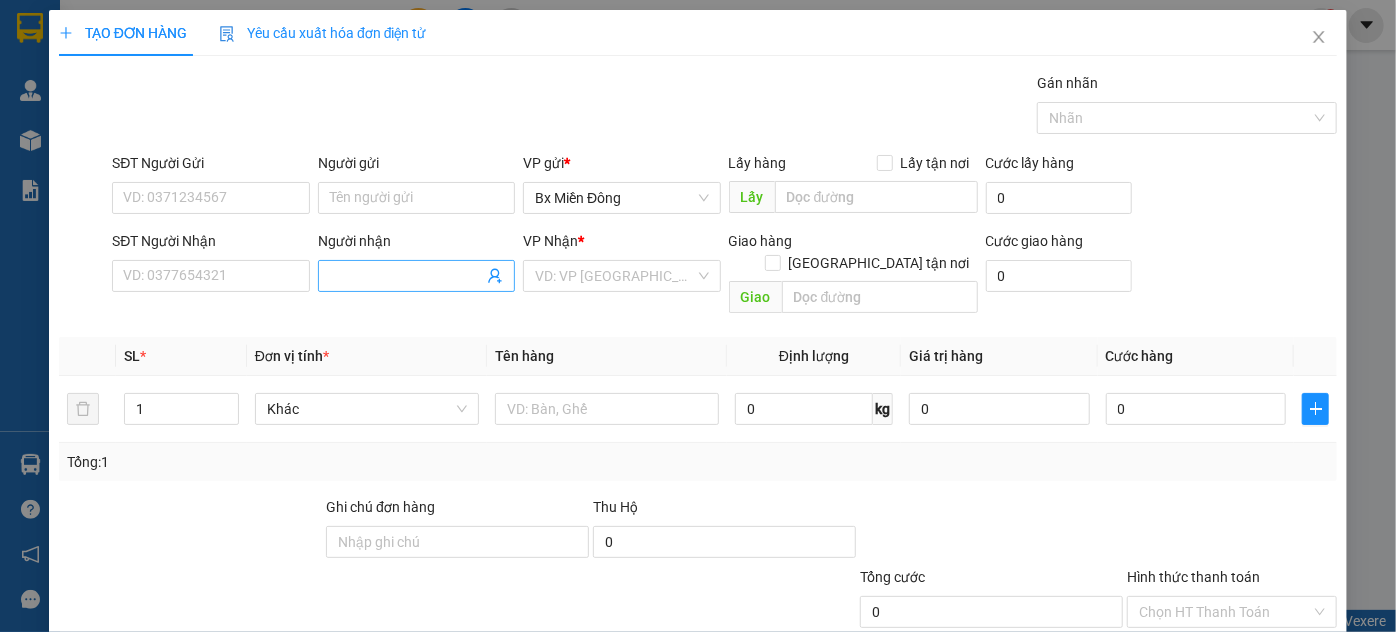 click at bounding box center [416, 276] 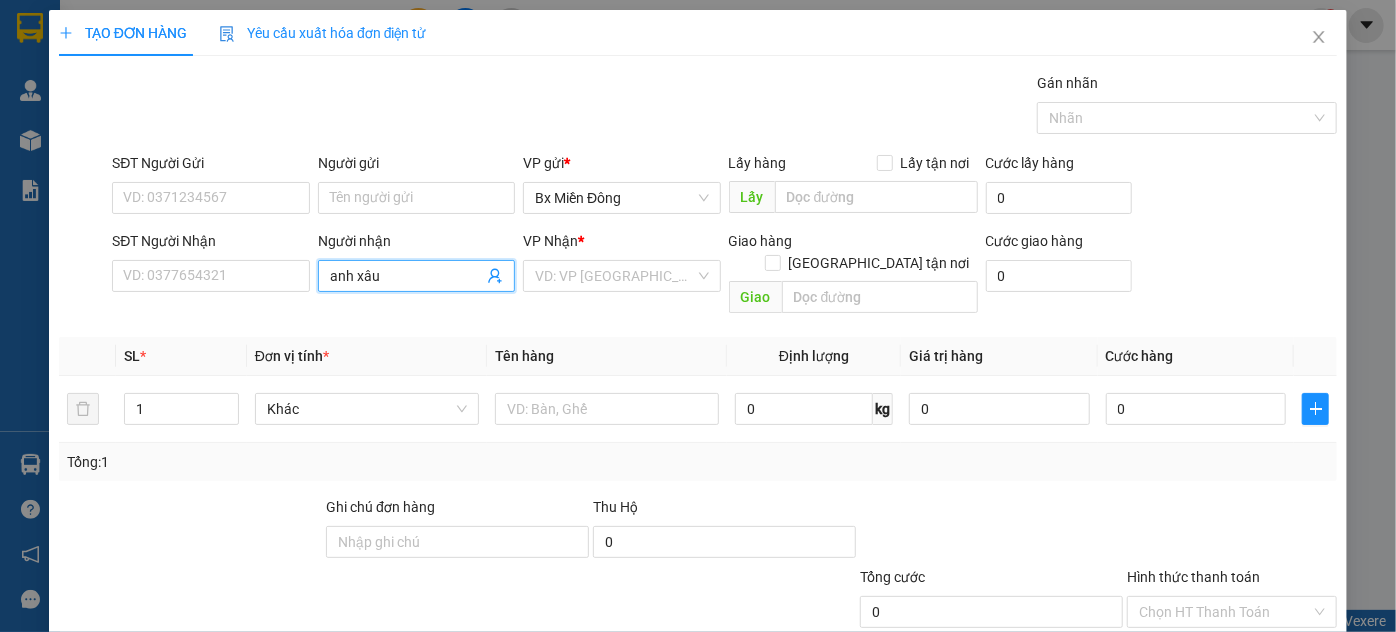 drag, startPoint x: 393, startPoint y: 269, endPoint x: 360, endPoint y: 274, distance: 33.37664 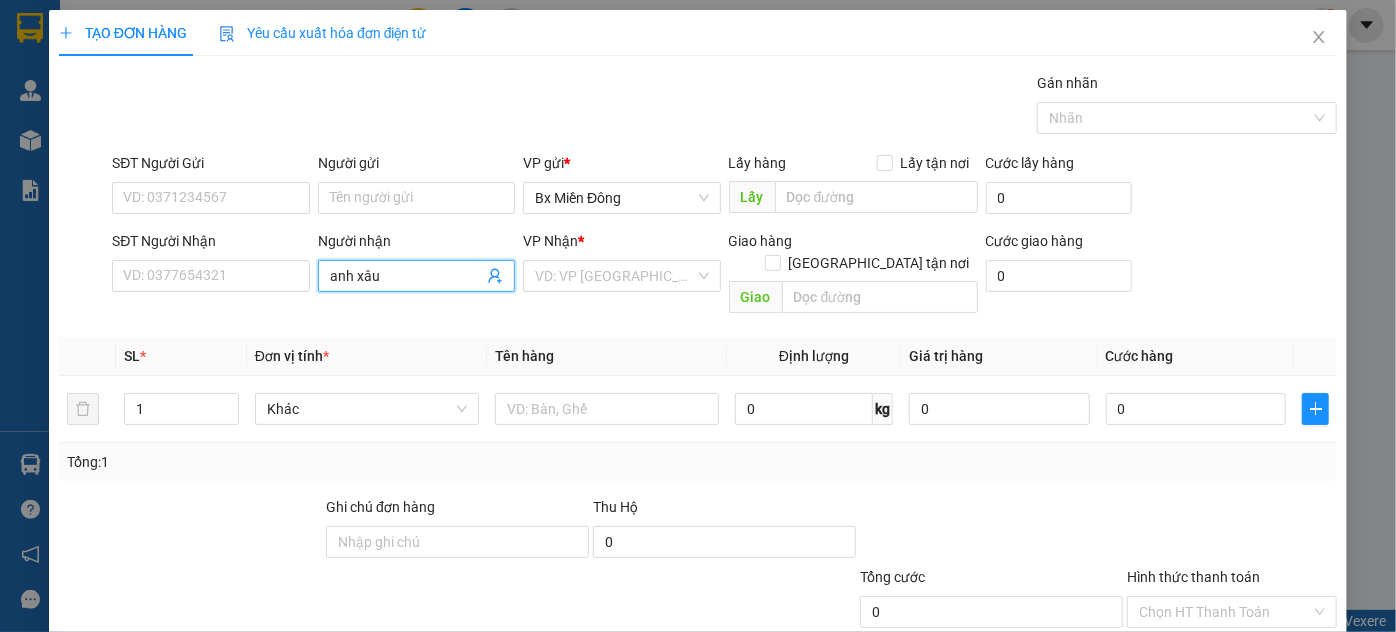 click on "anh xâu" at bounding box center (406, 276) 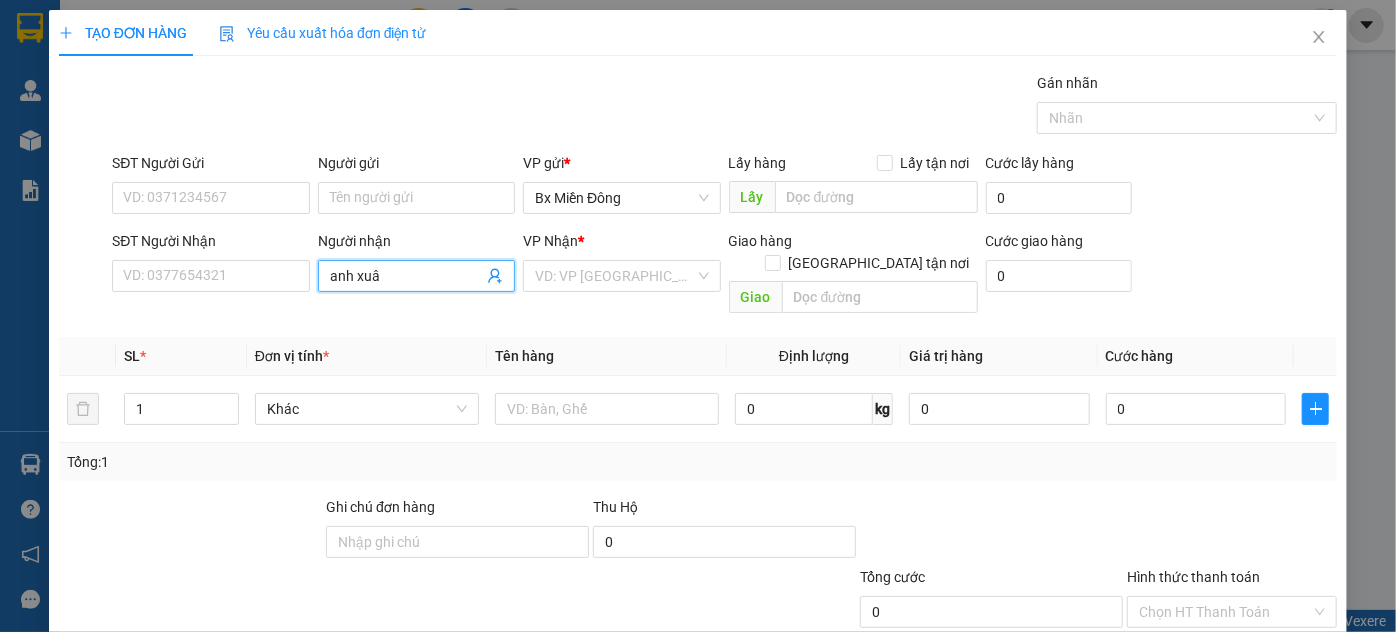 type on "anh xuân" 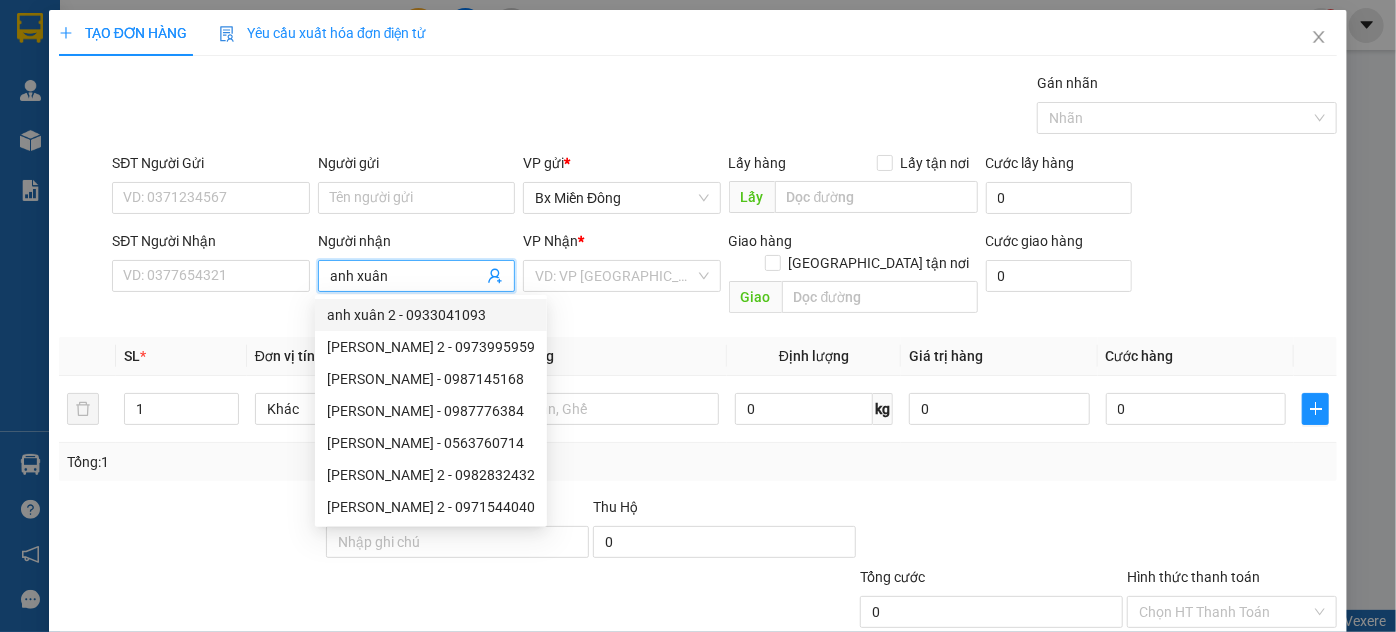 click on "anh xuân 2 - 0933041093" at bounding box center (431, 315) 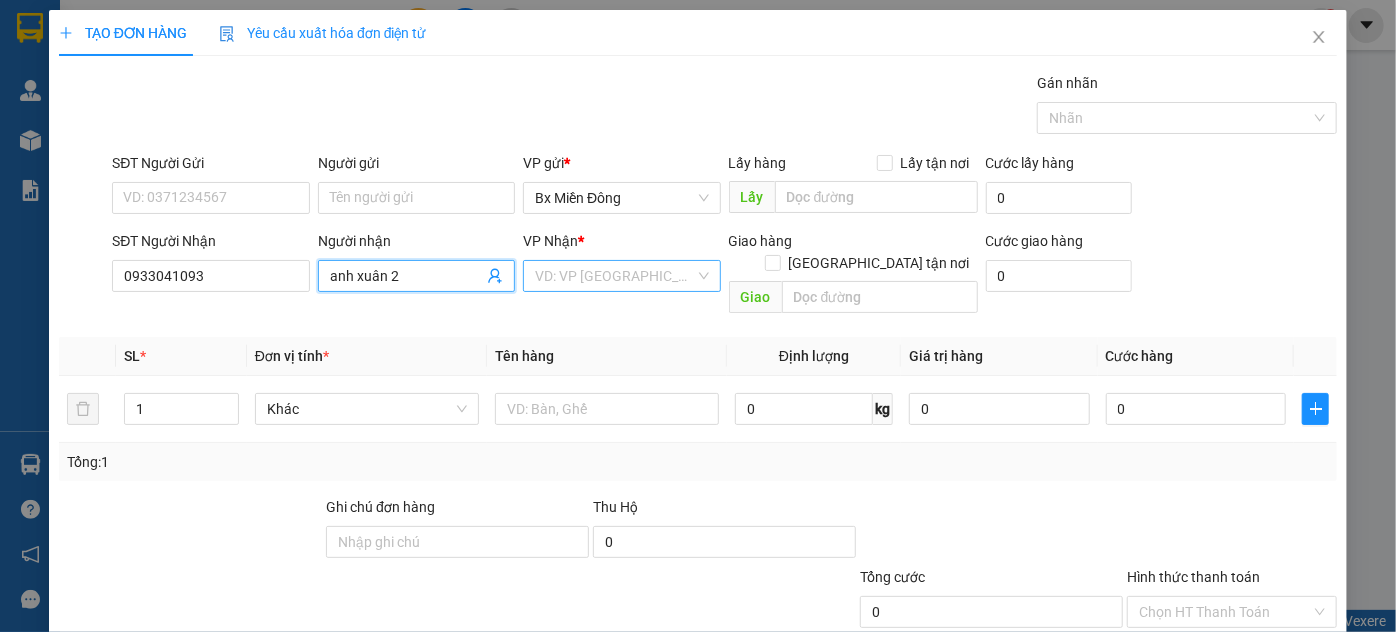 type on "anh xuân 2" 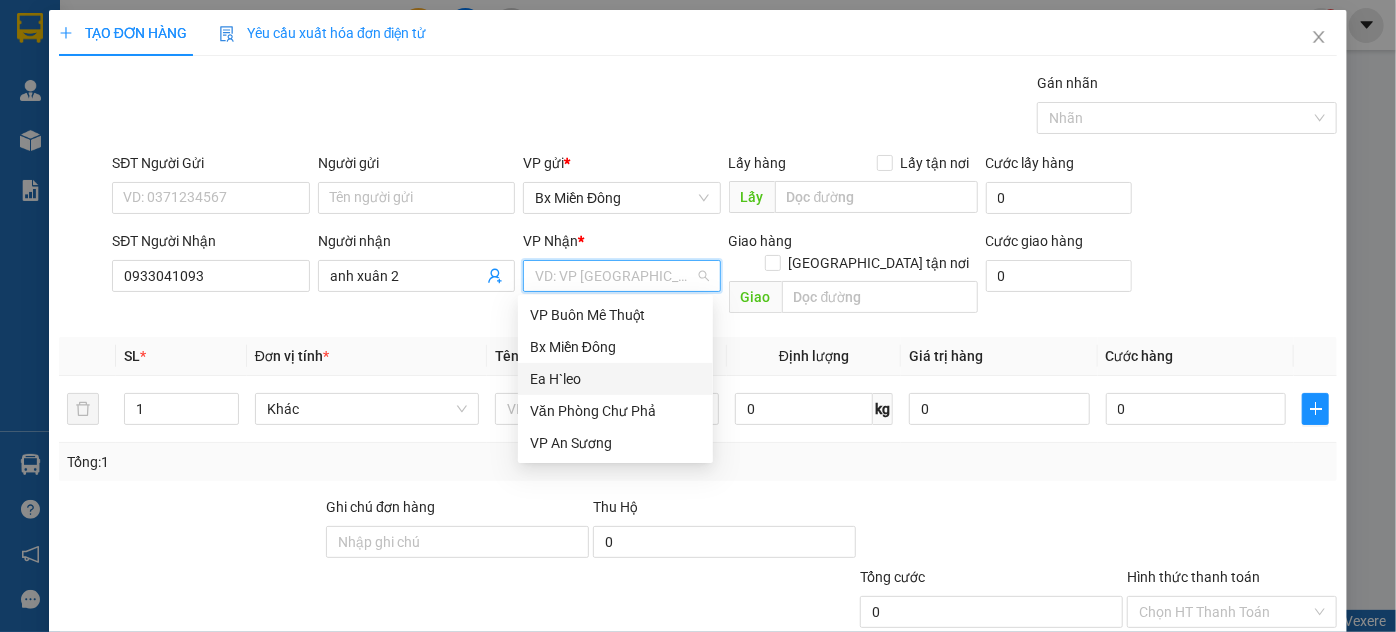click on "Ea H`leo" at bounding box center (615, 379) 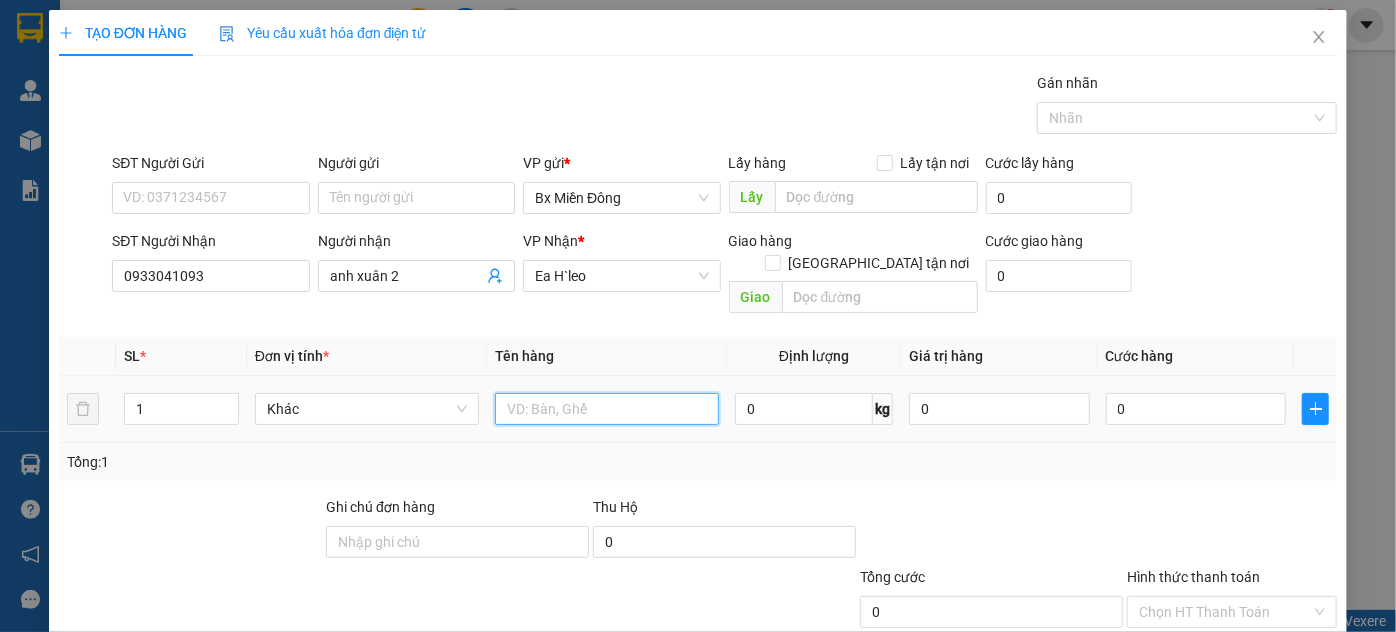 drag, startPoint x: 578, startPoint y: 371, endPoint x: 561, endPoint y: 380, distance: 19.235384 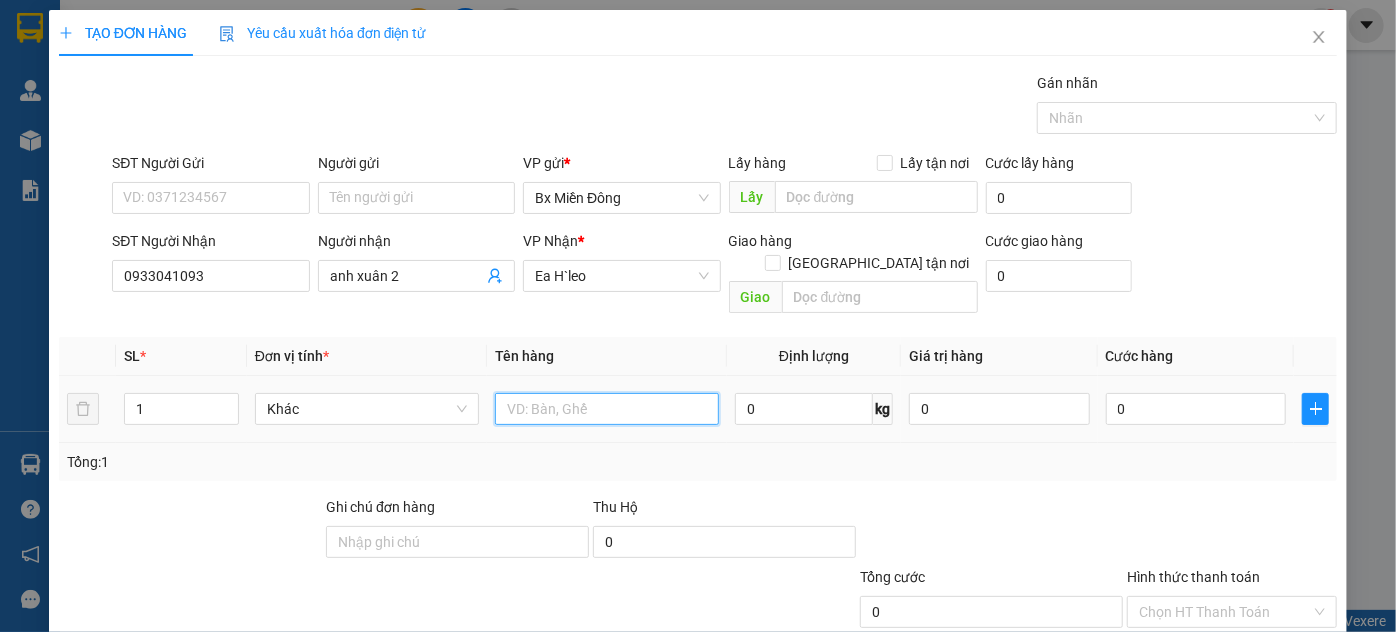 click at bounding box center (607, 409) 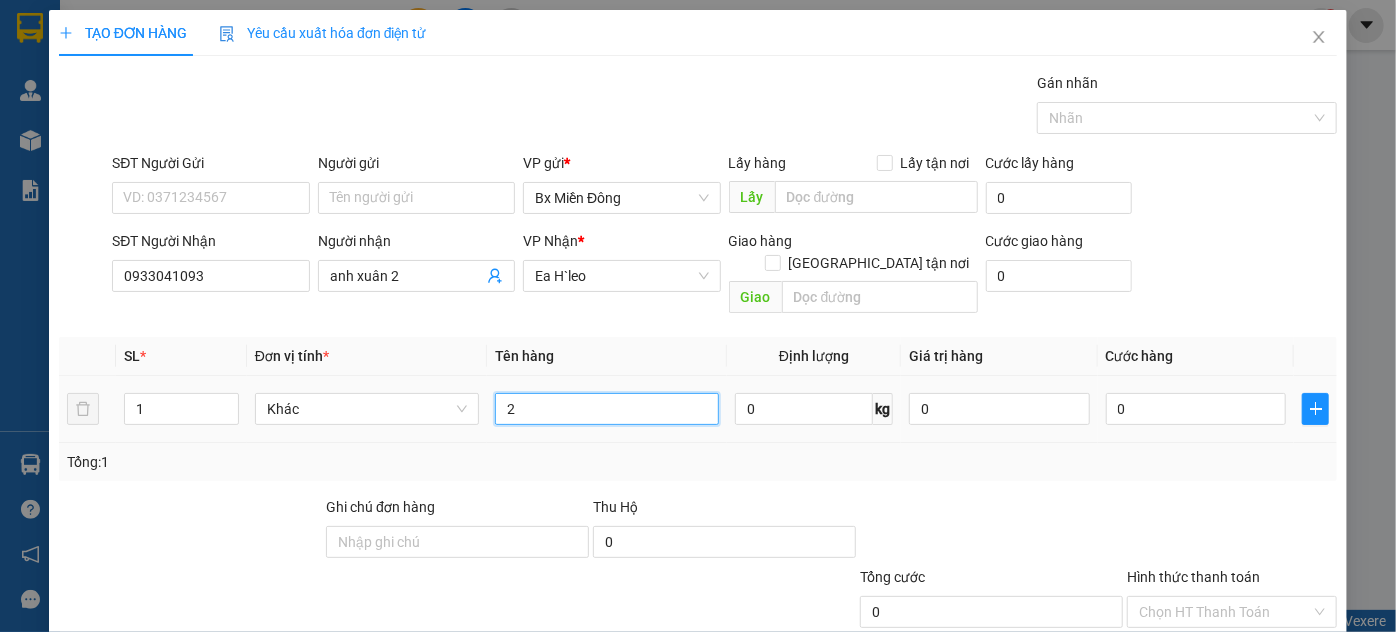 type on "2" 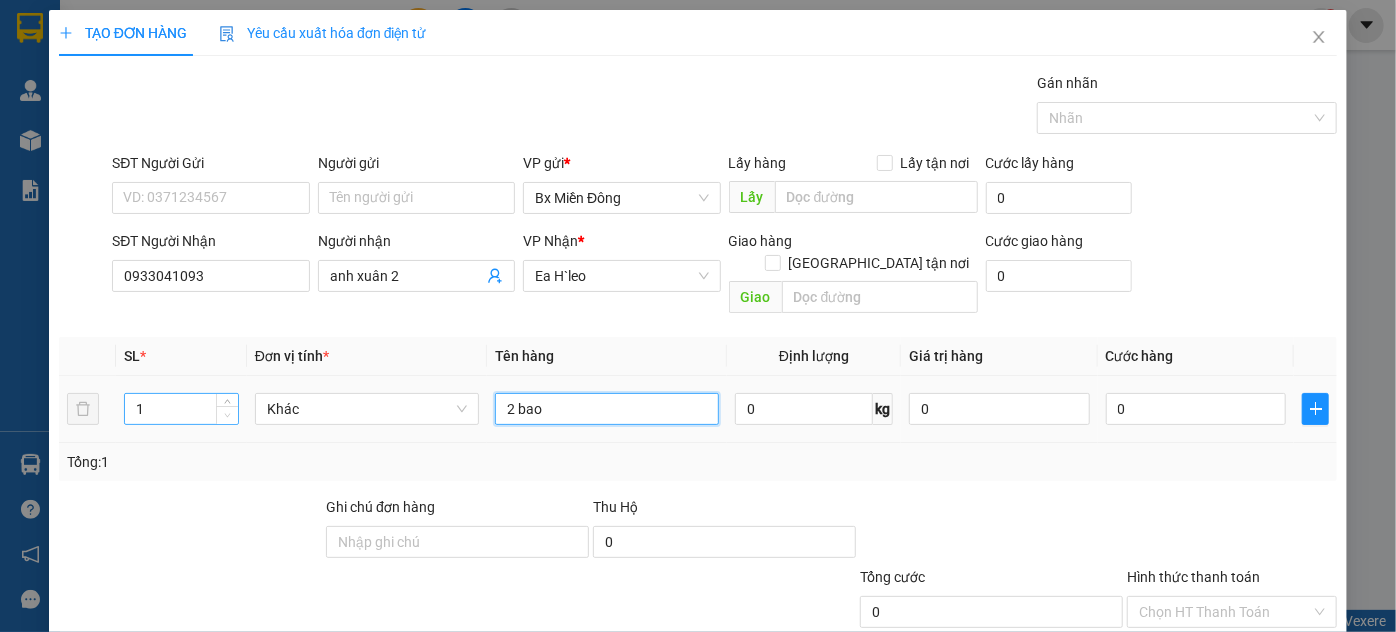 click at bounding box center [227, 415] 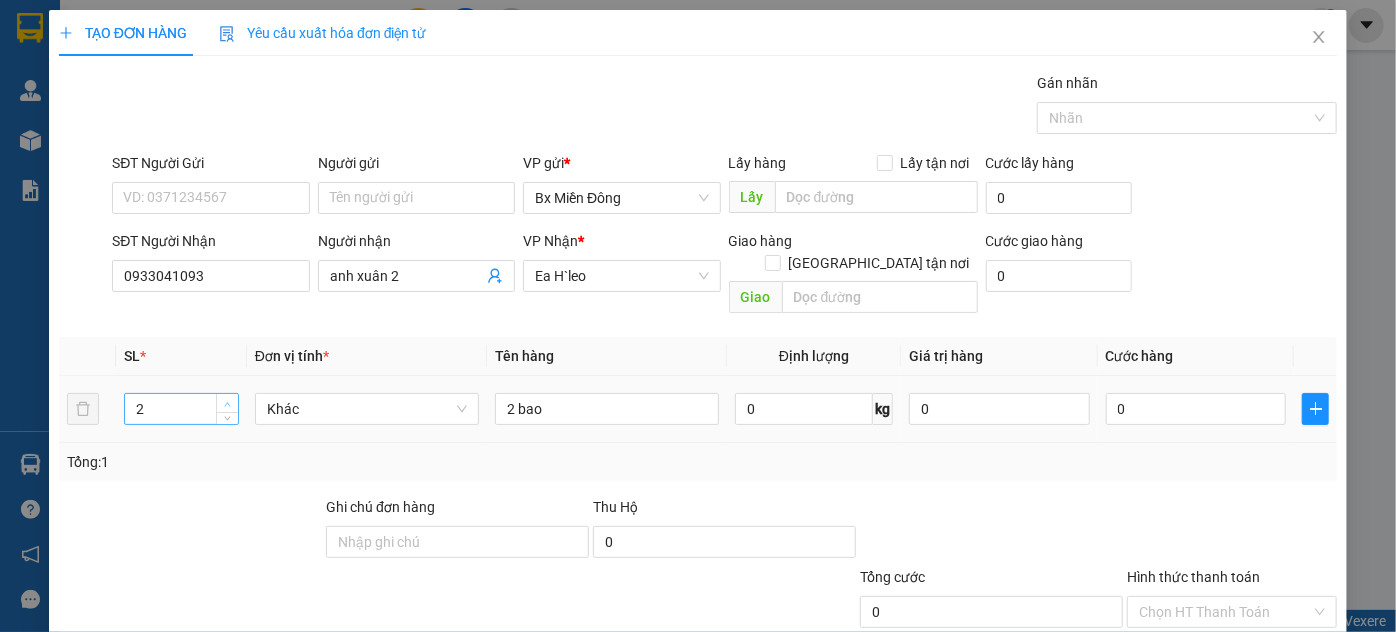 click 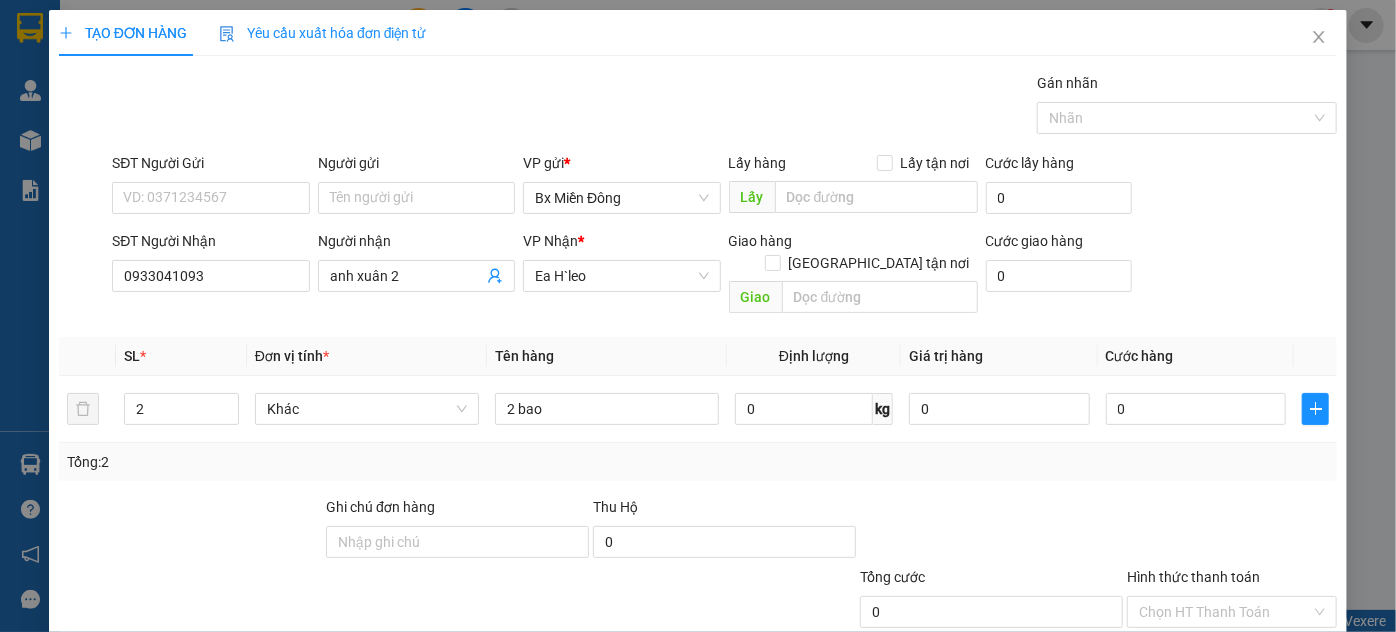 click on "[PERSON_NAME] và In" at bounding box center (1289, 707) 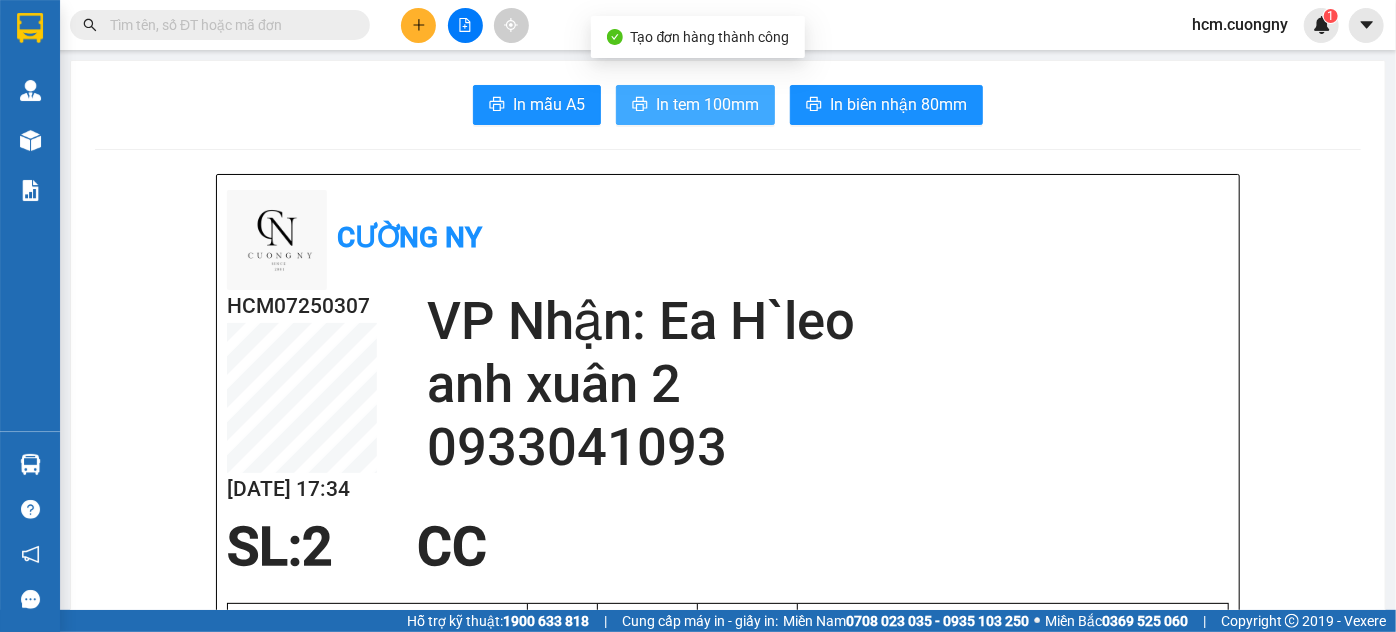click on "In tem 100mm" at bounding box center (707, 104) 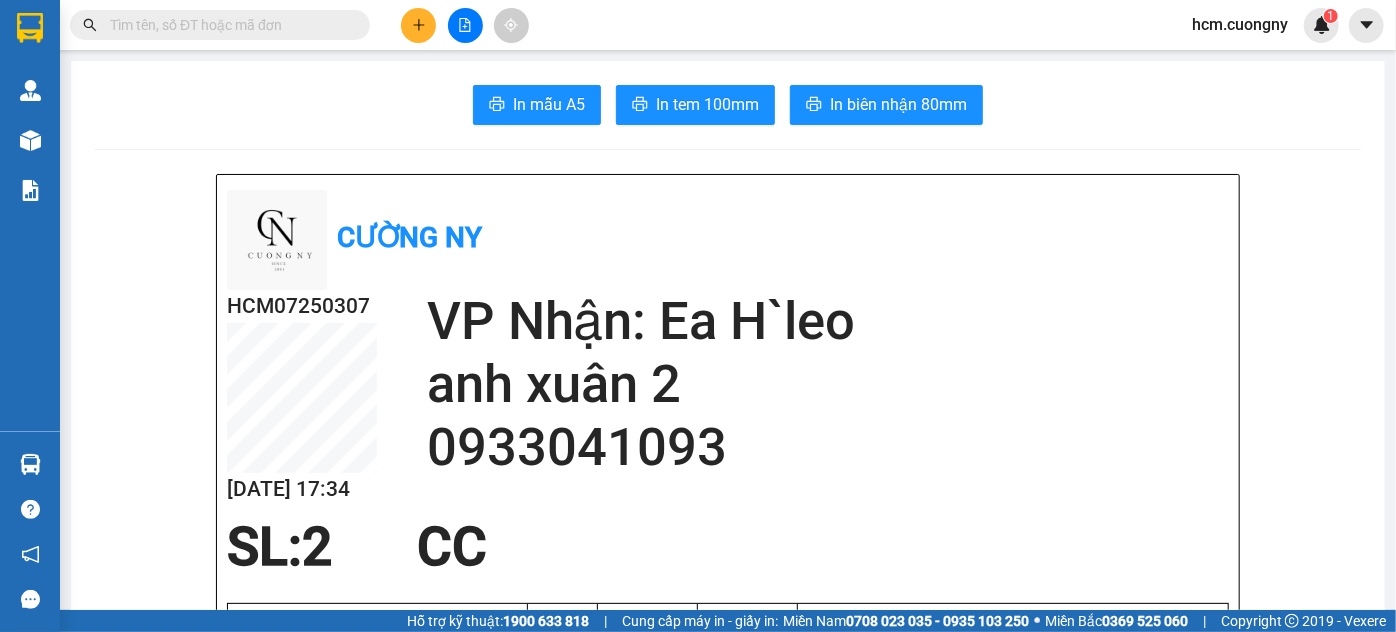 click on "Kết quả tìm kiếm ( 0 )  Bộ lọc  No Data hcm.cuongny 1" at bounding box center (698, 25) 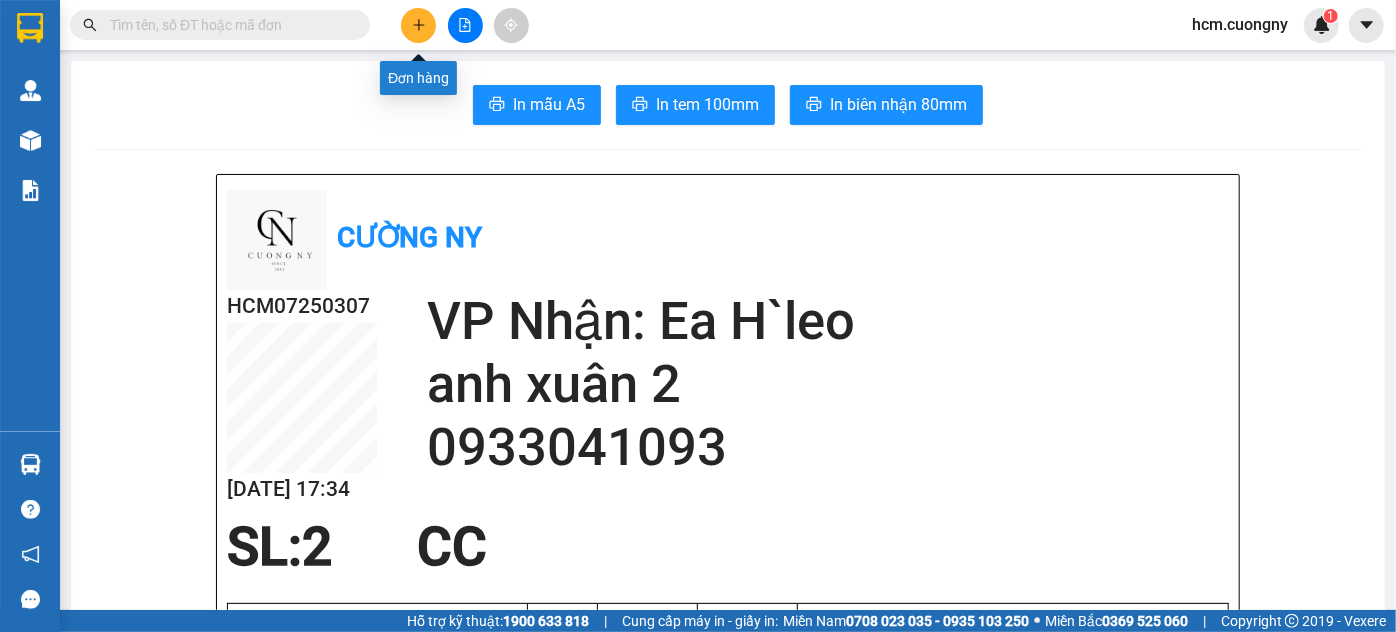 click at bounding box center [418, 25] 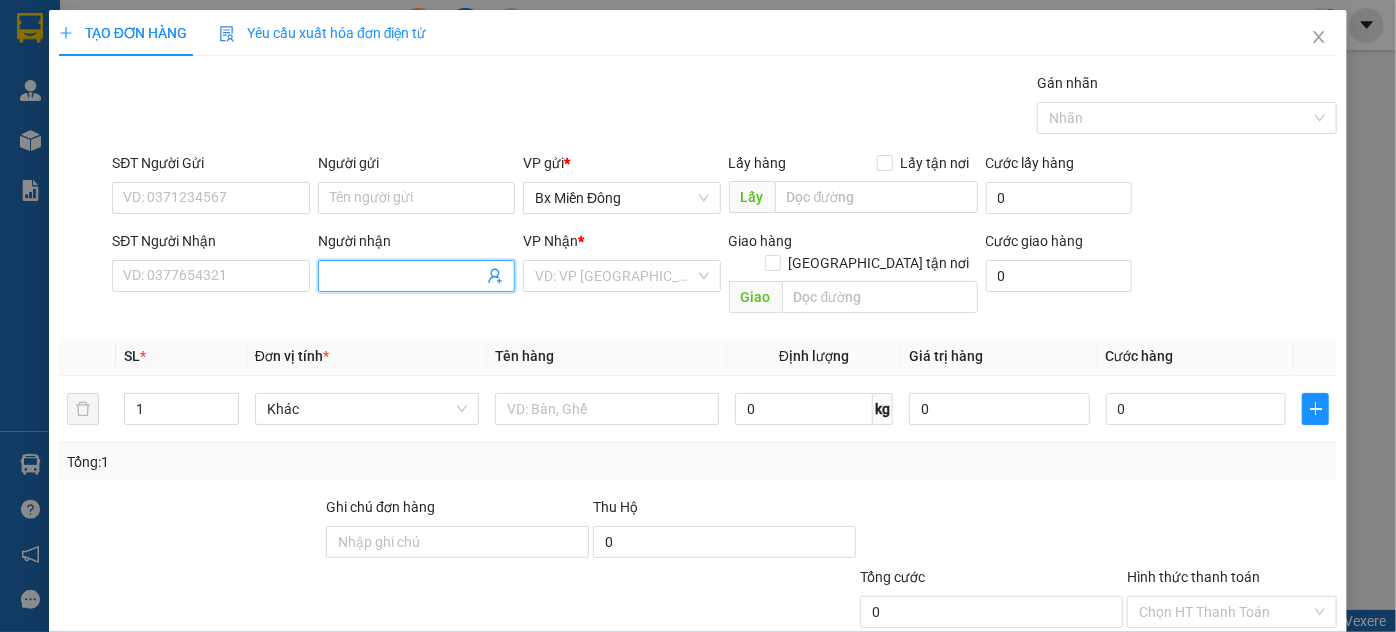 click on "Người nhận" at bounding box center (406, 276) 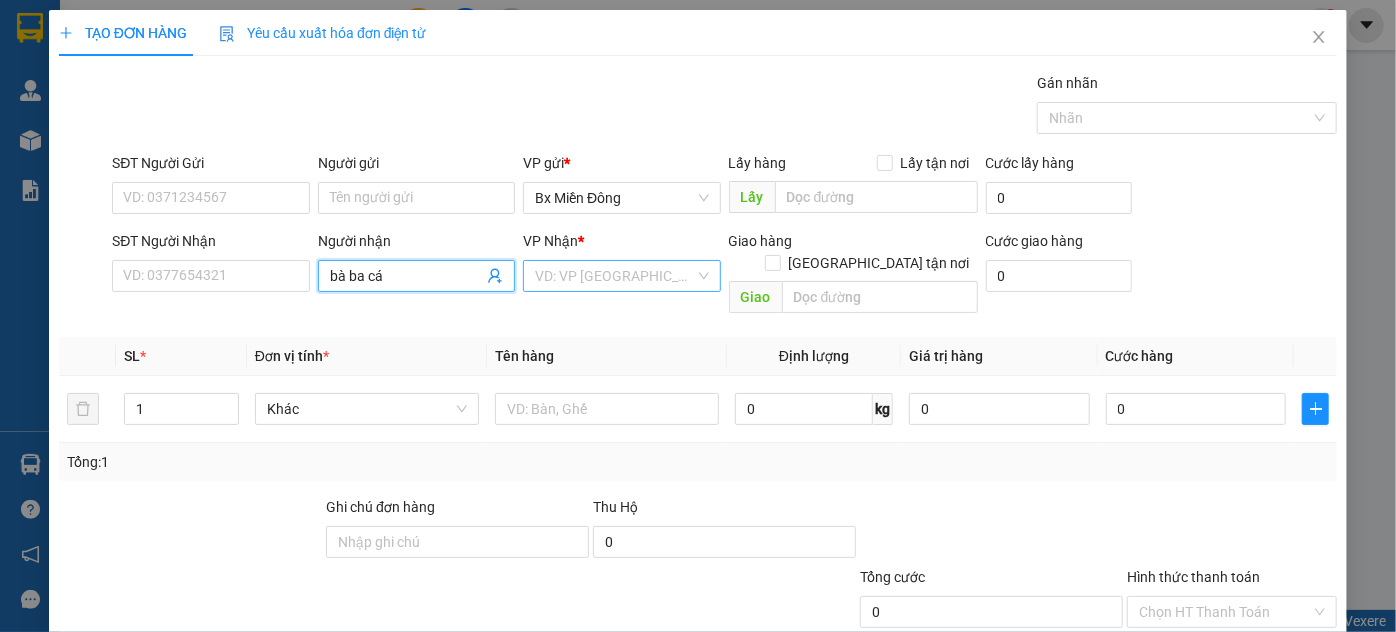 type on "bà ba cá" 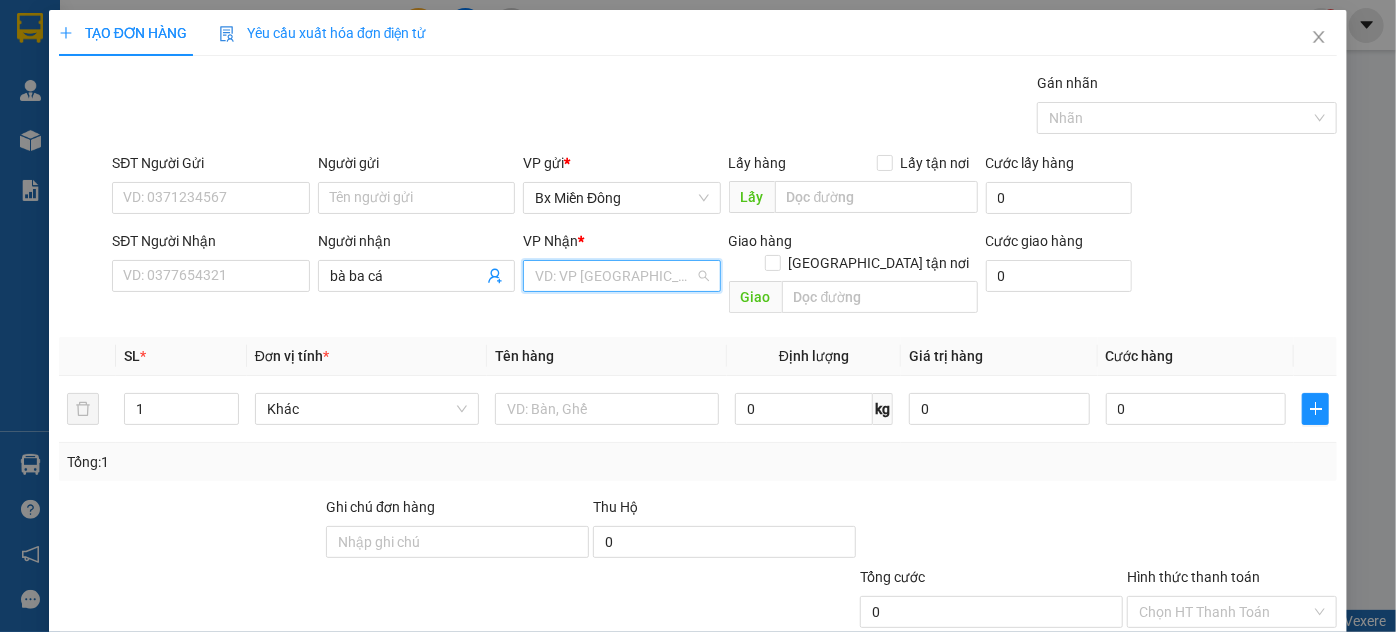 click at bounding box center (614, 276) 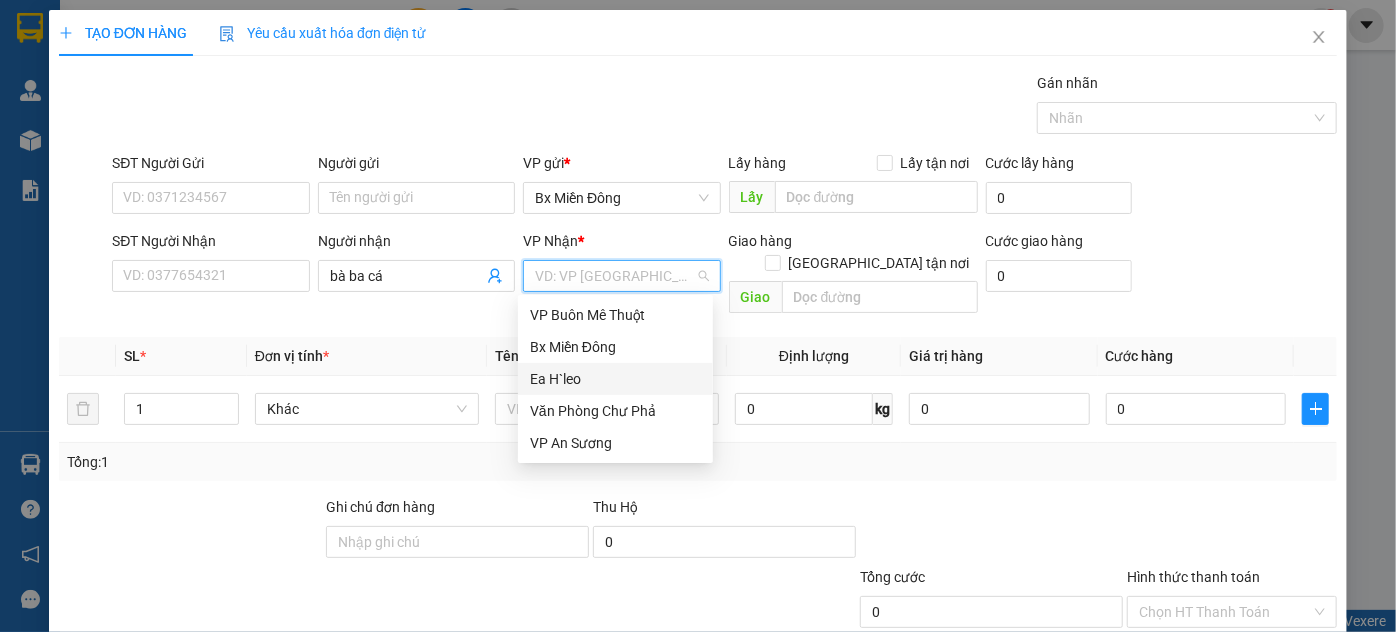 click on "Ea H`leo" at bounding box center (615, 379) 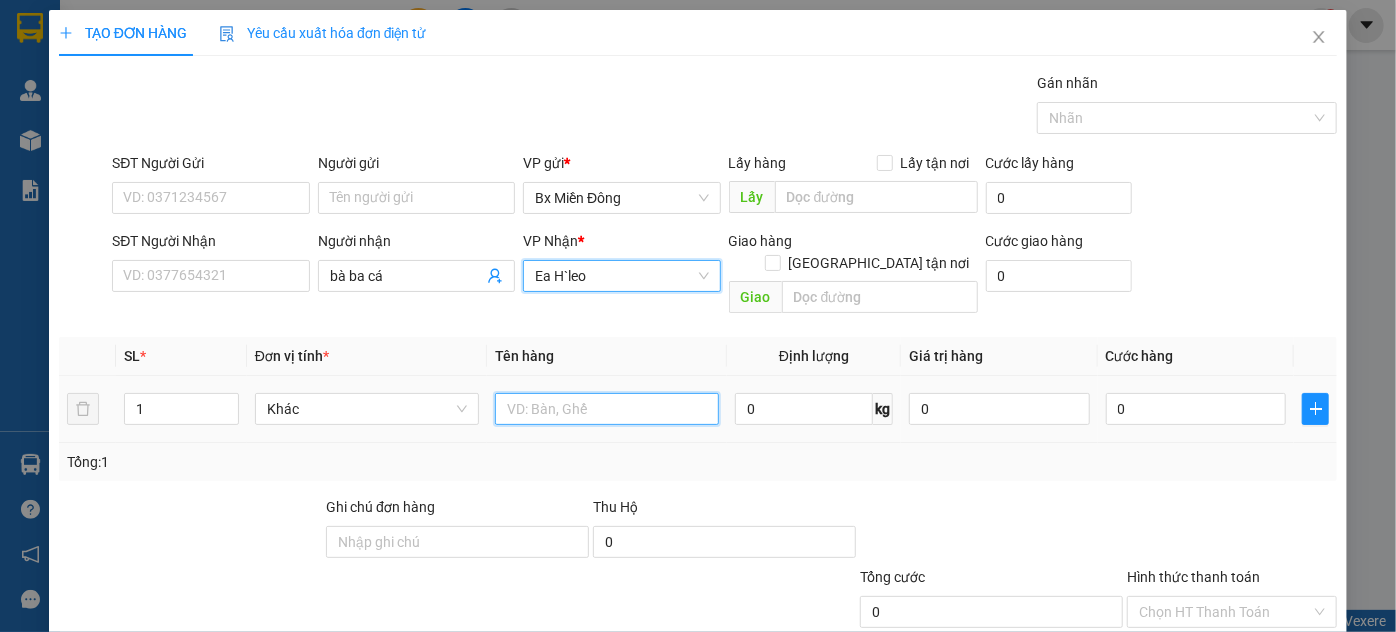 click at bounding box center (607, 409) 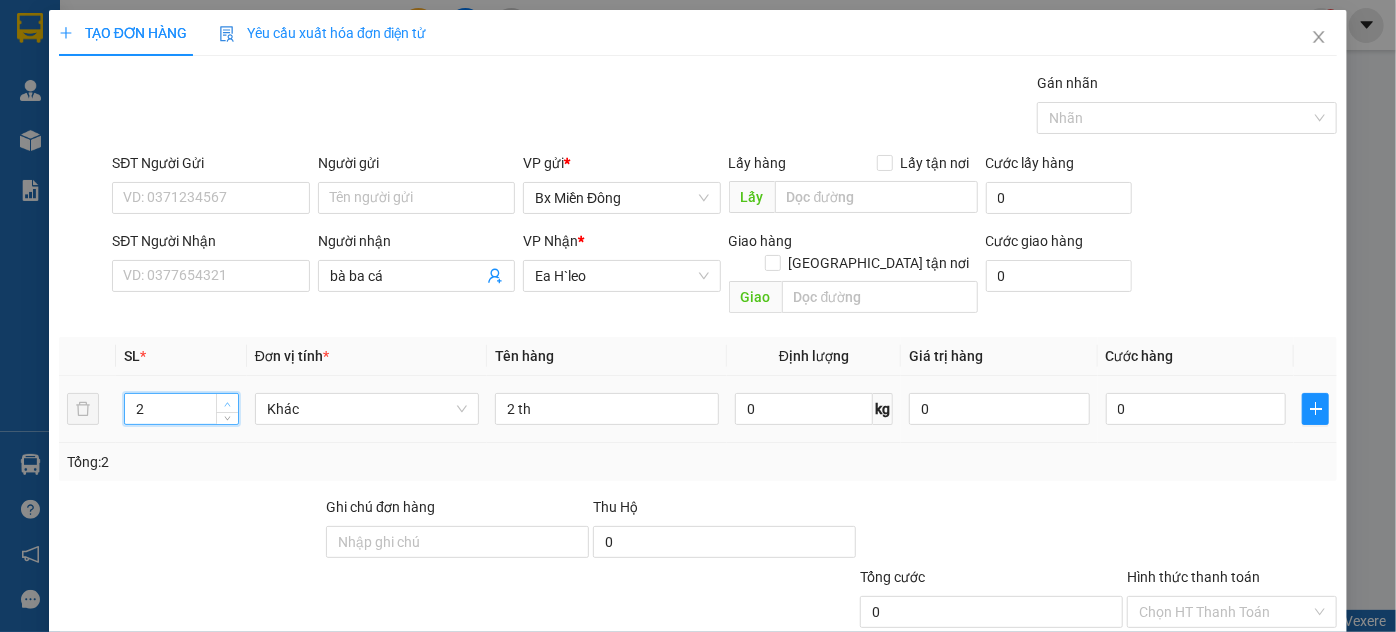 click 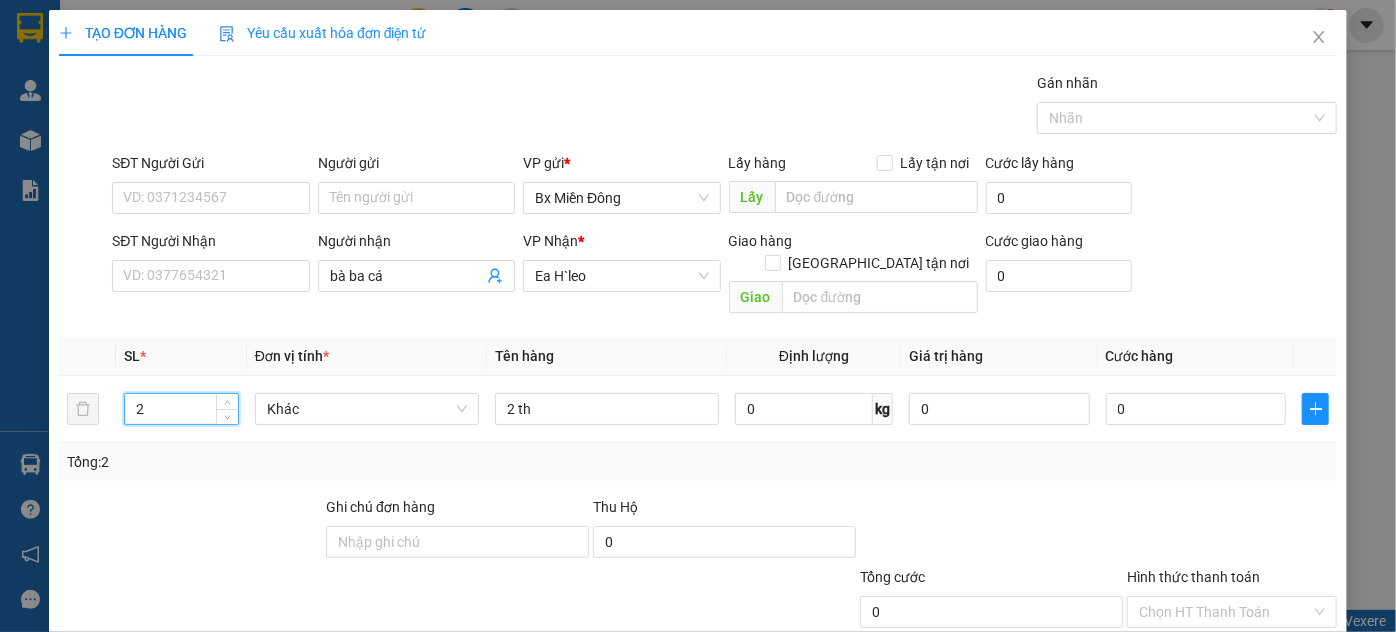 click on "[PERSON_NAME] và In" at bounding box center [1289, 707] 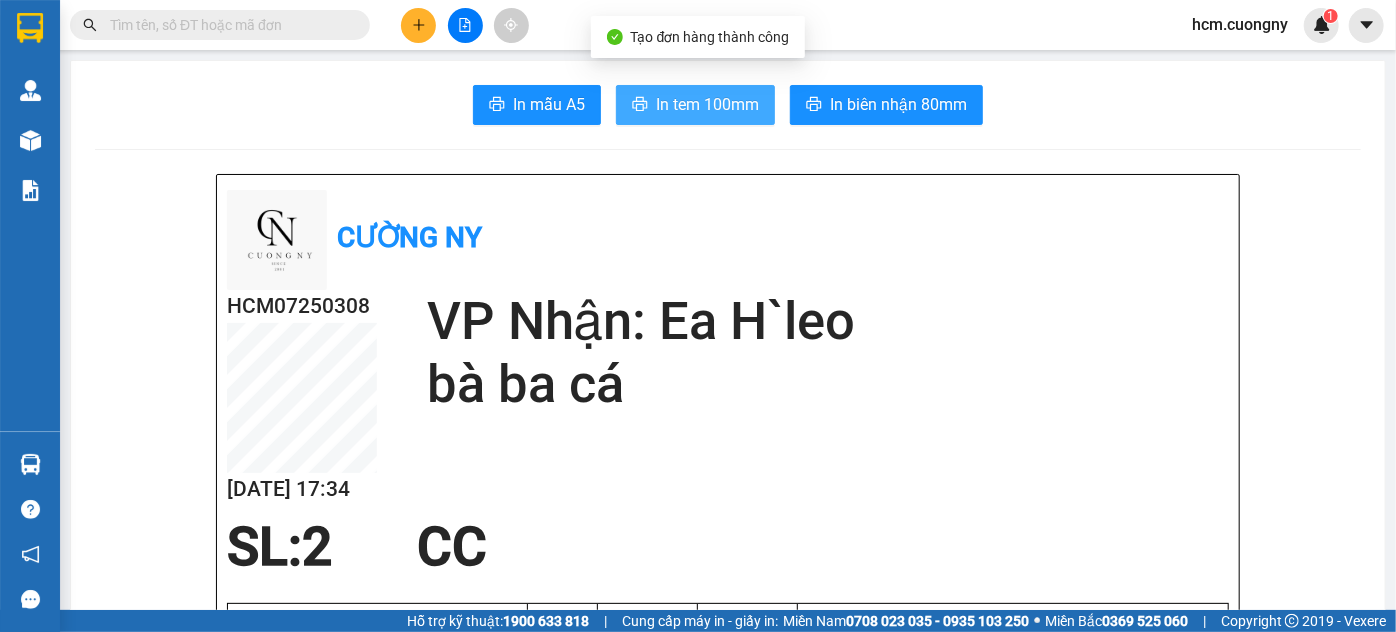 click on "In tem 100mm" at bounding box center [707, 104] 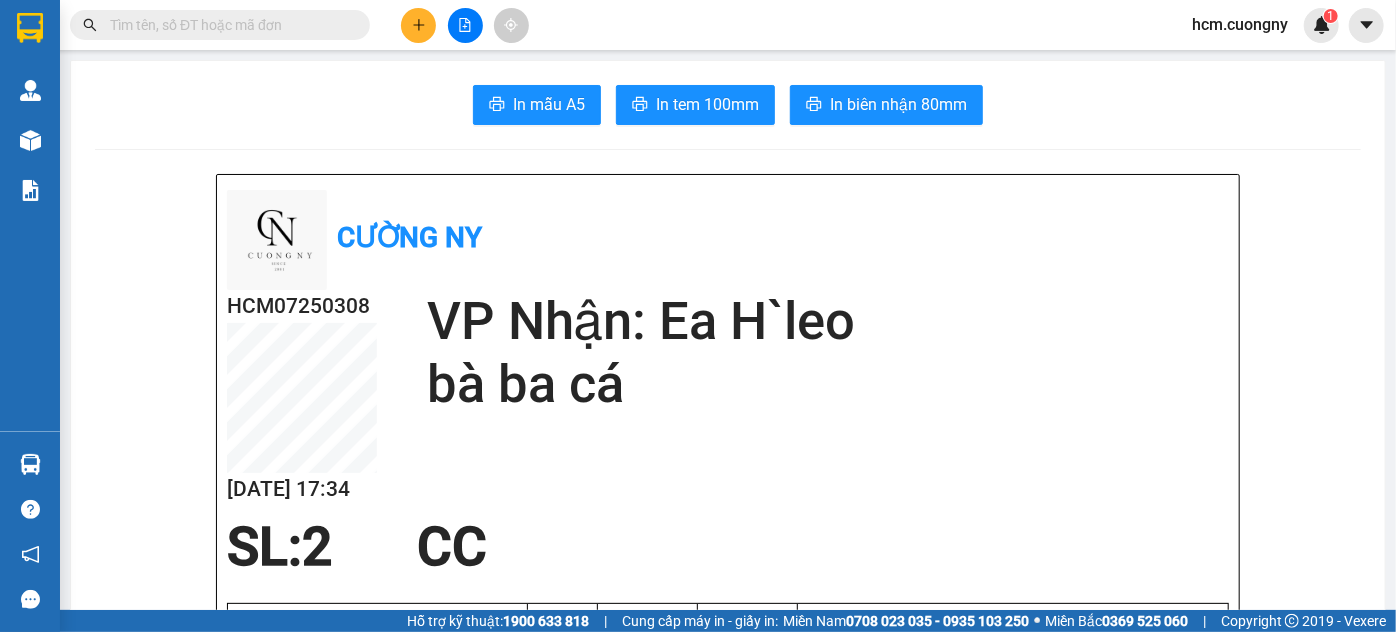 click at bounding box center (465, 25) 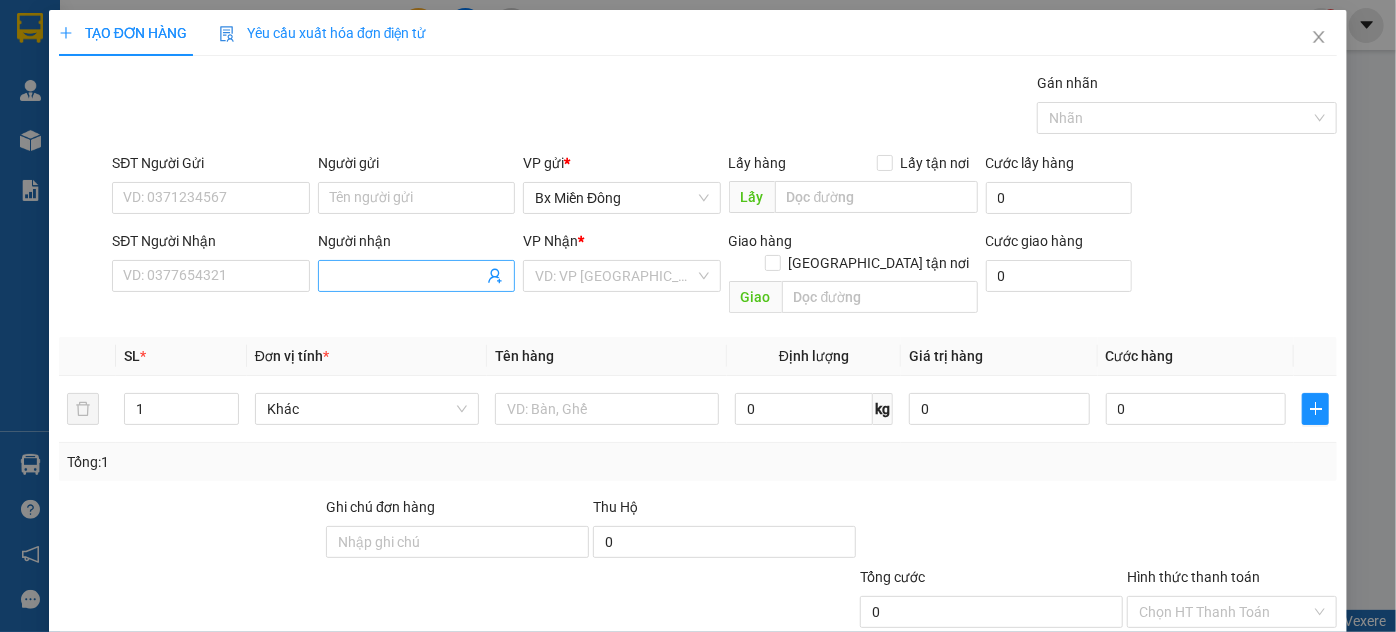 click on "Người nhận" at bounding box center (406, 276) 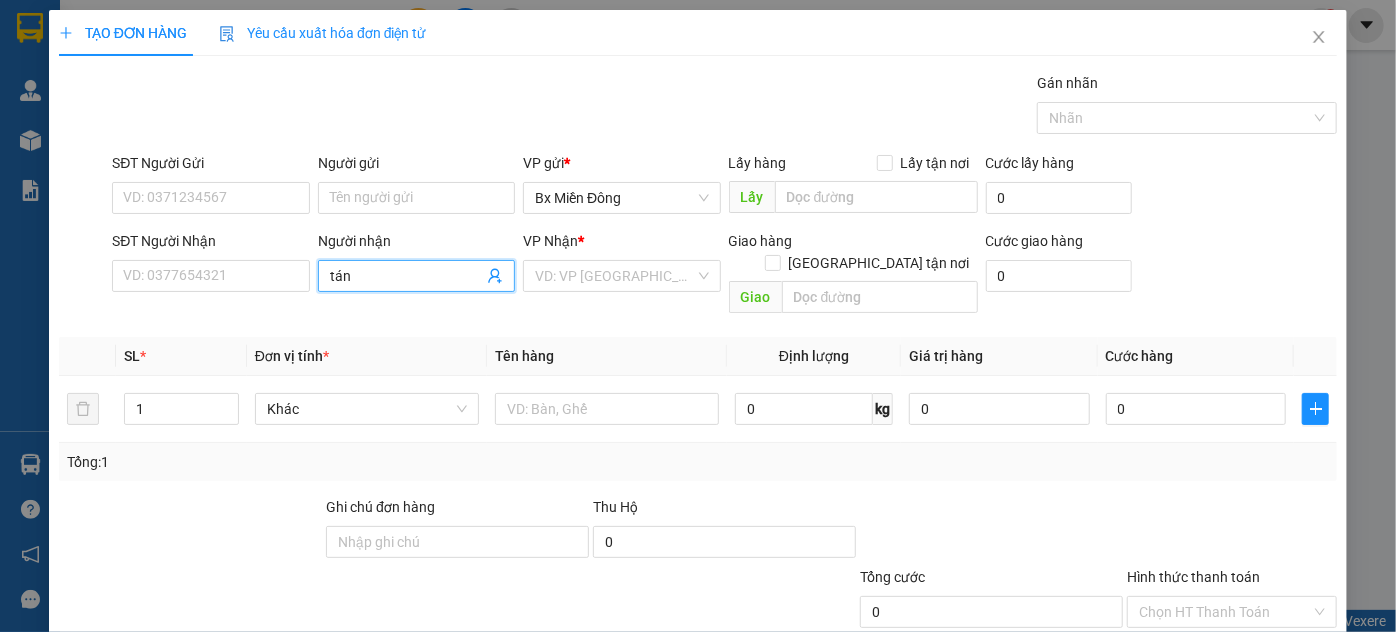 type on "tánh" 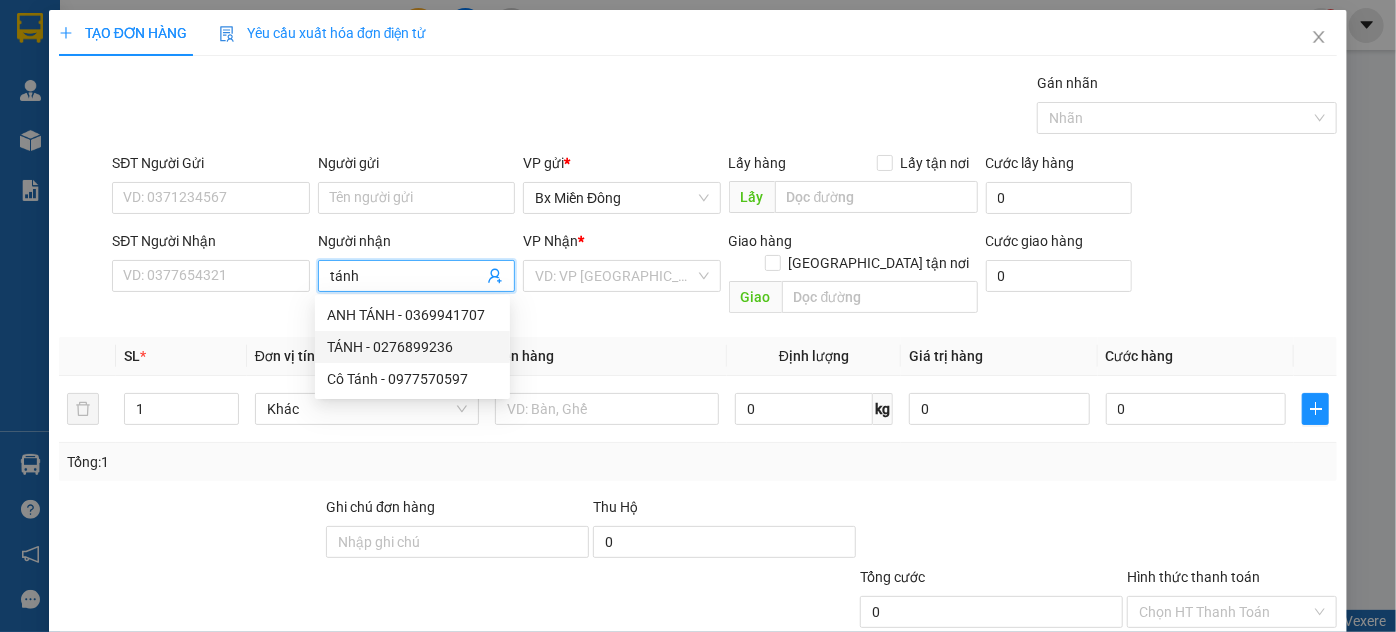 click on "TÁNH - 0276899236" at bounding box center (412, 347) 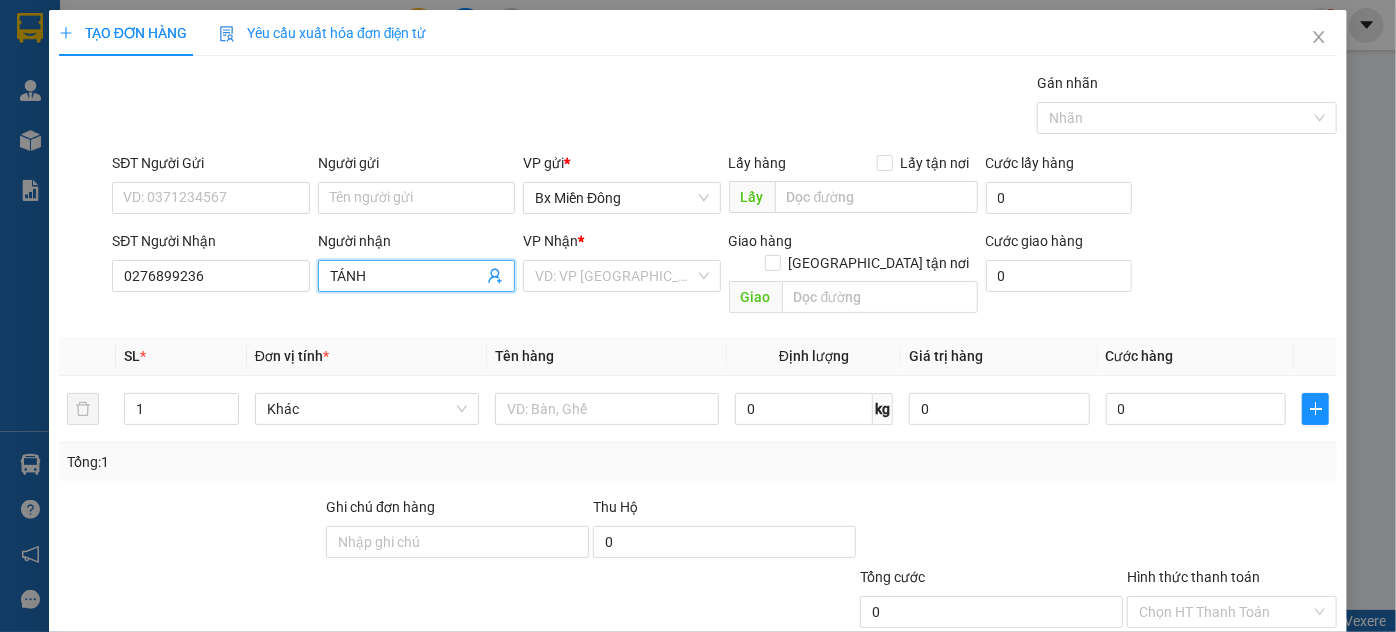 click on "TÁNH" at bounding box center [406, 276] 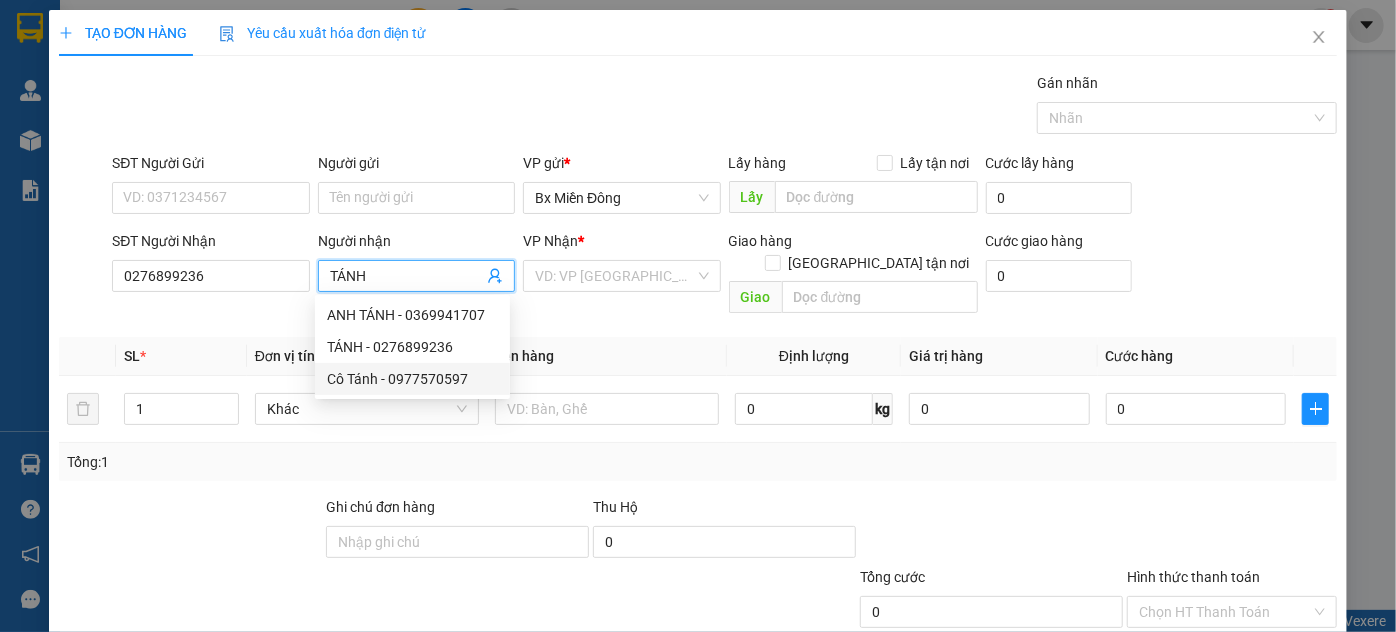 click on "Cô Tánh - 0977570597" at bounding box center [412, 379] 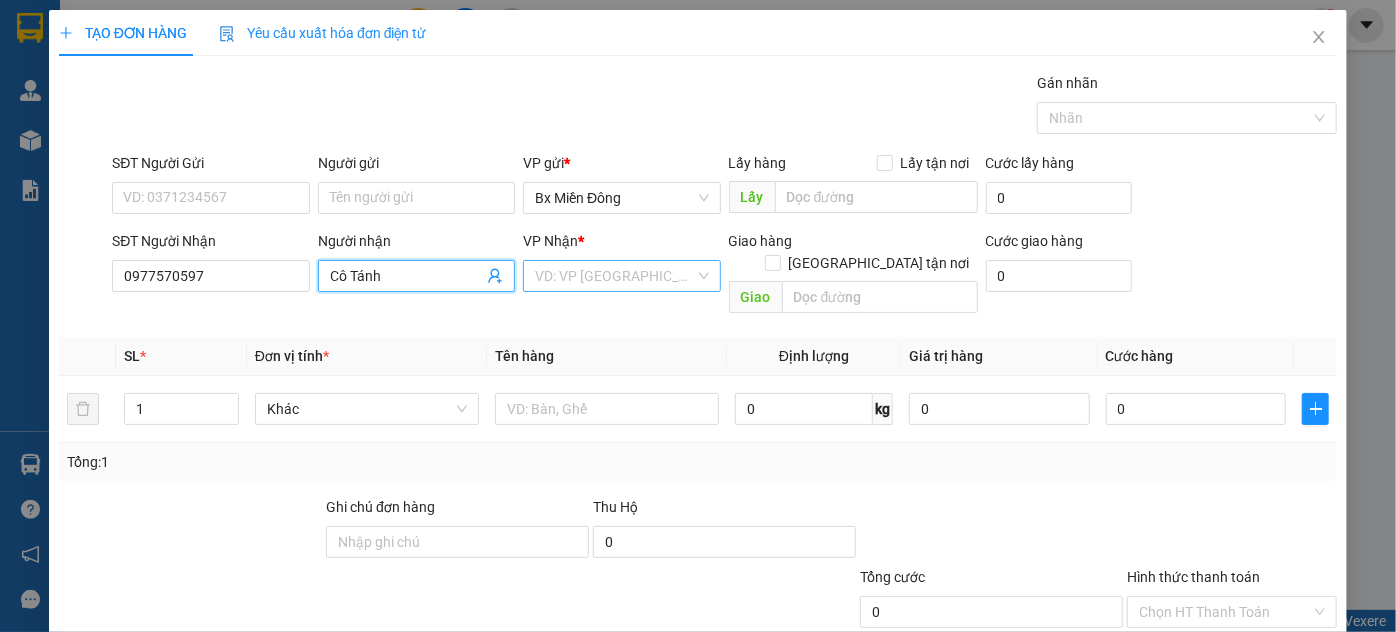 type on "Cô Tánh" 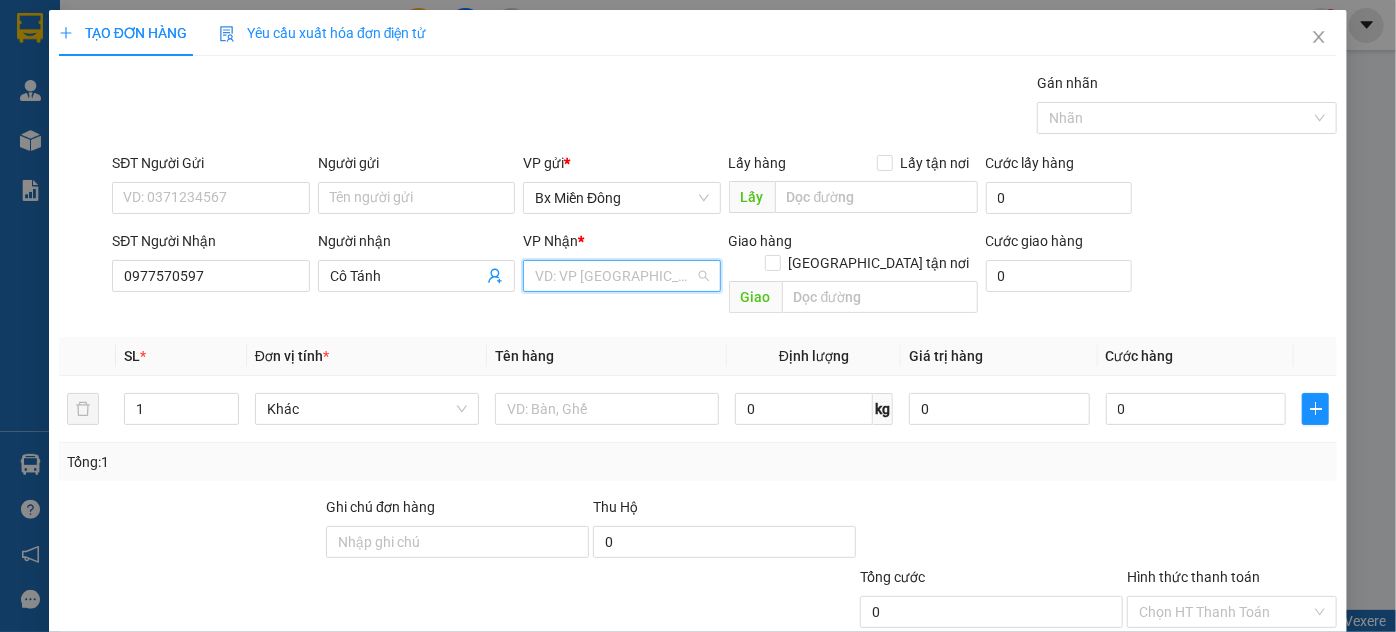 click at bounding box center (614, 276) 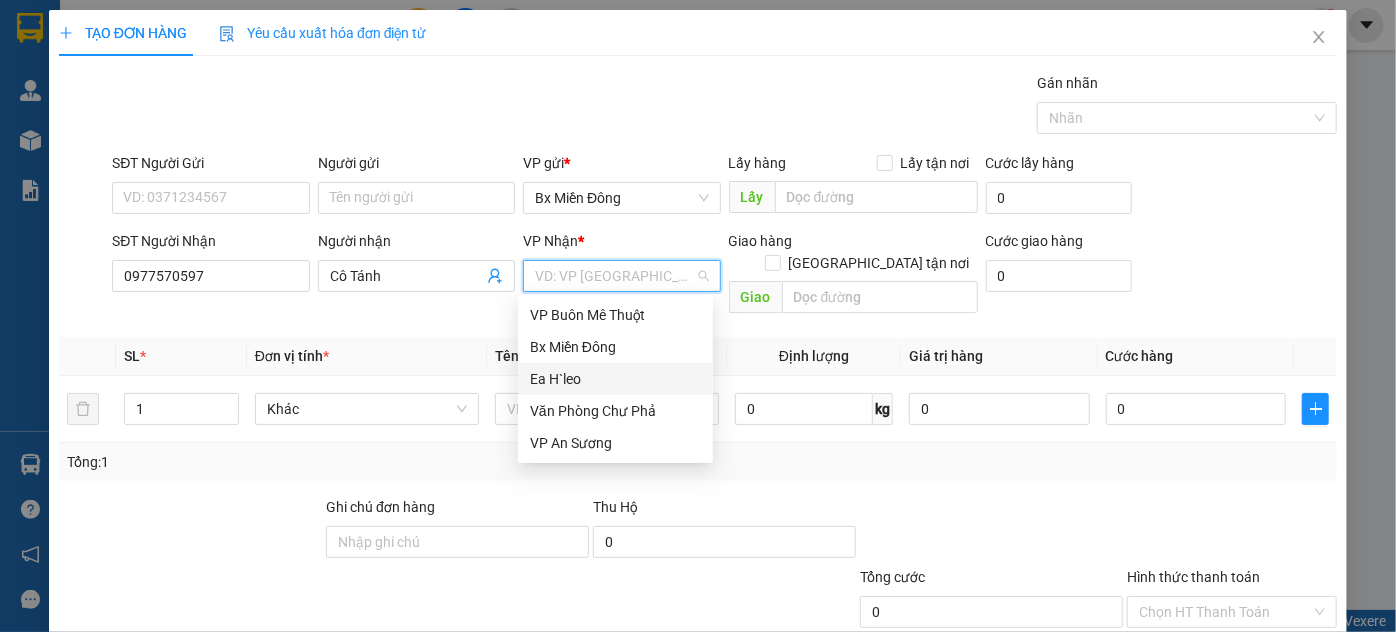 click on "Ea H`leo" at bounding box center [615, 379] 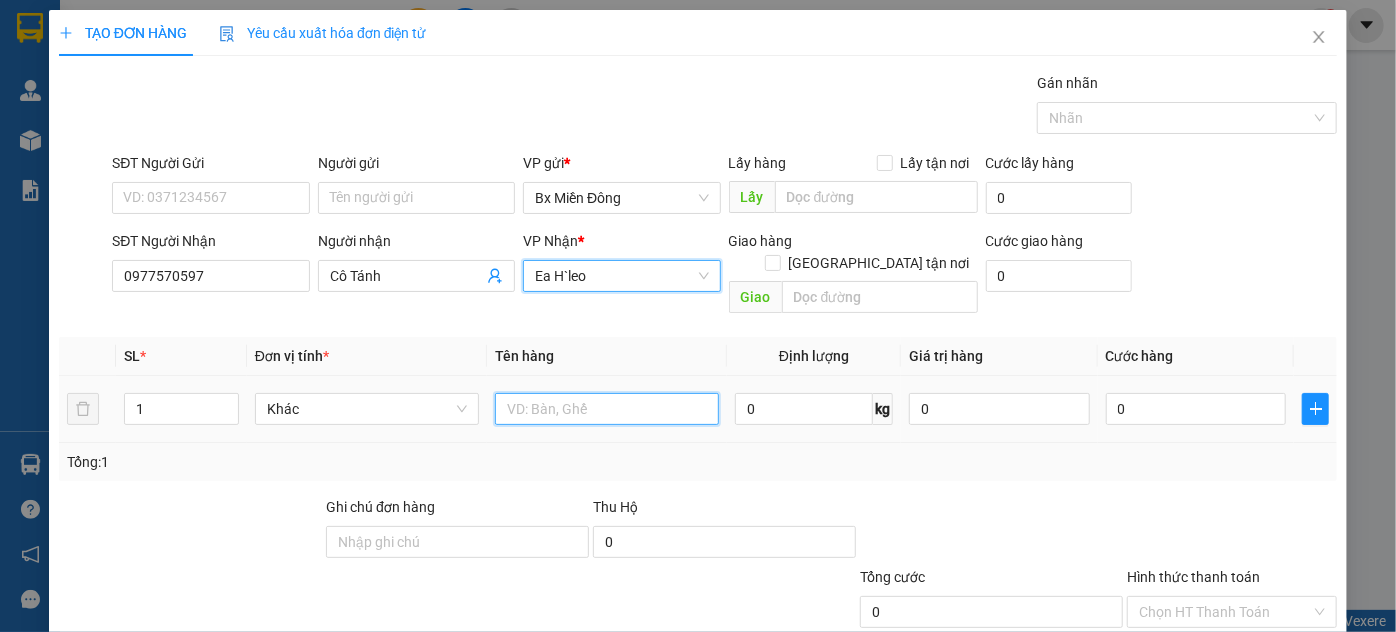 click at bounding box center (607, 409) 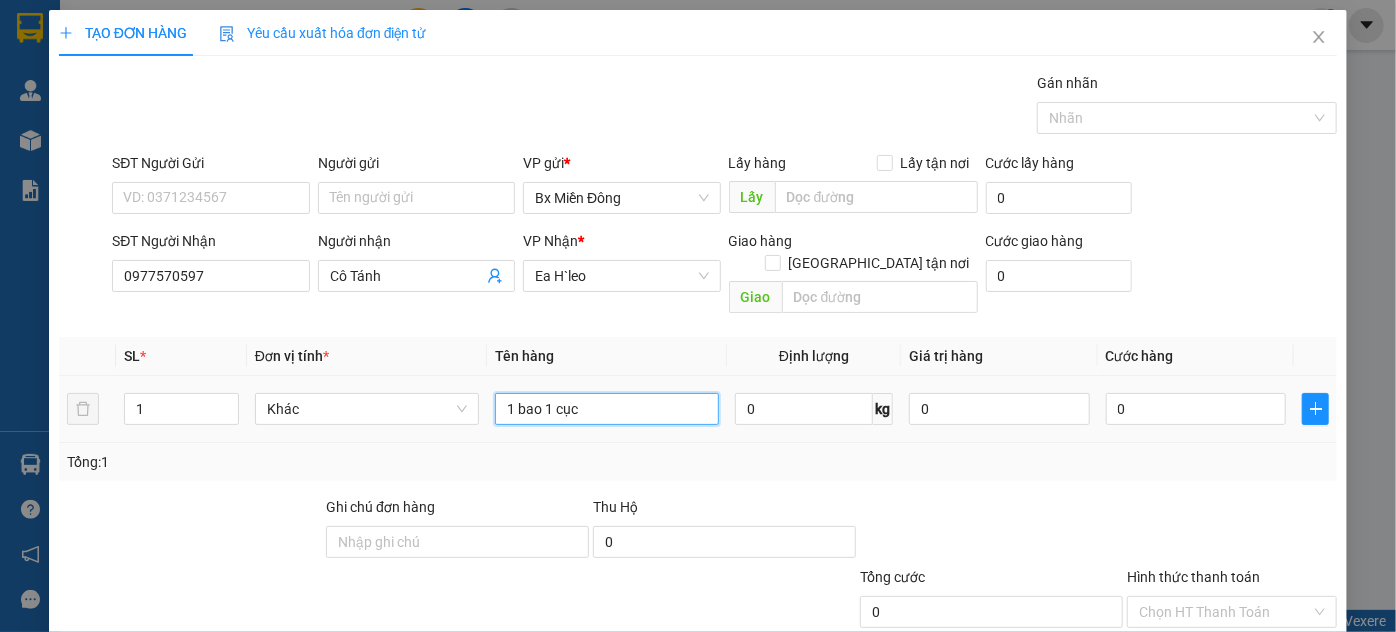 type on "1 bao 1 cục" 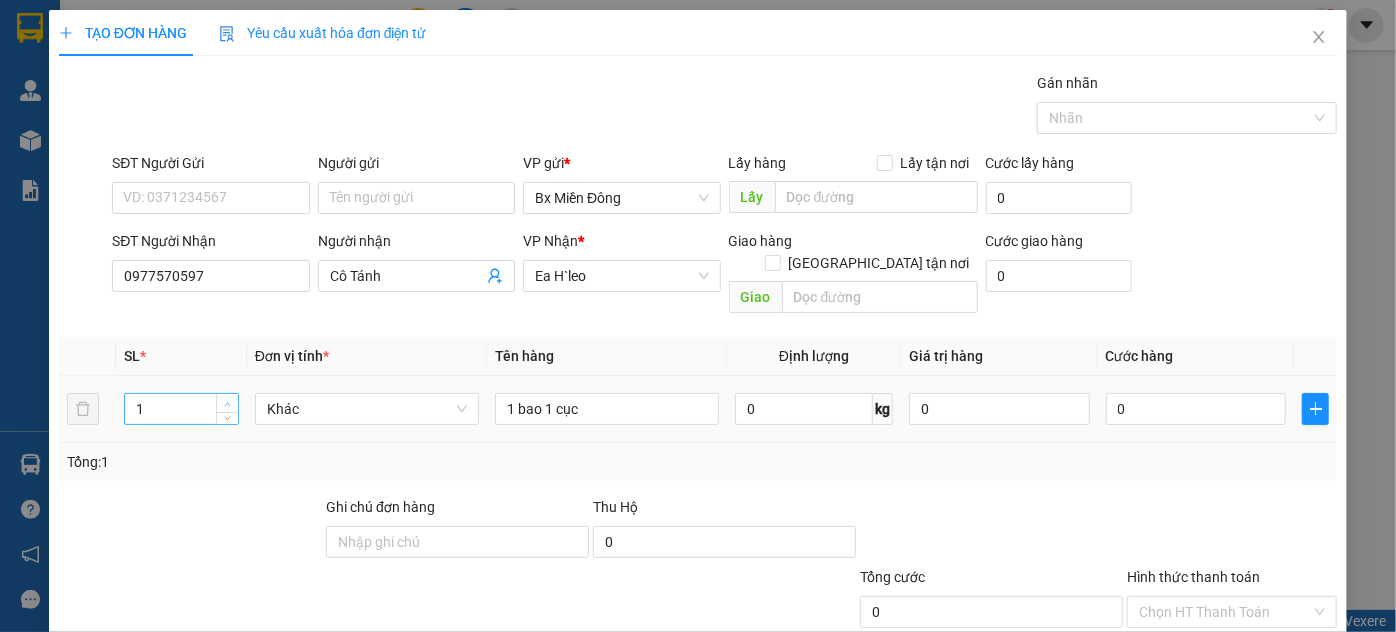 type on "2" 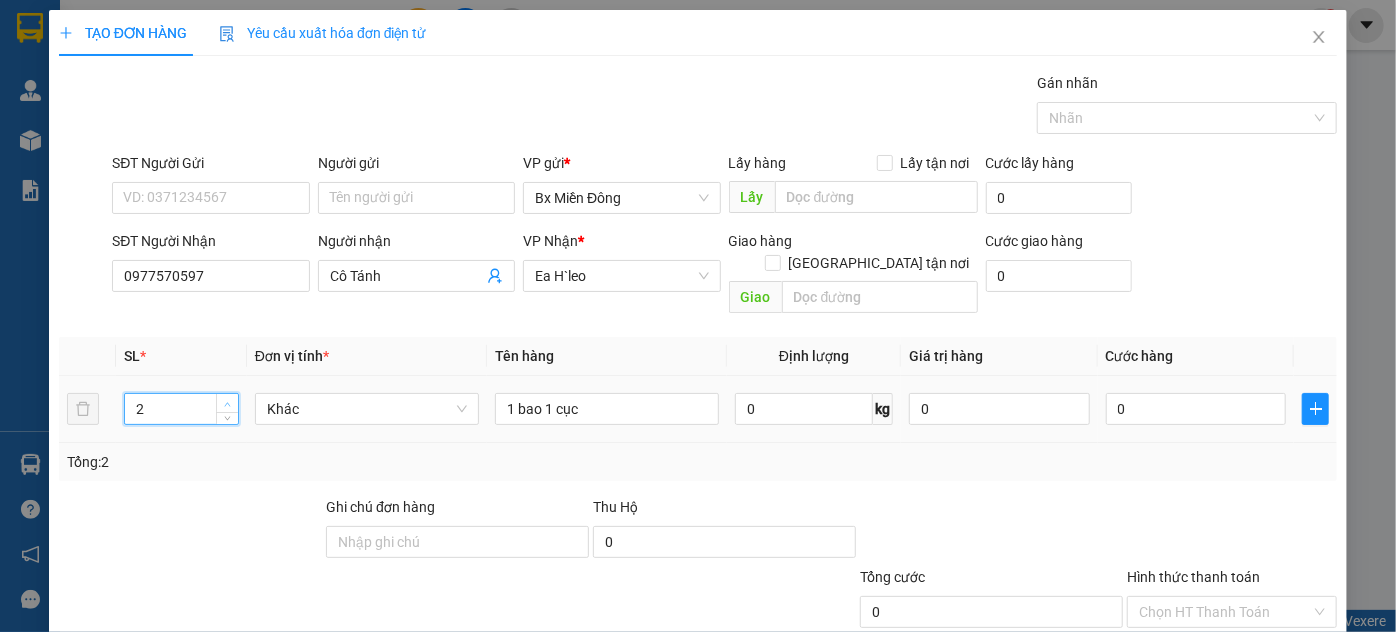 click at bounding box center [228, 404] 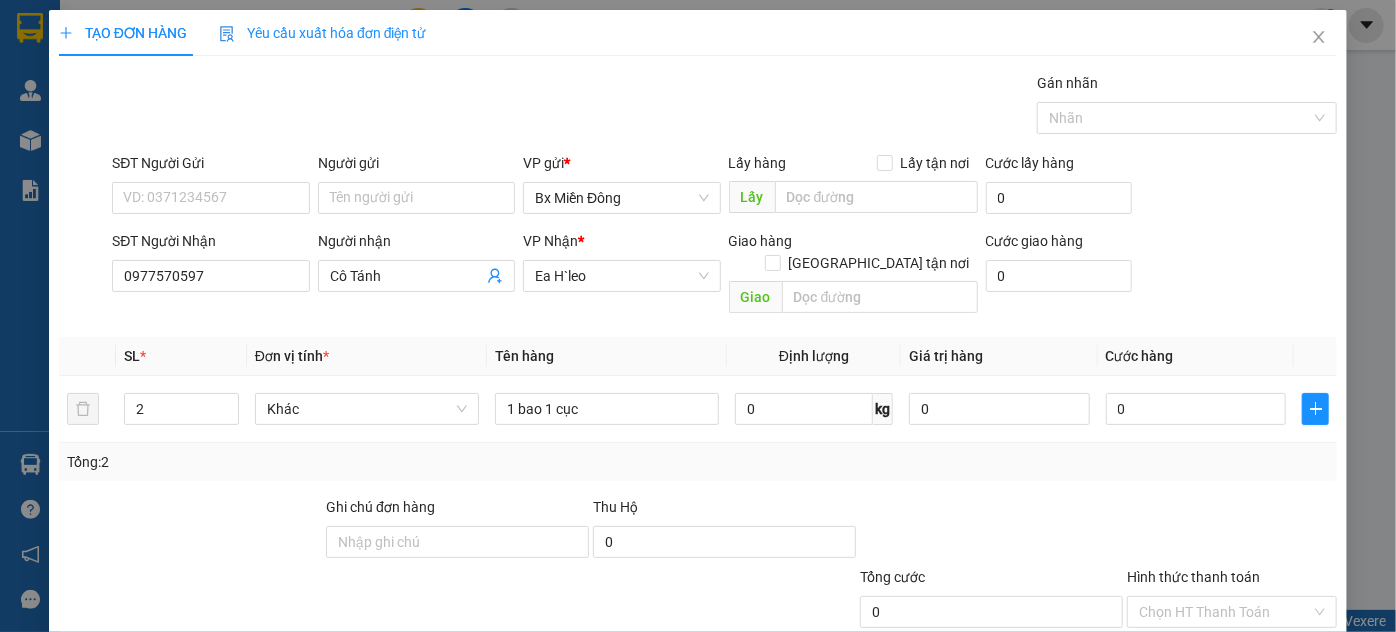 drag, startPoint x: 637, startPoint y: 357, endPoint x: 1128, endPoint y: 453, distance: 500.2969 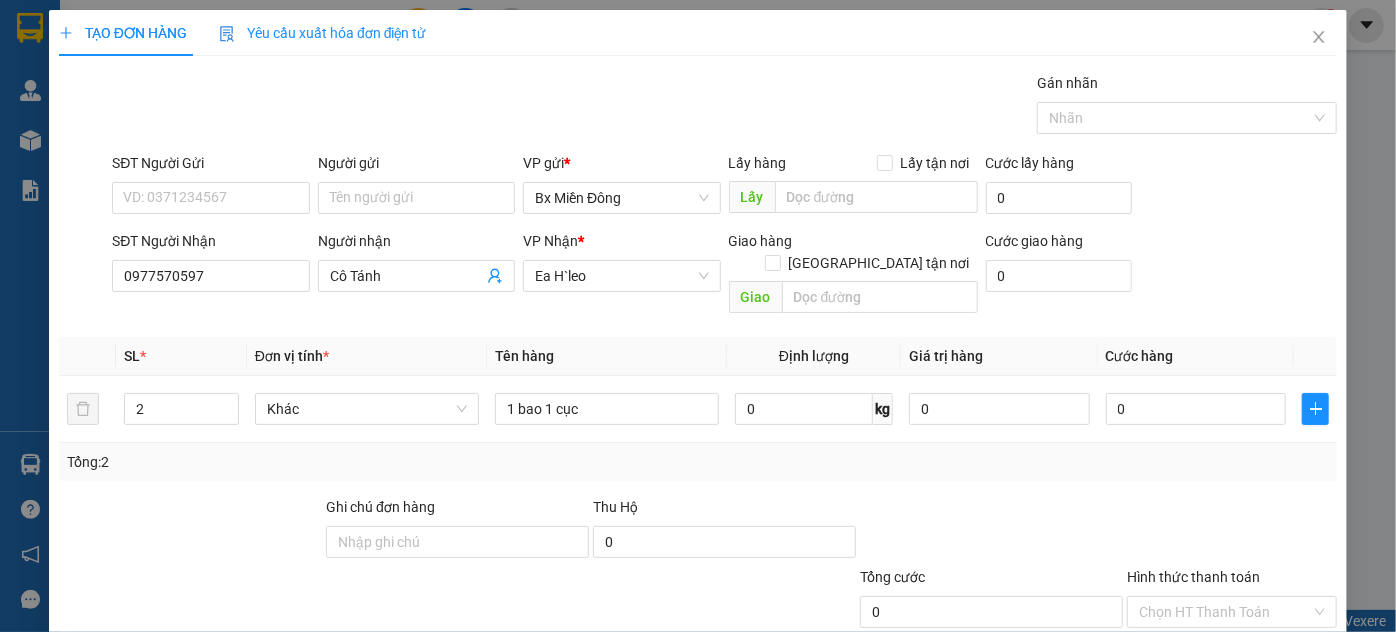 click on "Transit Pickup Surcharge Ids Transit Deliver Surcharge Ids Transit Deliver Surcharge Transit Deliver Surcharge Gán nhãn   Nhãn SĐT Người Gửi VD: 0371234567 Người gửi Tên người gửi VP gửi  * Bx Miền Đông Lấy hàng Lấy tận nơi Lấy Cước lấy hàng 0 SĐT Người Nhận 0977570597 Người nhận Cô Tánh VP Nhận  * Ea H`leo Giao hàng Giao tận nơi Giao Cước giao hàng 0 SL  * Đơn vị tính  * Tên hàng  Định lượng Giá trị hàng Cước hàng                 2 Khác 1 bao 1 cục 0 kg 0 0 Tổng:  2 Ghi chú đơn hàng Thu Hộ 0 Tổng cước 0 Hình thức thanh toán Chọn HT Thanh Toán Số tiền thu trước 0 Chưa thanh toán 0 Chọn HT Thanh Toán Lưu nháp Xóa Thông tin [PERSON_NAME] và In" at bounding box center (698, 397) 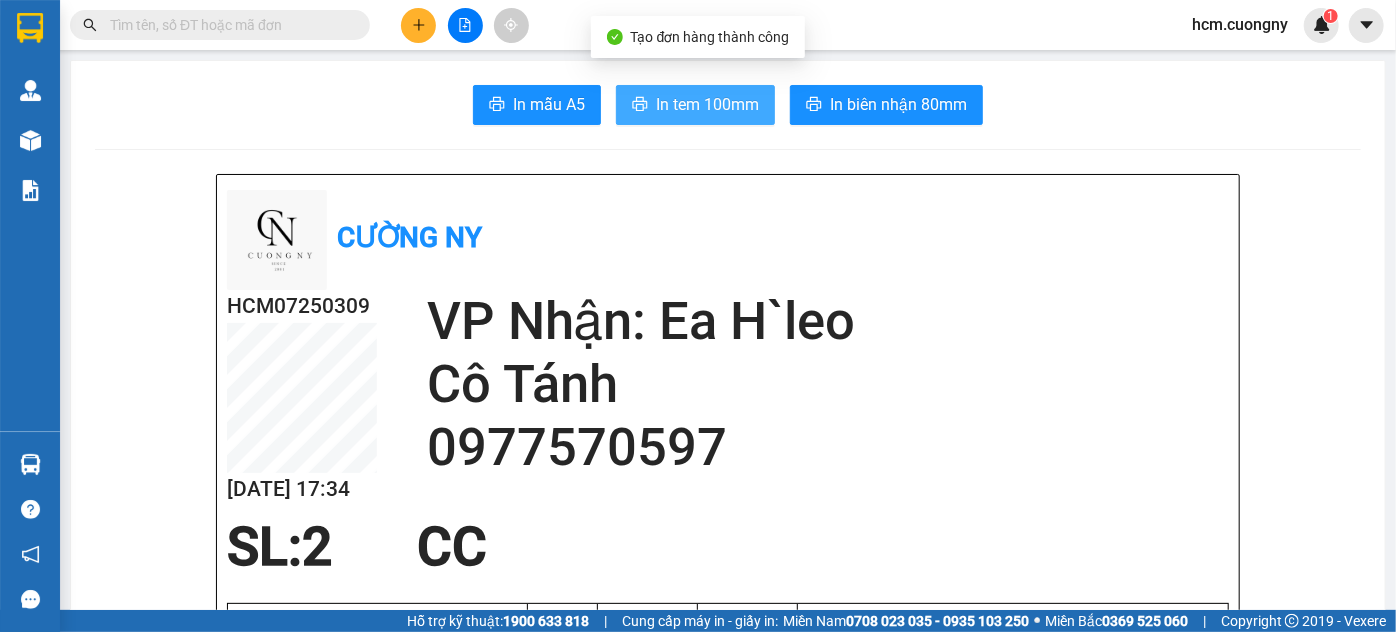 click on "In tem 100mm" at bounding box center [707, 104] 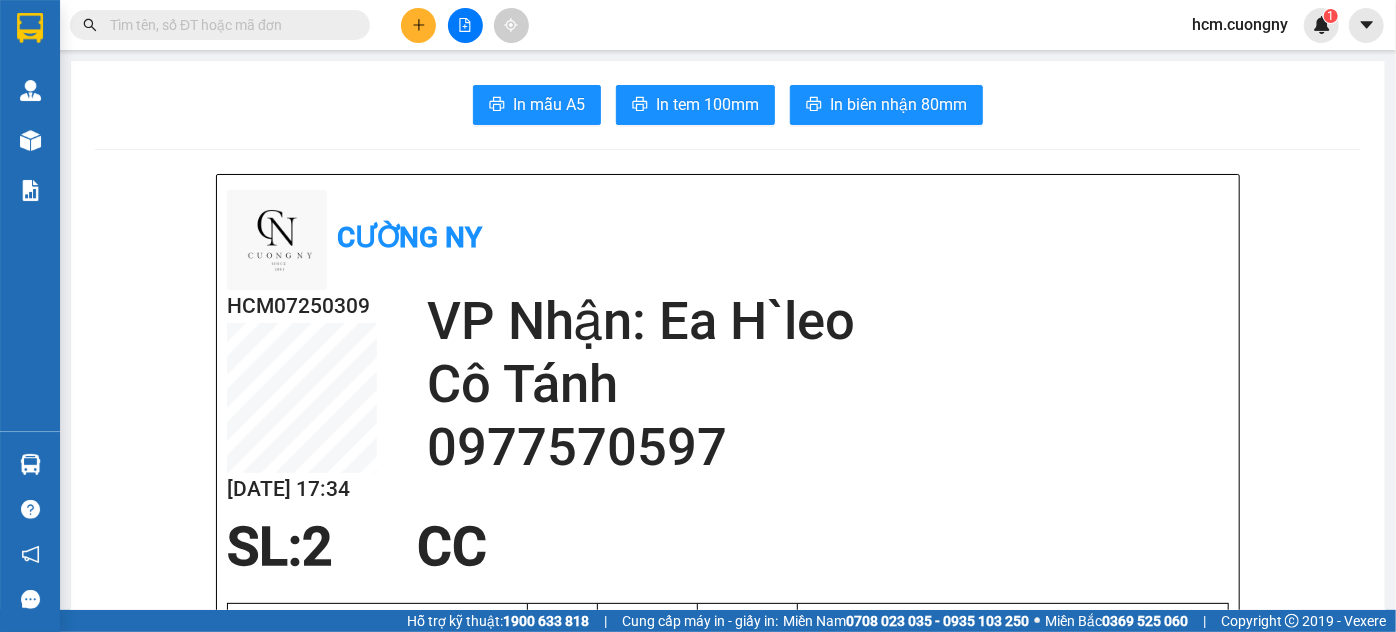 click at bounding box center (418, 25) 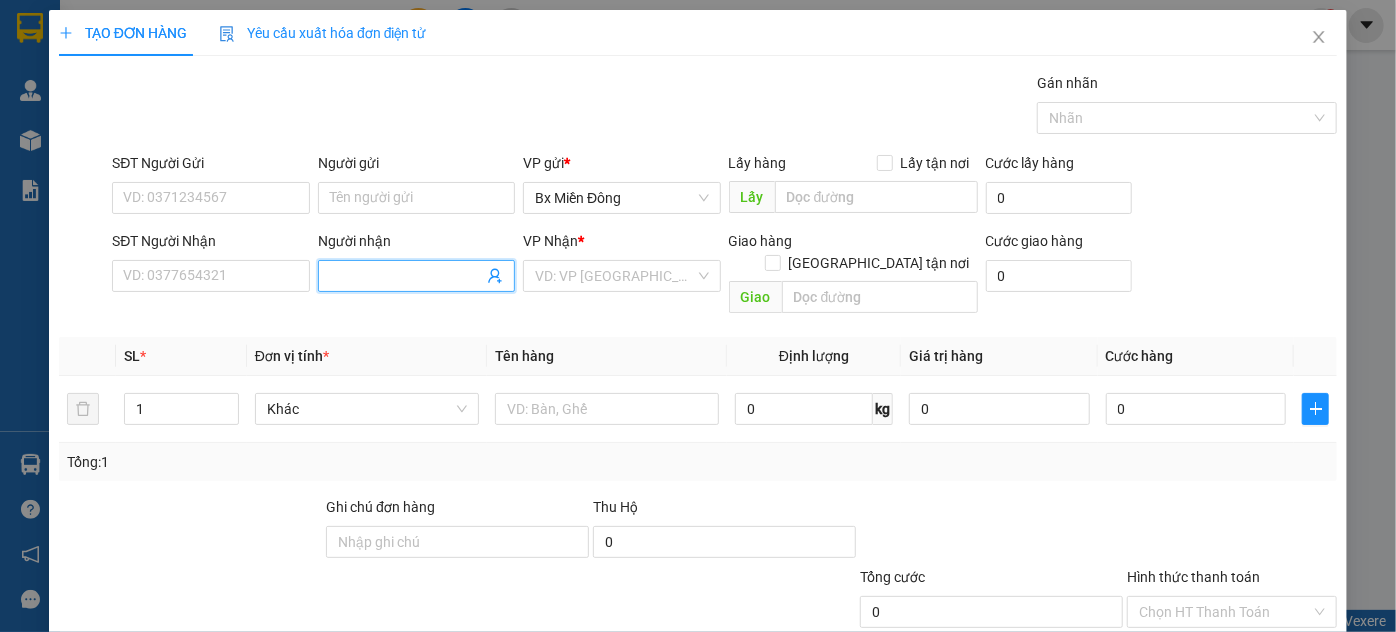 click on "Người nhận" at bounding box center (406, 276) 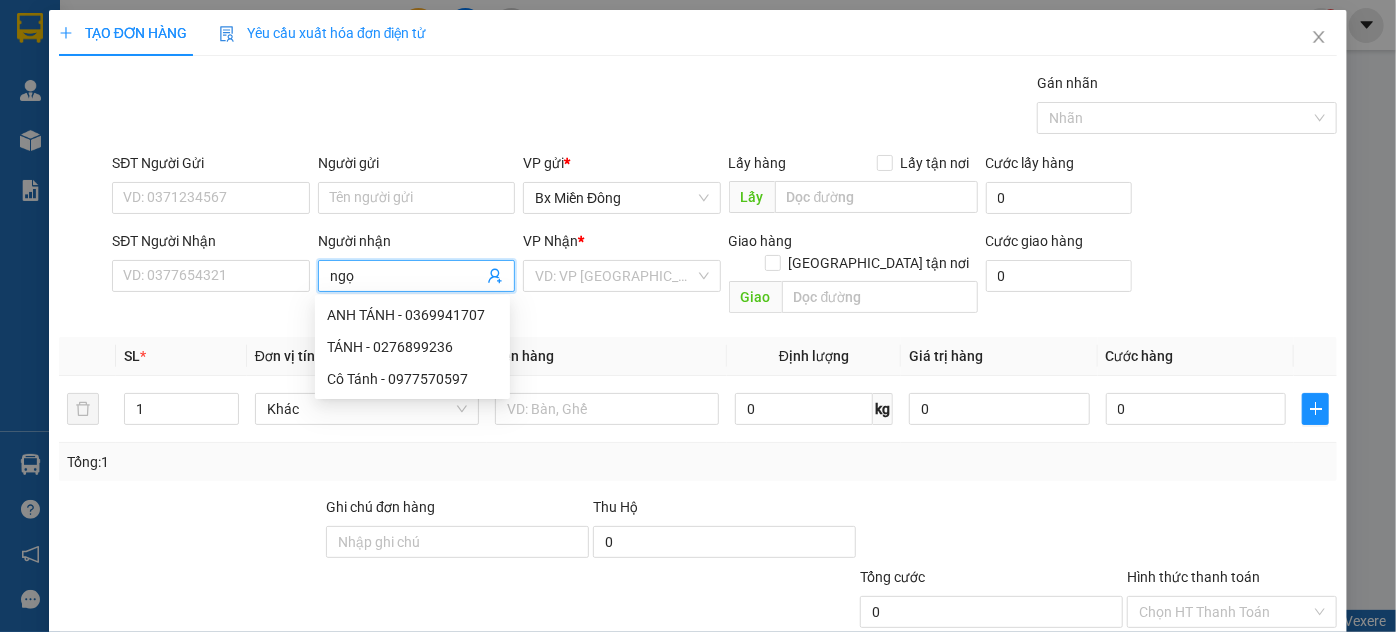 type on "ngọc" 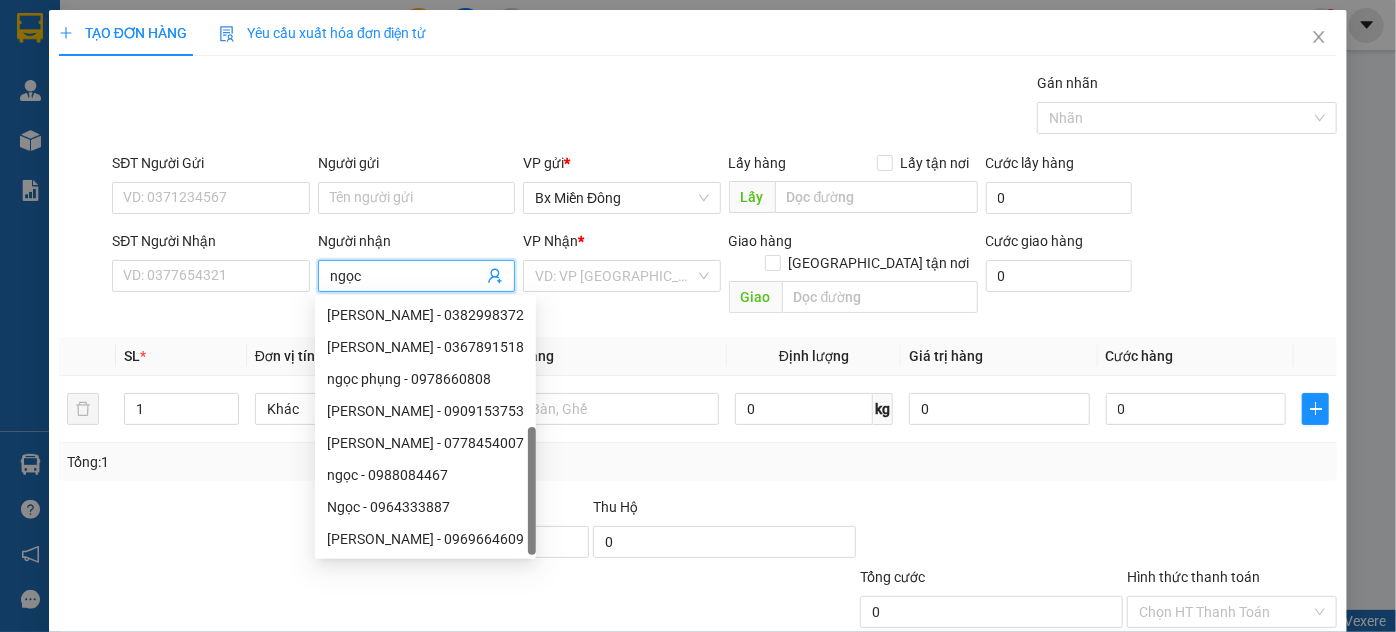 click on "ngọc - 0973665351" at bounding box center [425, 571] 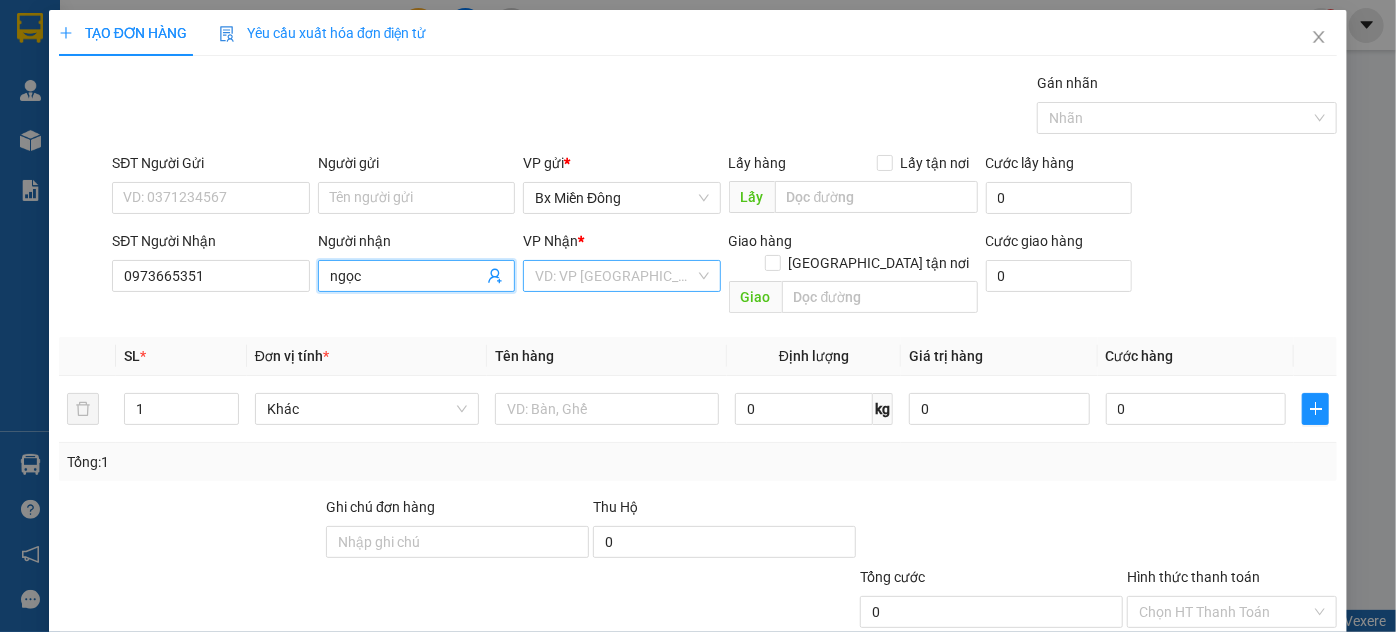 type on "ngọc" 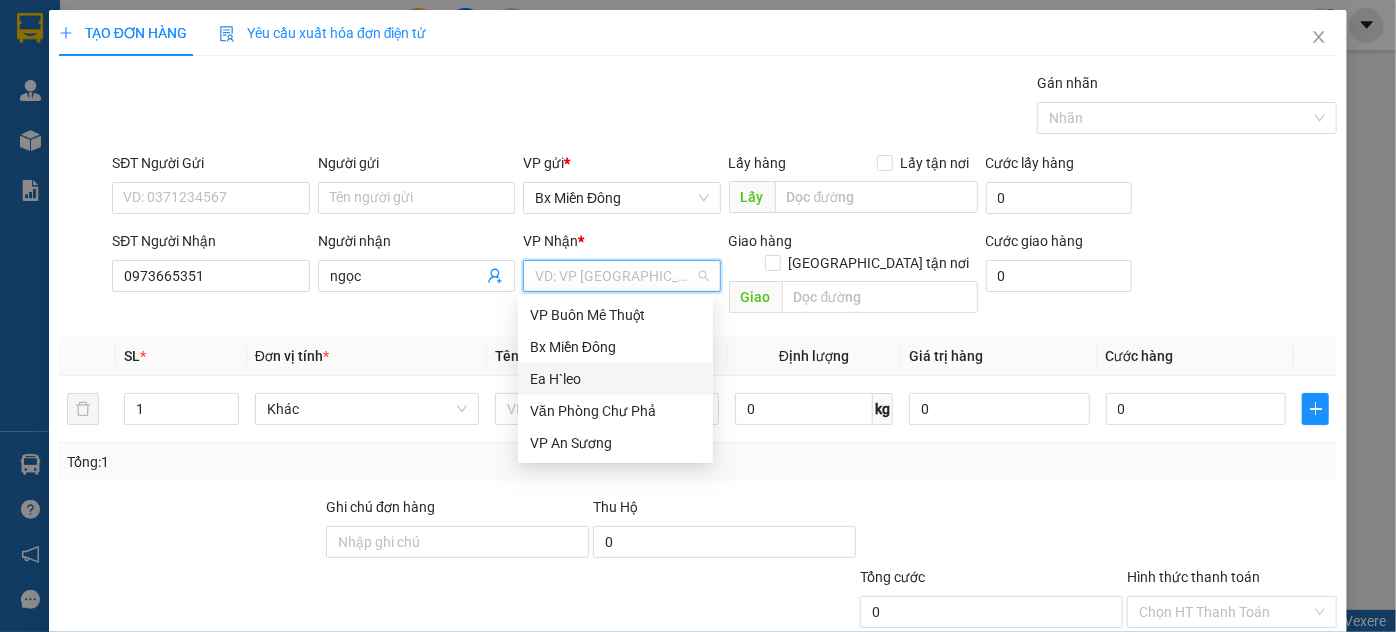 click on "Ea H`leo" at bounding box center (615, 379) 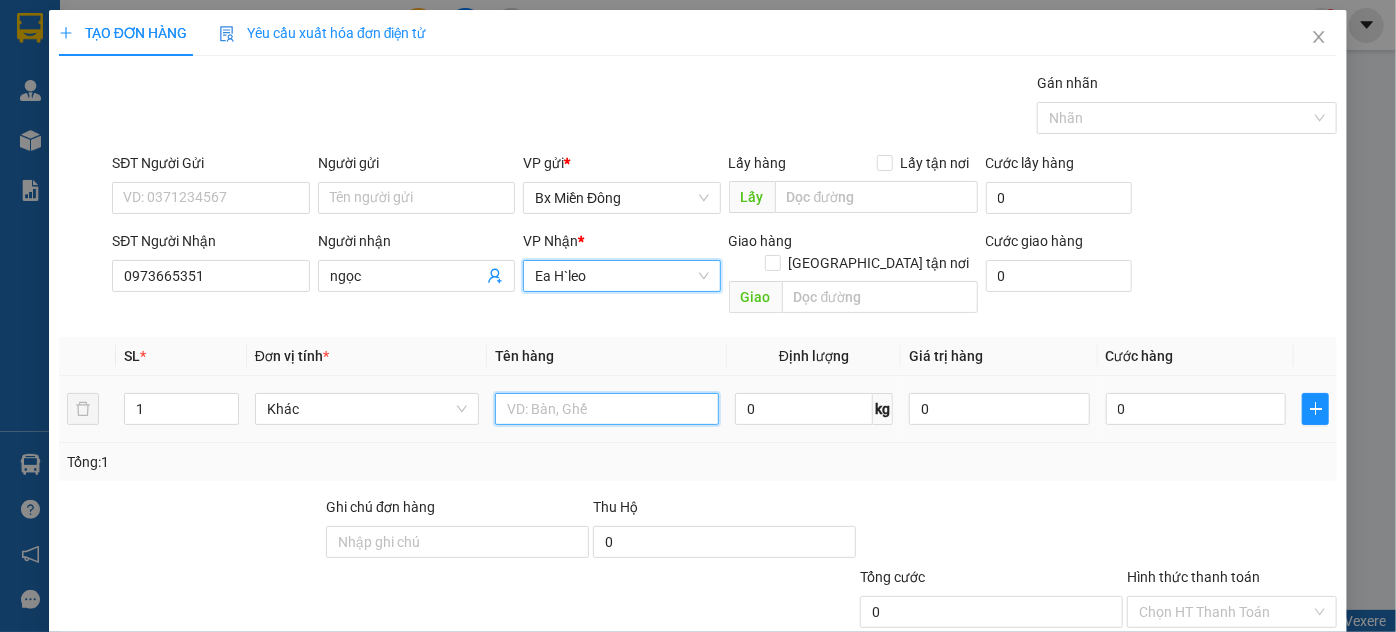 click at bounding box center [607, 409] 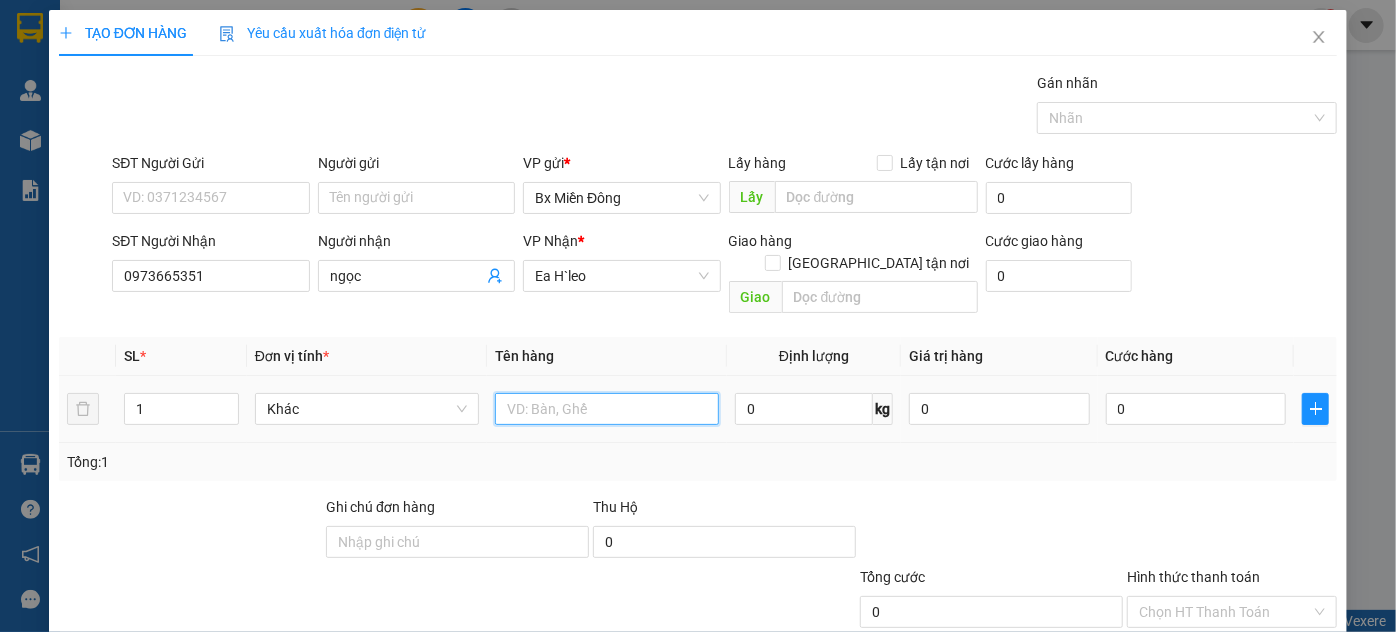 click at bounding box center (607, 409) 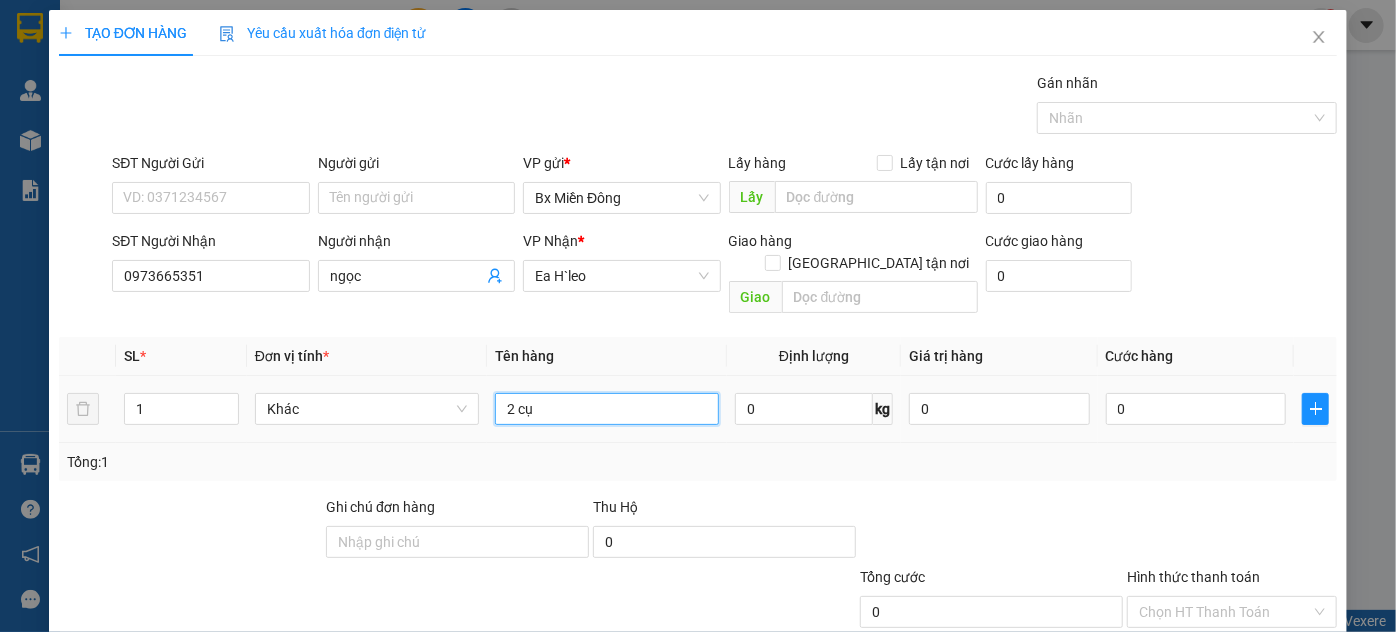type on "2 cục" 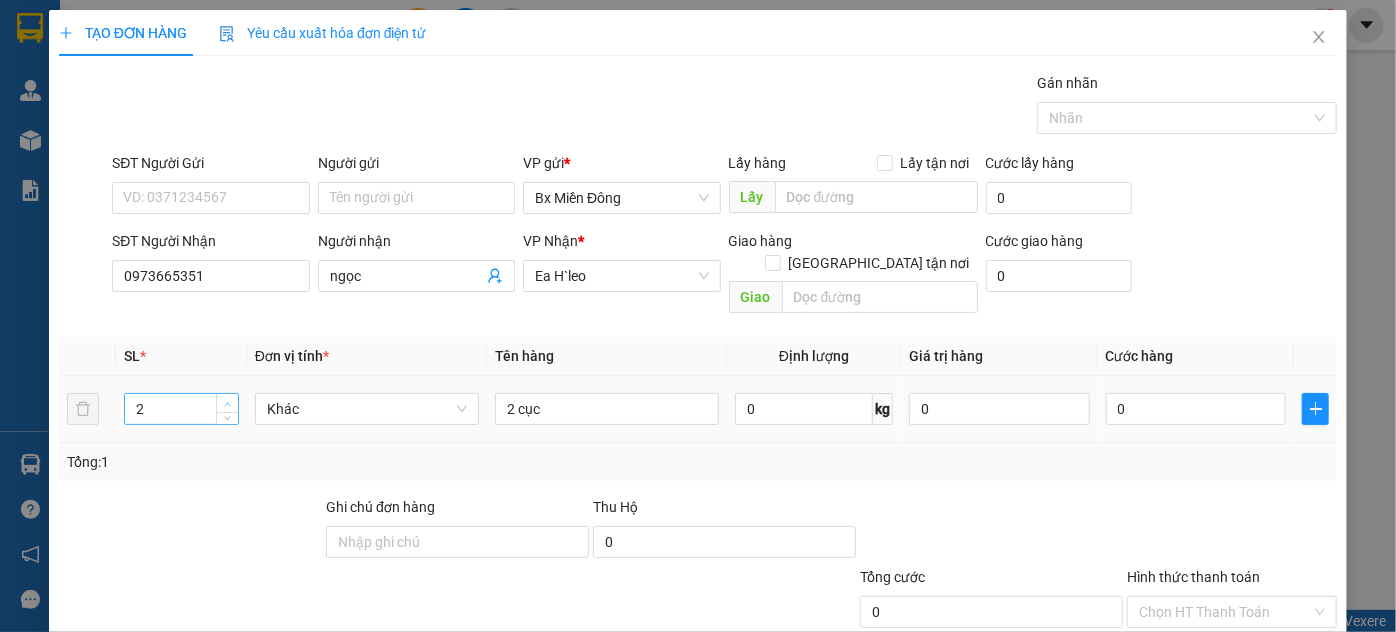 click at bounding box center (228, 404) 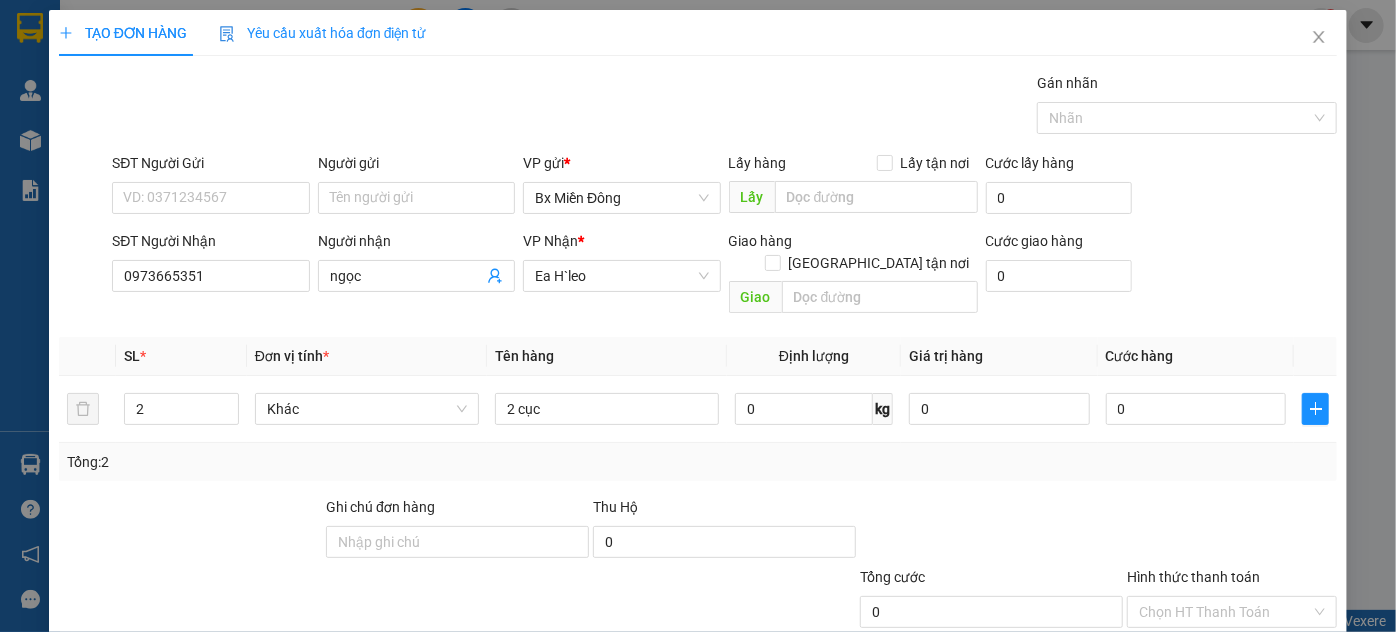 click on "[PERSON_NAME] và In" at bounding box center (1259, 707) 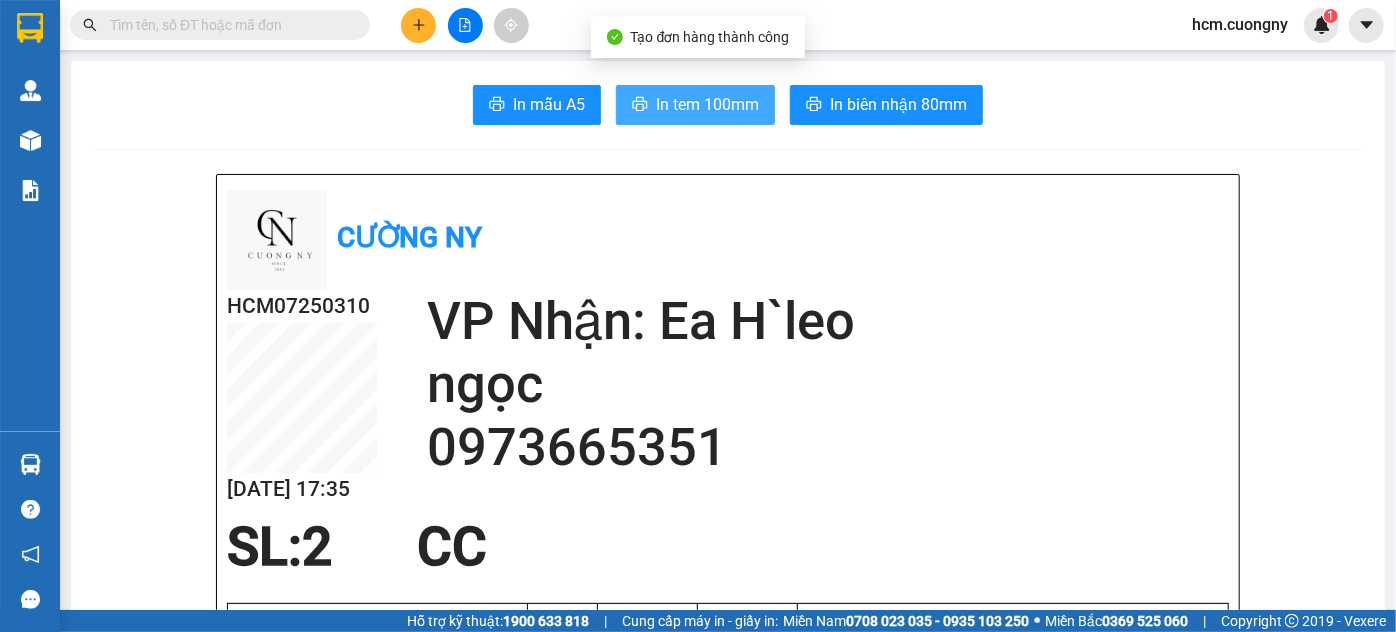 click on "In tem 100mm" at bounding box center [707, 104] 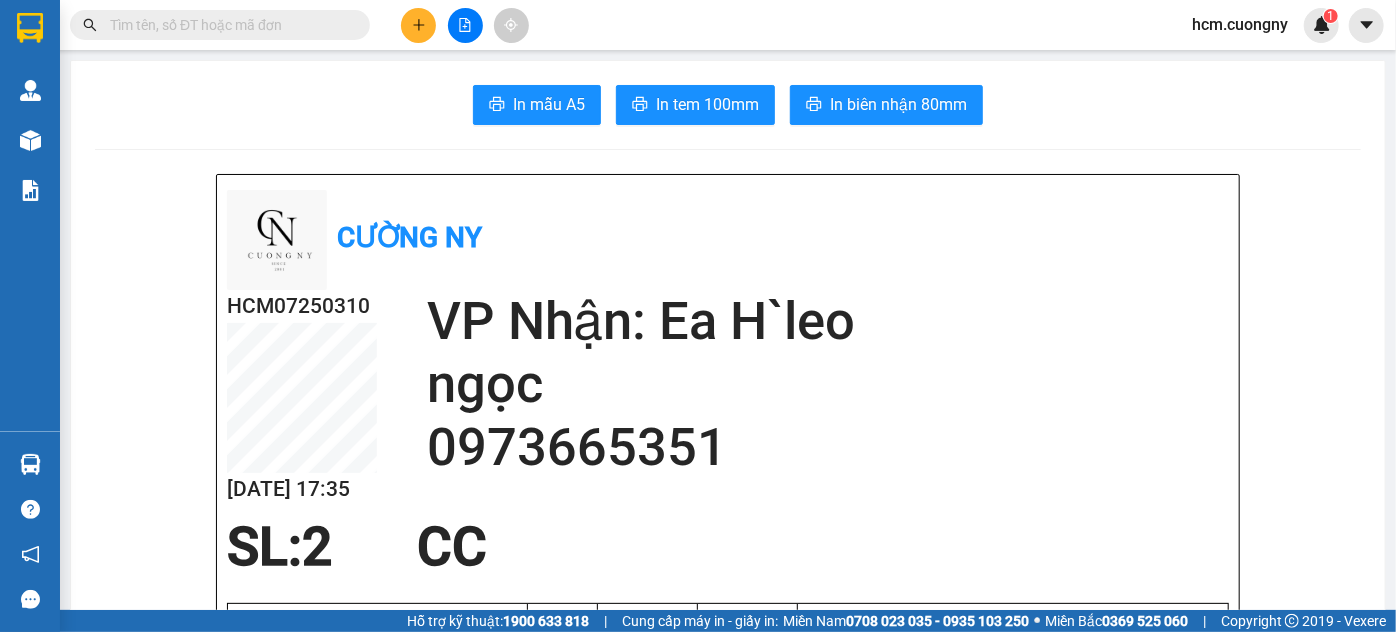 click at bounding box center [465, 25] 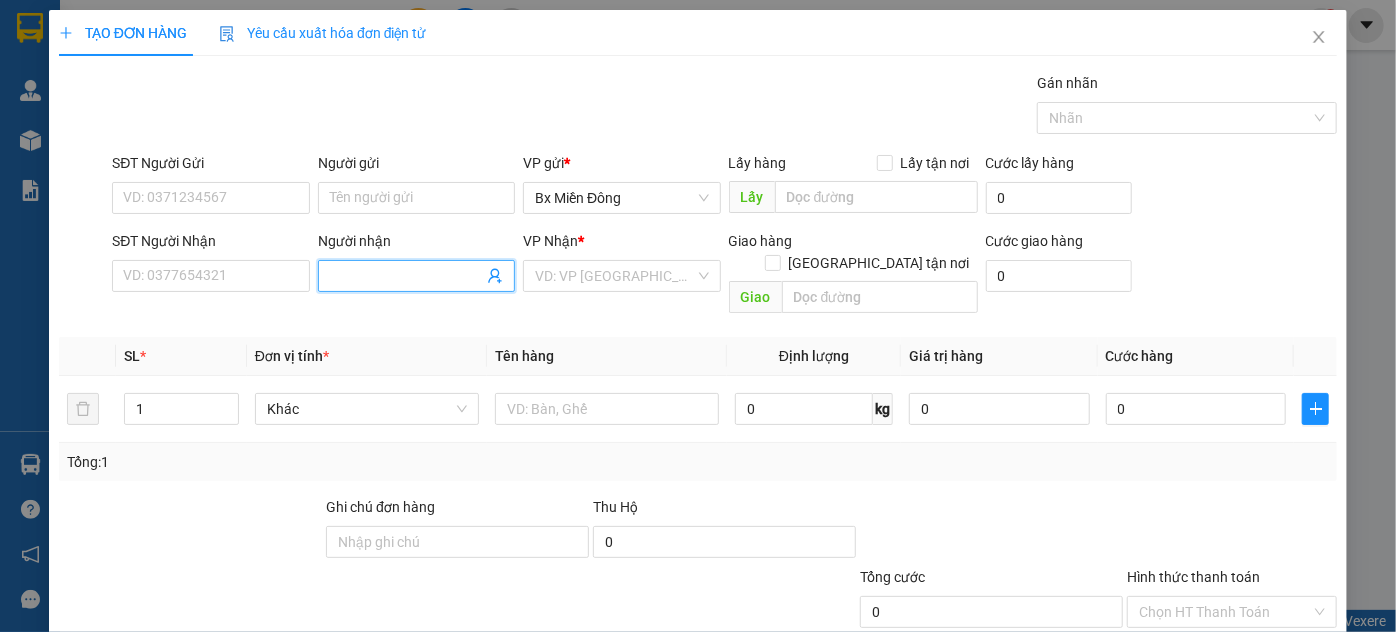 click on "Người nhận" at bounding box center (406, 276) 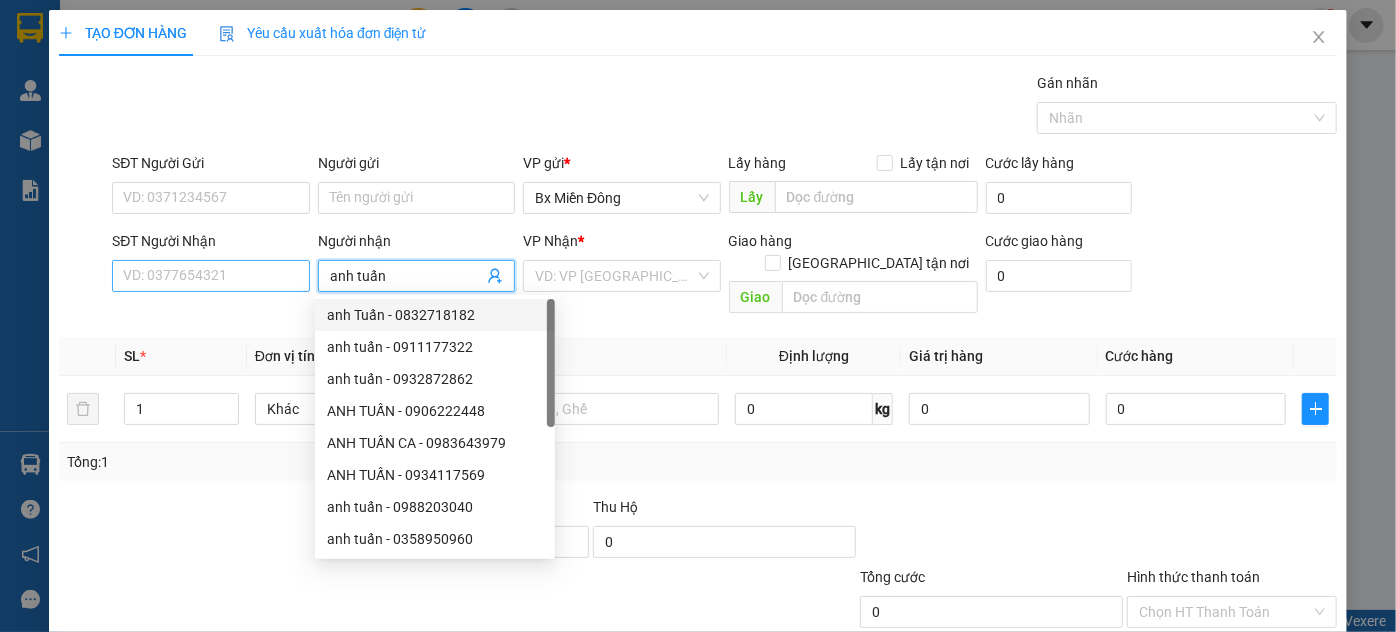 type on "anh tuấn" 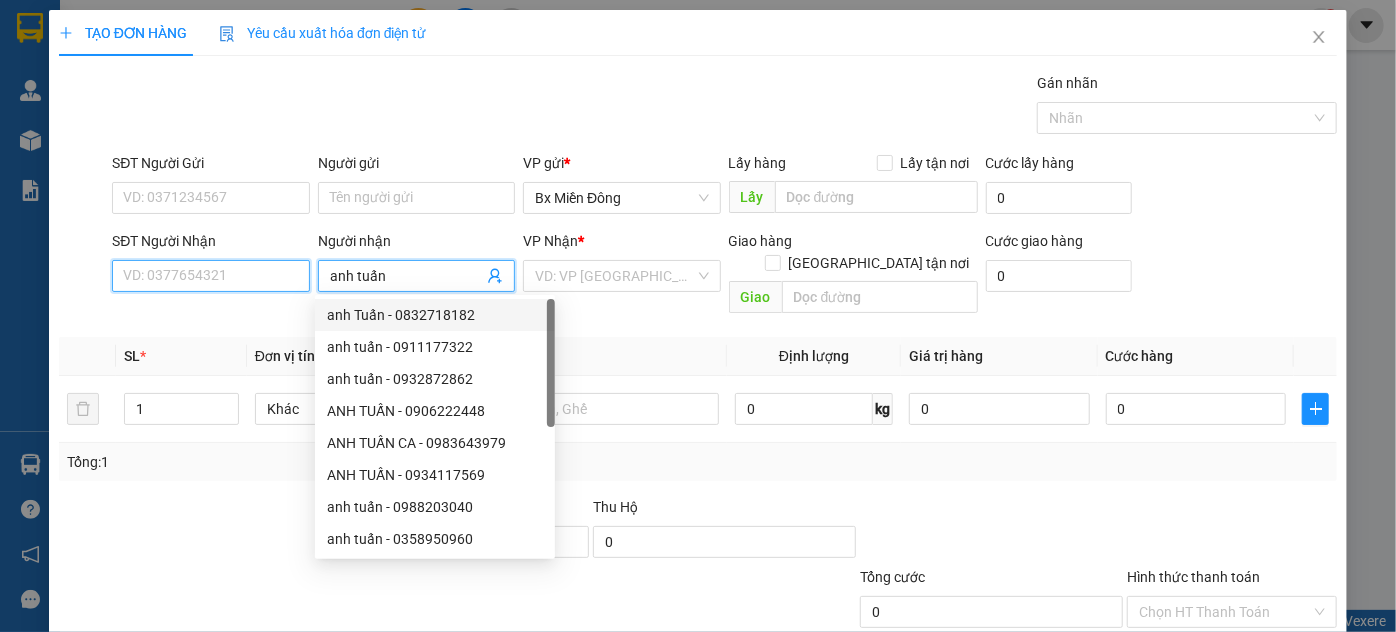 click on "SĐT Người Nhận" at bounding box center [210, 276] 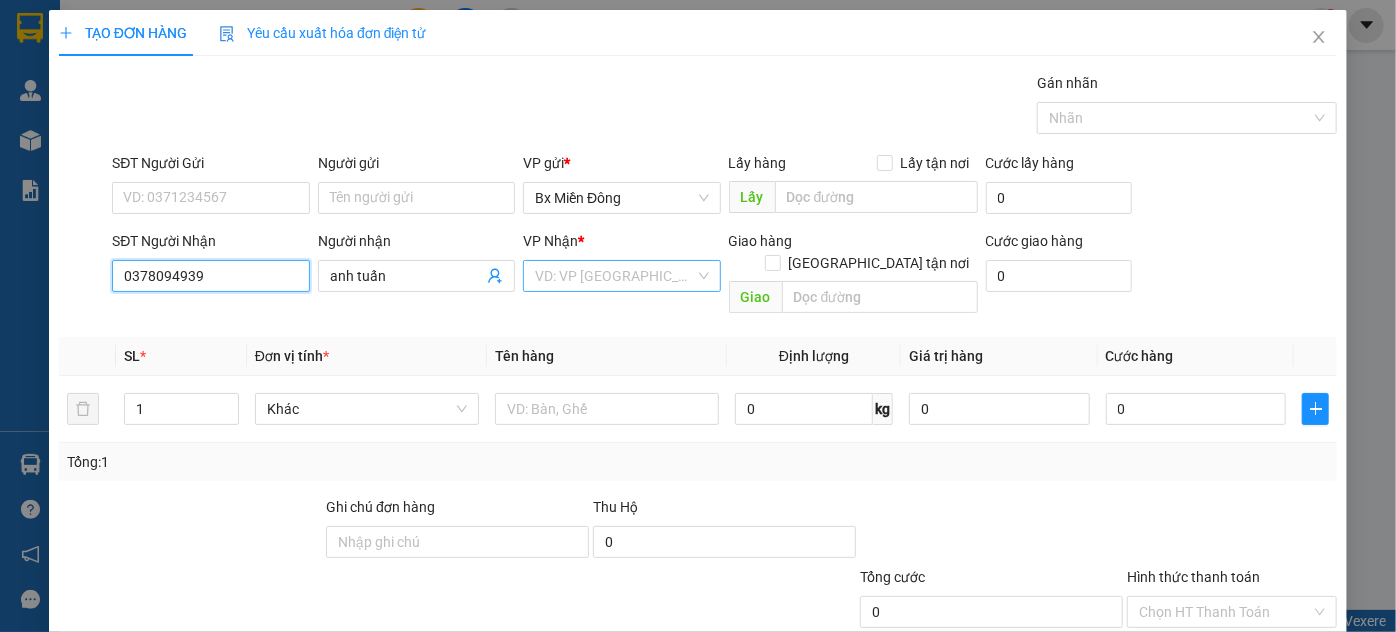 type on "0378094939" 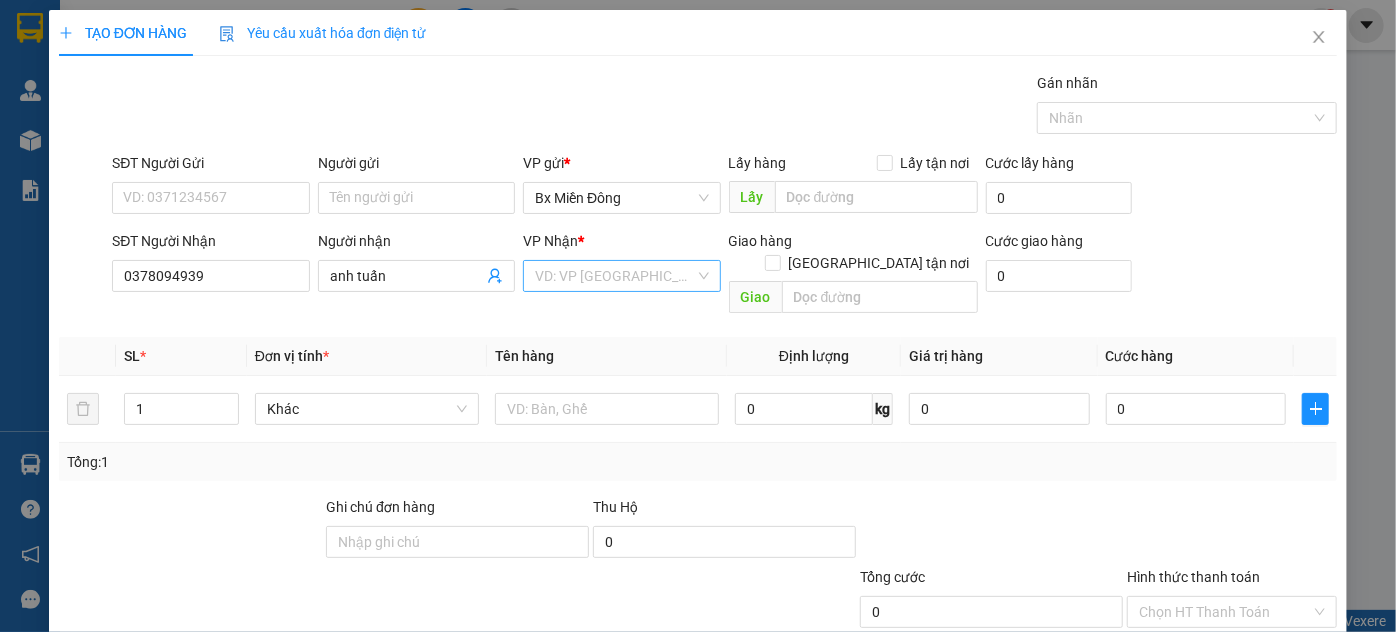 click at bounding box center [614, 276] 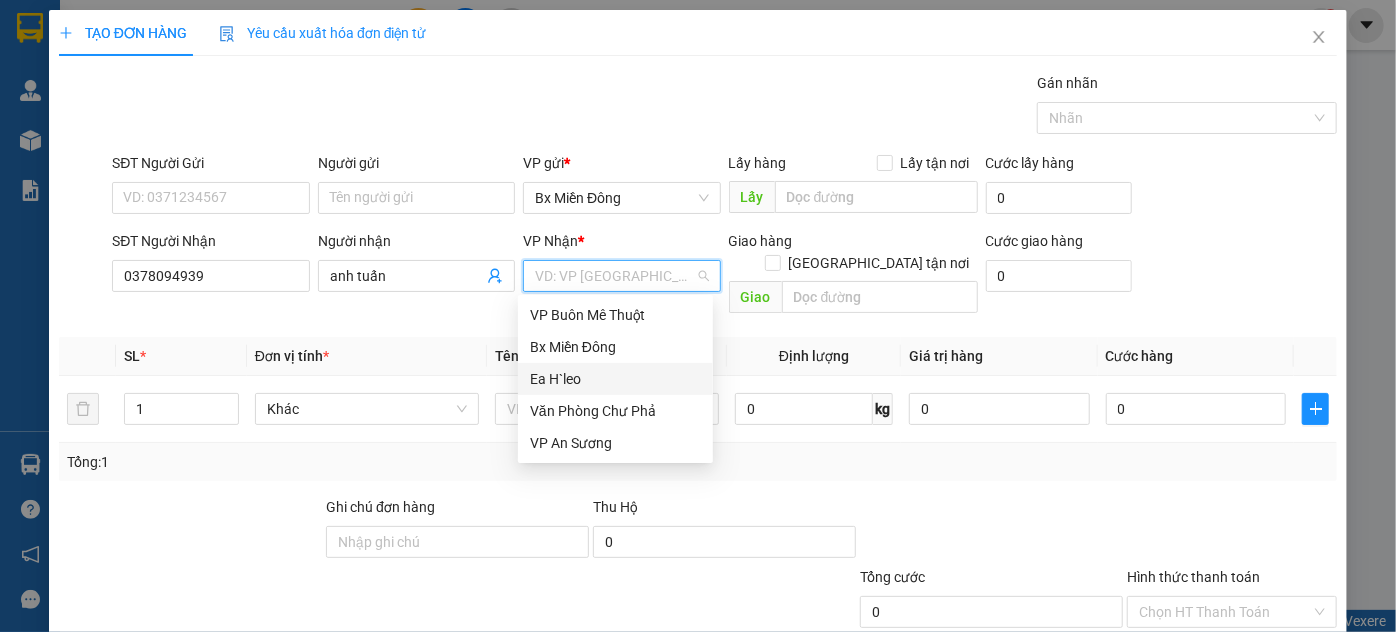 click on "Ea H`leo" at bounding box center [615, 379] 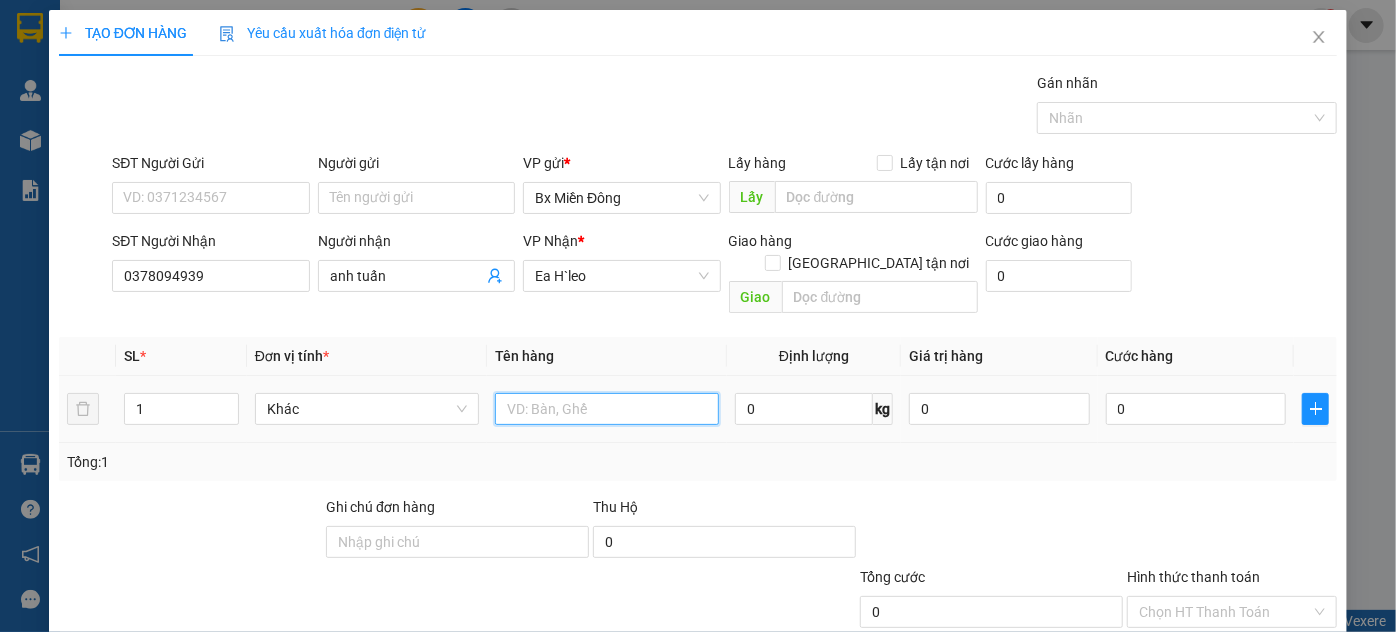 click at bounding box center [607, 409] 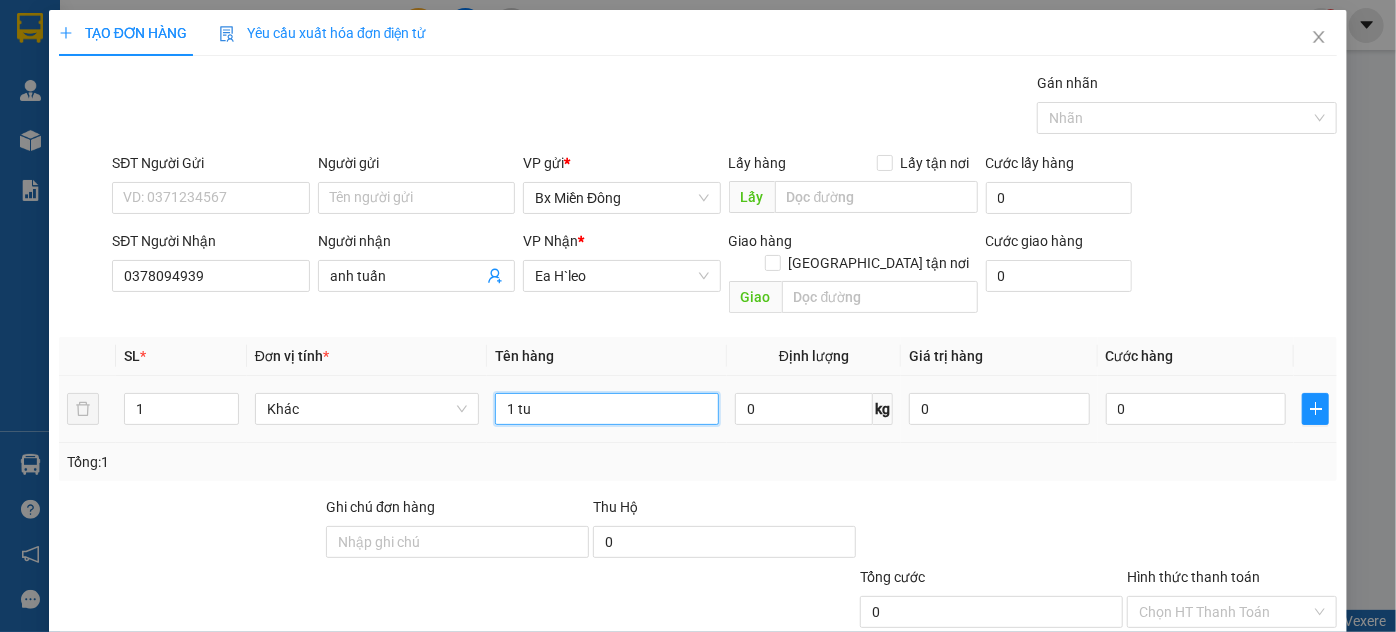 type on "1 tua" 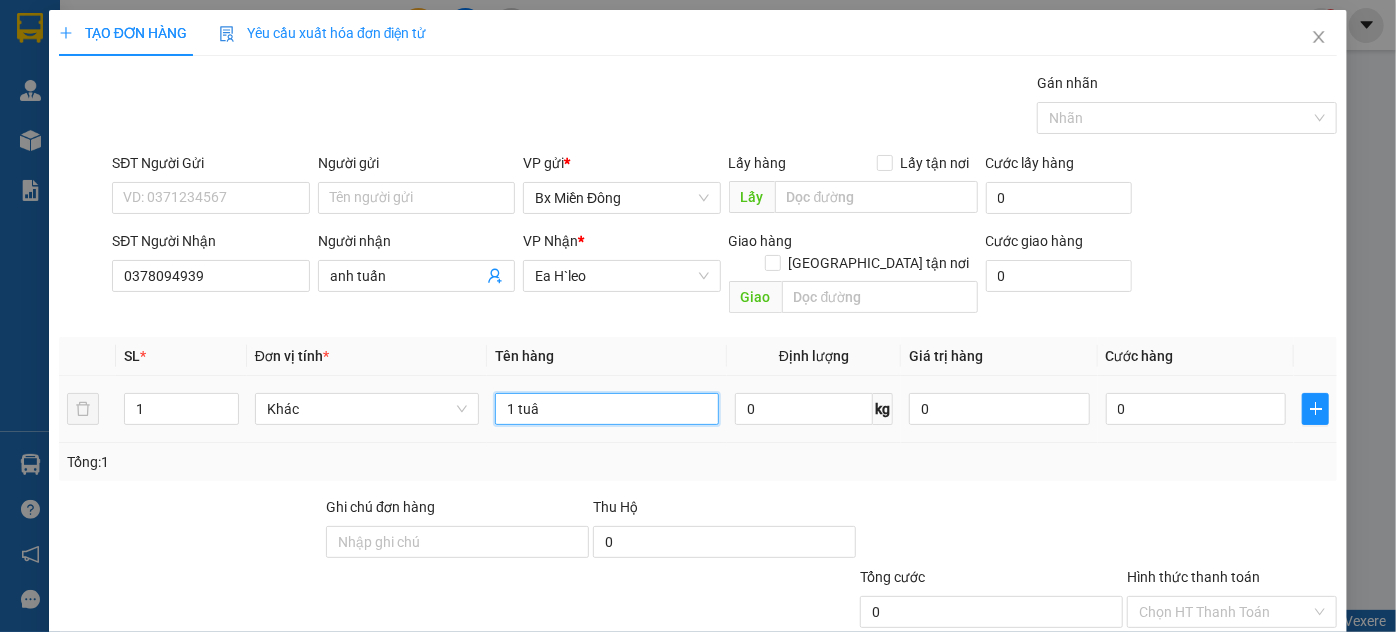 drag, startPoint x: 554, startPoint y: 386, endPoint x: 522, endPoint y: 396, distance: 33.526108 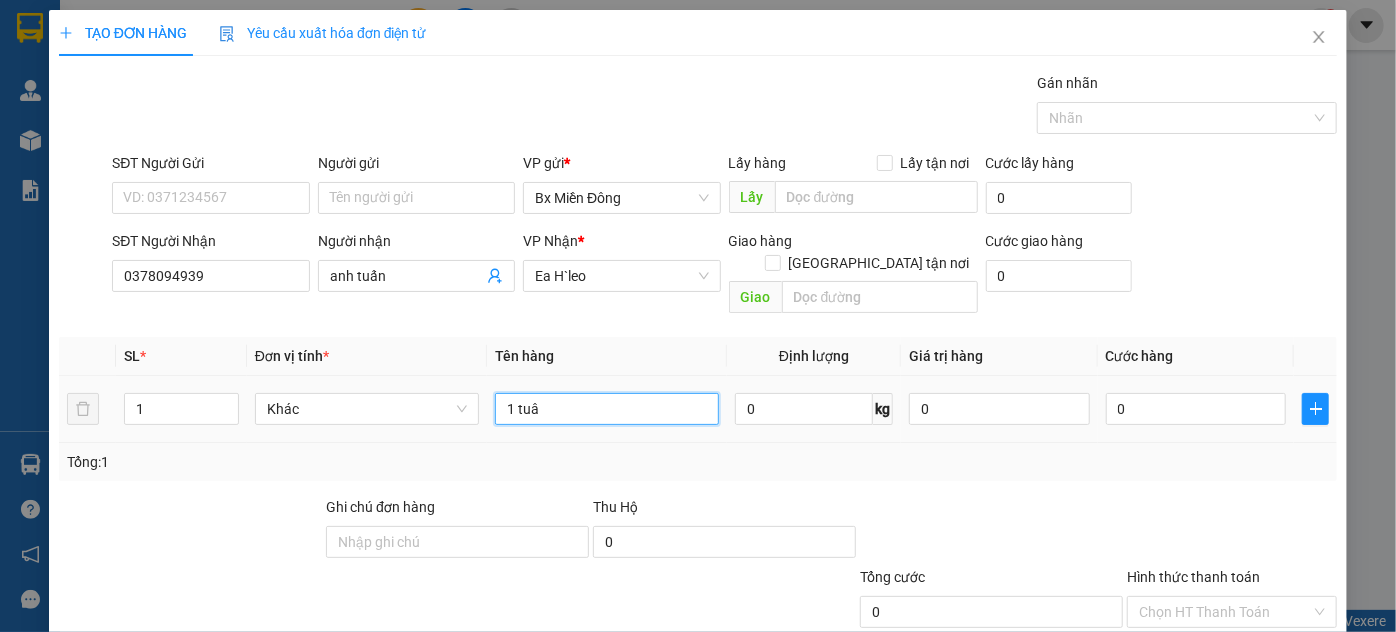 click on "1 tuâ" at bounding box center [607, 409] 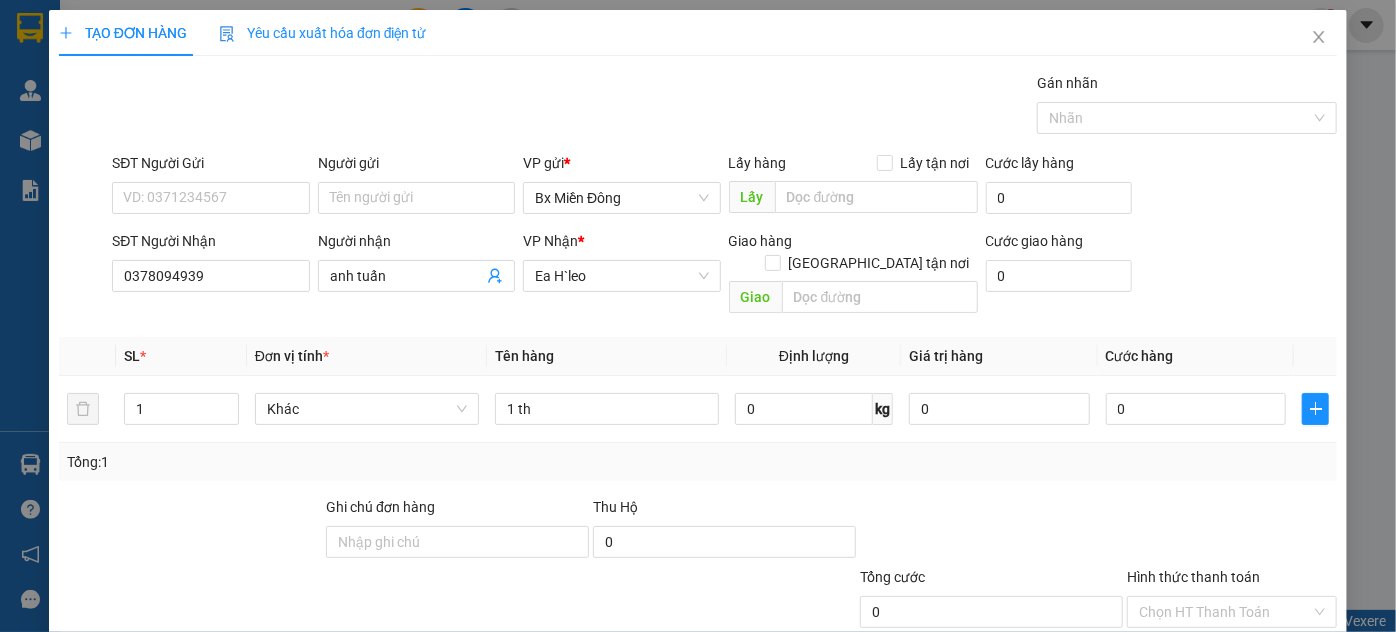 click on "[PERSON_NAME] và In" at bounding box center [1289, 707] 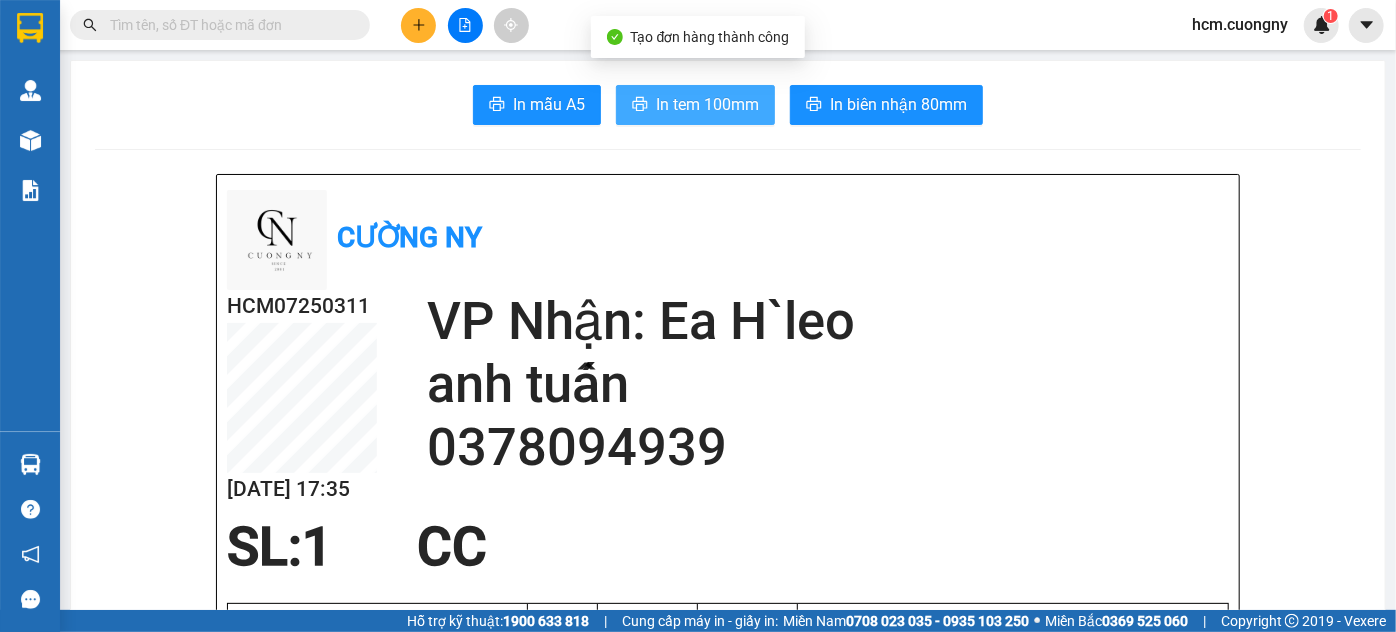 click on "In tem 100mm" at bounding box center [707, 104] 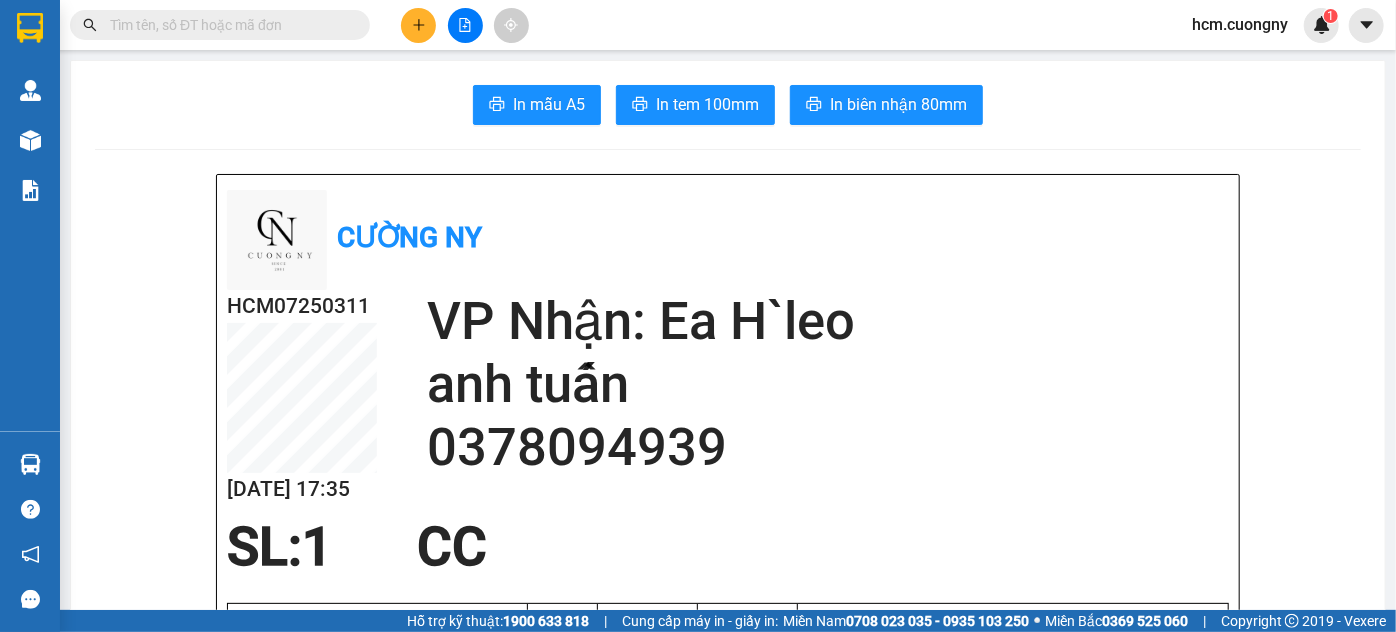 click 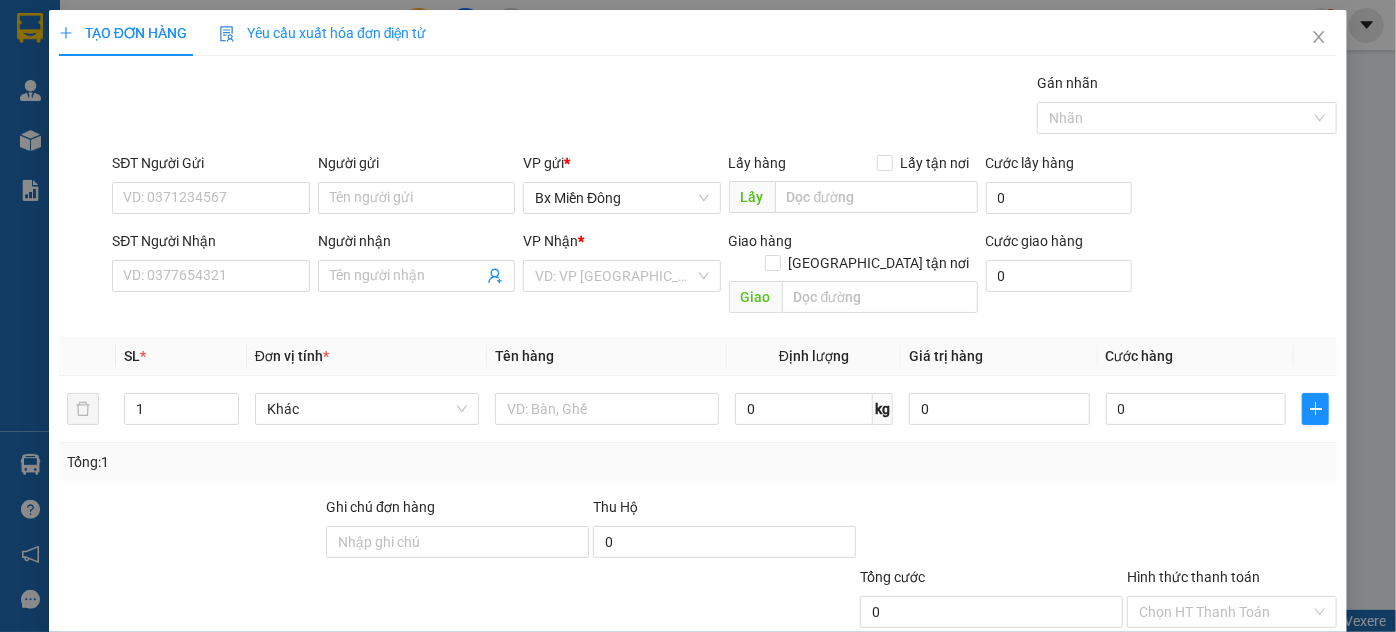 click on "SĐT Người Nhận" at bounding box center (210, 245) 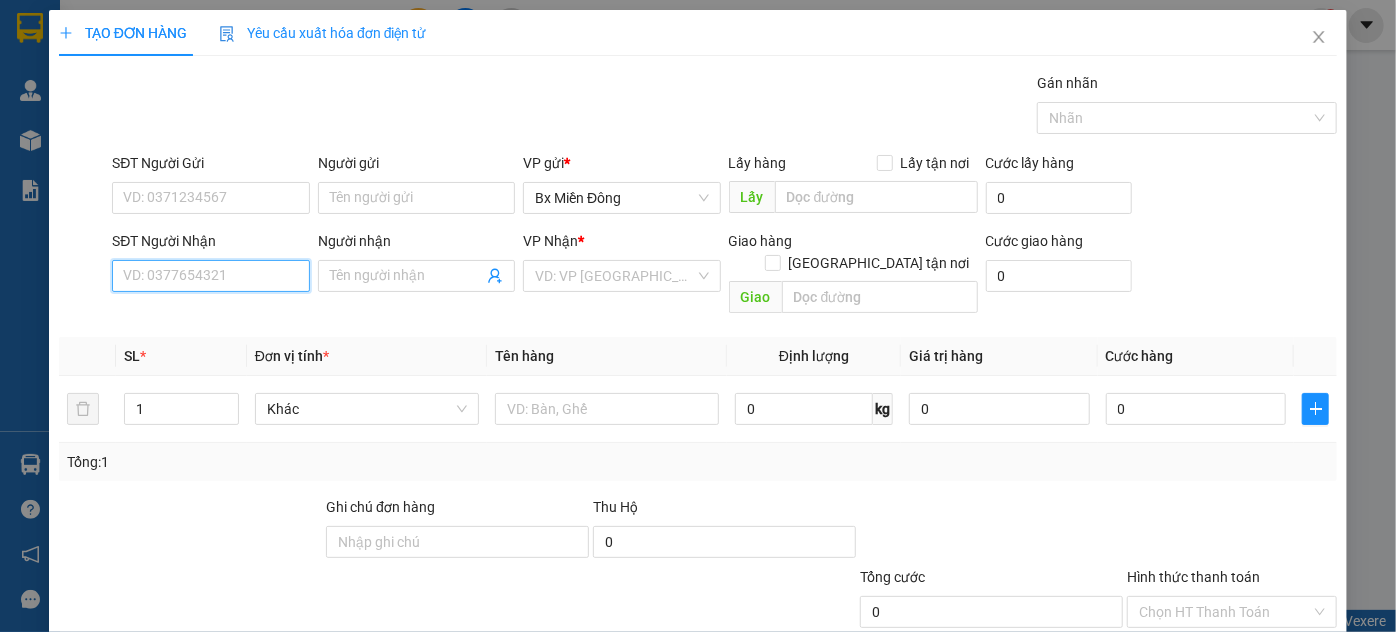 click on "SĐT Người Nhận" at bounding box center (210, 276) 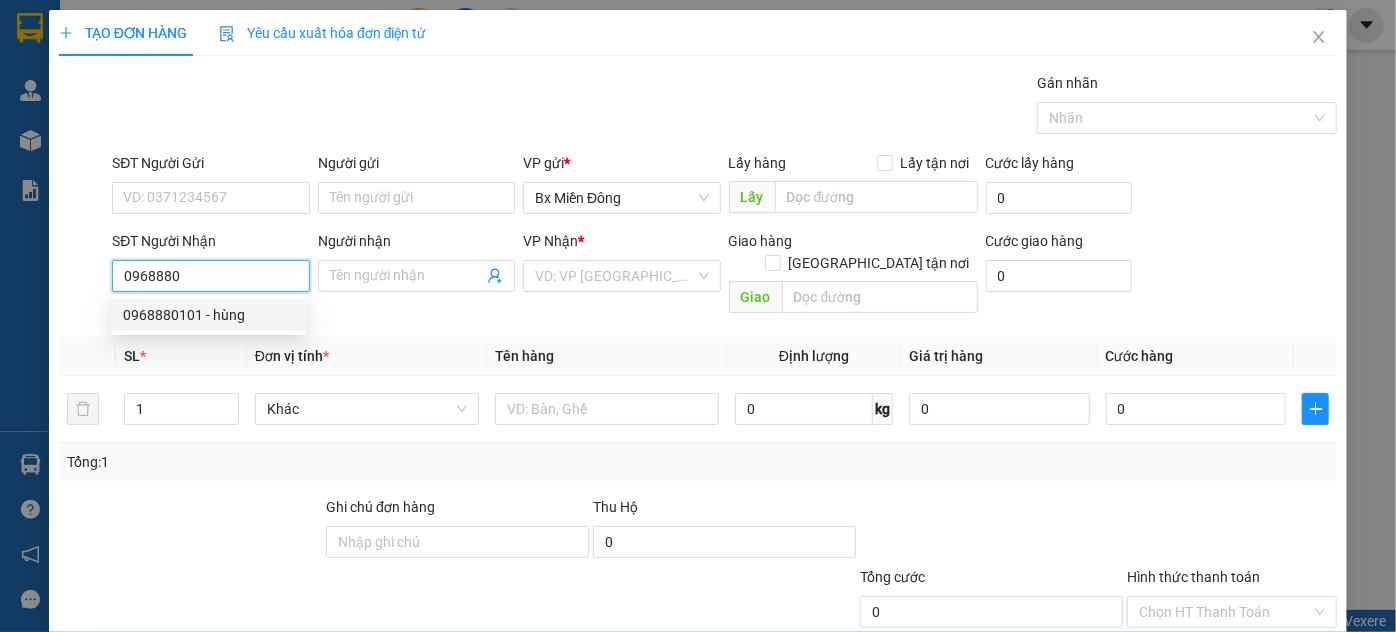 click on "0968880101 - hùng" at bounding box center (208, 315) 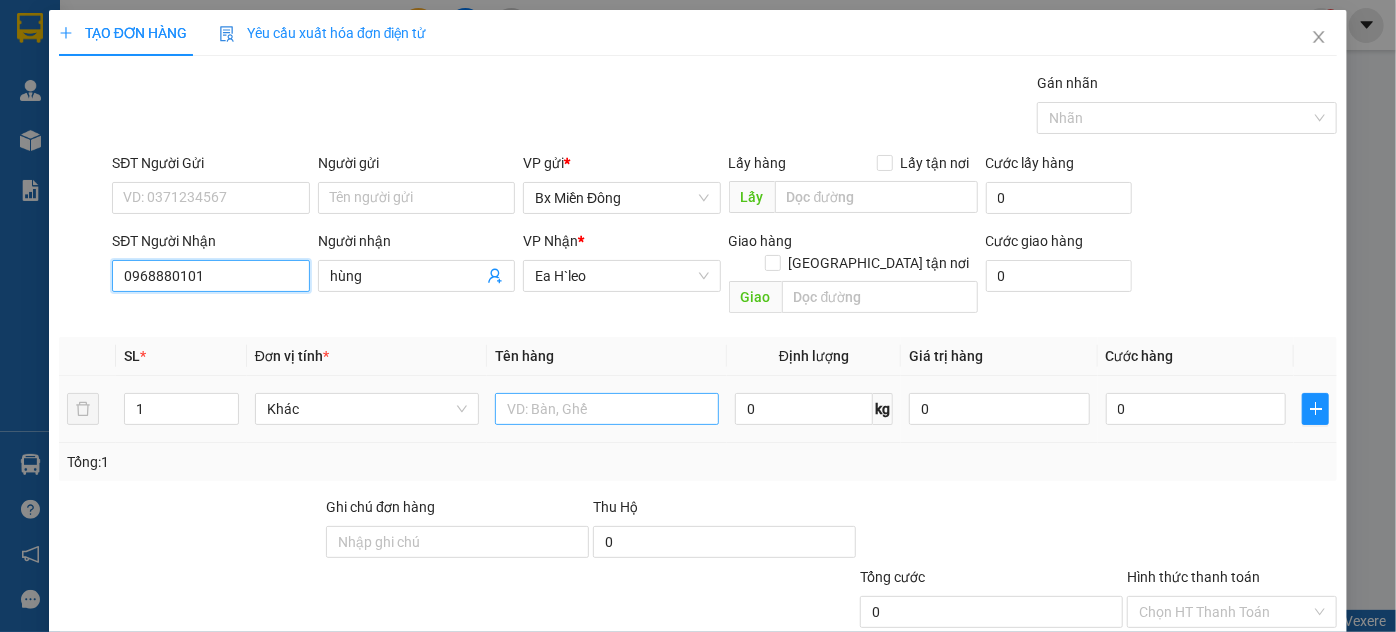 type on "0968880101" 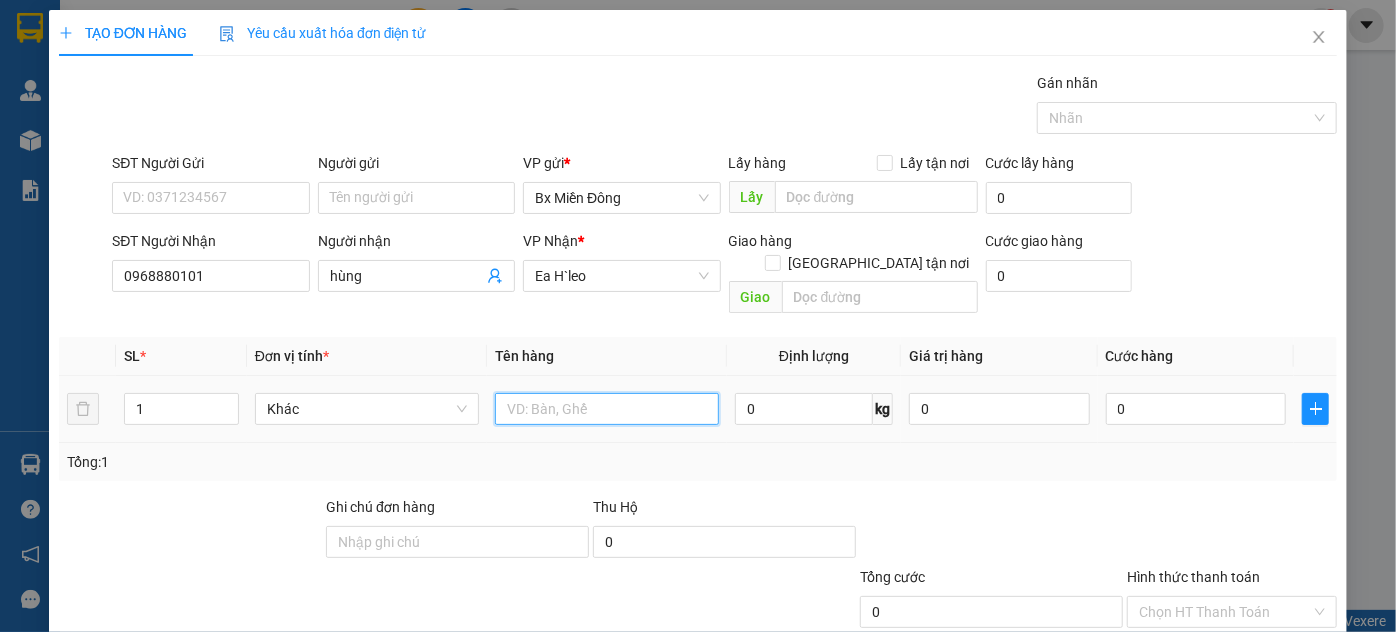 click at bounding box center (607, 409) 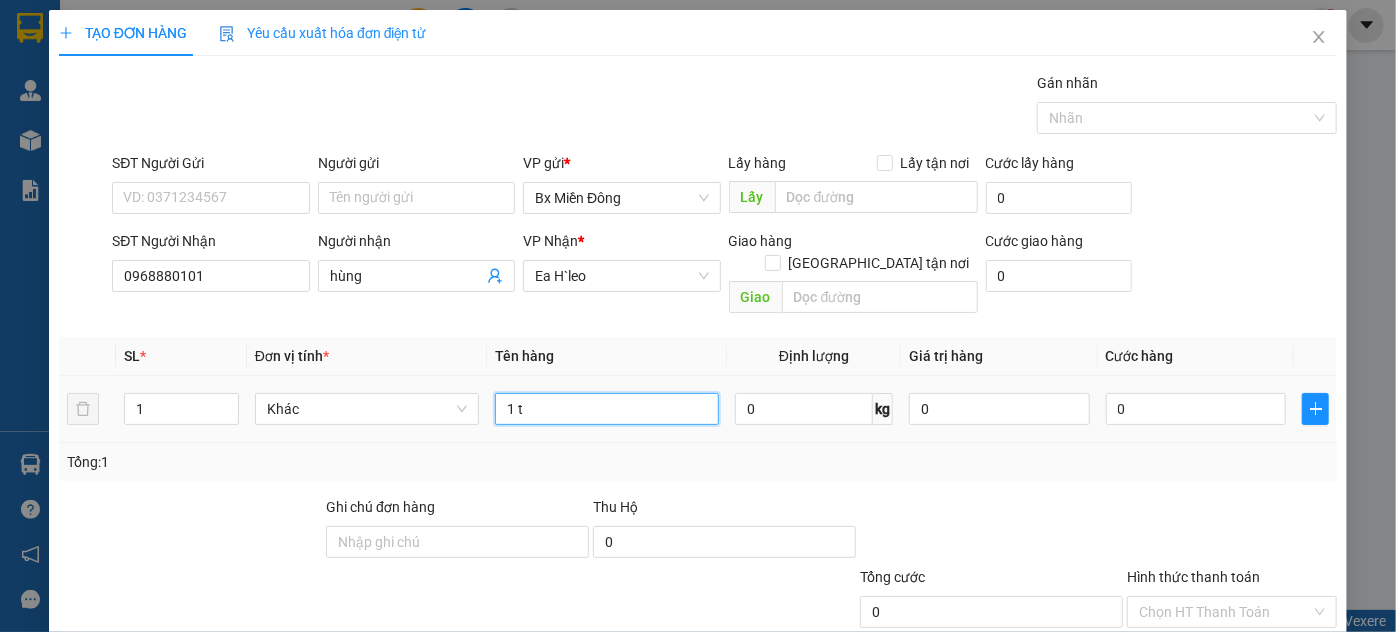 type on "1 th" 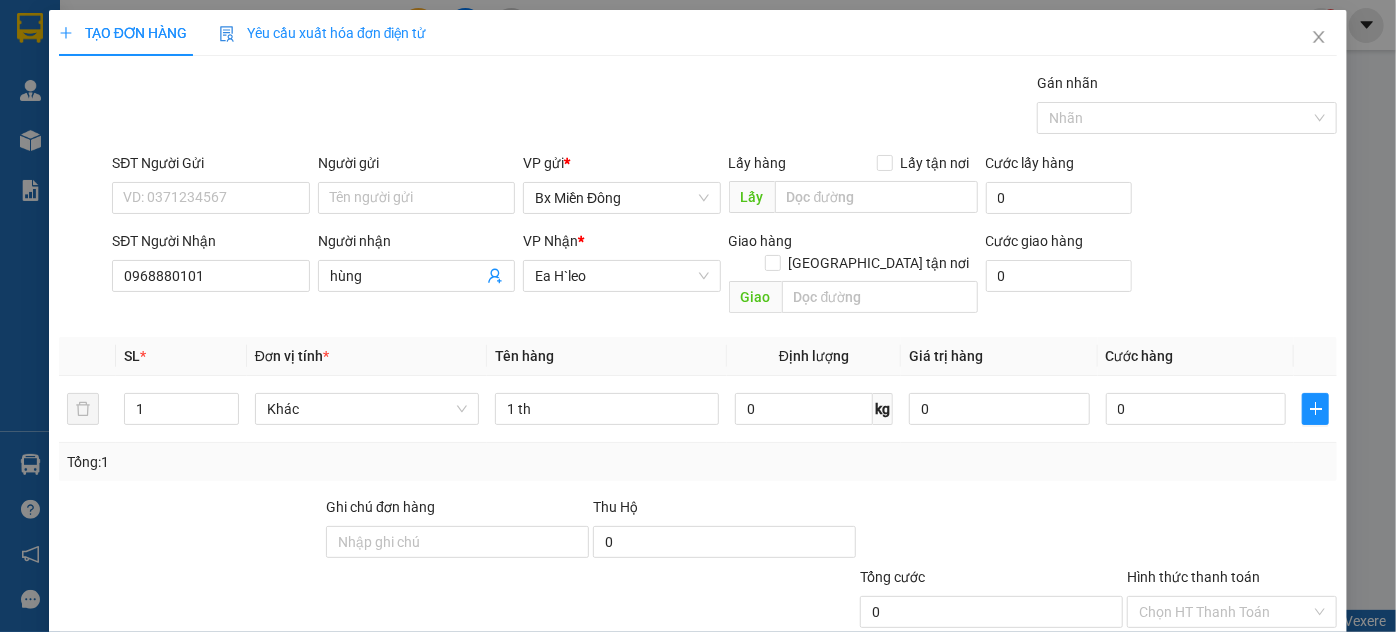 click on "[PERSON_NAME] và In" at bounding box center [1289, 707] 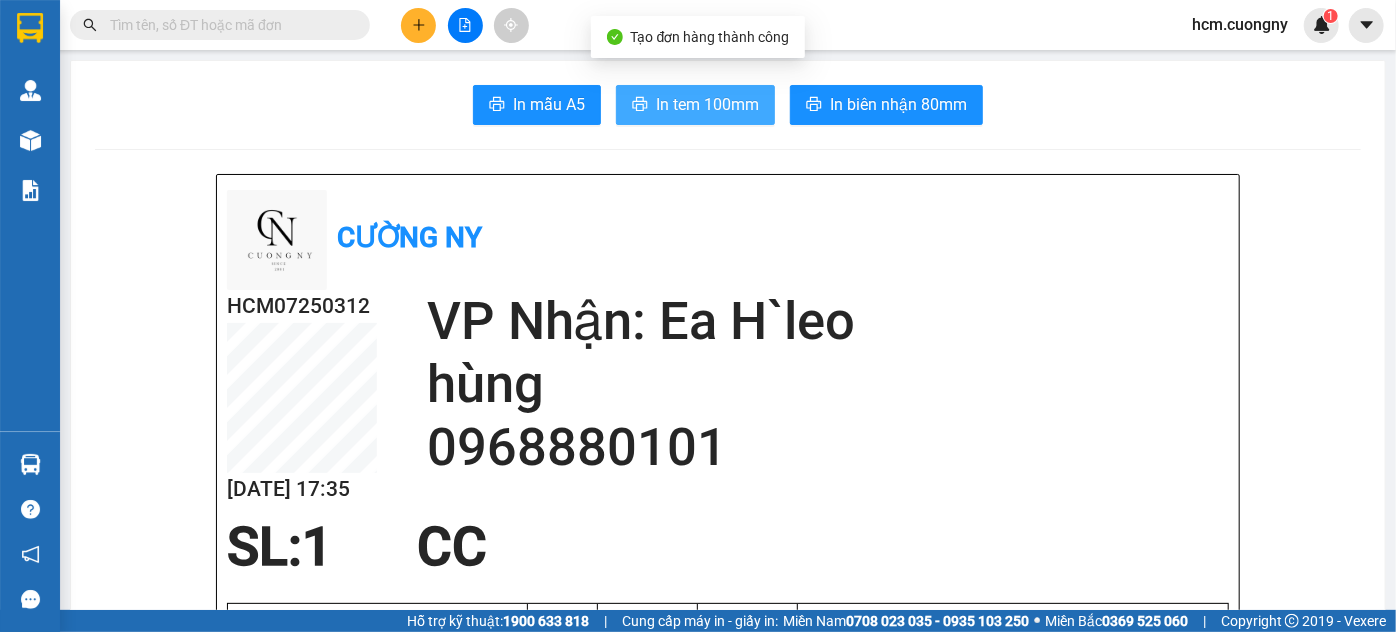 click on "In tem 100mm" at bounding box center [707, 104] 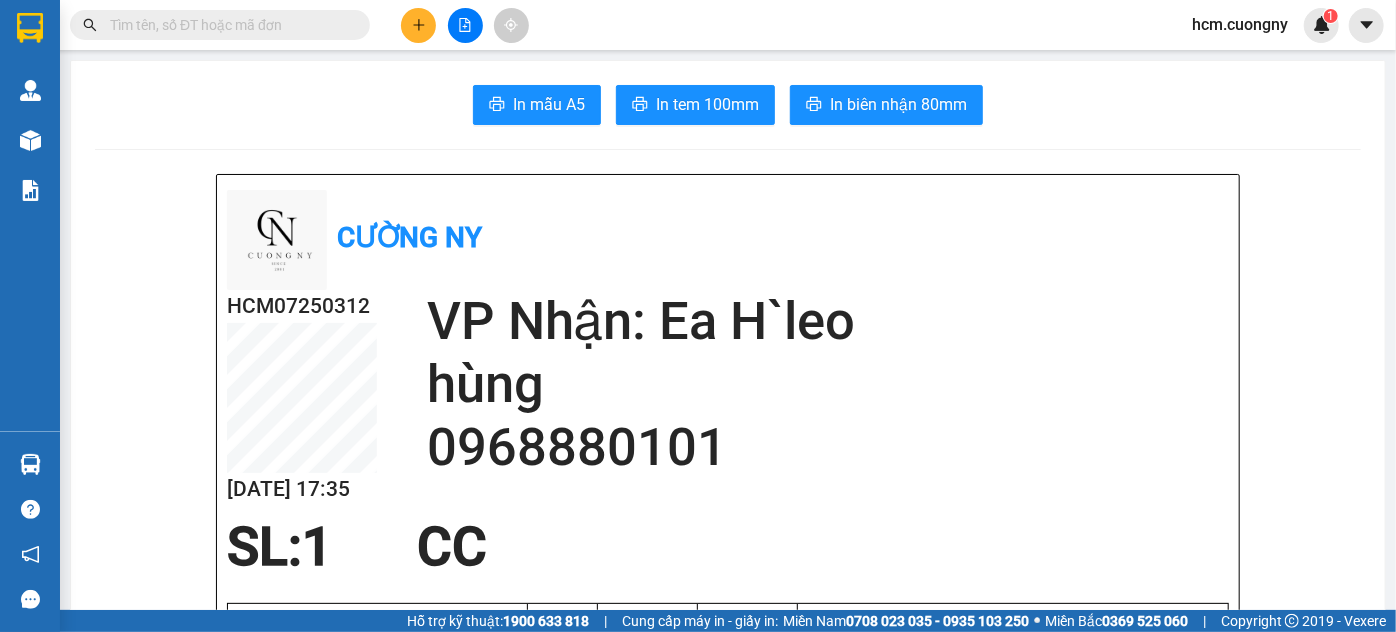 click 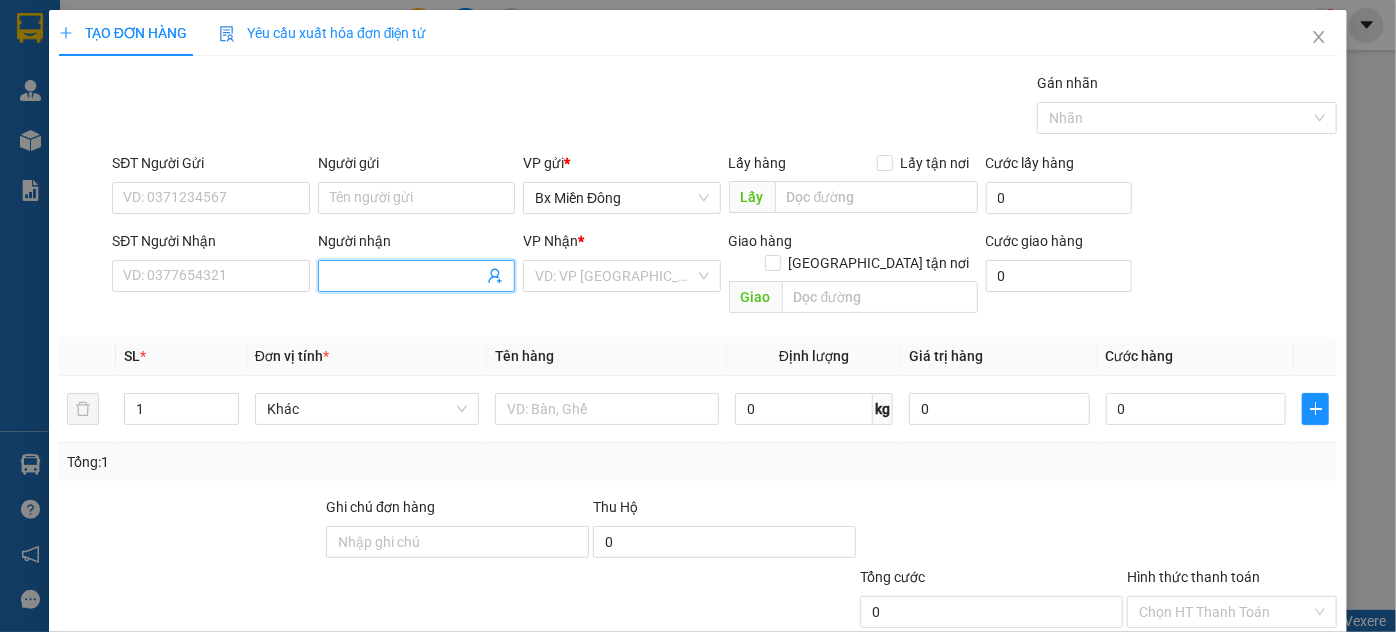 click on "Người nhận" at bounding box center (406, 276) 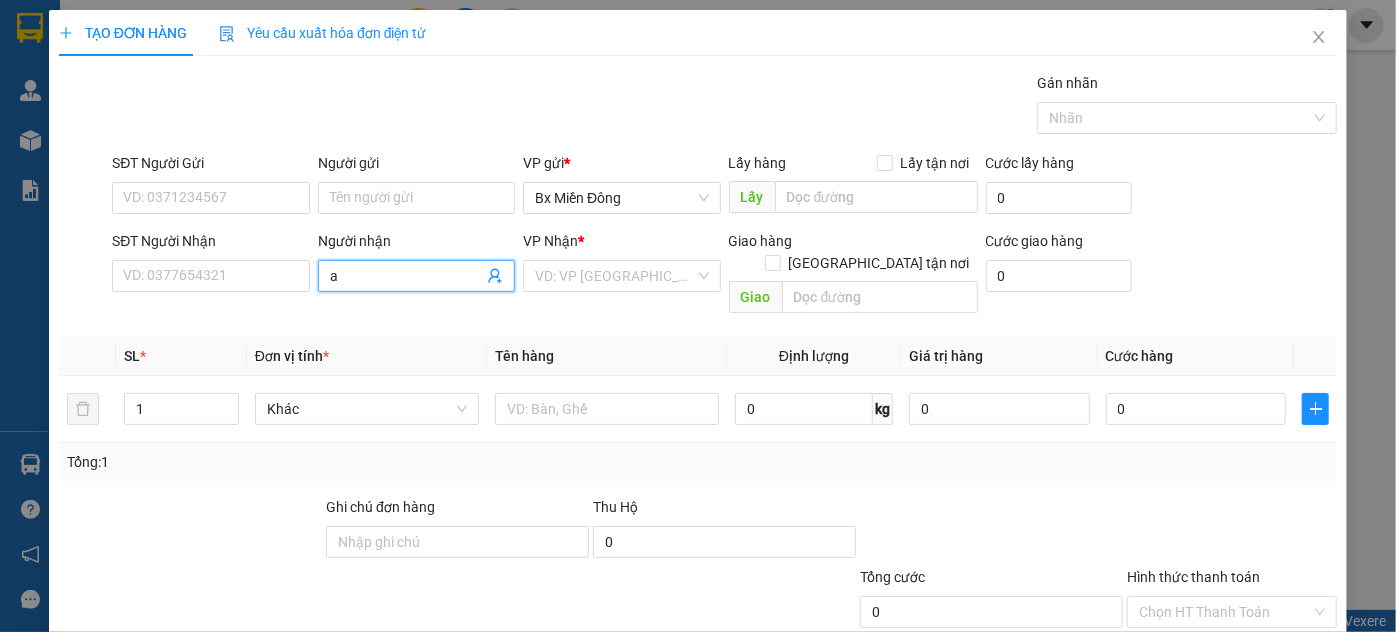click on "a" at bounding box center [406, 276] 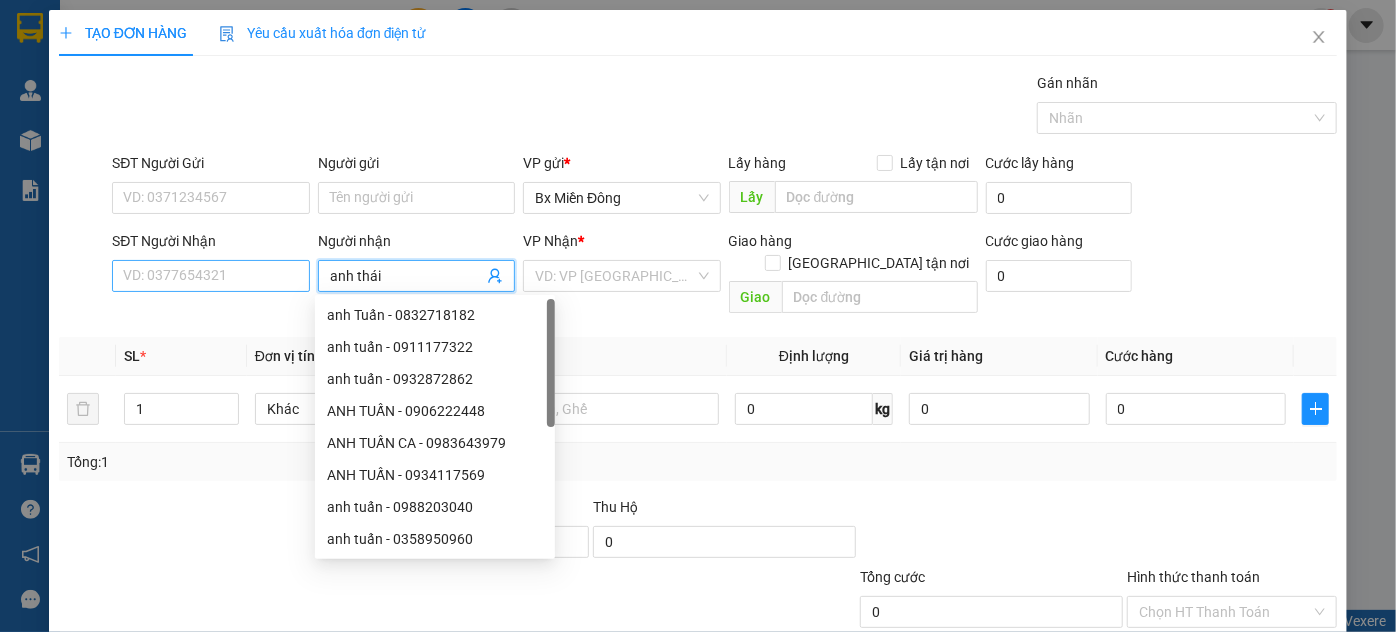 type on "anh thái" 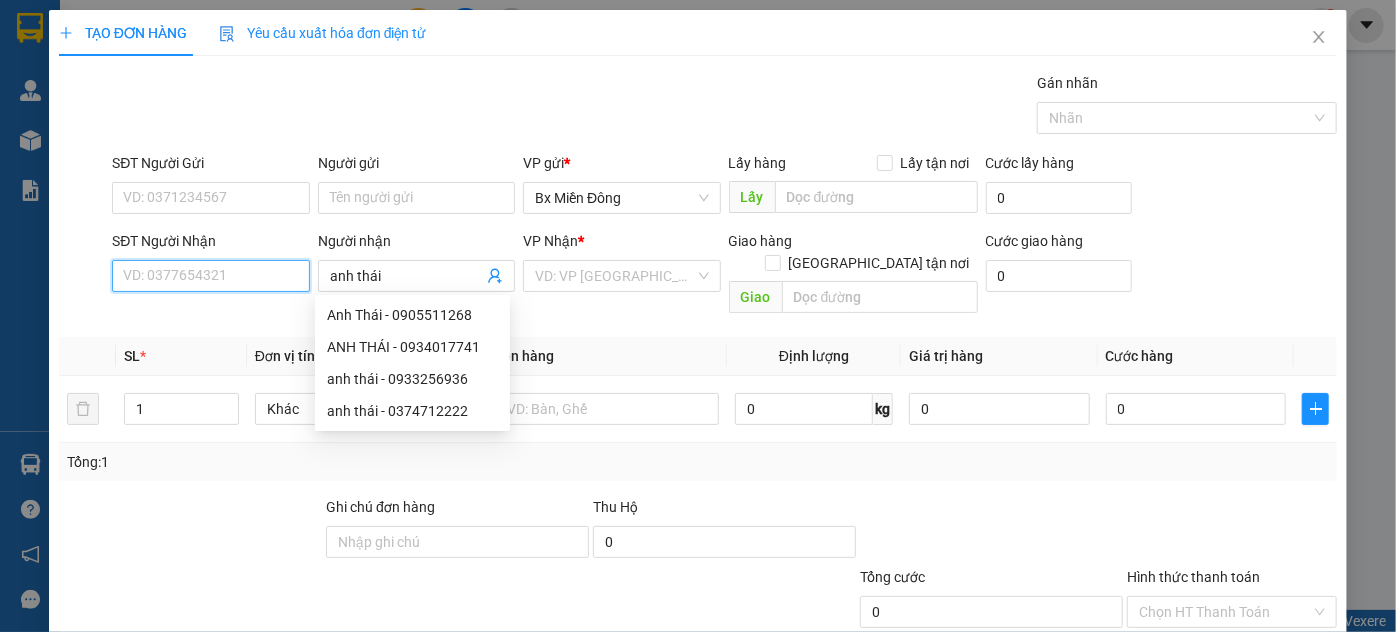 click on "SĐT Người Nhận" at bounding box center (210, 276) 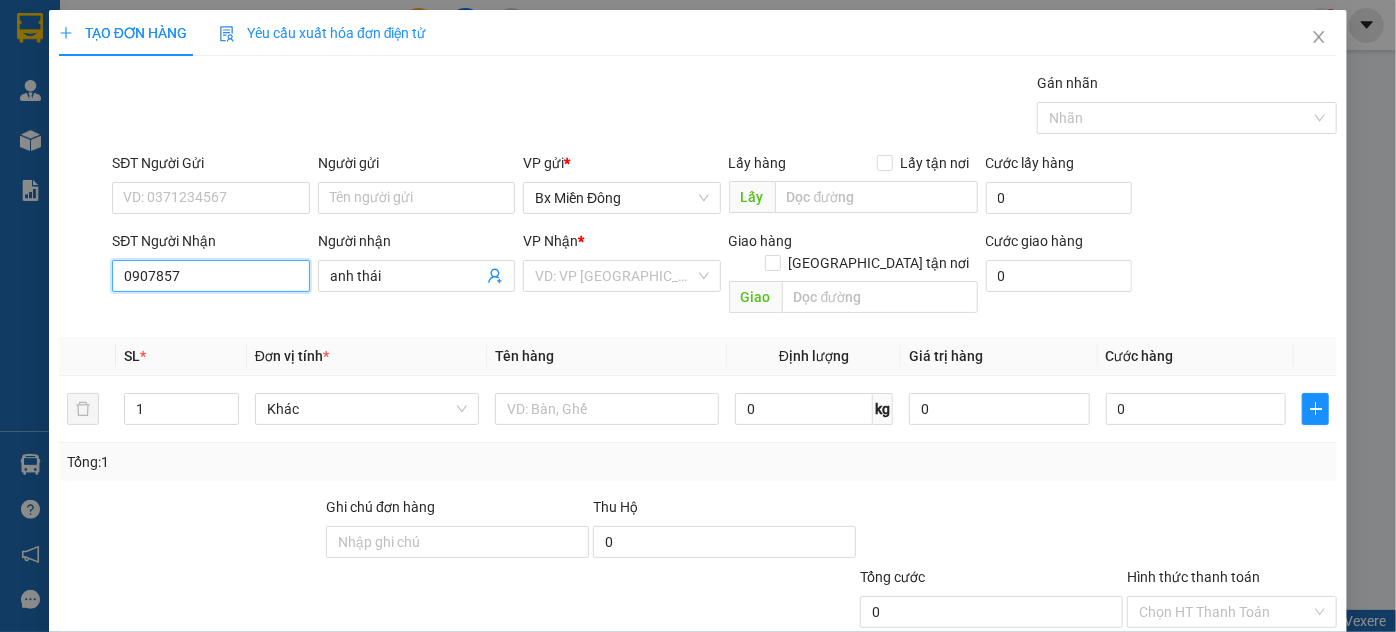 drag, startPoint x: 218, startPoint y: 287, endPoint x: 168, endPoint y: 290, distance: 50.08992 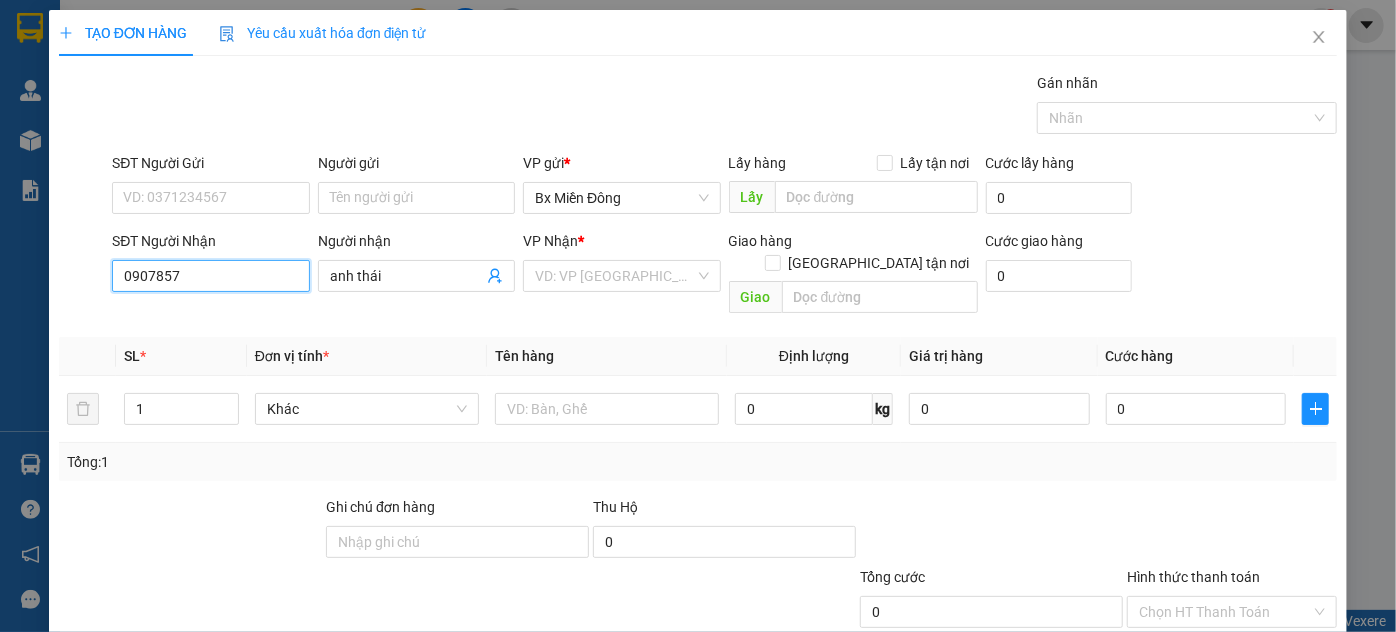click on "0907857" at bounding box center [210, 276] 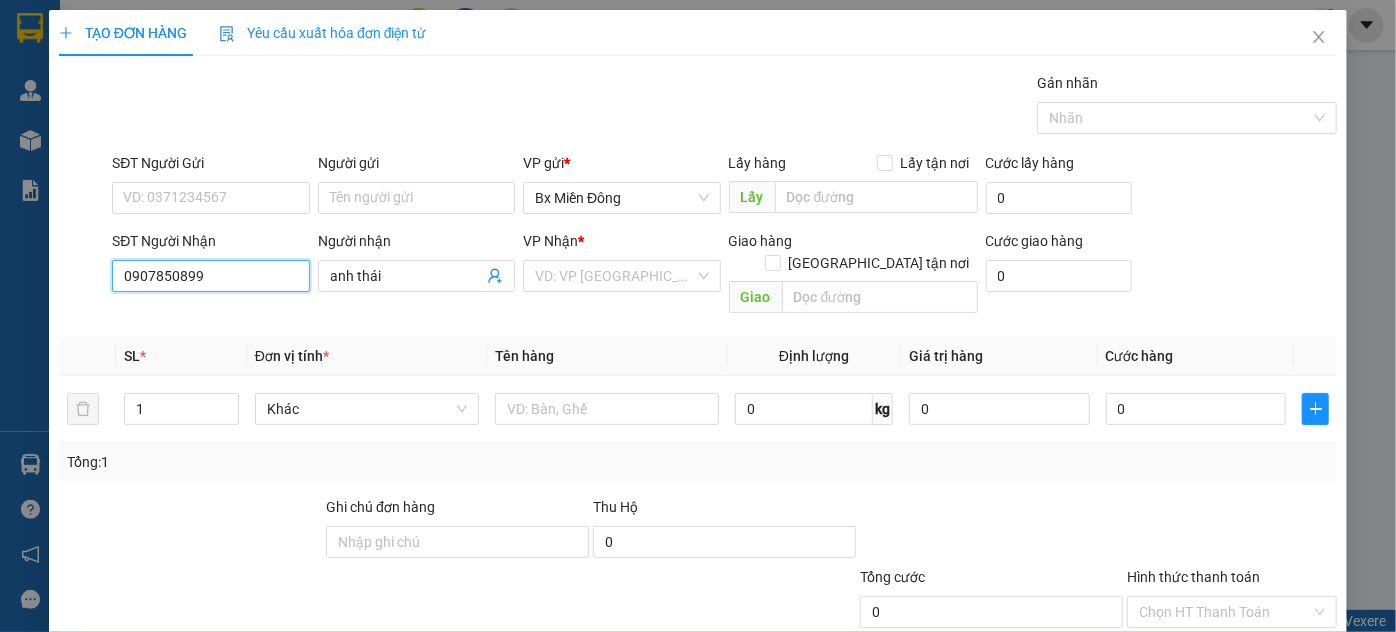 click on "0907850899" at bounding box center (210, 276) 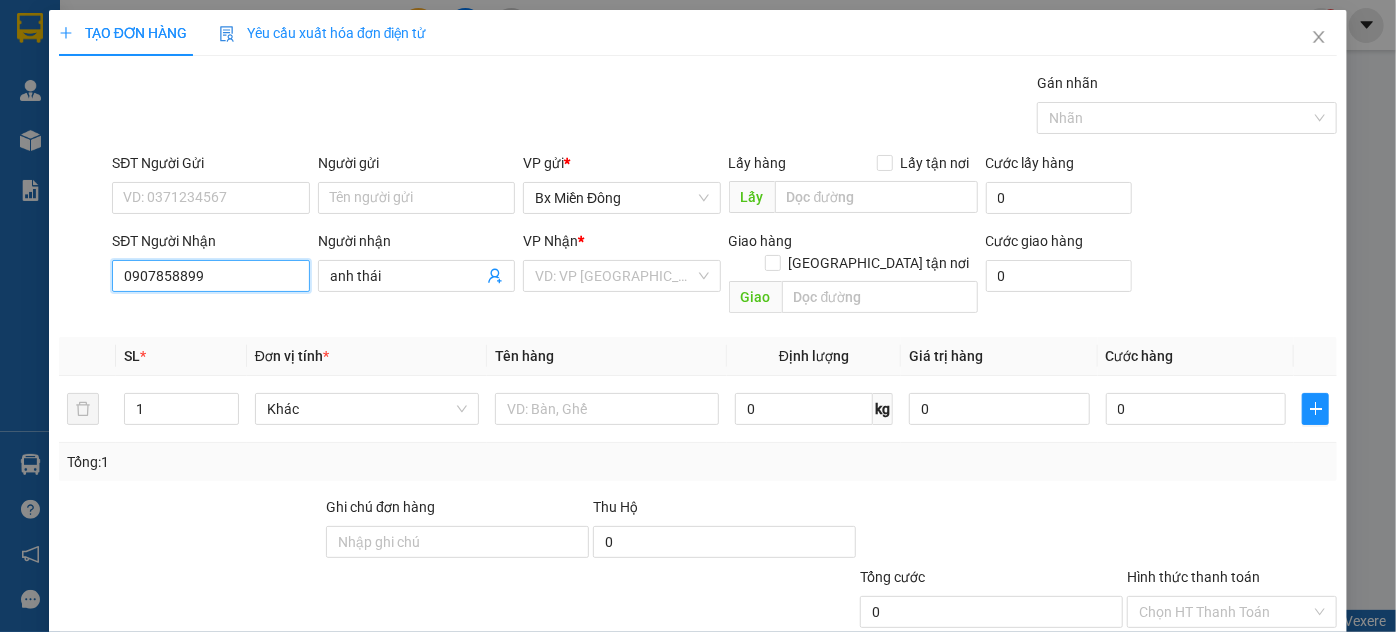 drag, startPoint x: 210, startPoint y: 283, endPoint x: 253, endPoint y: 308, distance: 49.73932 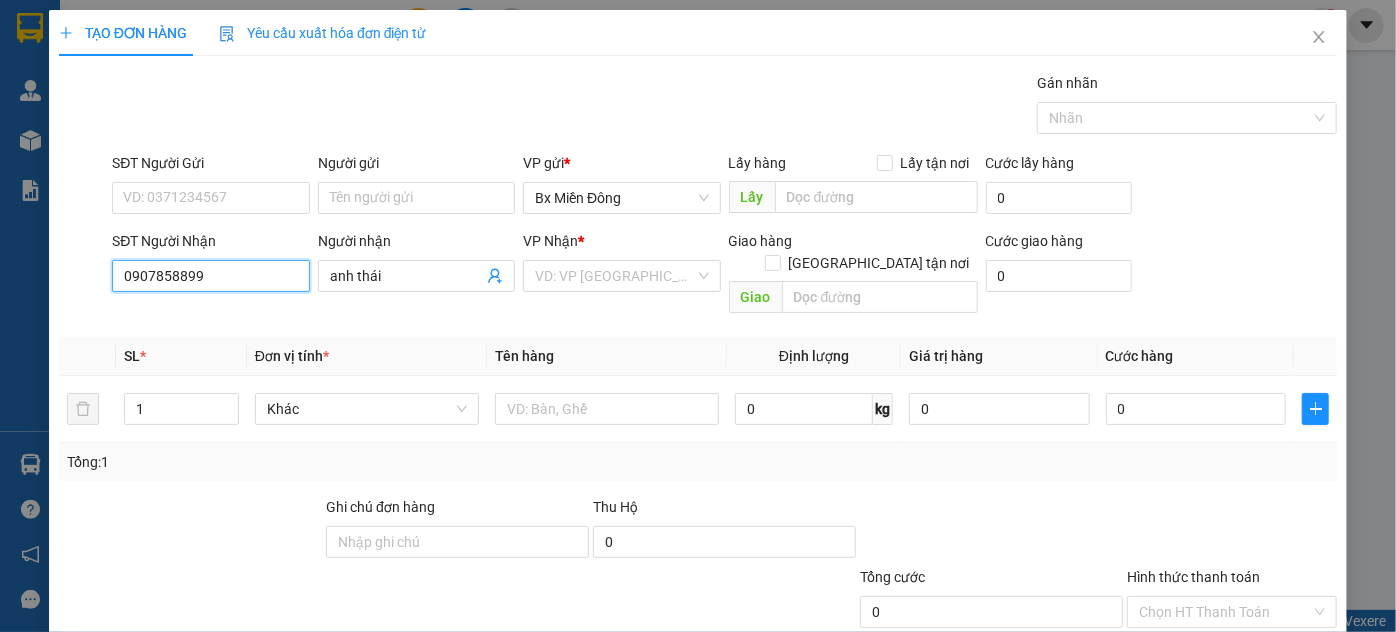 click on "0907858899" at bounding box center (210, 276) 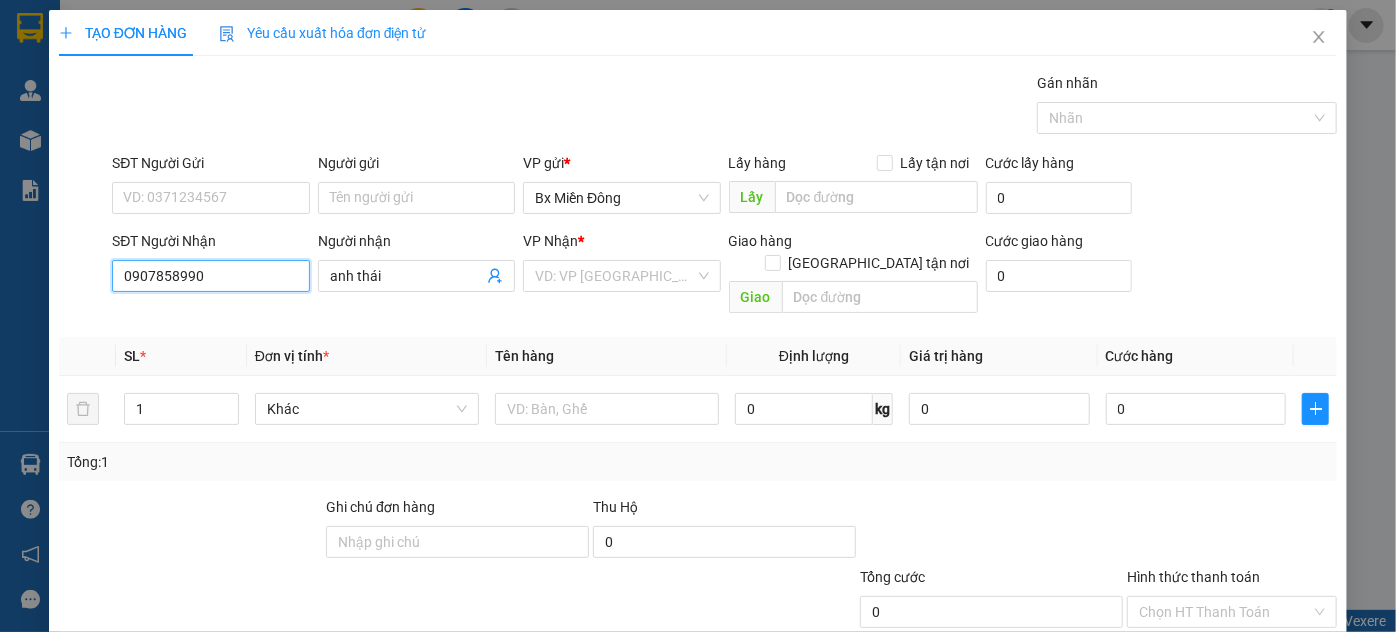 click on "0907858990" at bounding box center [210, 276] 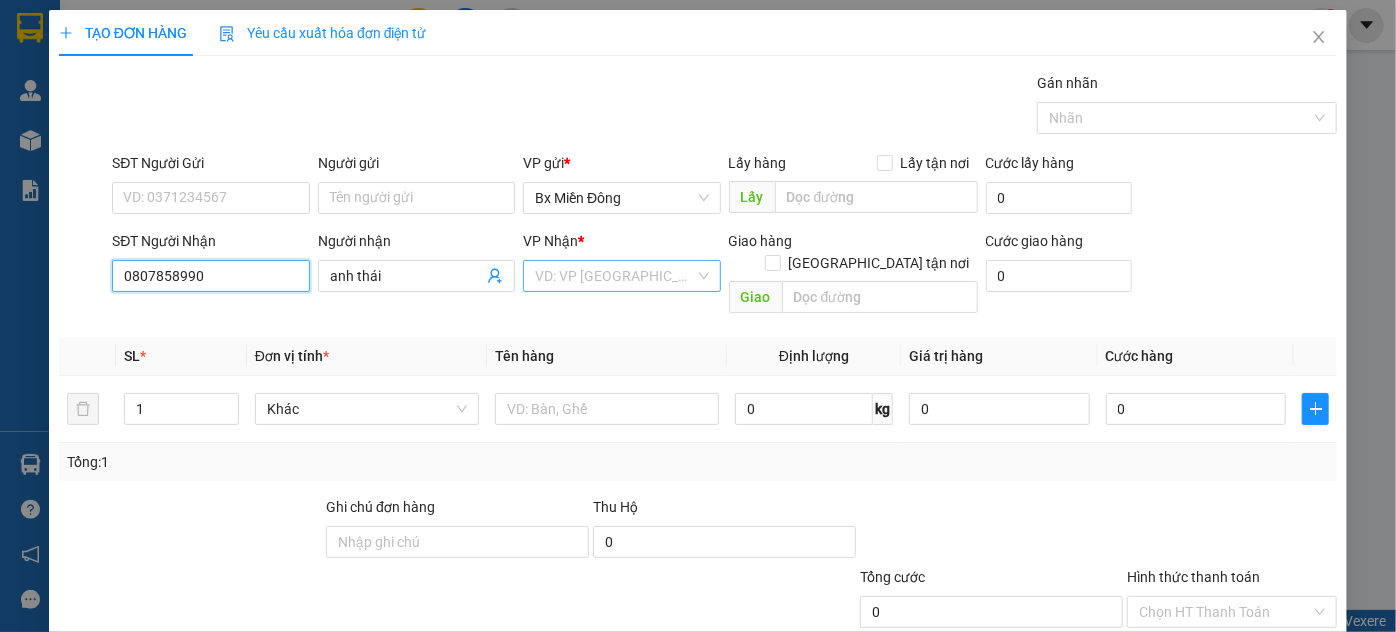 type on "0807858990" 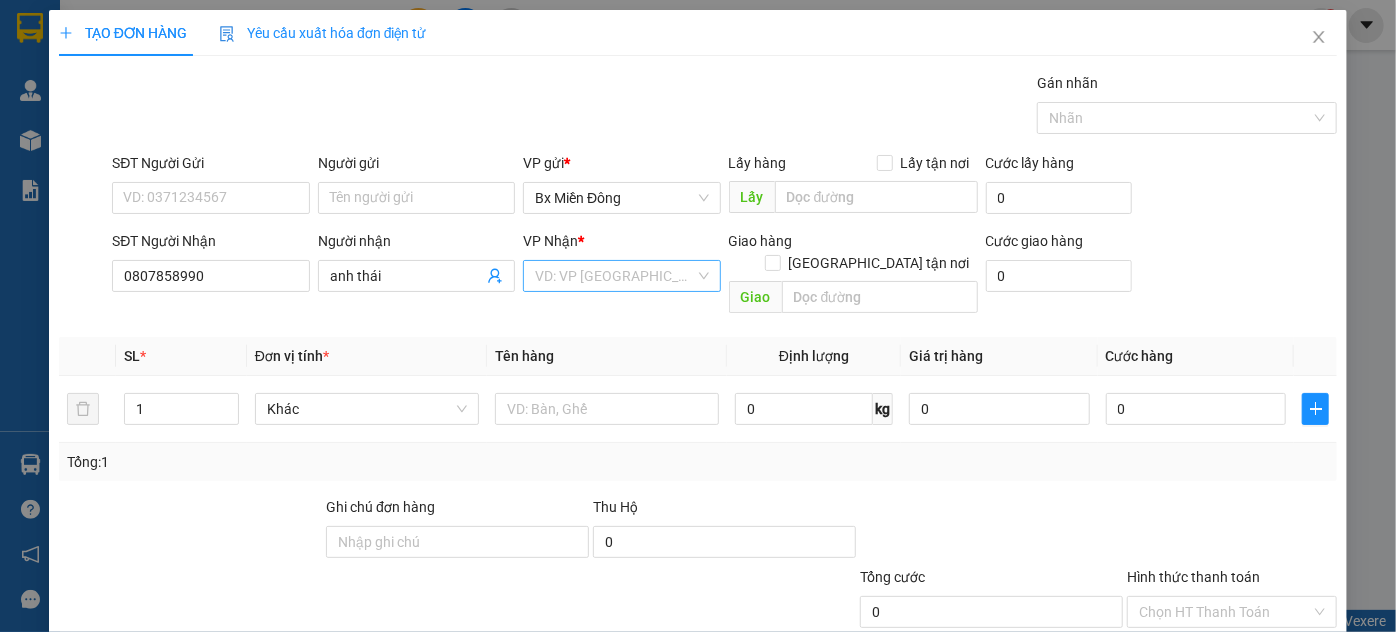 click at bounding box center [614, 276] 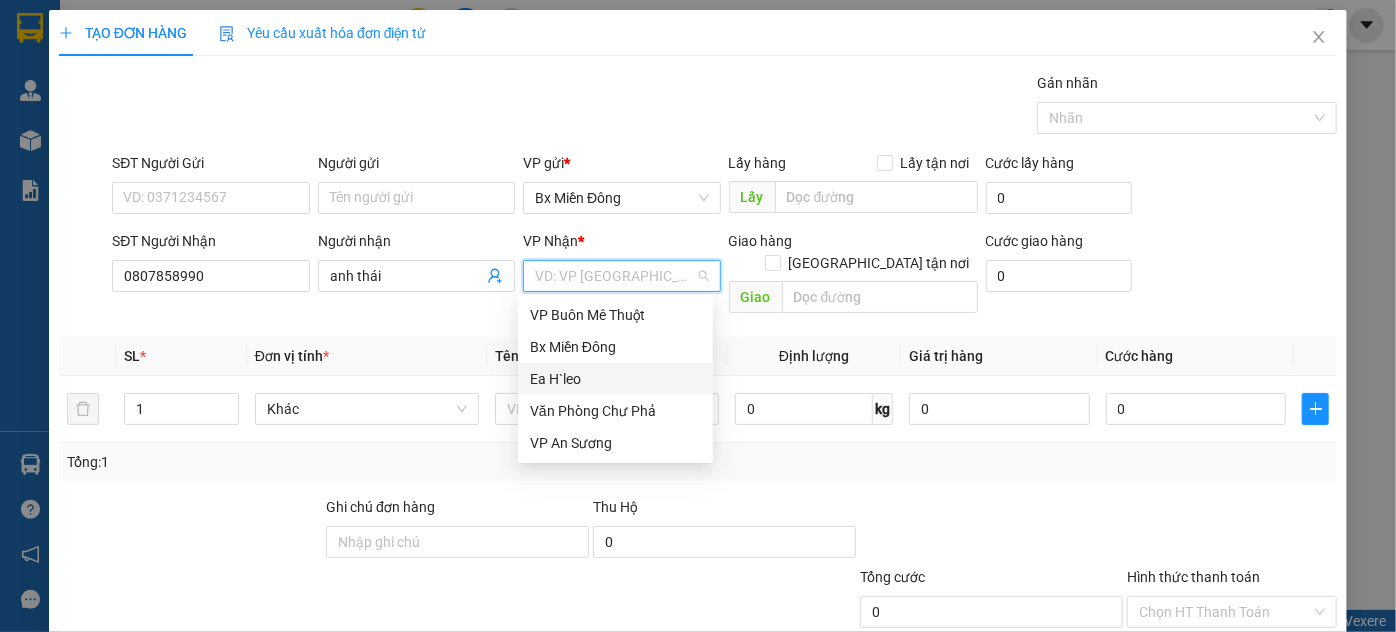 click on "Ea H`leo" at bounding box center (615, 379) 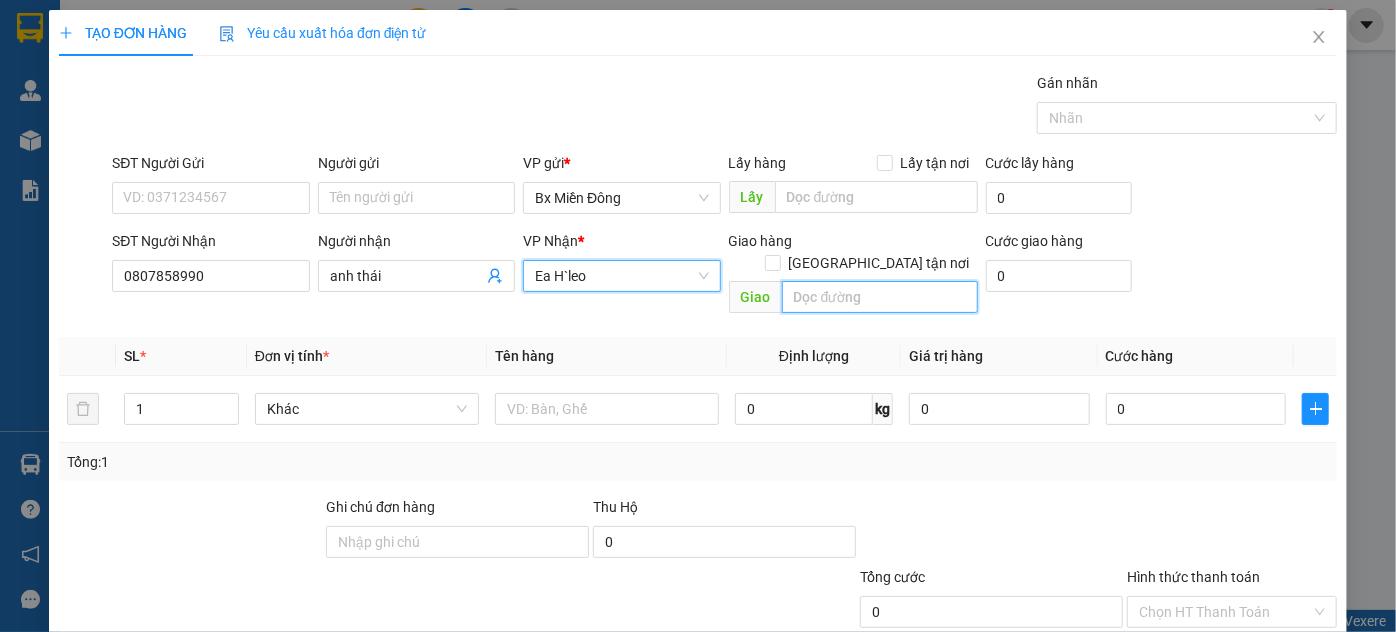 click at bounding box center [880, 297] 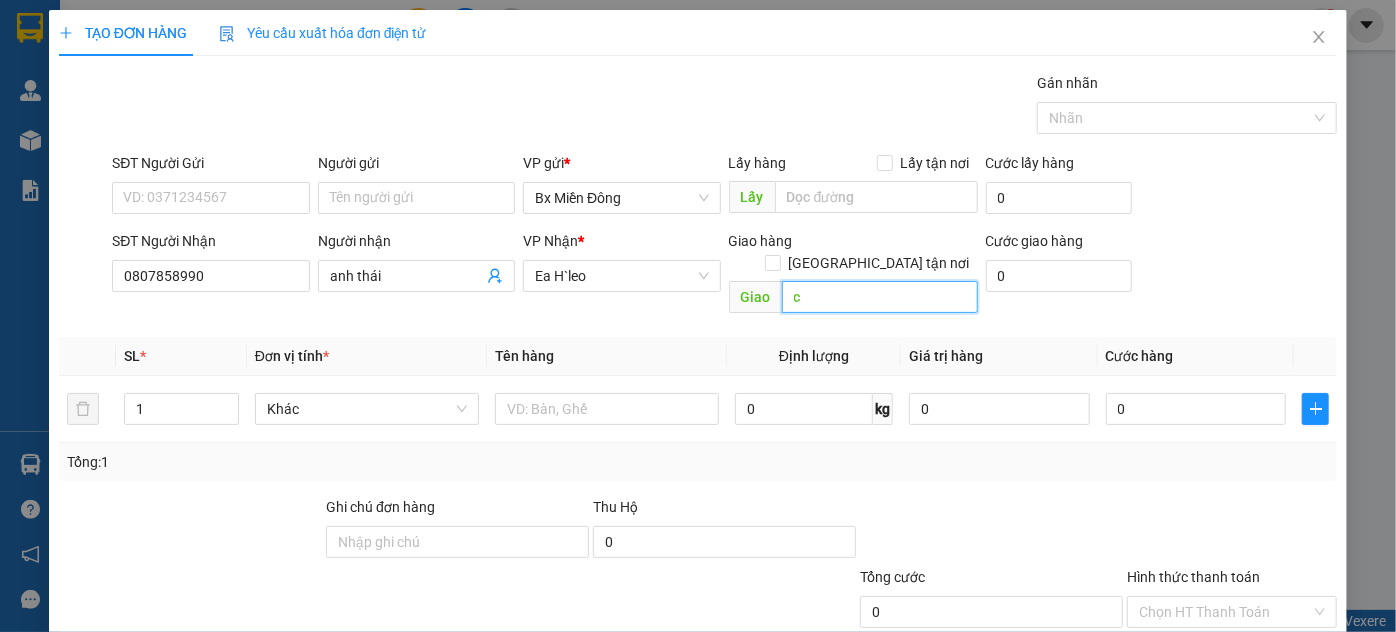 type on "cx" 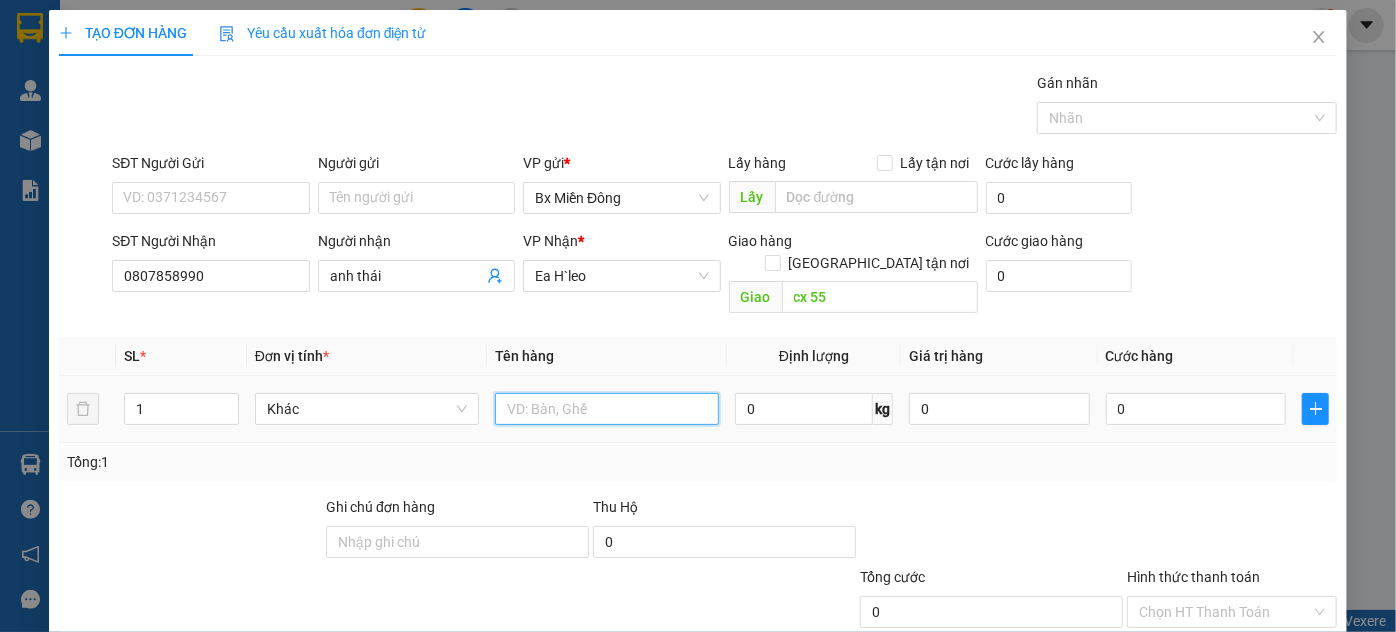click at bounding box center (607, 409) 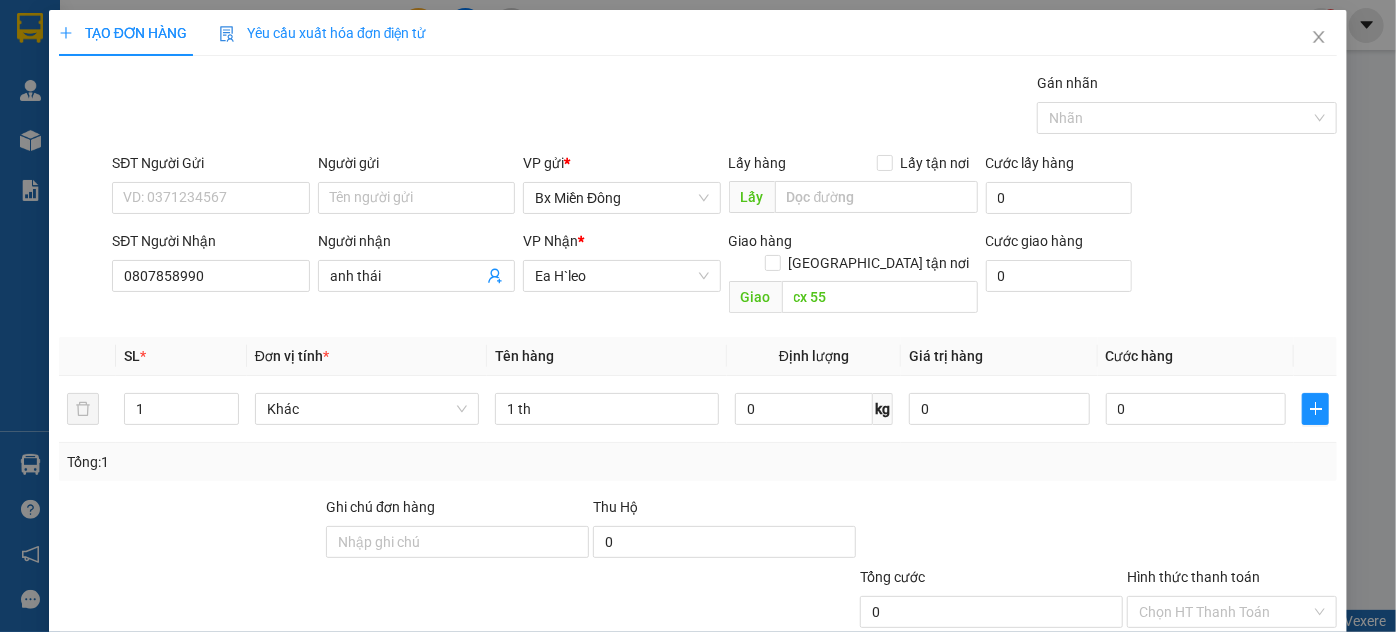 click on "[PERSON_NAME] và In" at bounding box center [1259, 707] 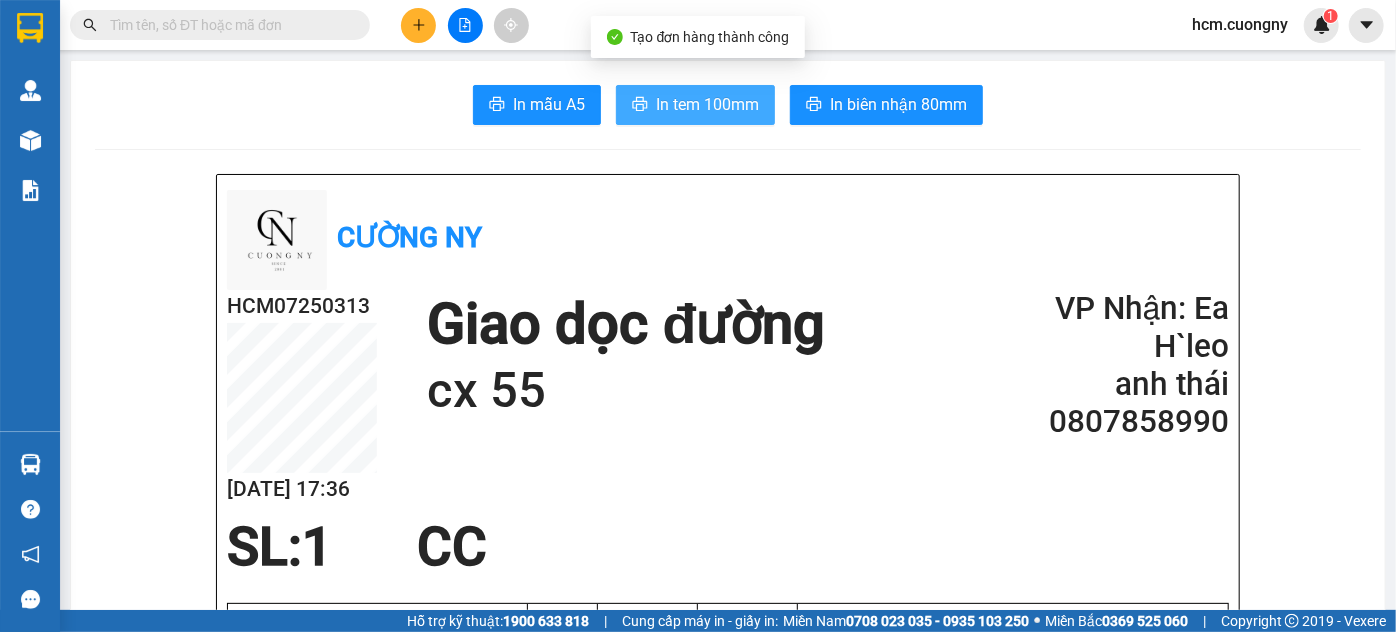 click on "In tem 100mm" at bounding box center (707, 104) 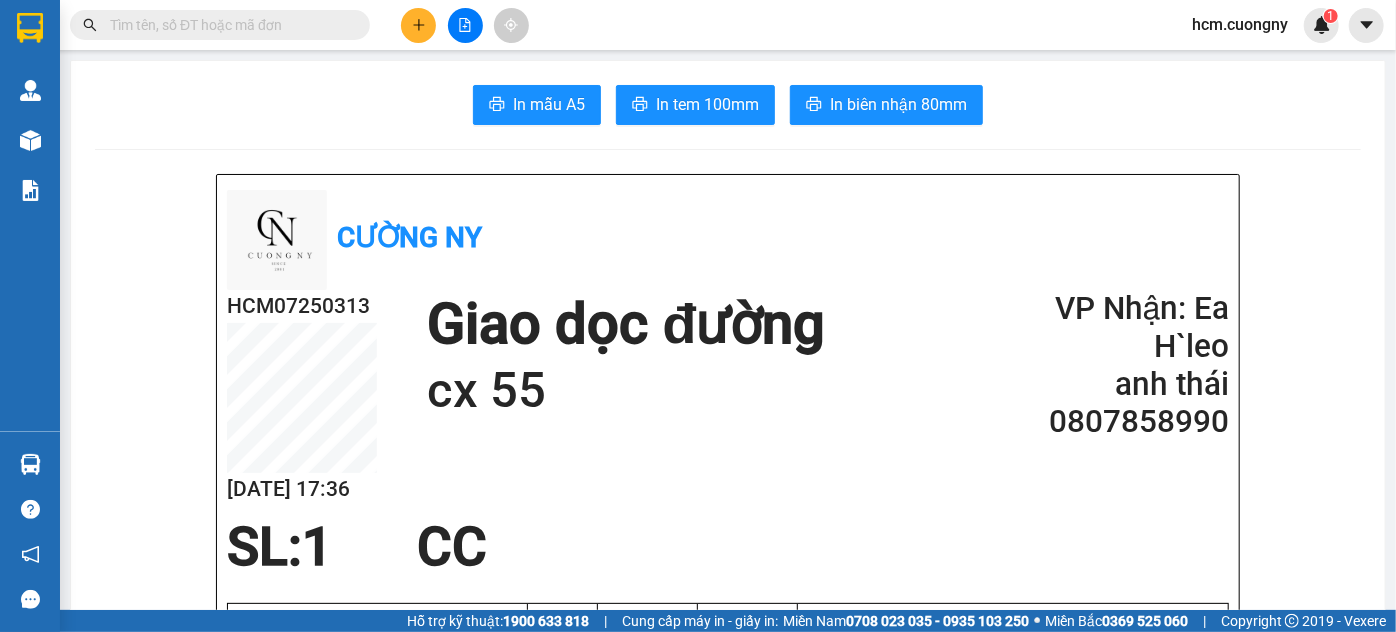 click at bounding box center [418, 25] 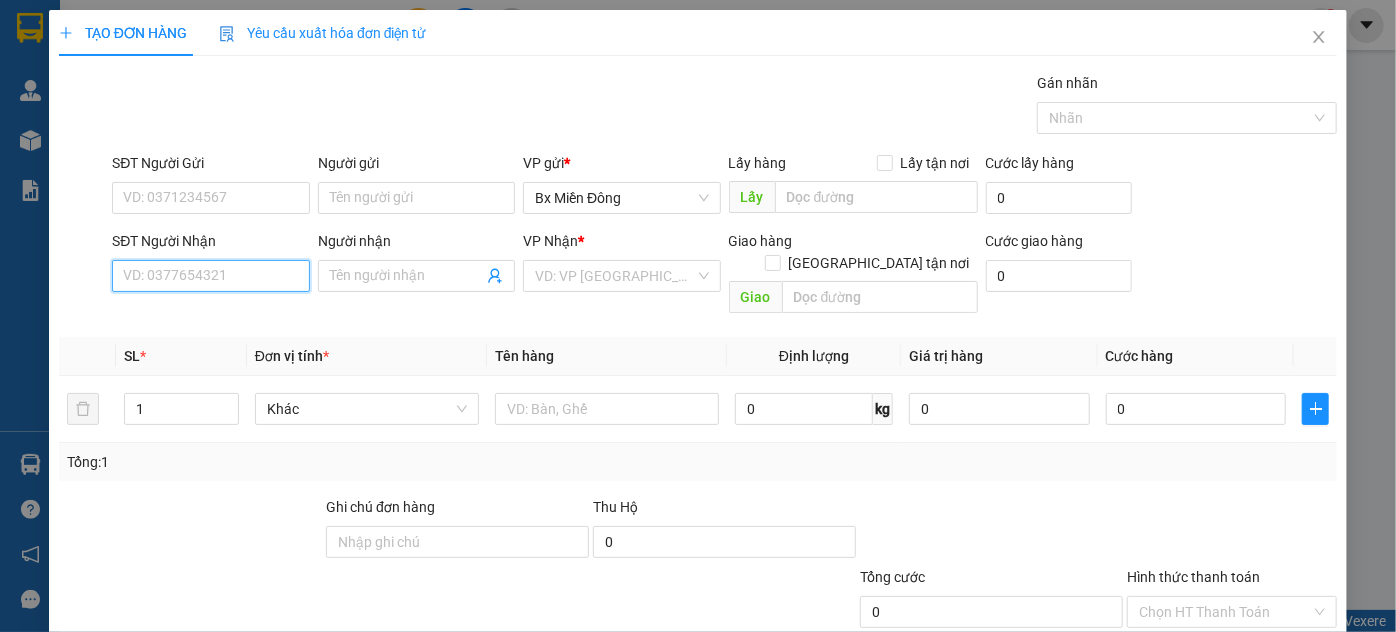 click on "SĐT Người Nhận" at bounding box center [210, 276] 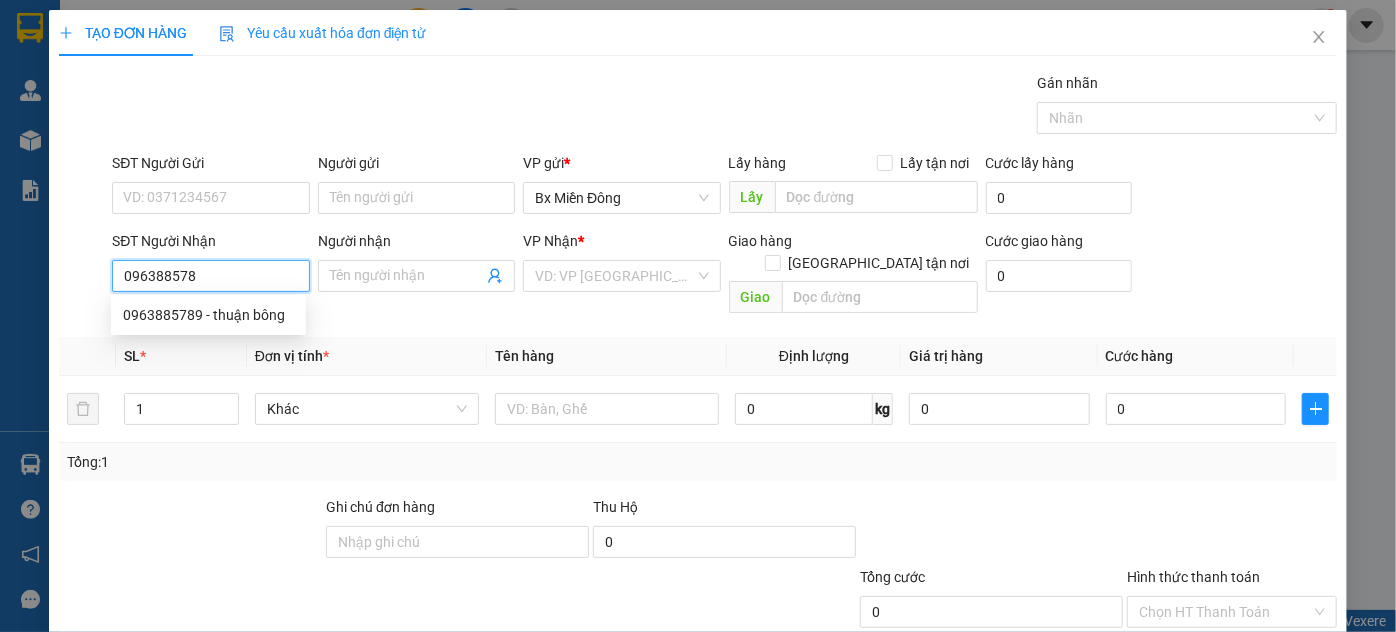 type on "0963885789" 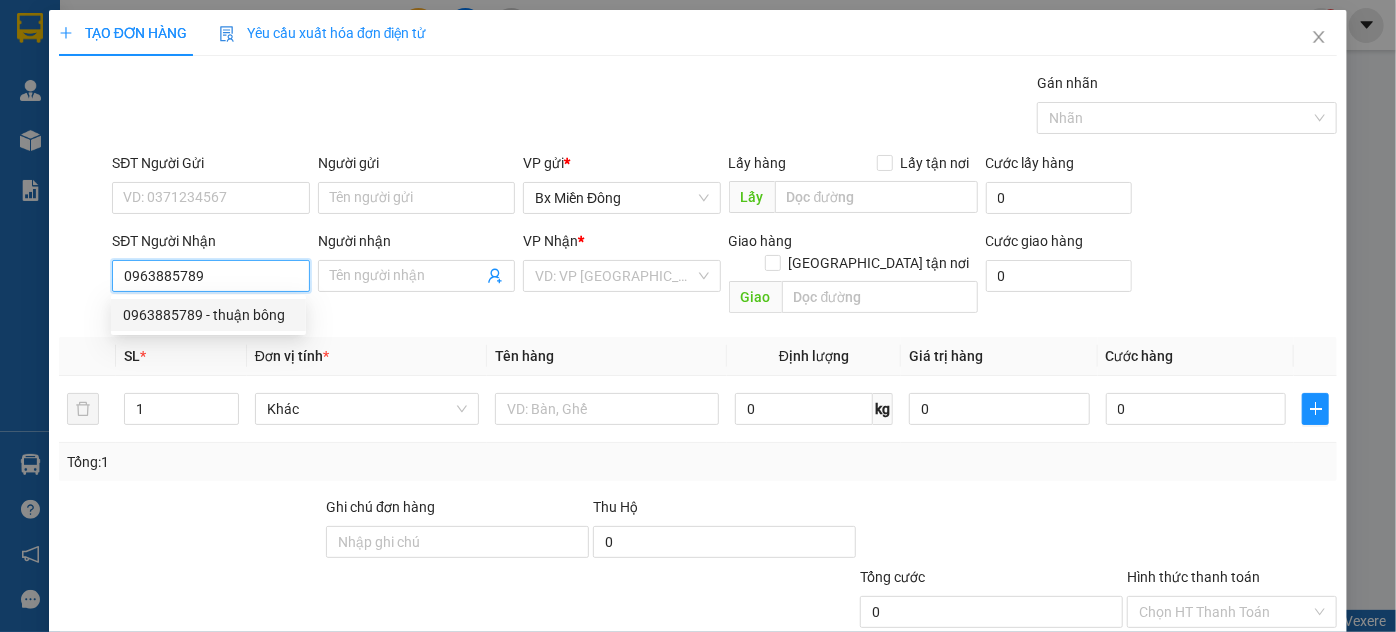 click on "0963885789 - thuận bông" at bounding box center (208, 315) 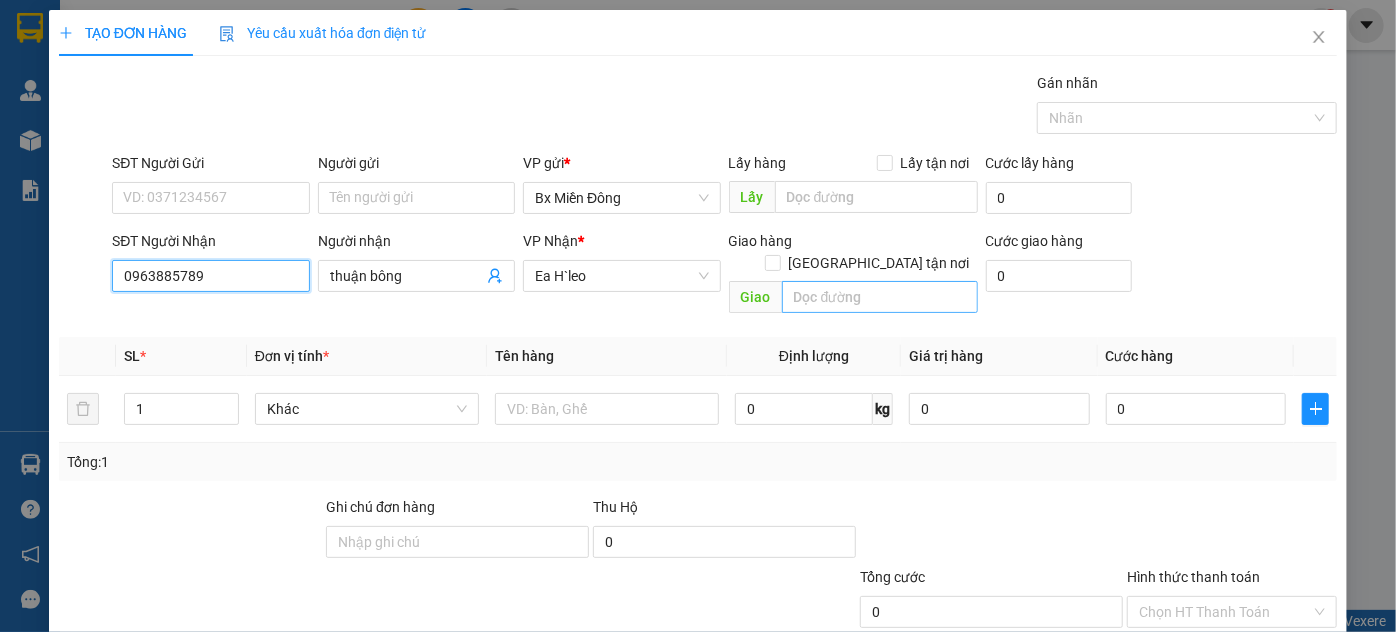 type on "0963885789" 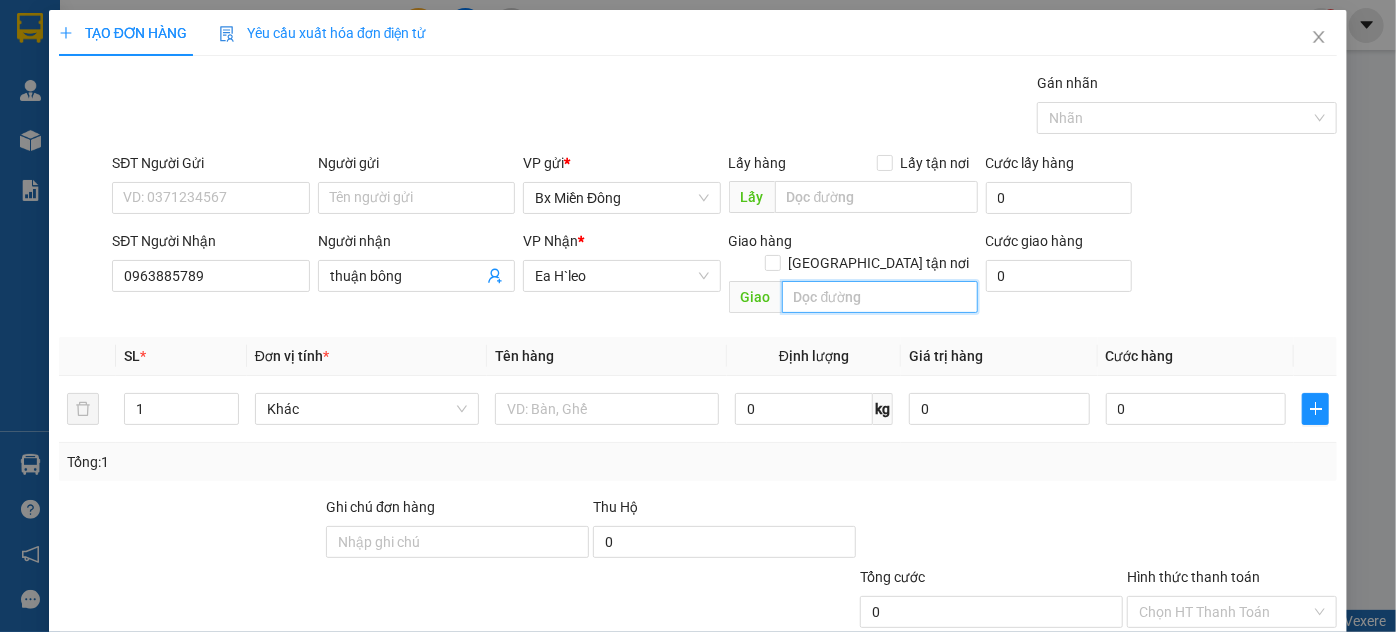 click at bounding box center [880, 297] 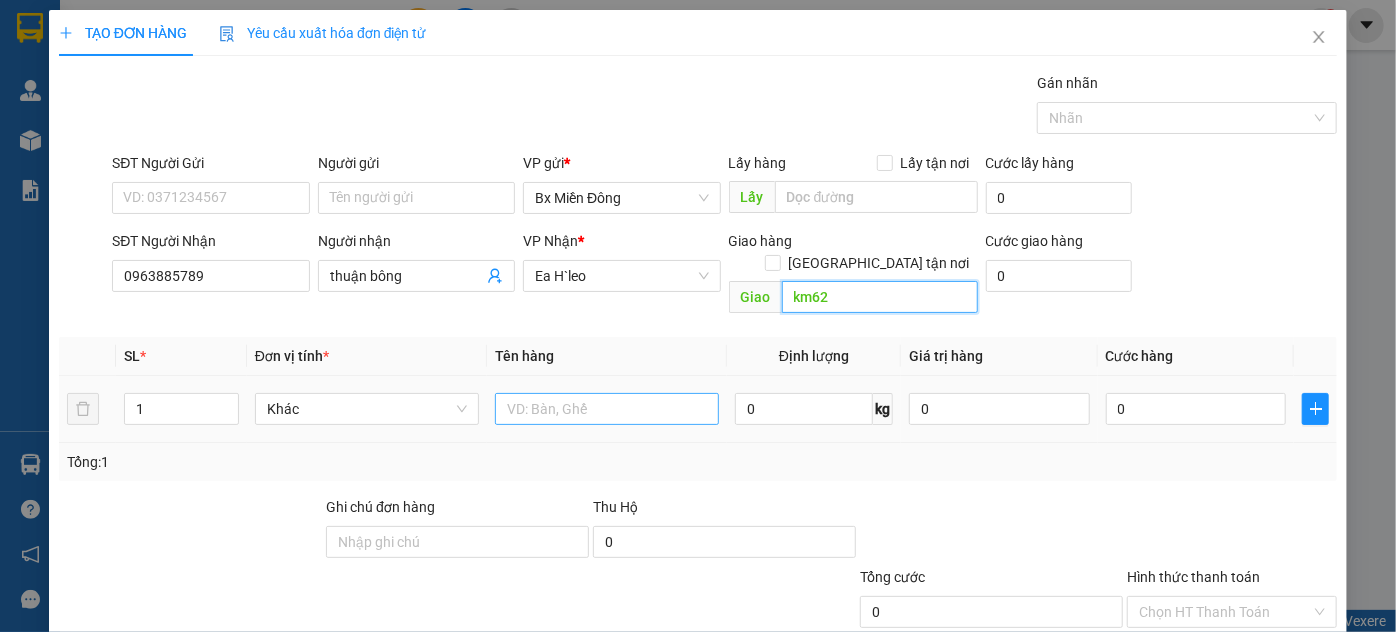 type on "km62" 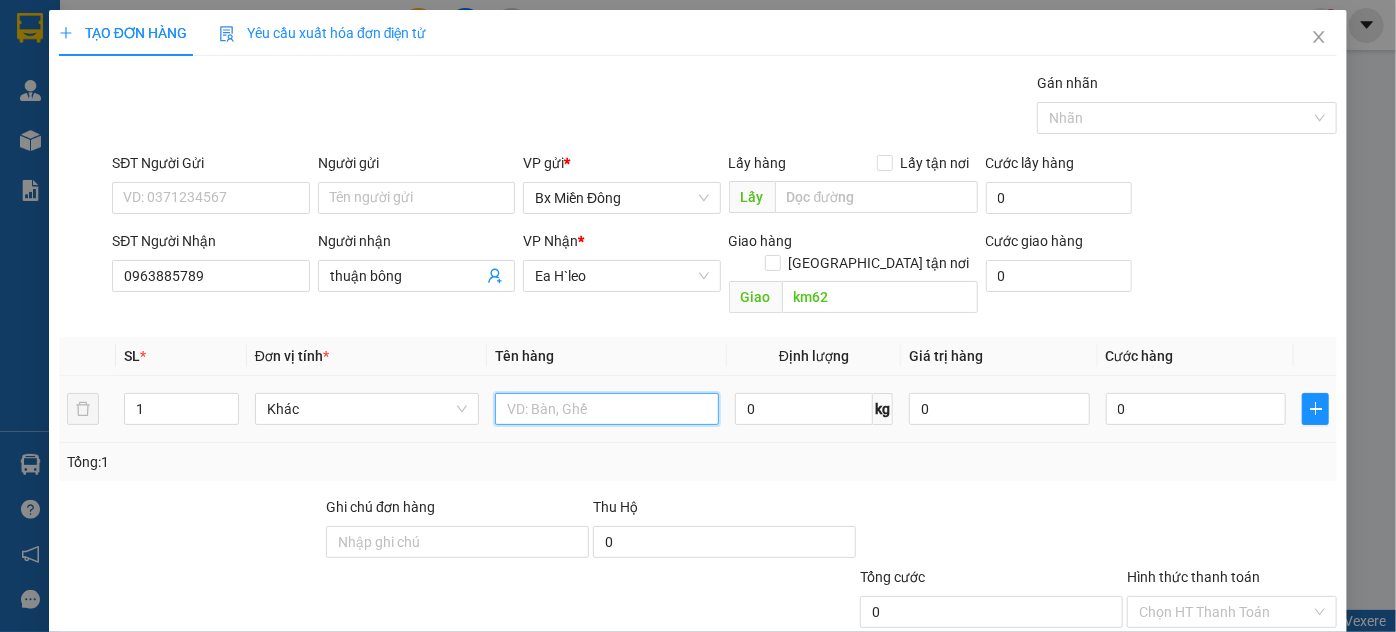 click at bounding box center [607, 409] 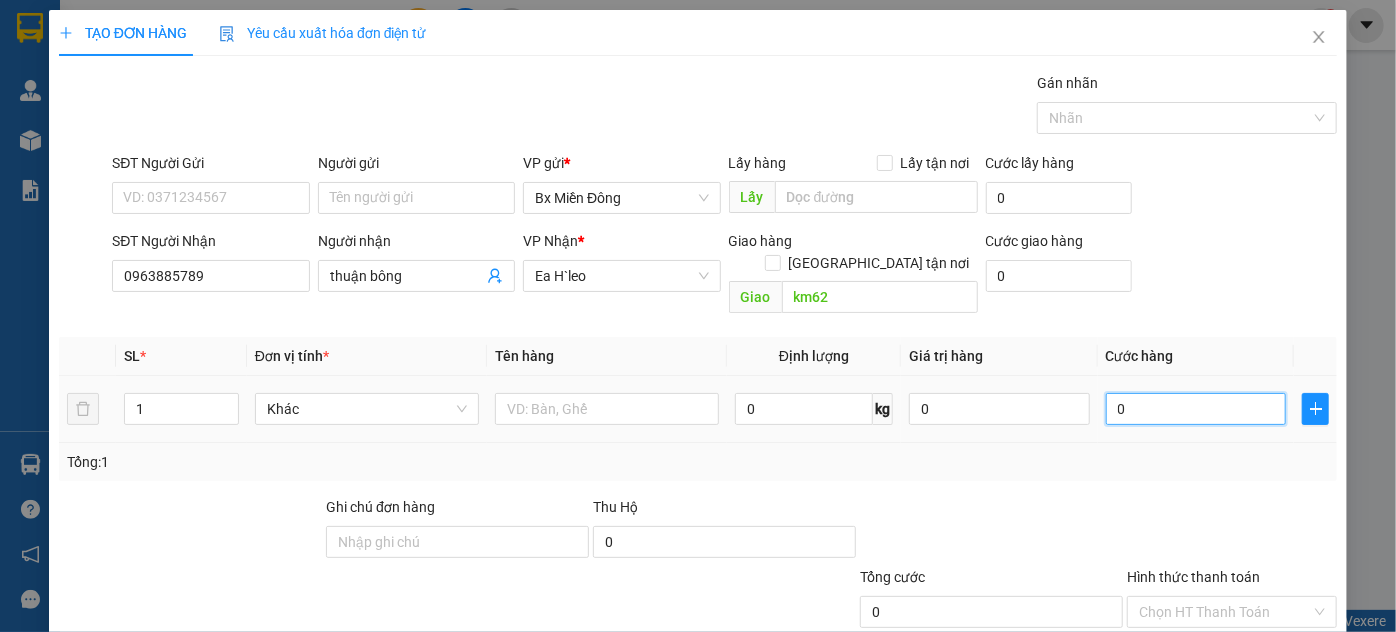 click on "0" at bounding box center (1196, 409) 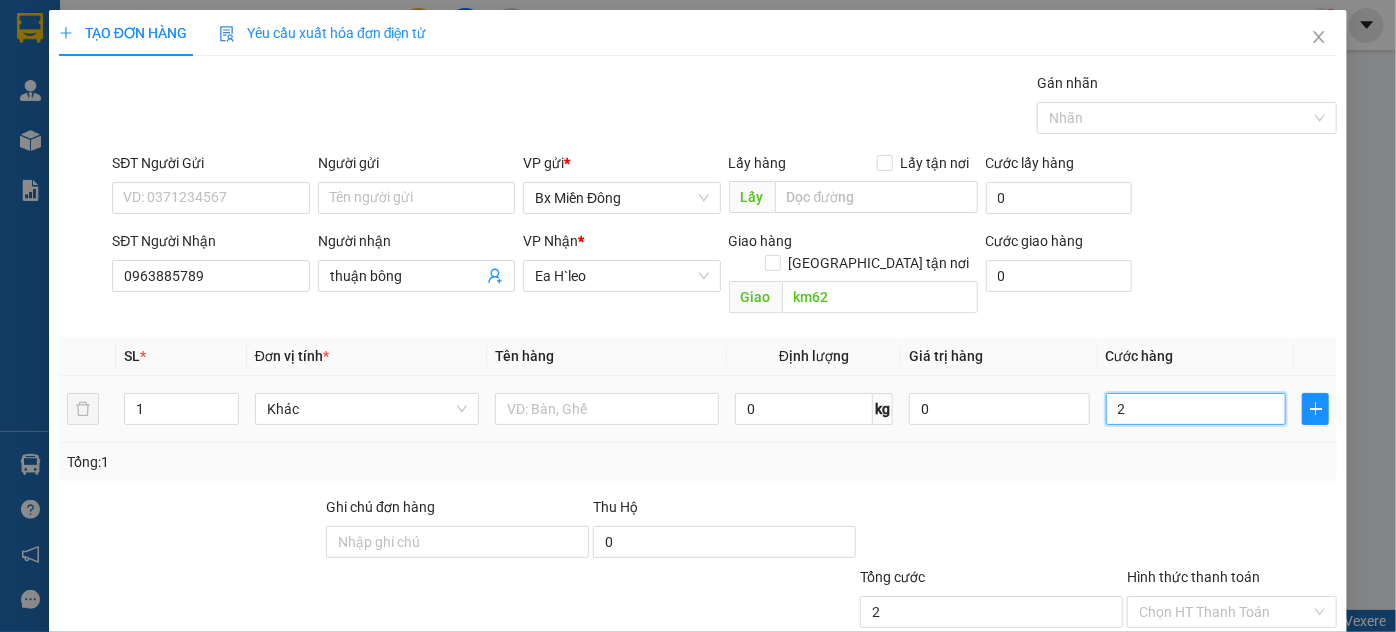 type on "2" 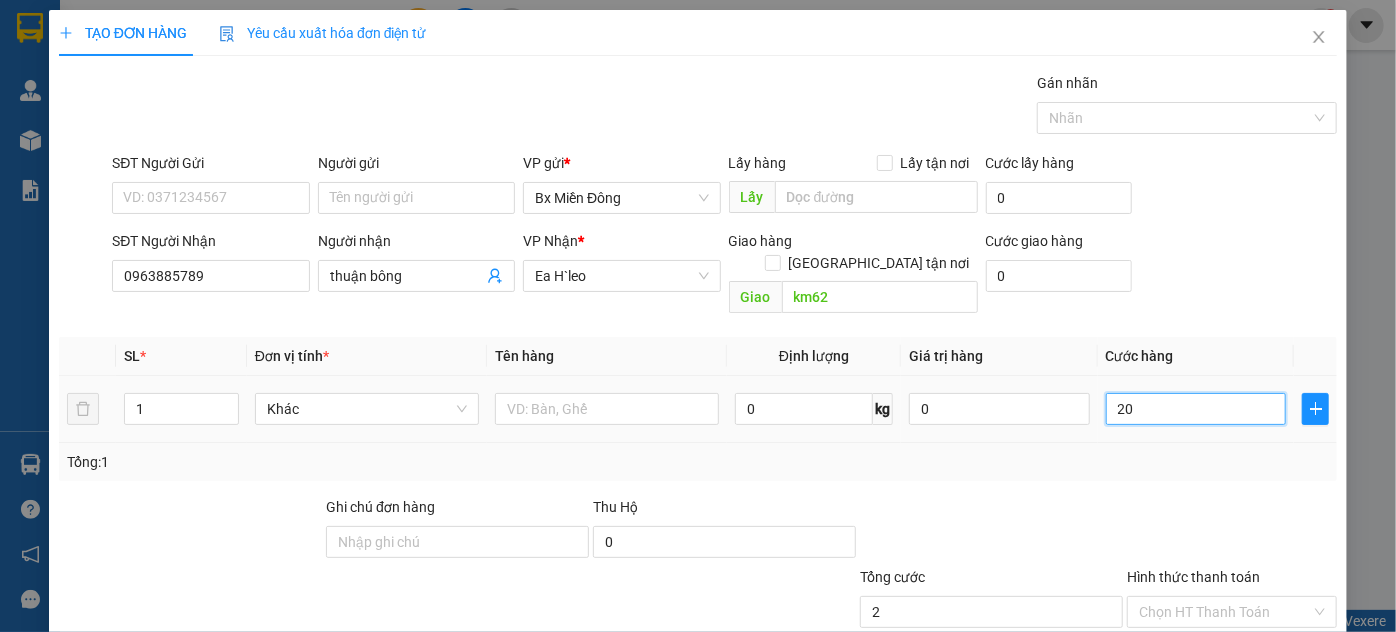 type on "20" 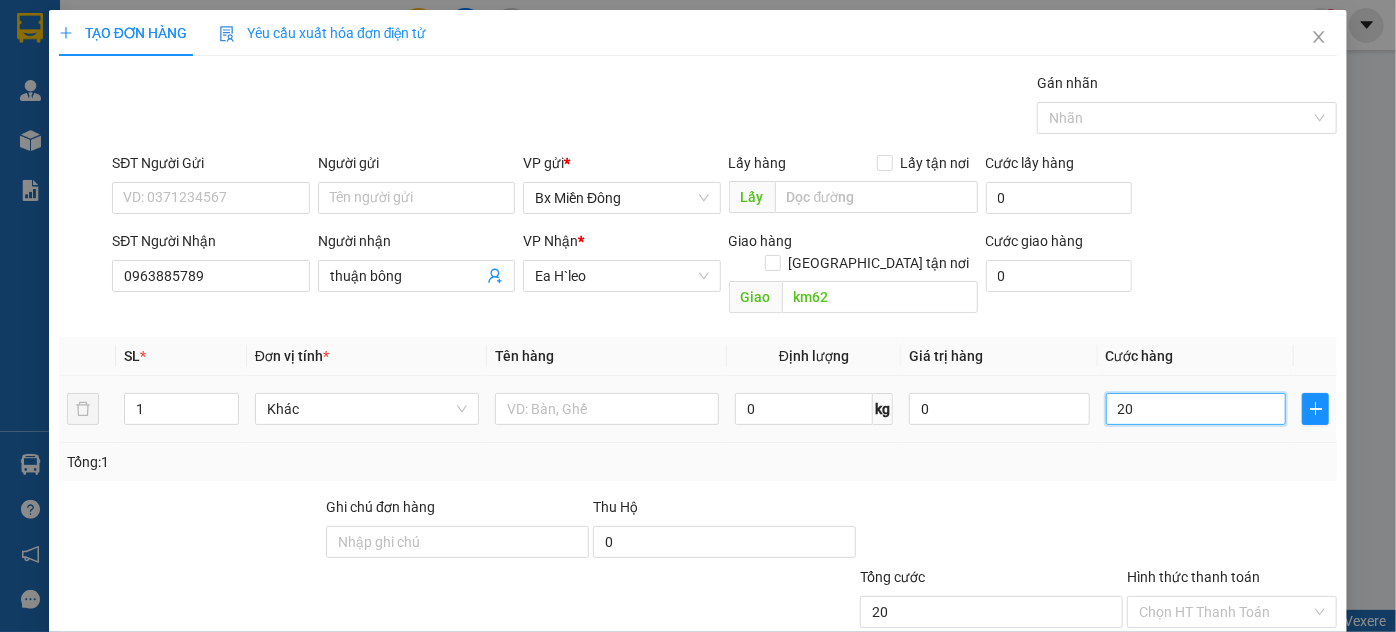 type on "200" 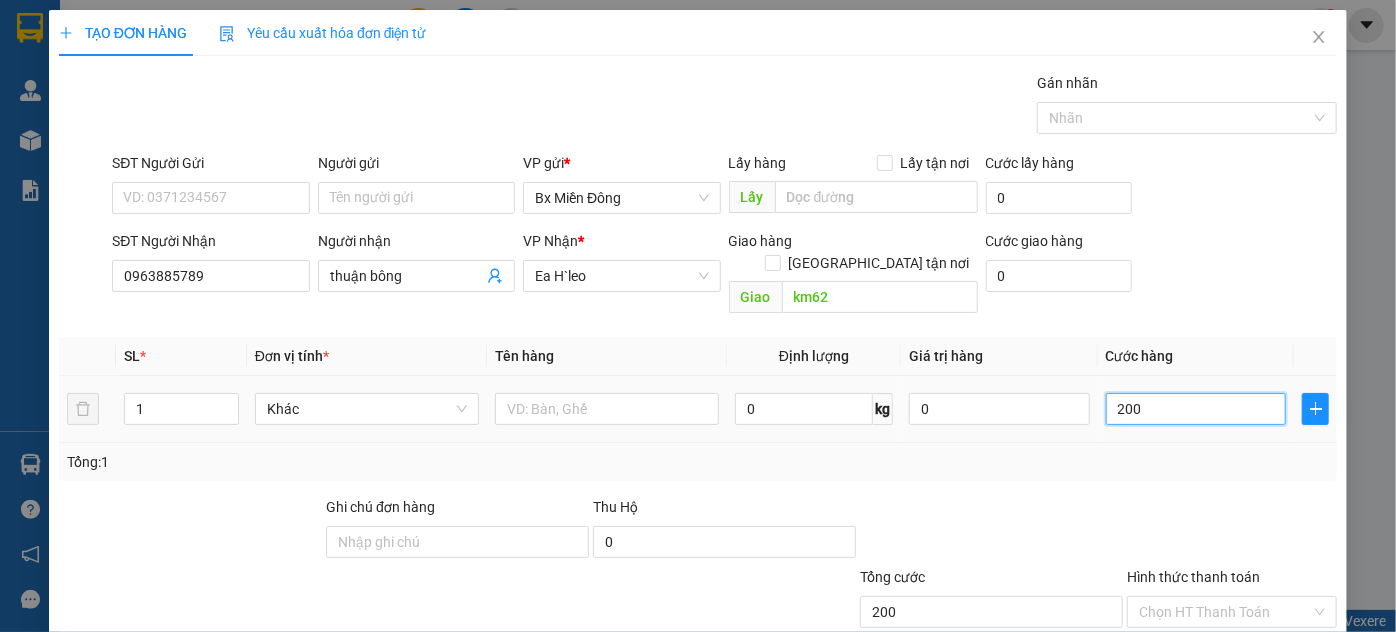 type on "2.000" 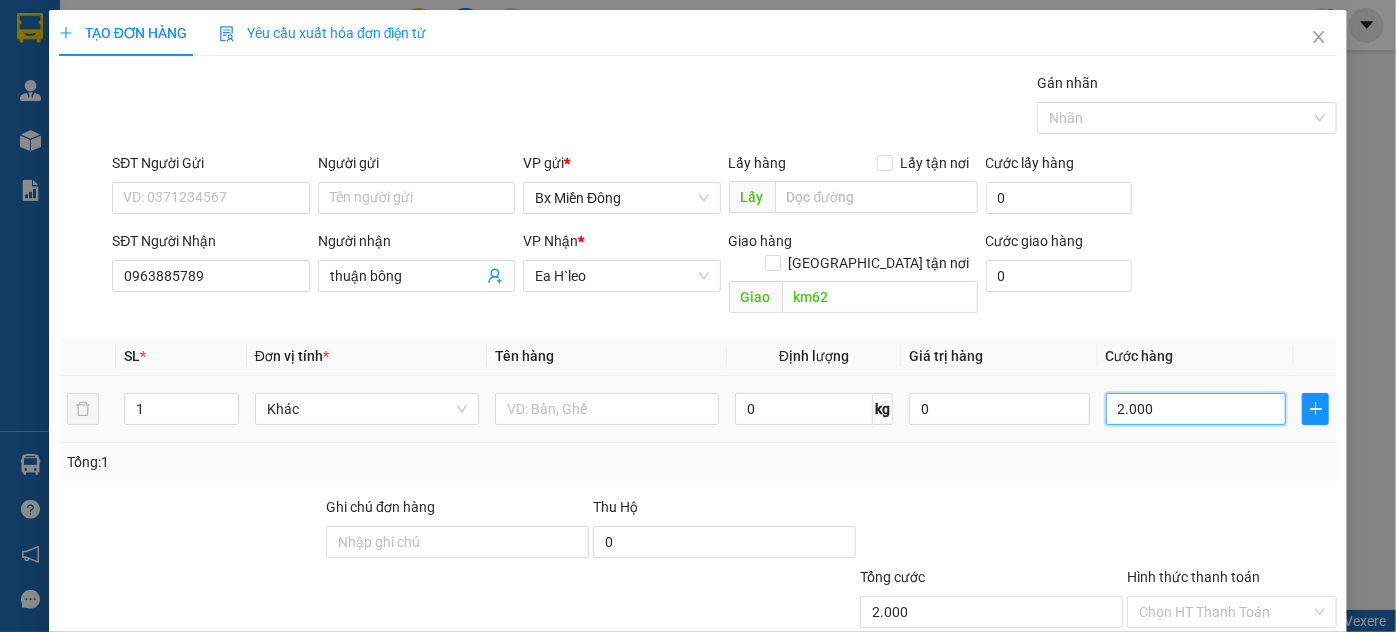 type on "20.000" 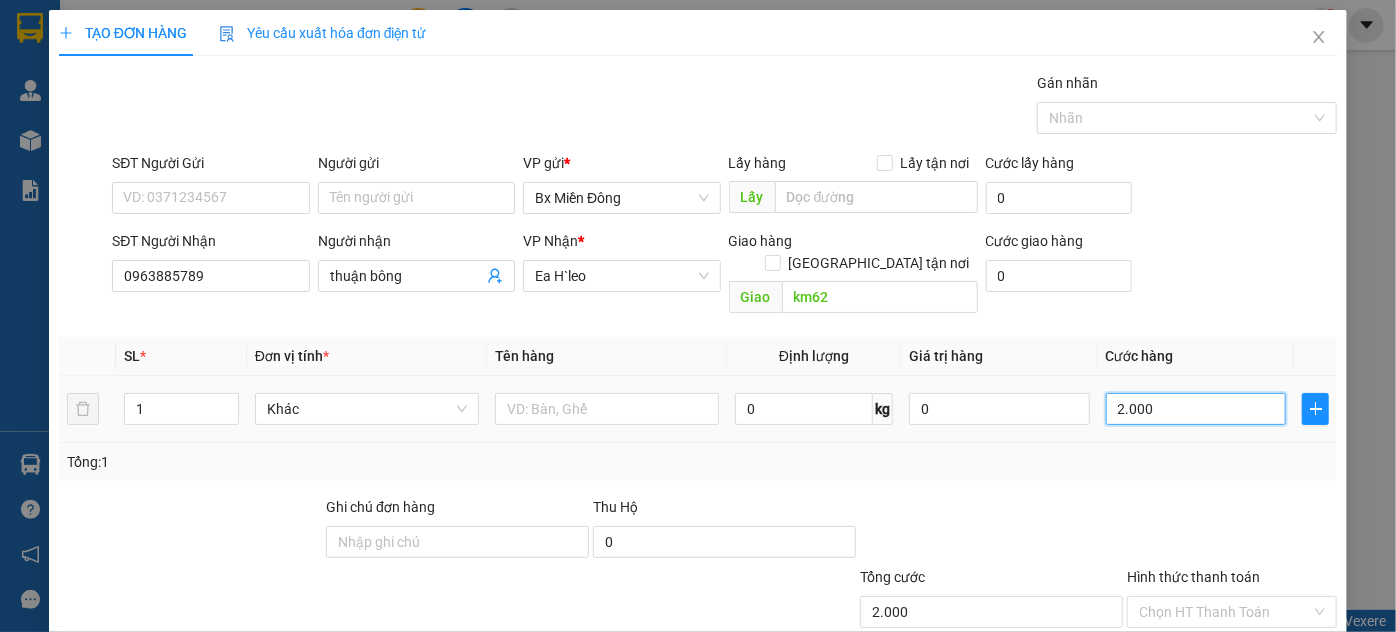 type on "20.000" 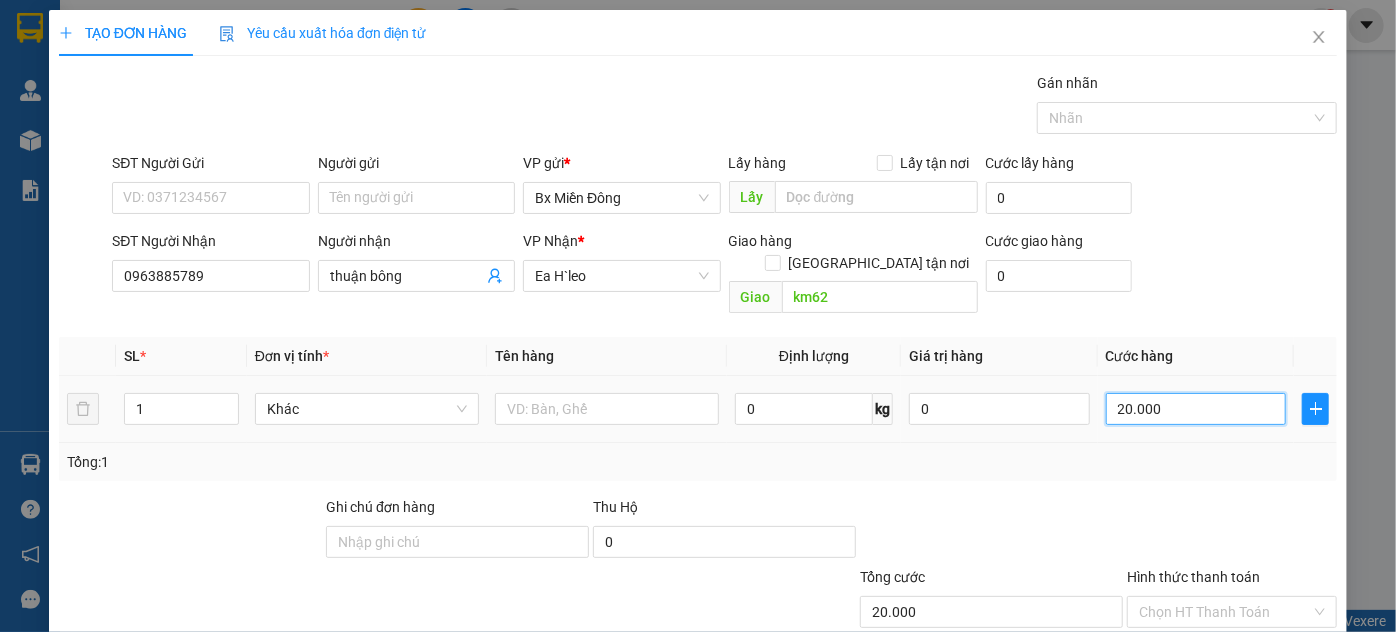 type on "200.000" 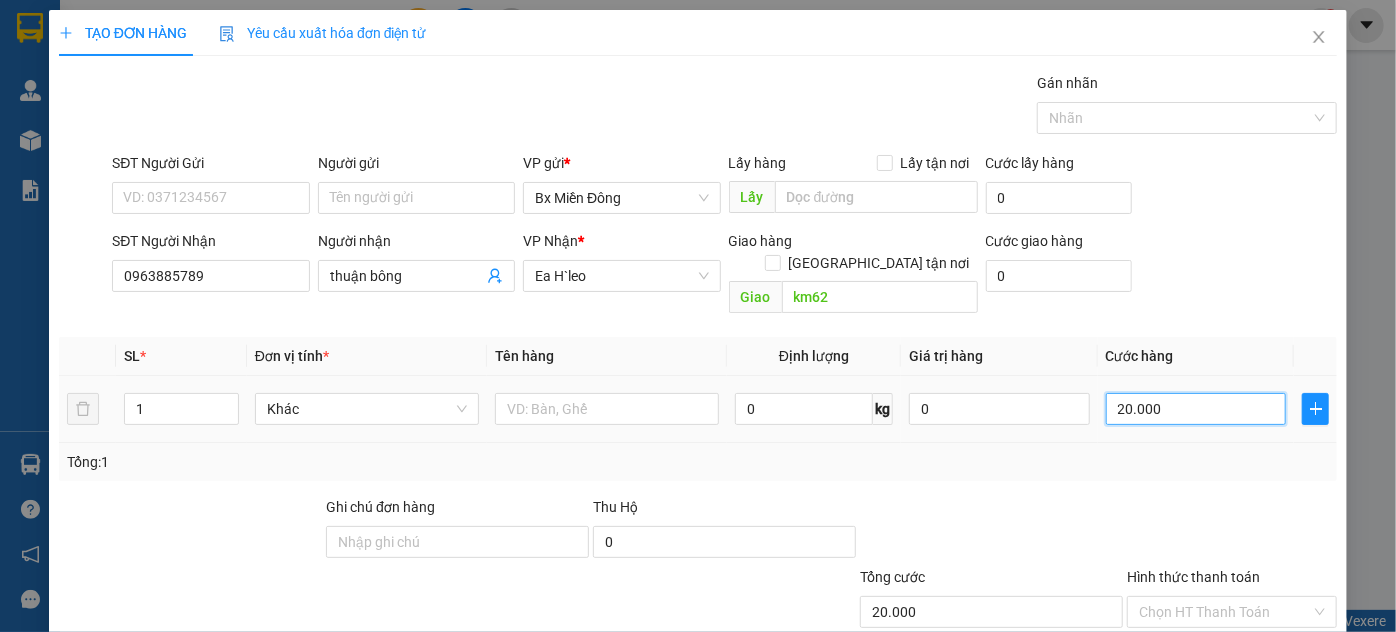 type on "200.000" 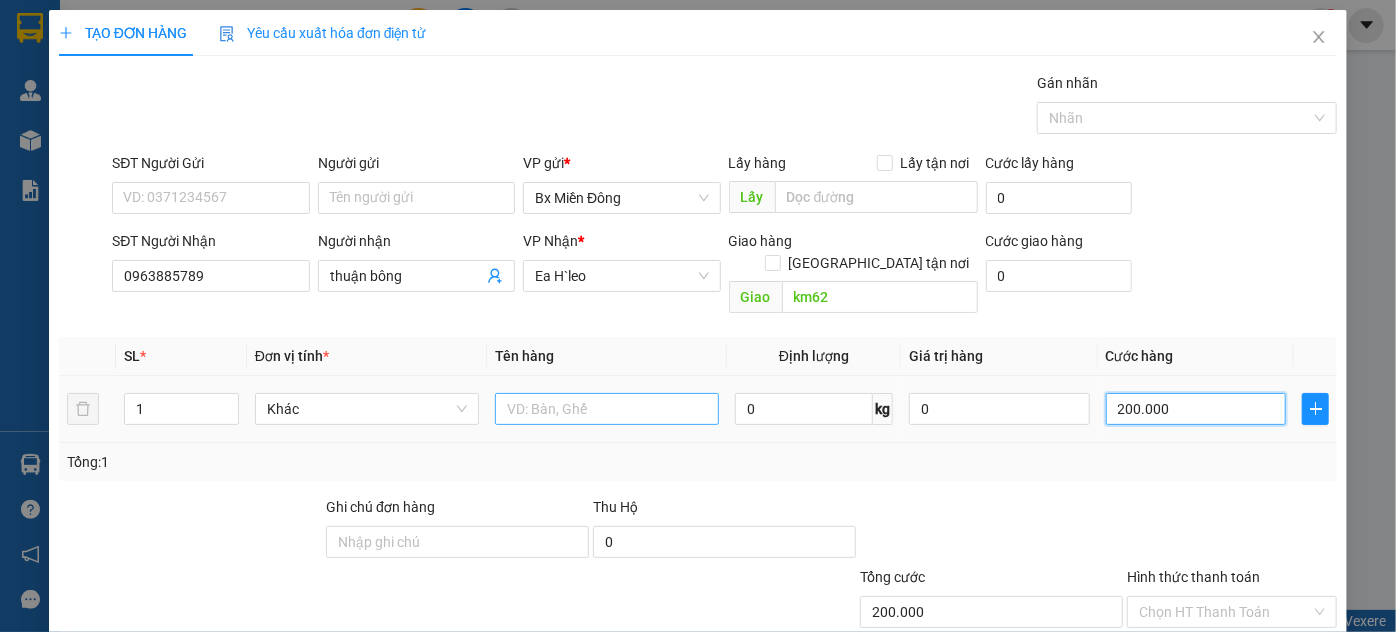 type on "200.000" 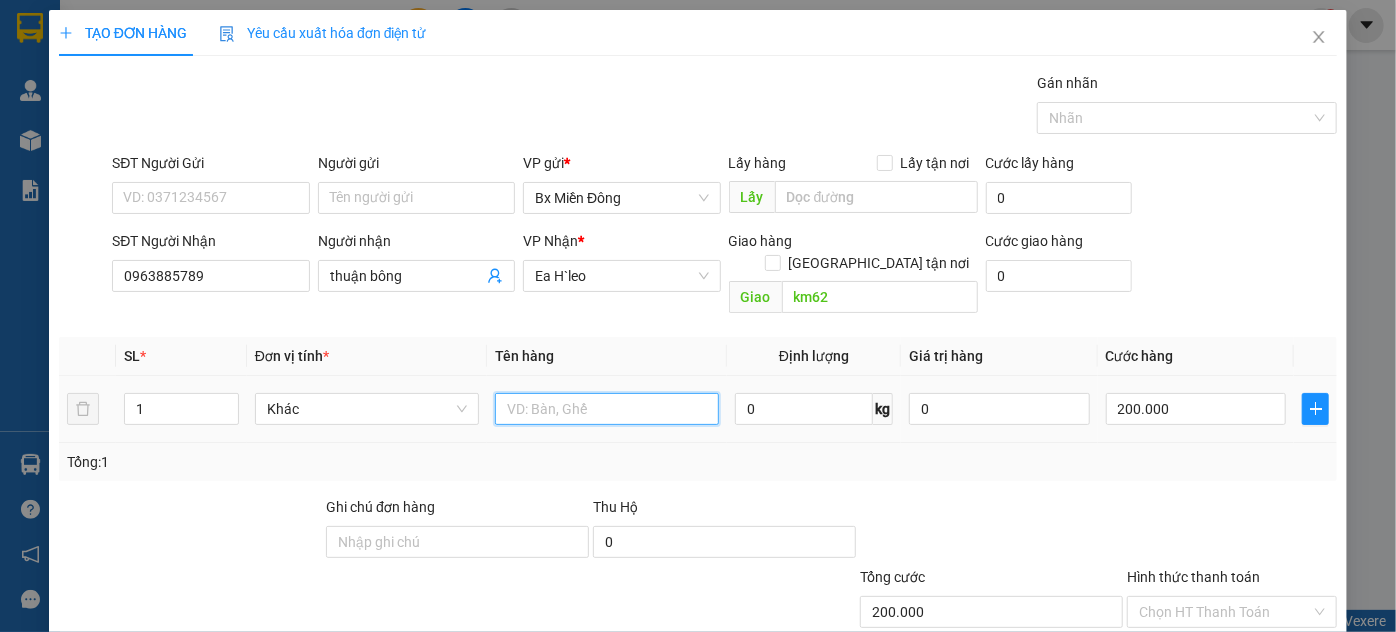 click at bounding box center [607, 409] 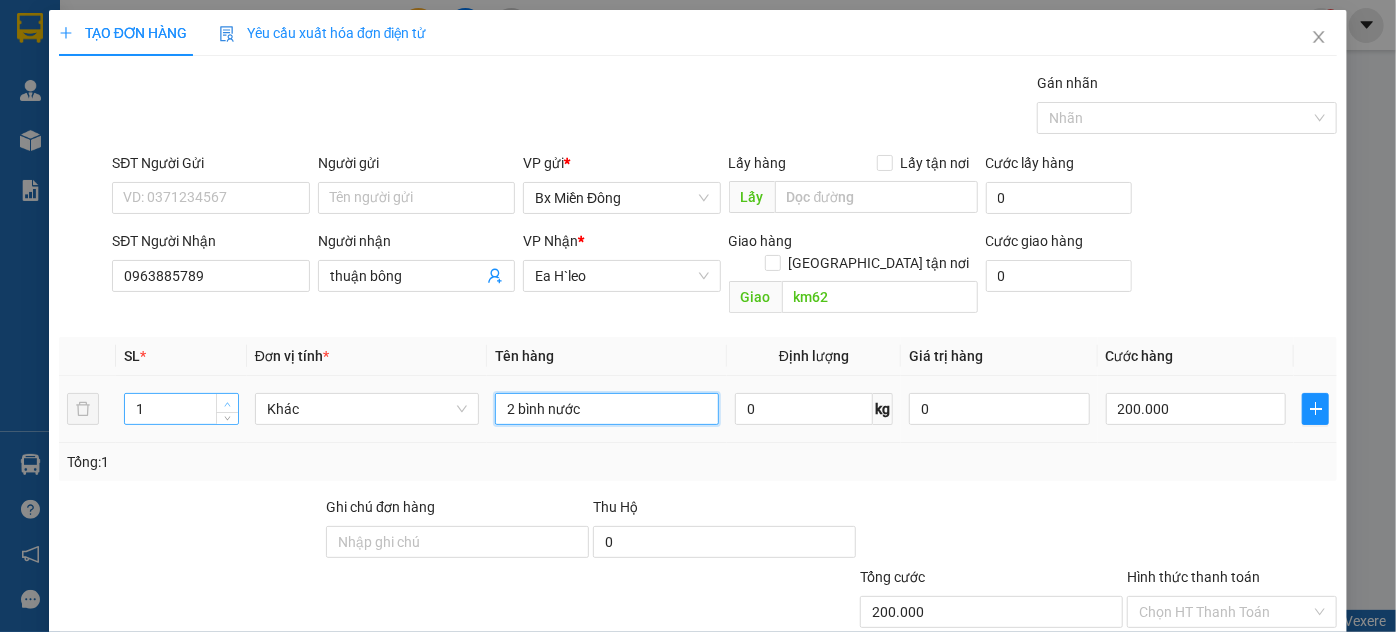 type on "2 bình nước" 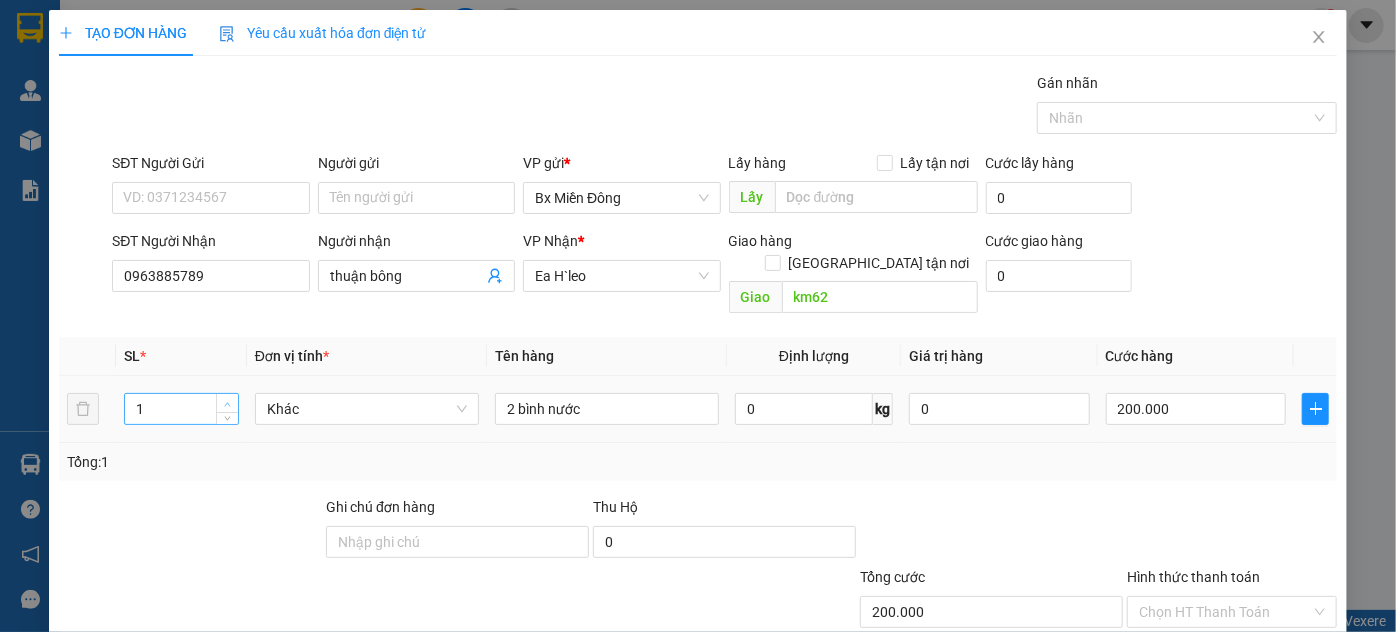 type on "2" 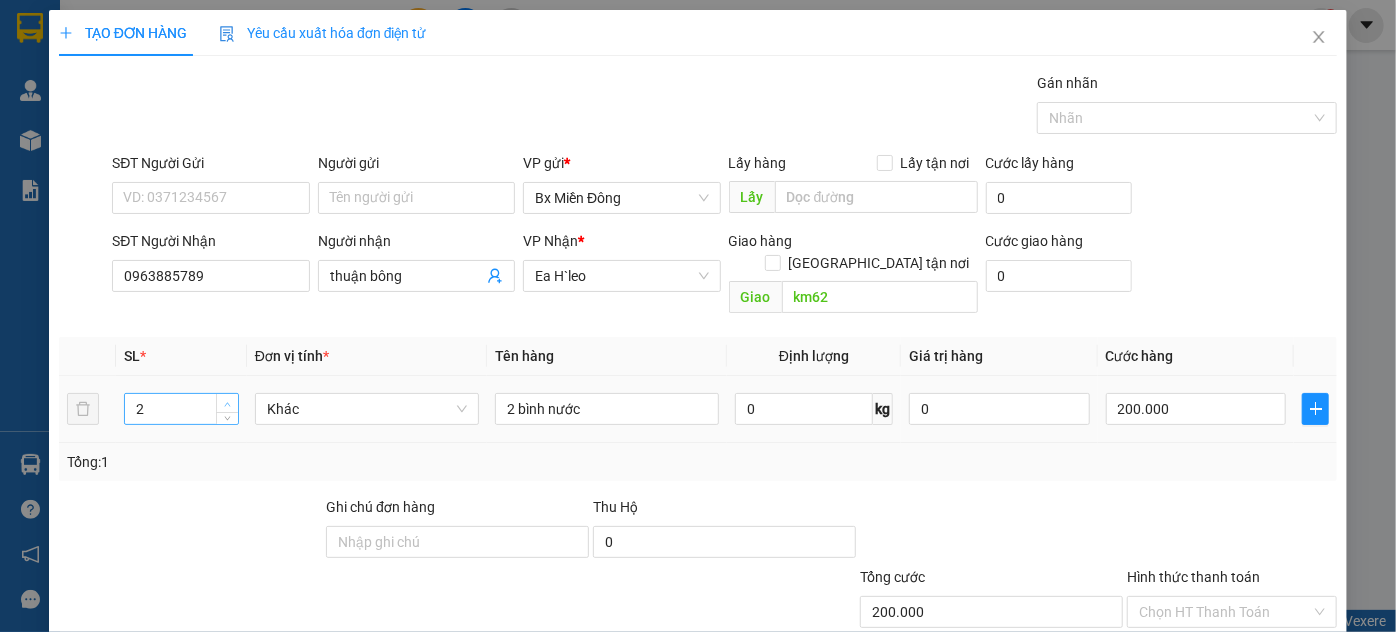 click at bounding box center (228, 404) 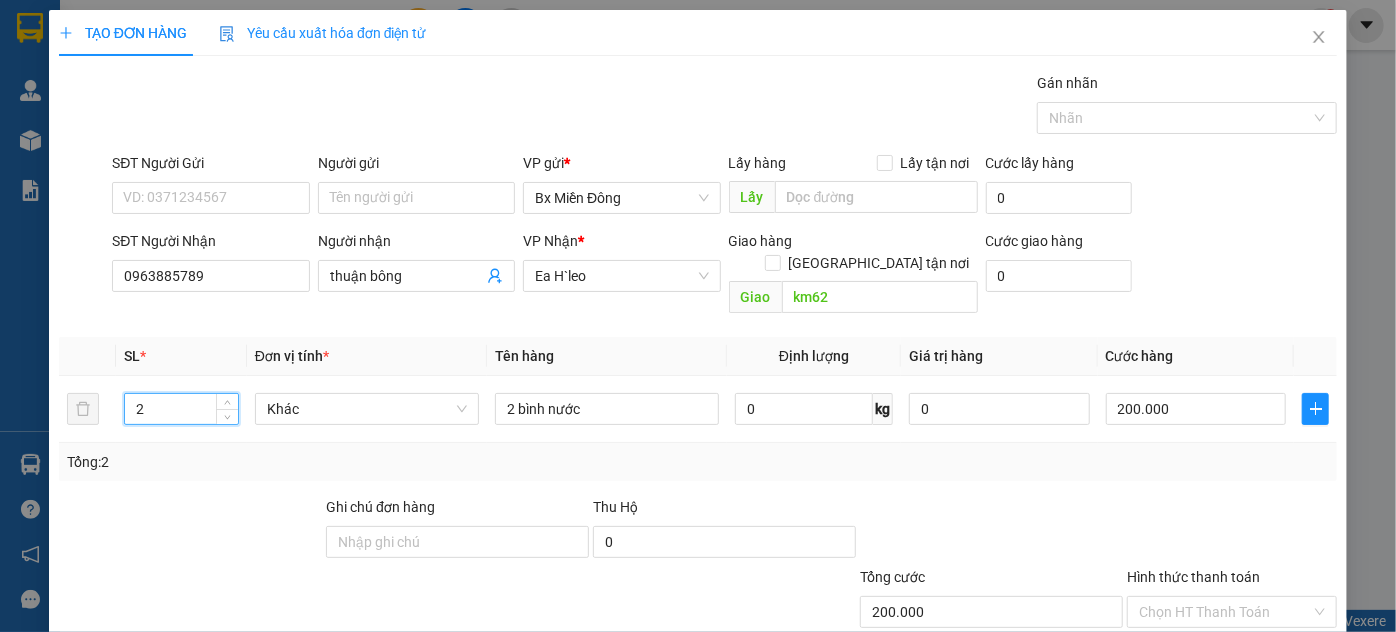 click on "[PERSON_NAME] và In" at bounding box center (1289, 707) 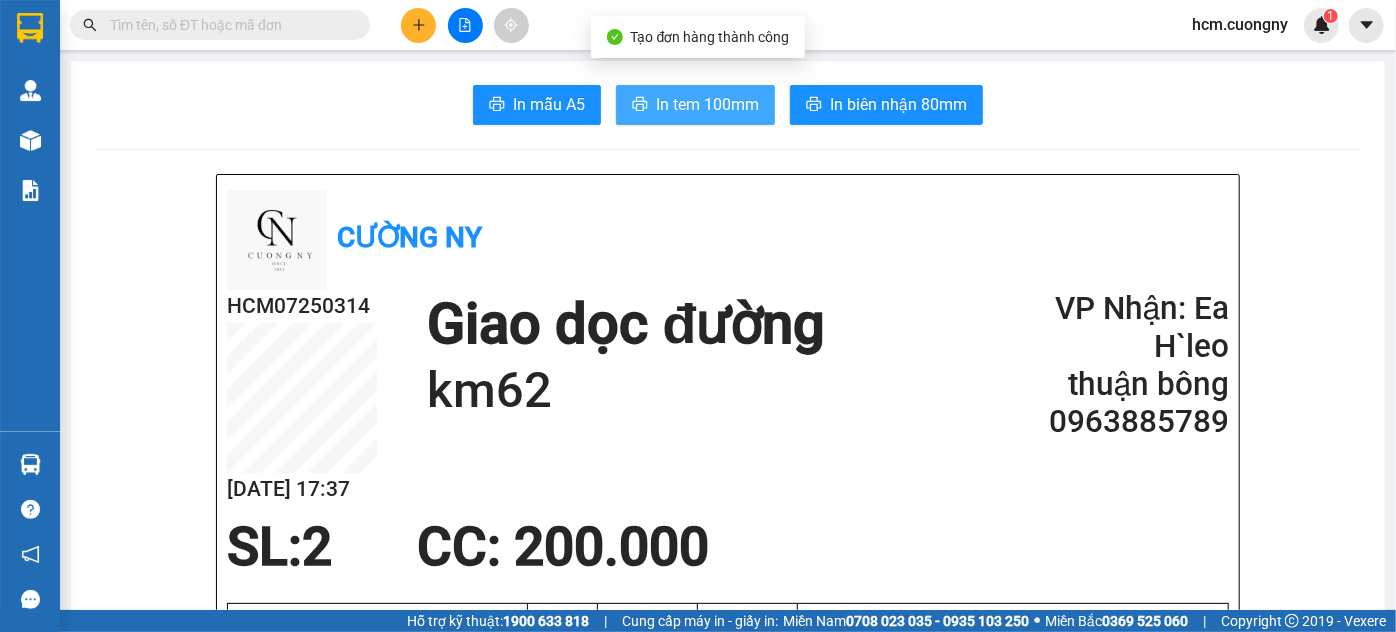 click on "In tem 100mm" at bounding box center [707, 104] 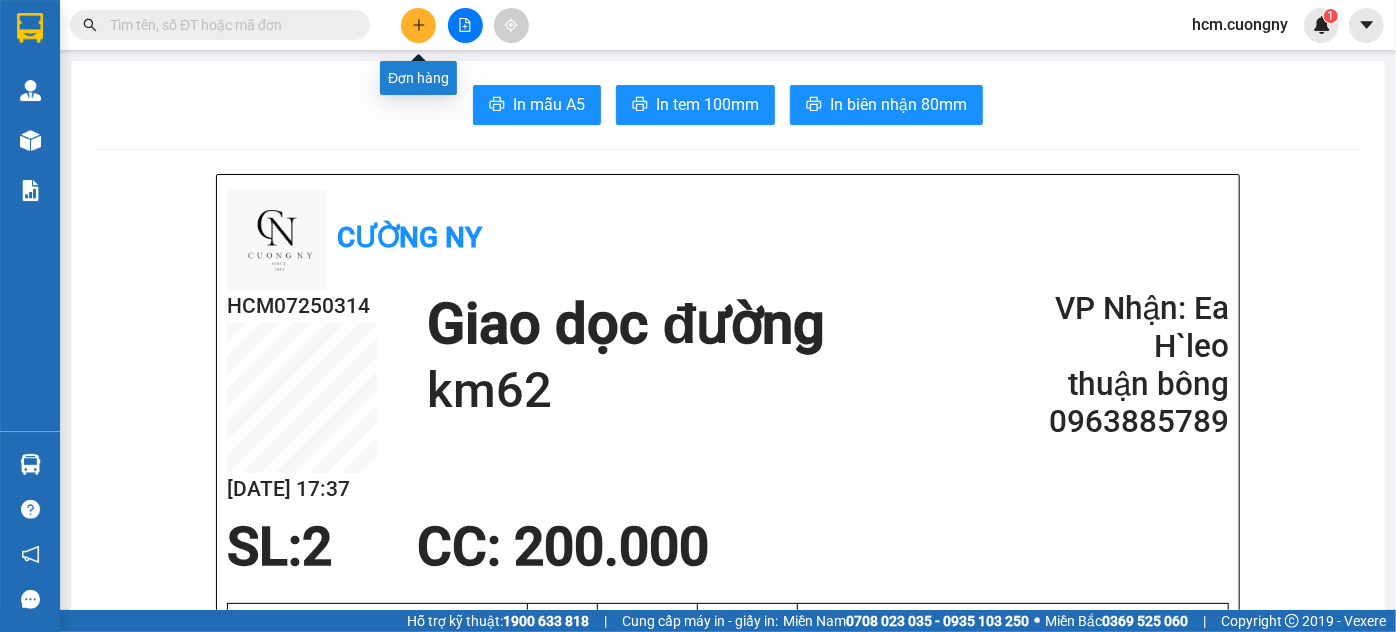 click 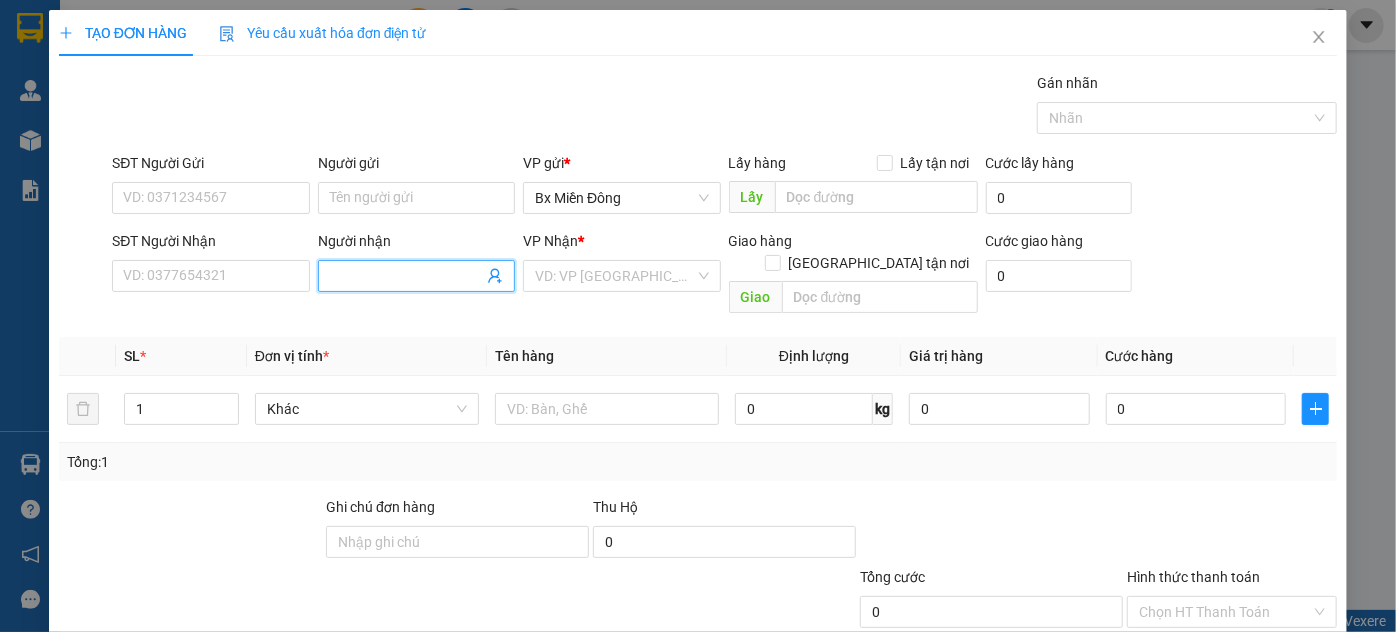 click on "Người nhận" at bounding box center [406, 276] 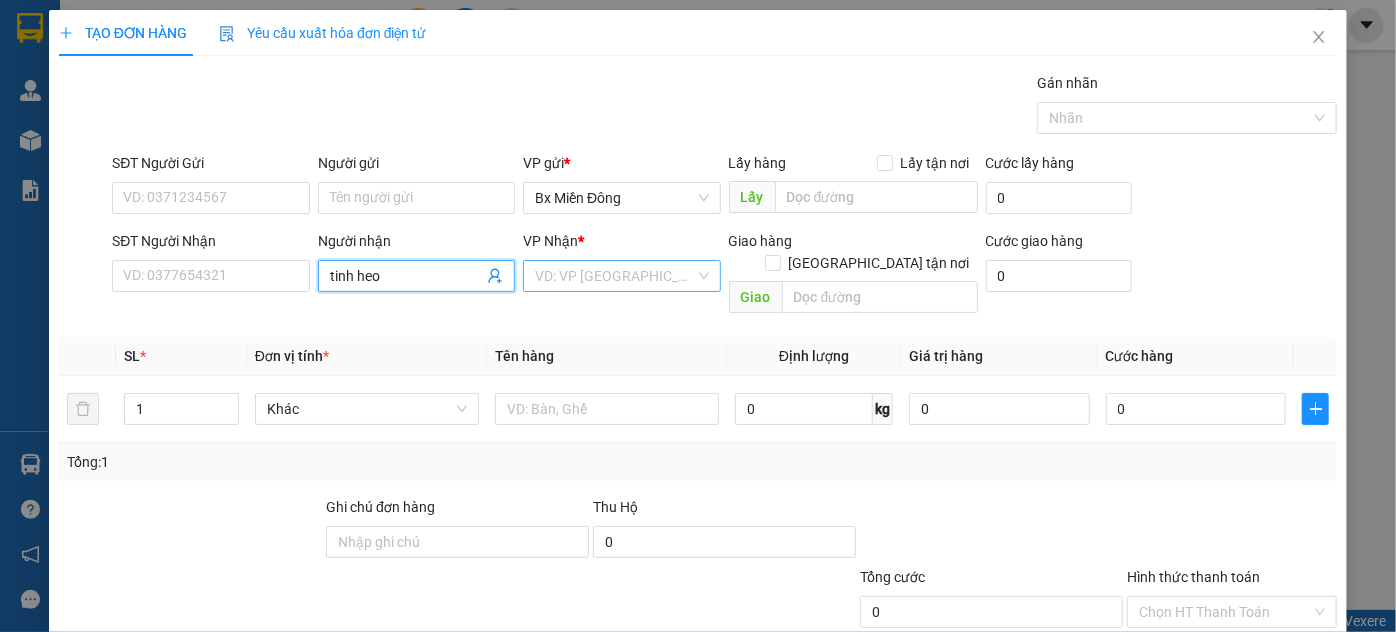 type on "tinh heo" 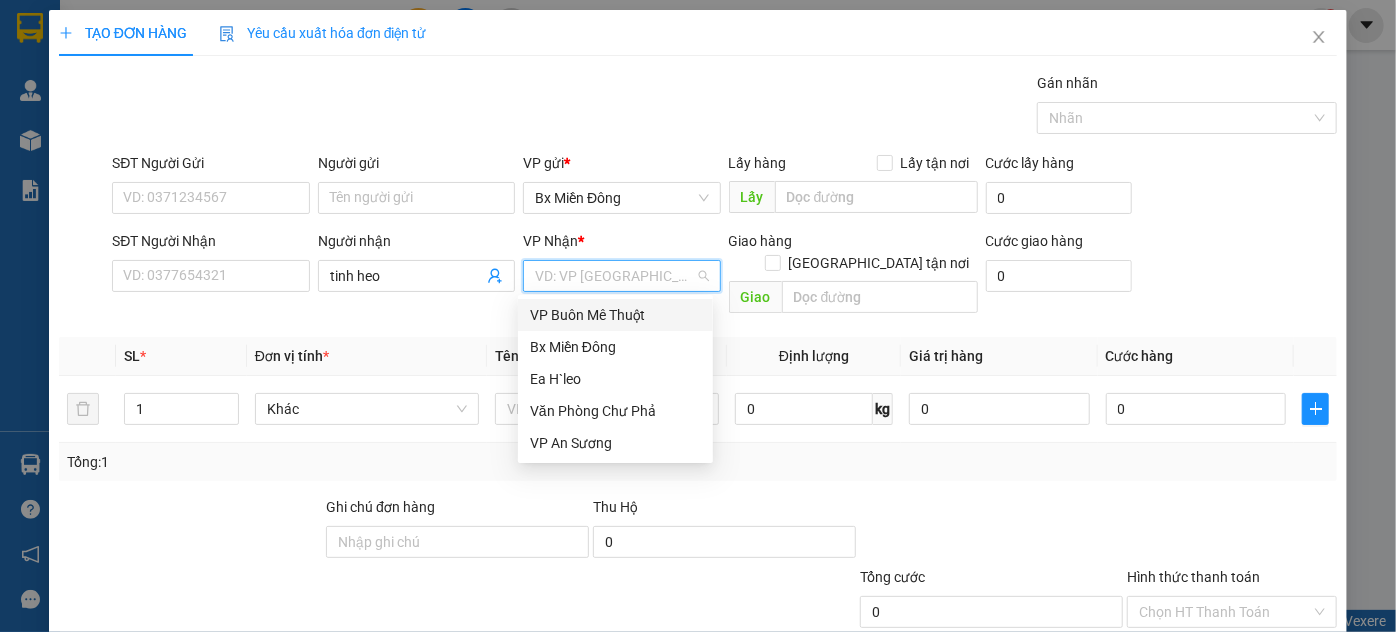 click at bounding box center (614, 276) 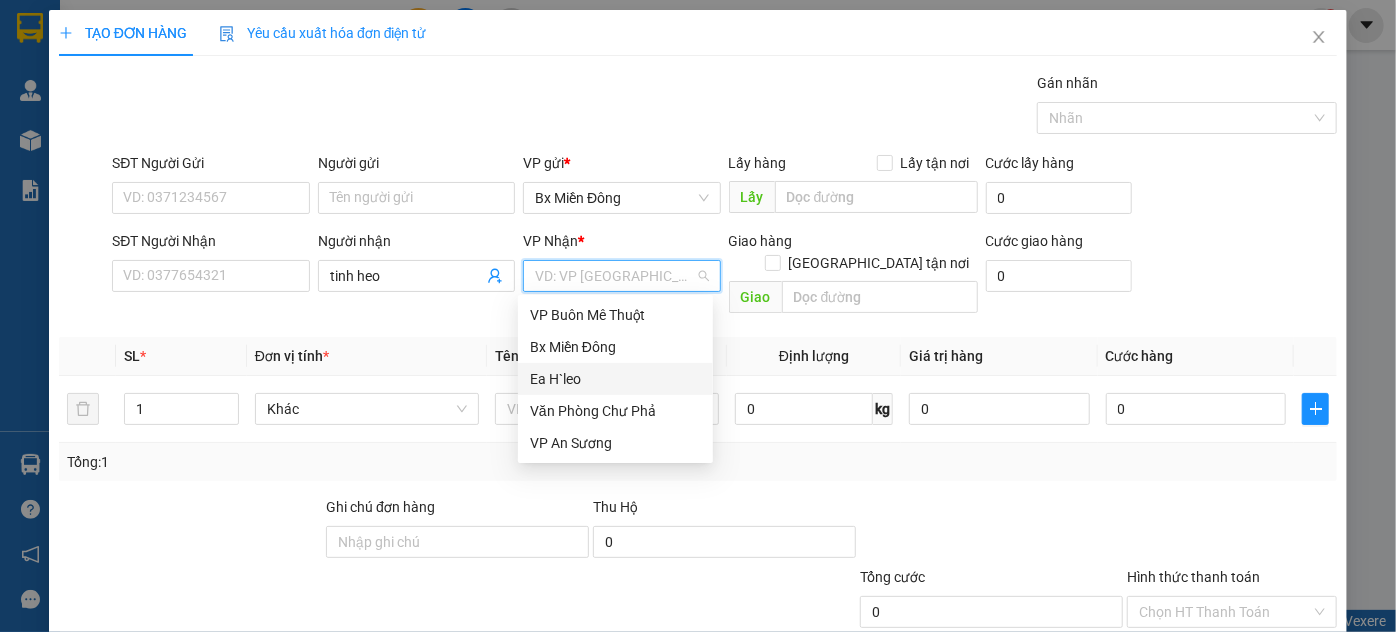 click on "Ea H`leo" at bounding box center [615, 379] 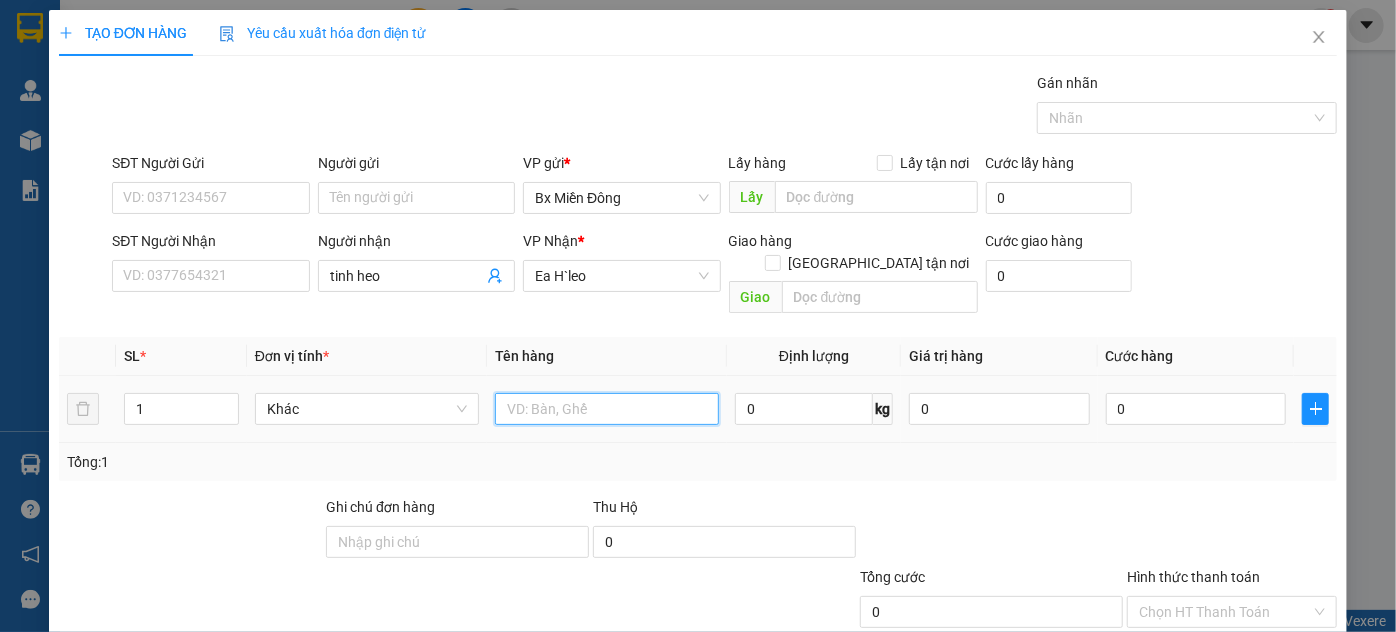 click at bounding box center [607, 409] 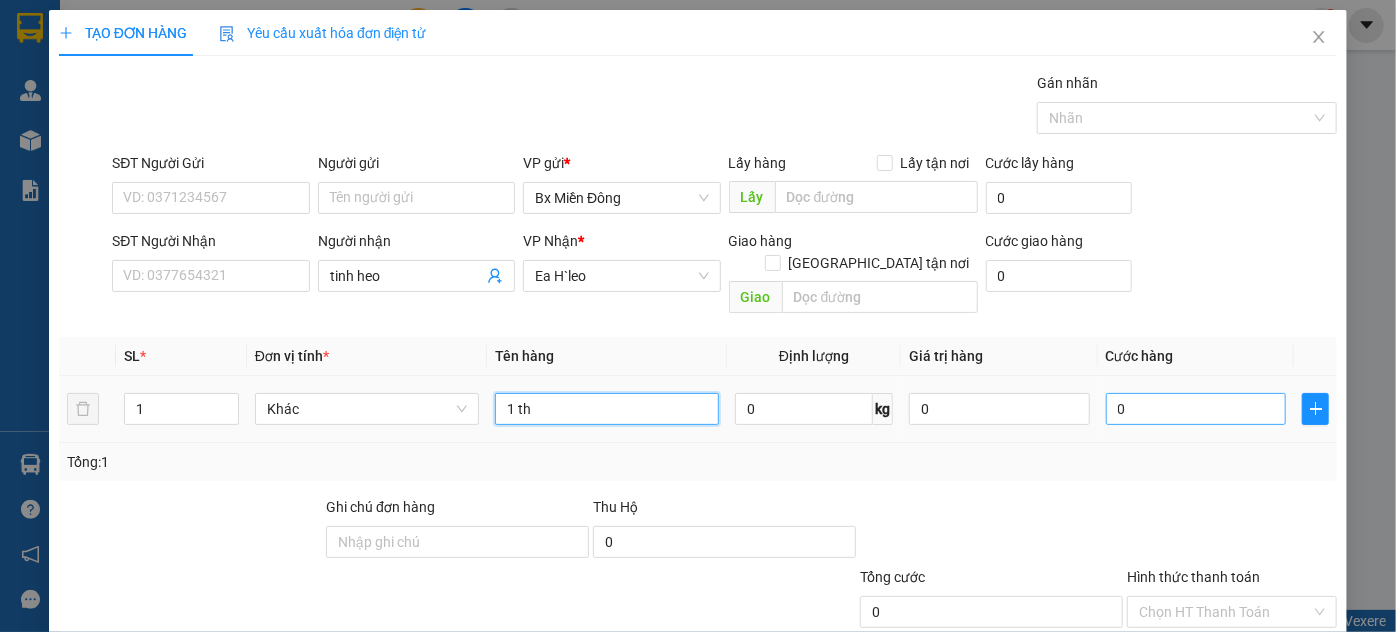 type on "1 th" 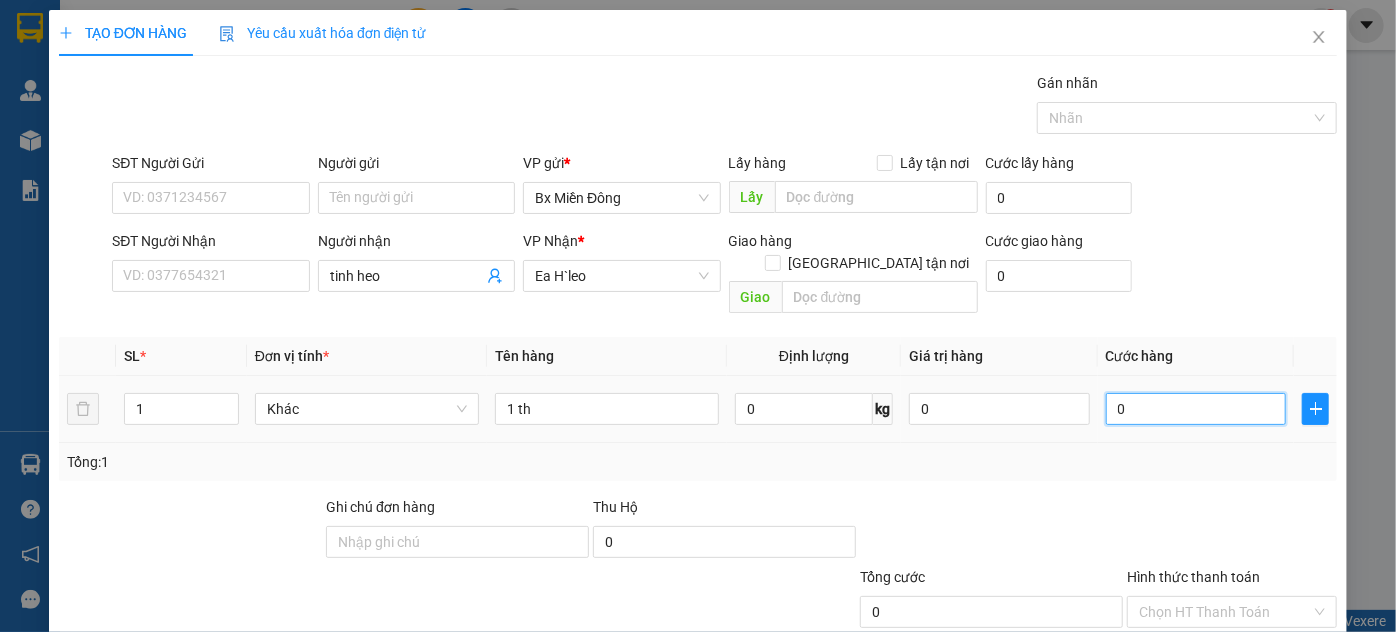 click on "0" at bounding box center (1196, 409) 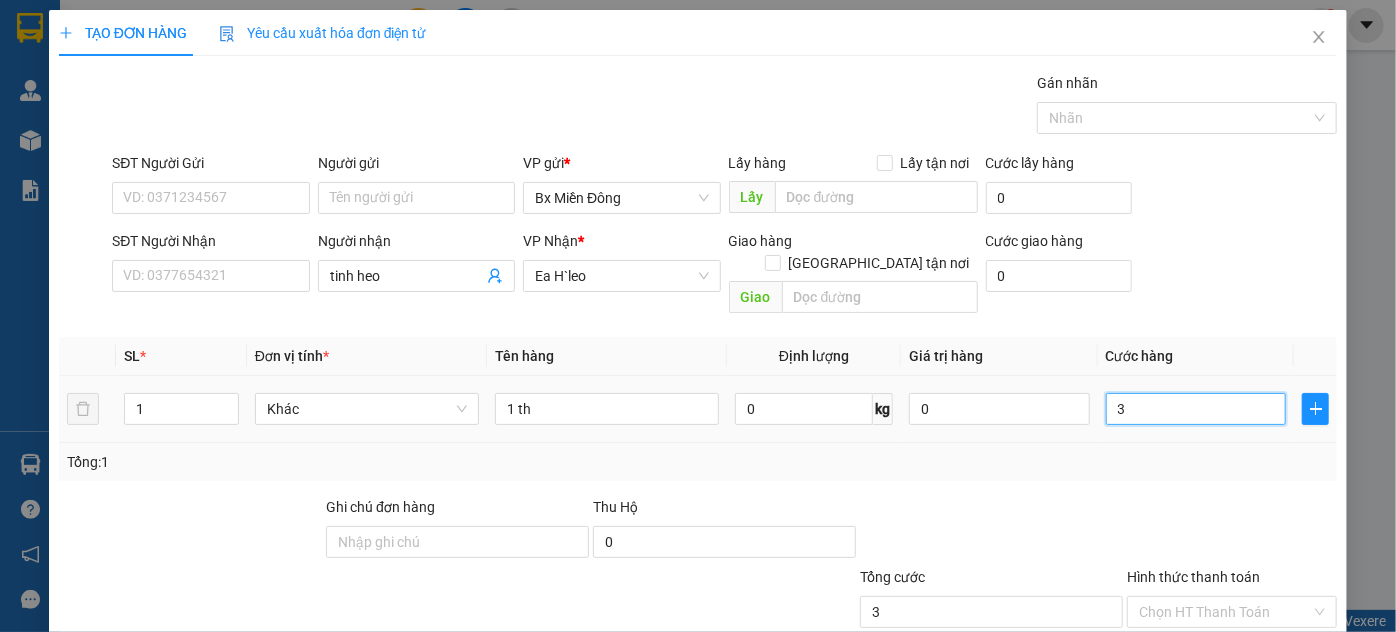 type on "30" 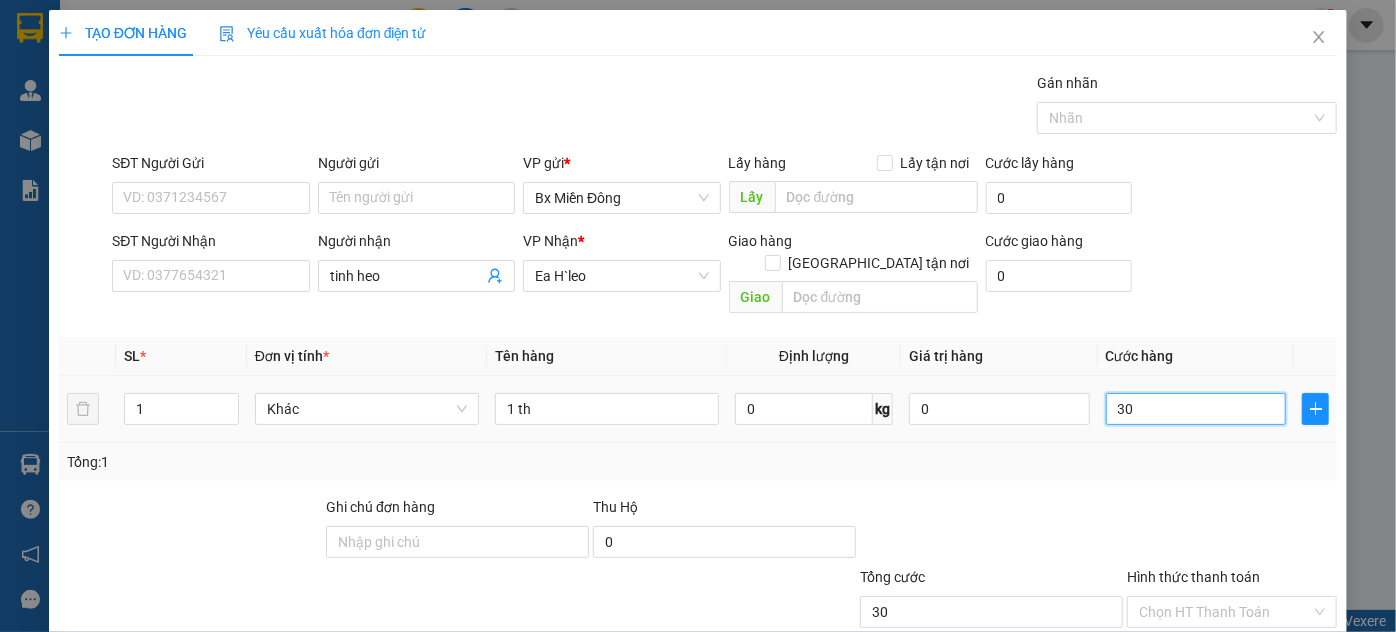 type on "300" 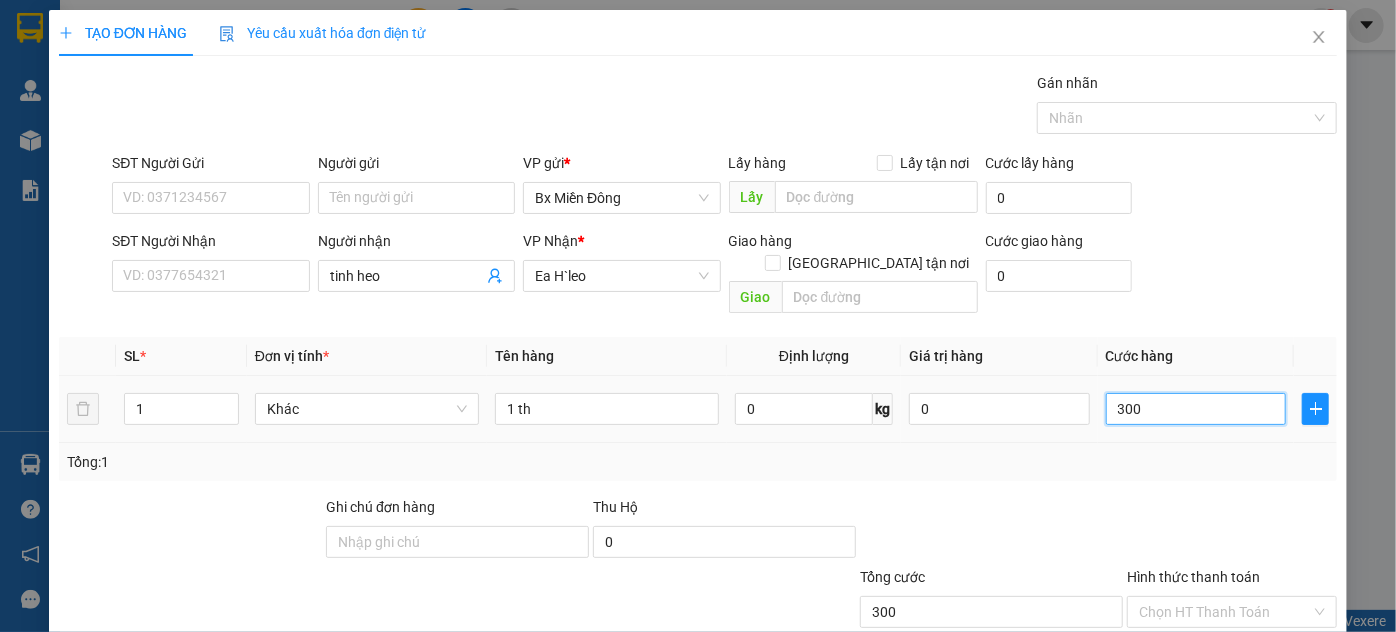 type on "3.000" 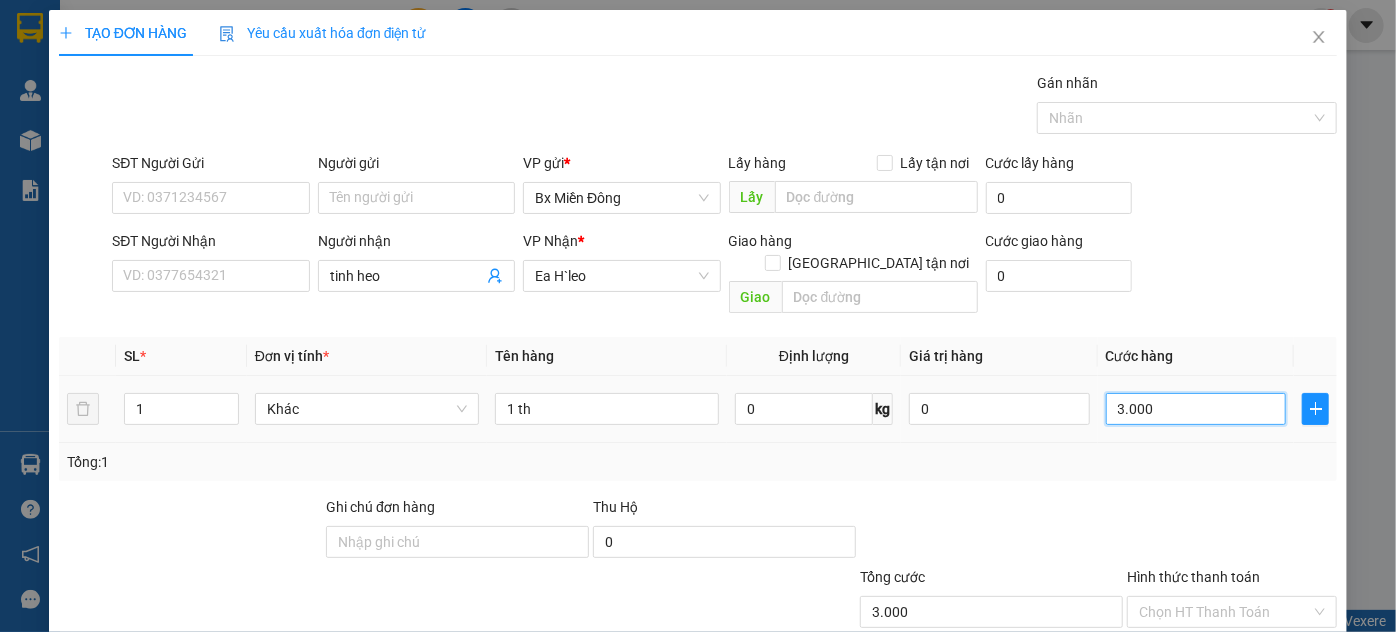 type on "30.000" 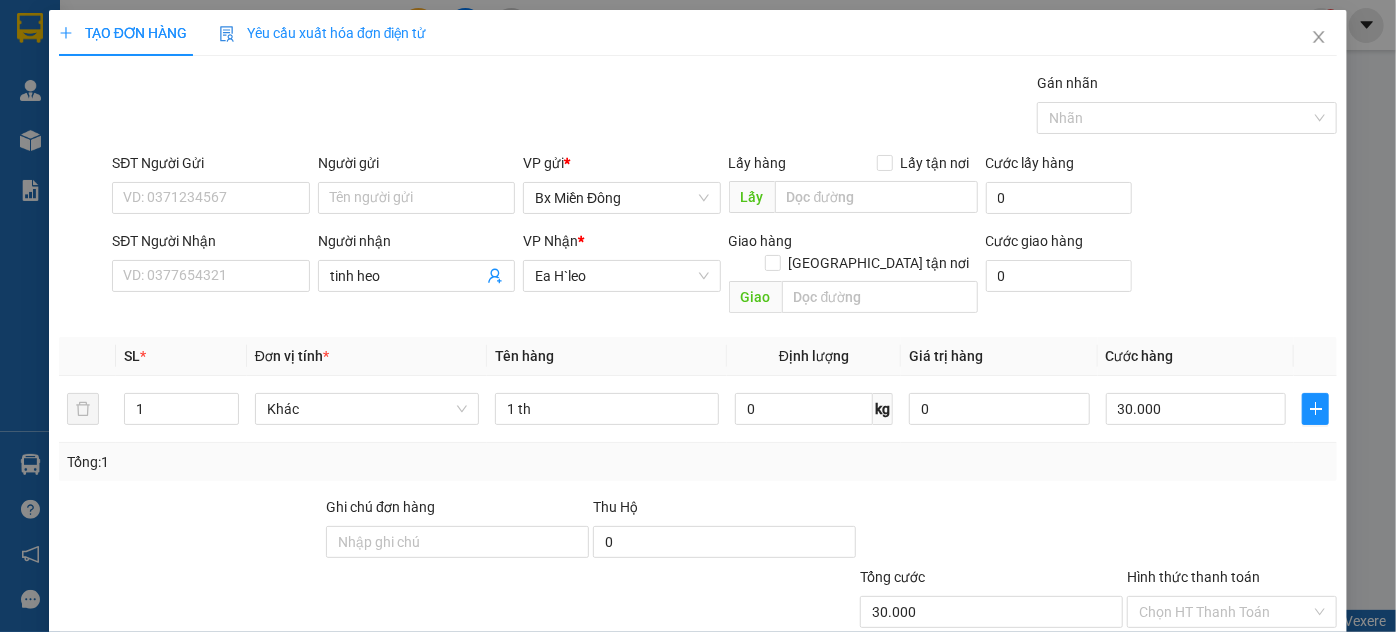 click on "[PERSON_NAME] và In" at bounding box center [1289, 707] 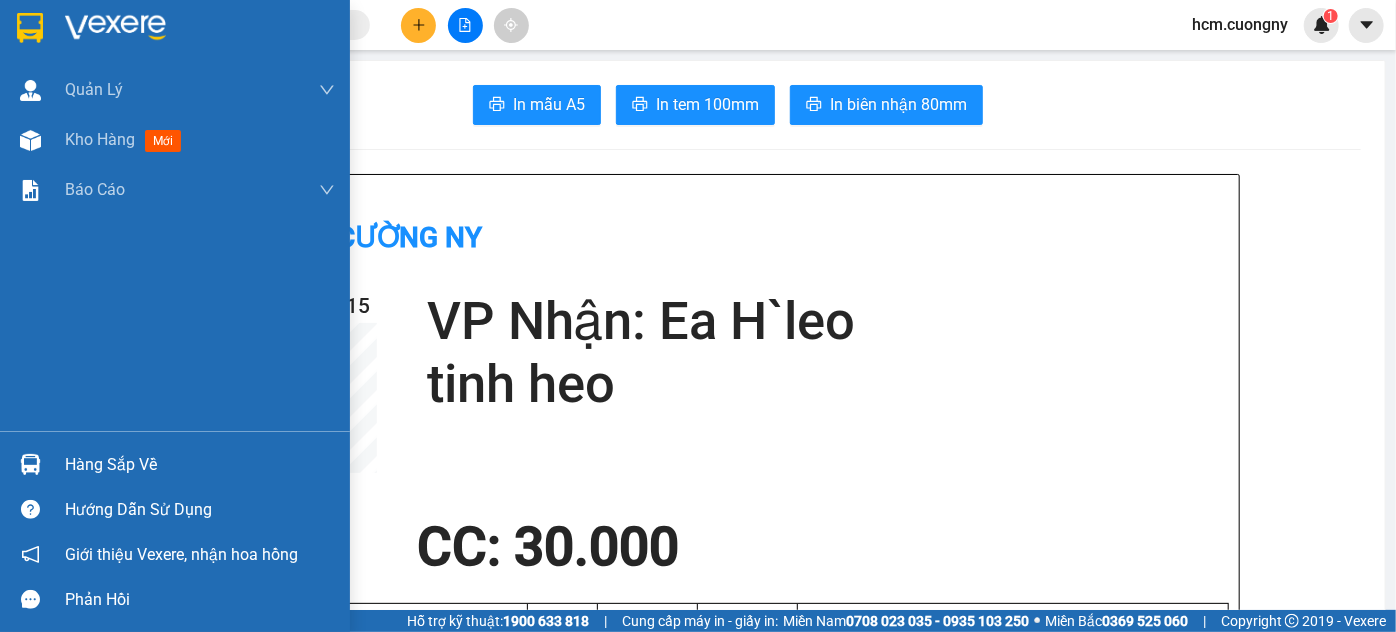 click at bounding box center (30, 28) 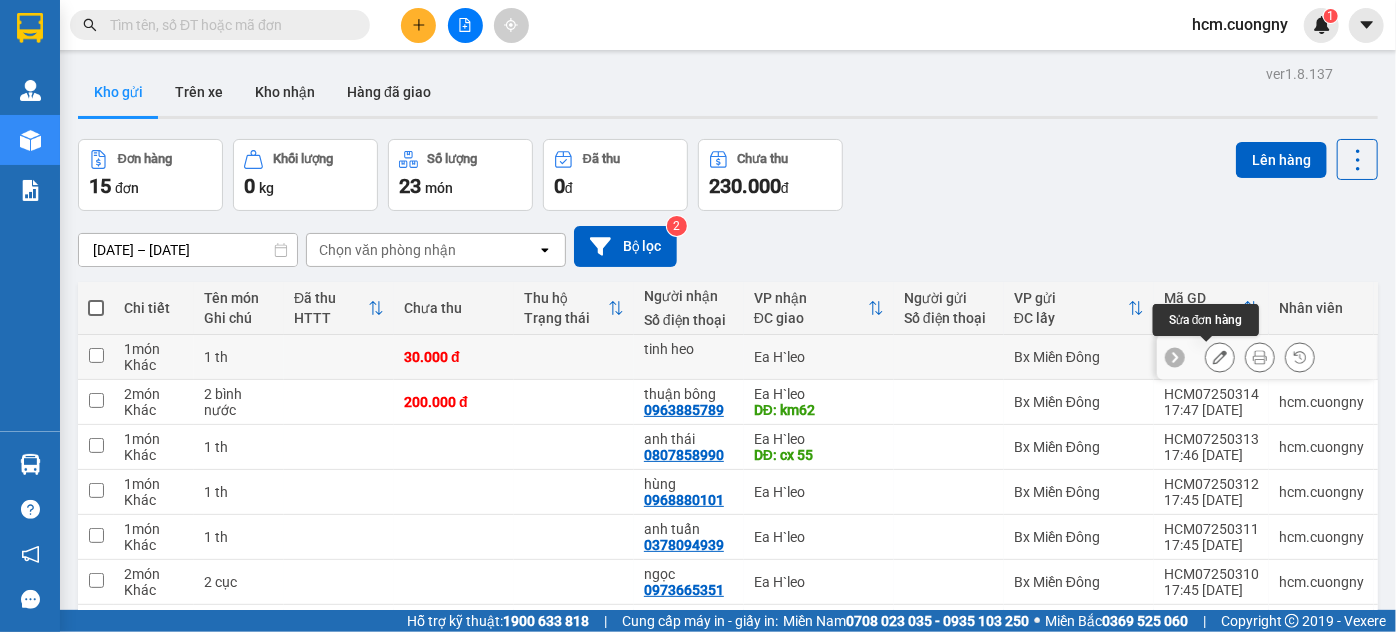 click at bounding box center [1220, 357] 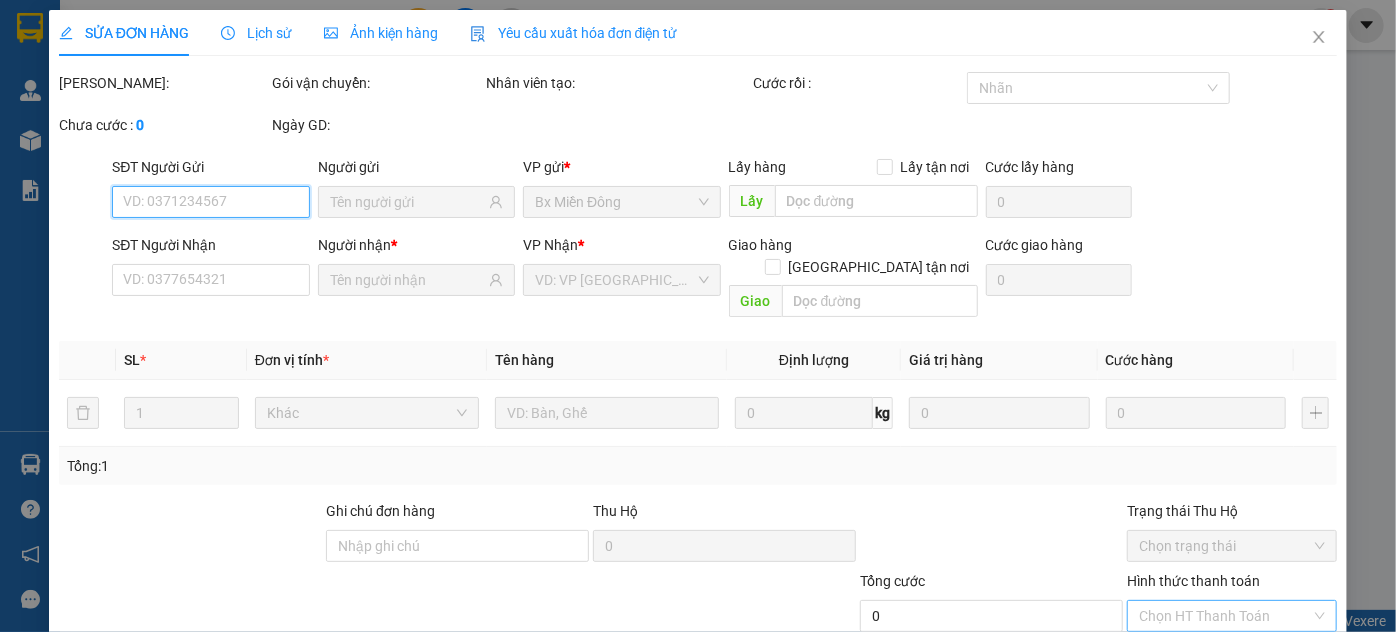 type on "30.000" 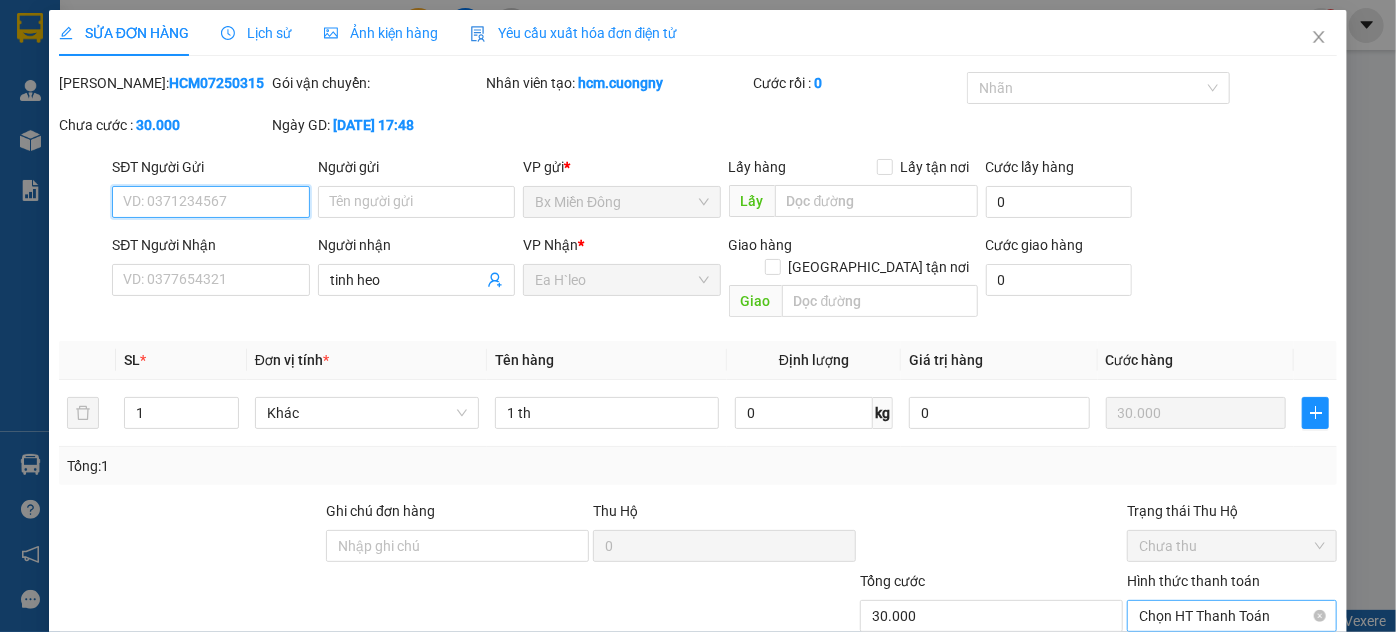 click on "Chọn HT Thanh Toán" at bounding box center (1232, 616) 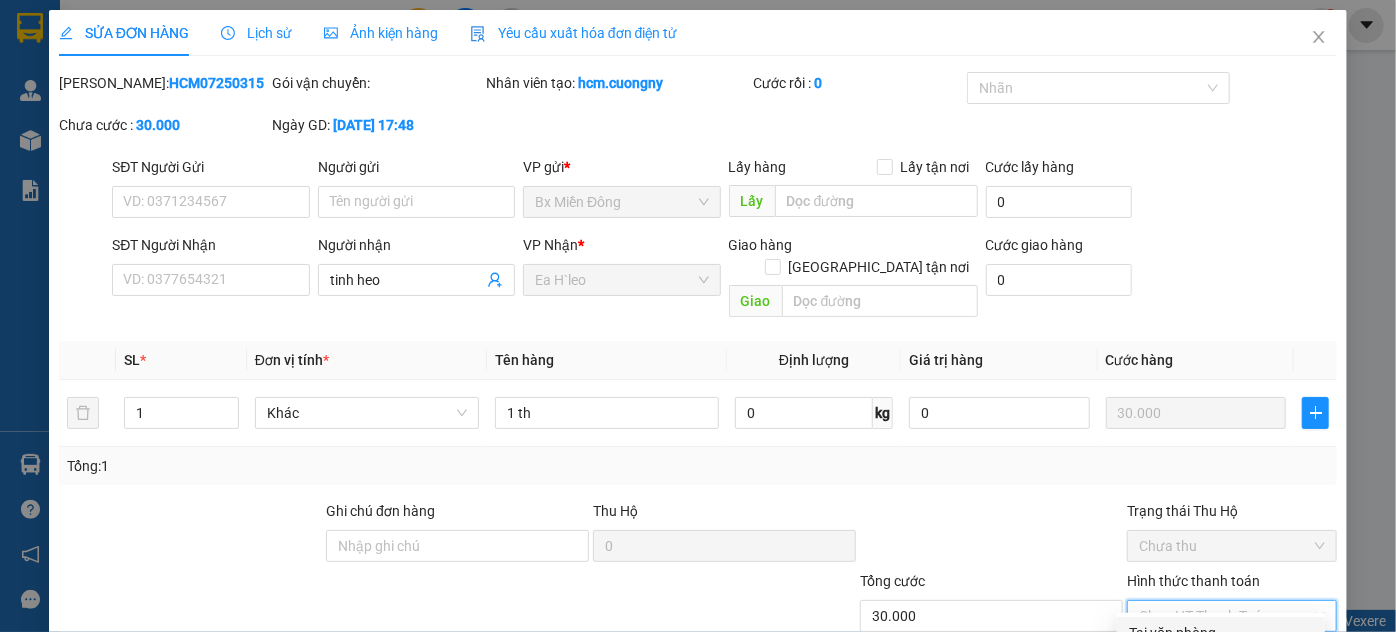 click on "Tại văn phòng" at bounding box center [1221, 633] 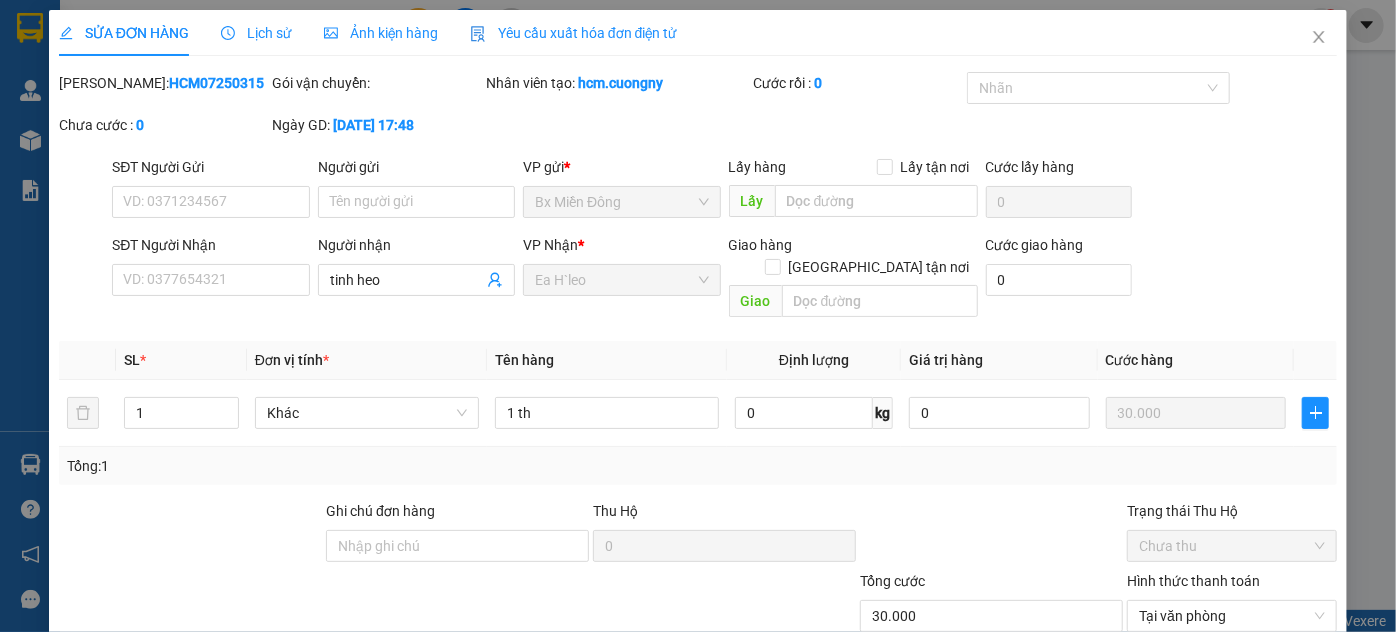 click on "[PERSON_NAME] và In" at bounding box center [1289, 711] 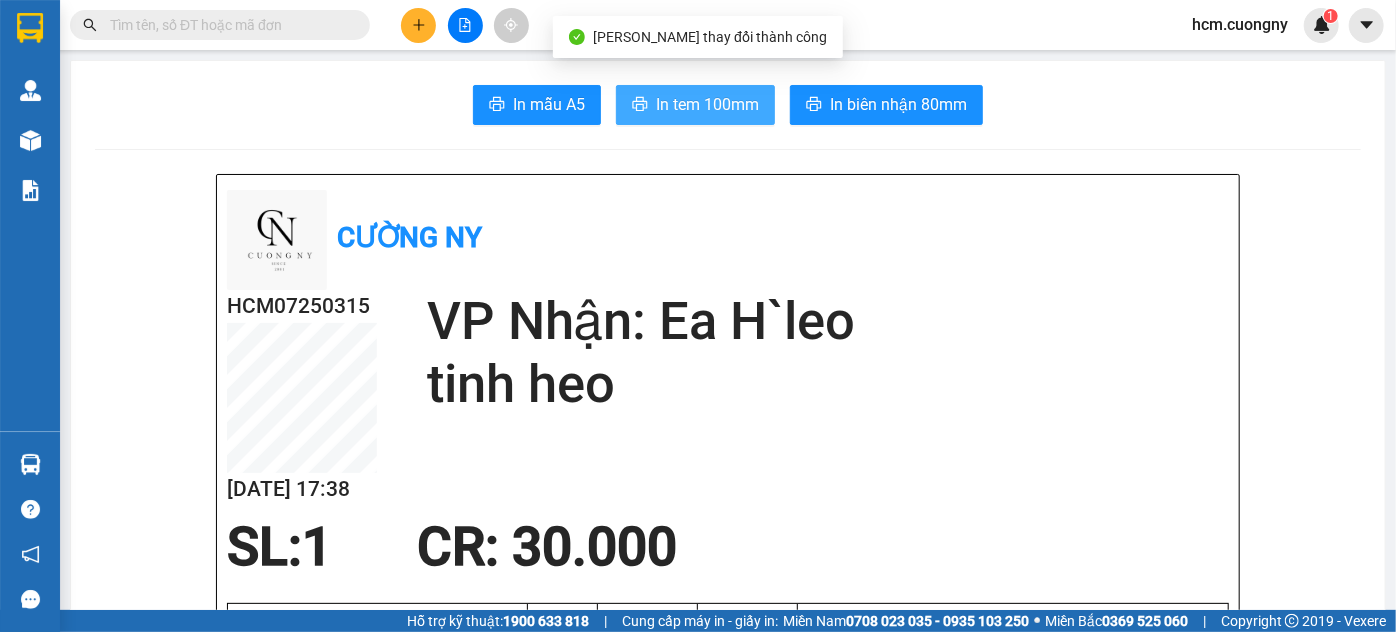 click on "In tem 100mm" at bounding box center (707, 104) 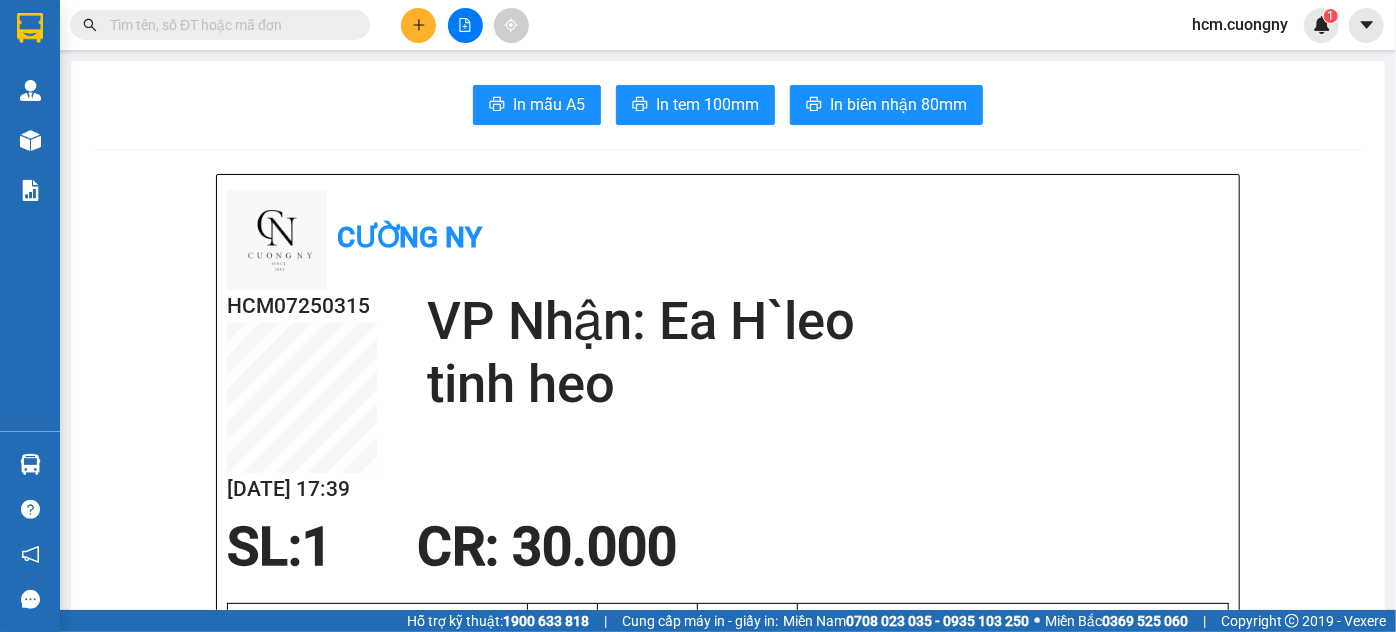 click on "Cường Ny HCM07250315 [DATE] 17:39 VP Nhận:   Ea H`leo tinh heo SL:  1 CR :   30.000 Tên Số lượng Khối lượng Cước món hàng Ghi chú 1 th (Khác) 1 0 30.000 Tổng cộng 1 0 30.000 Loading...         VP gửi :   Bx Miền Đông Cường Ny   518 Giải phóng, thị trấn [GEOGRAPHIC_DATA]   0972908908 Gửi khách hàng GỬI :   Bx Miền Đông HCM07250315 NHẬN :   Ea H`leo Người nhận :   tinh heo  Tên (giá trị hàng) SL KG/Món Loại hàng gửi Cước món hàng Ghi chú 1 th (Khác) 1 0 30.000 Tổng cộng 1 0 30.000 Loading... Cước rồi   : 30.000 Tổng phải thu: 0 Người gửi hàng xác nhận (Tôi đã đọc và đồng ý nộp dung phiếu gửi hàng) NV kiểm tra hàng (Kí và ghi rõ họ tên) 17:38[DATE] NV nhận hàng (Kí và ghi rõ họ tên) [PERSON_NAME] NV nhận hàng (Kí và ghi rõ họ tên) Quy định nhận/gửi hàng : Cường Ny VP Bx Miền Đông   292 Đinh Bộ Lĩnh, Phường 26    0974403403         :" at bounding box center [728, 1435] 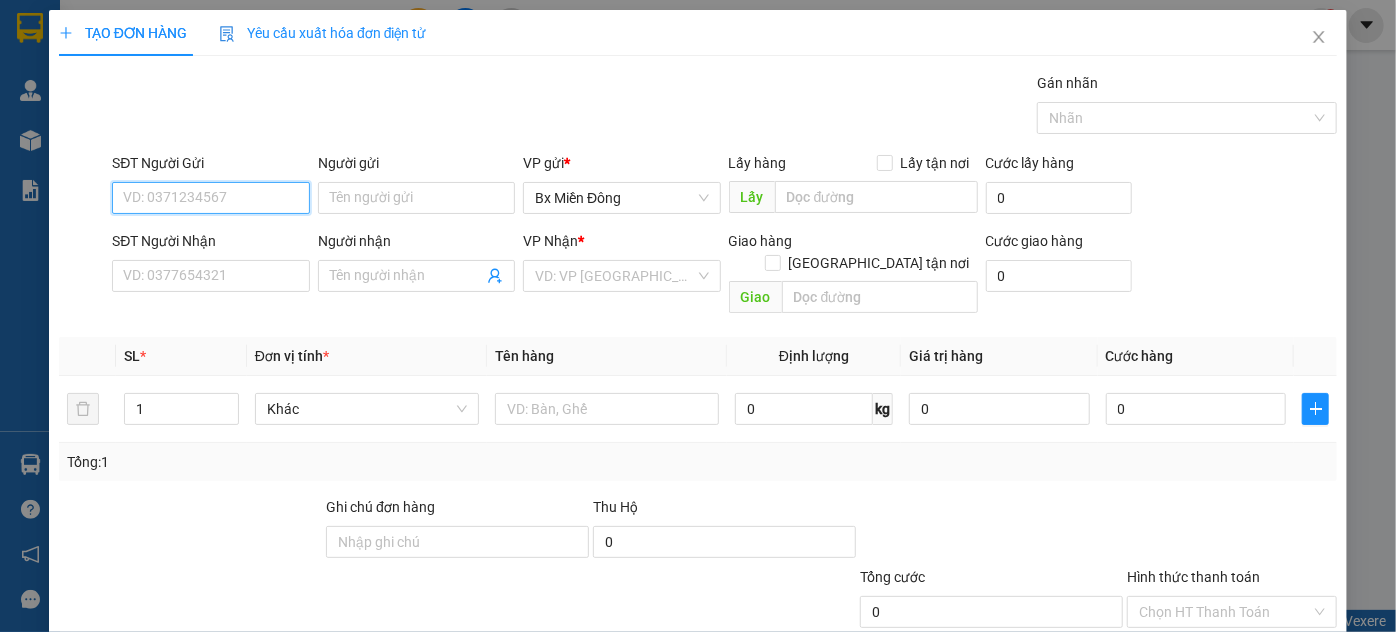paste on "0334469740" 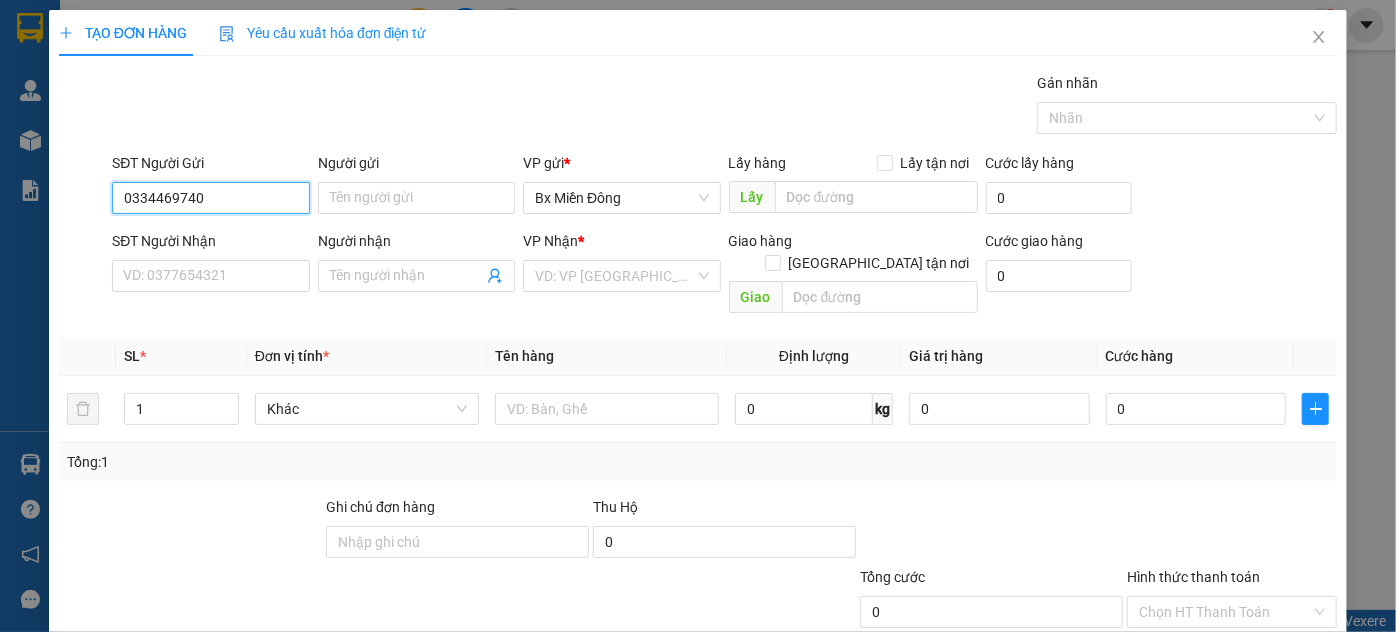 type on "0334469740" 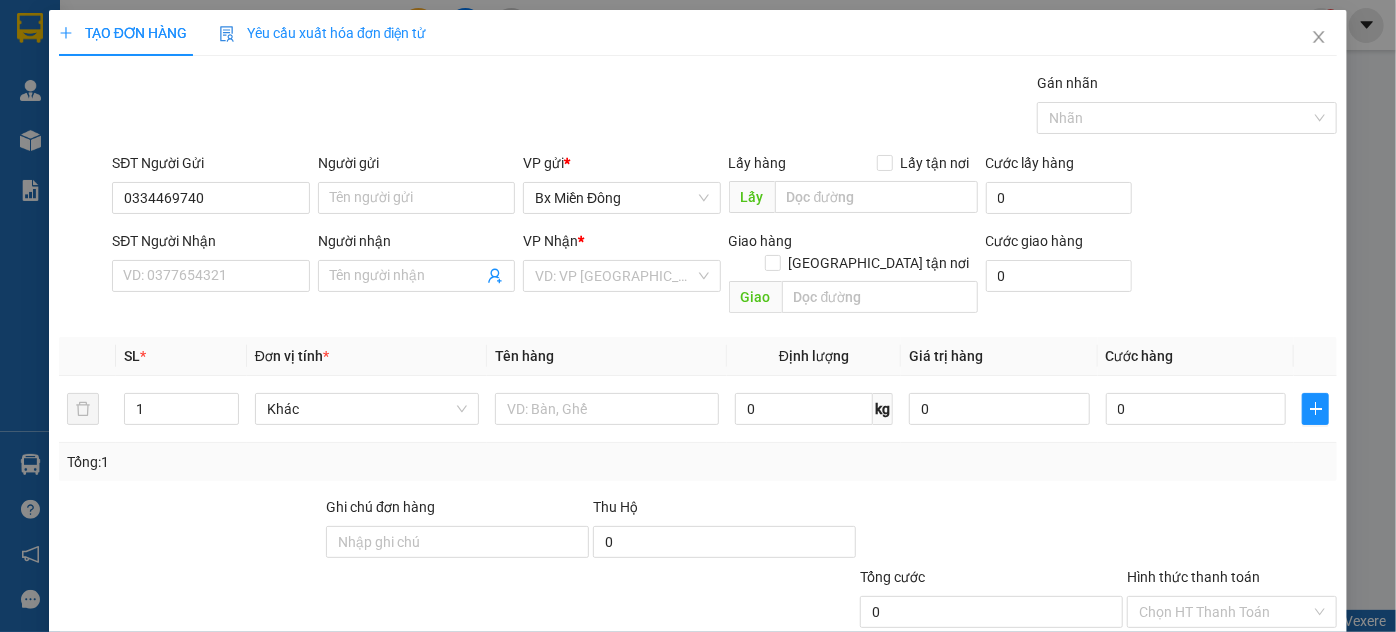 drag, startPoint x: 1378, startPoint y: 324, endPoint x: 1301, endPoint y: 295, distance: 82.28001 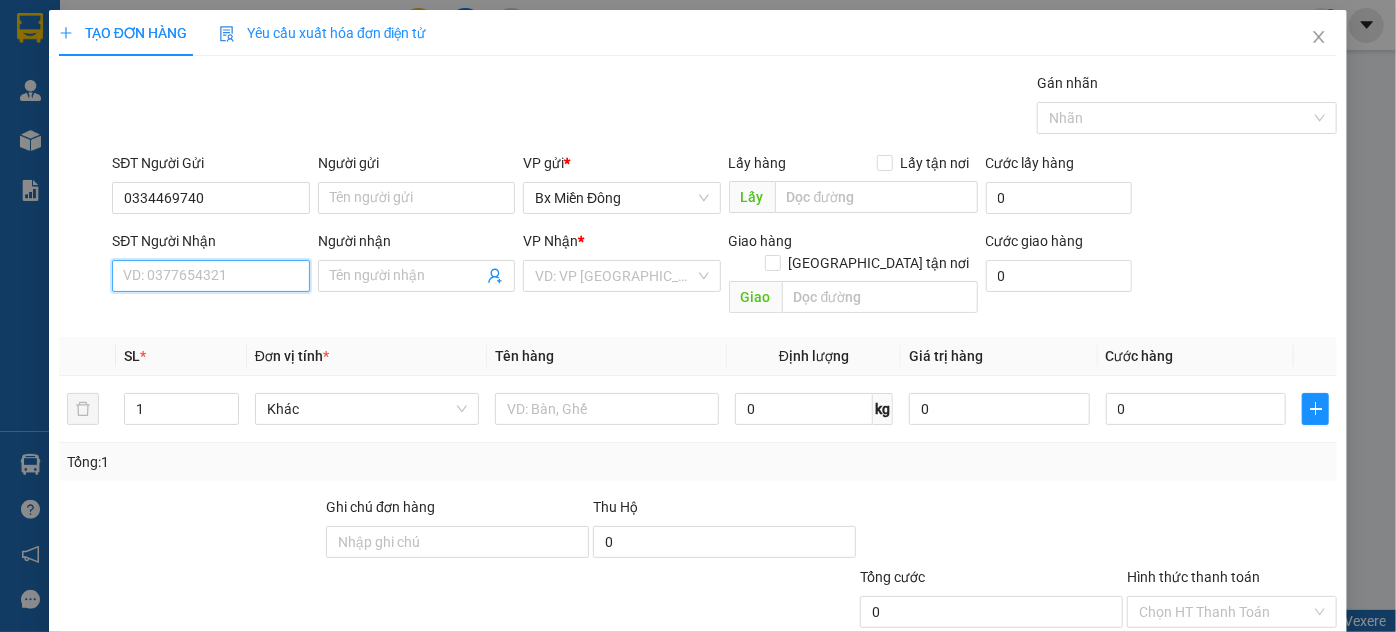click on "SĐT Người Nhận" at bounding box center [210, 276] 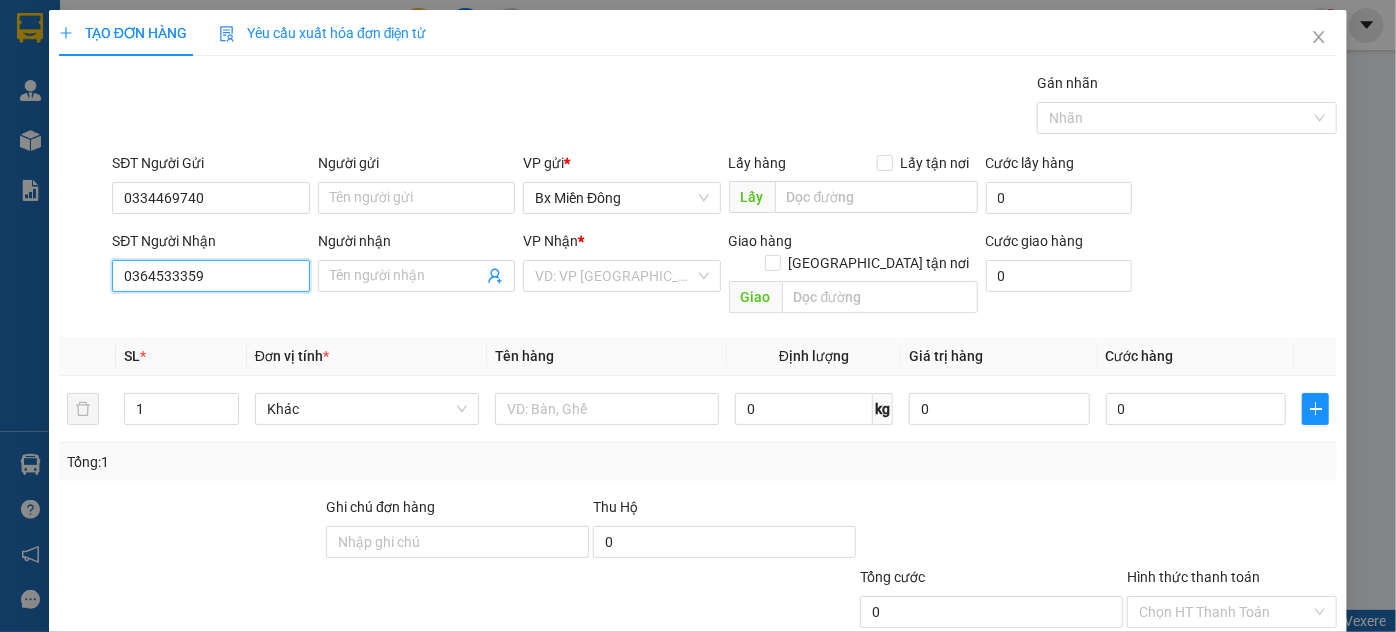 type on "0364533359" 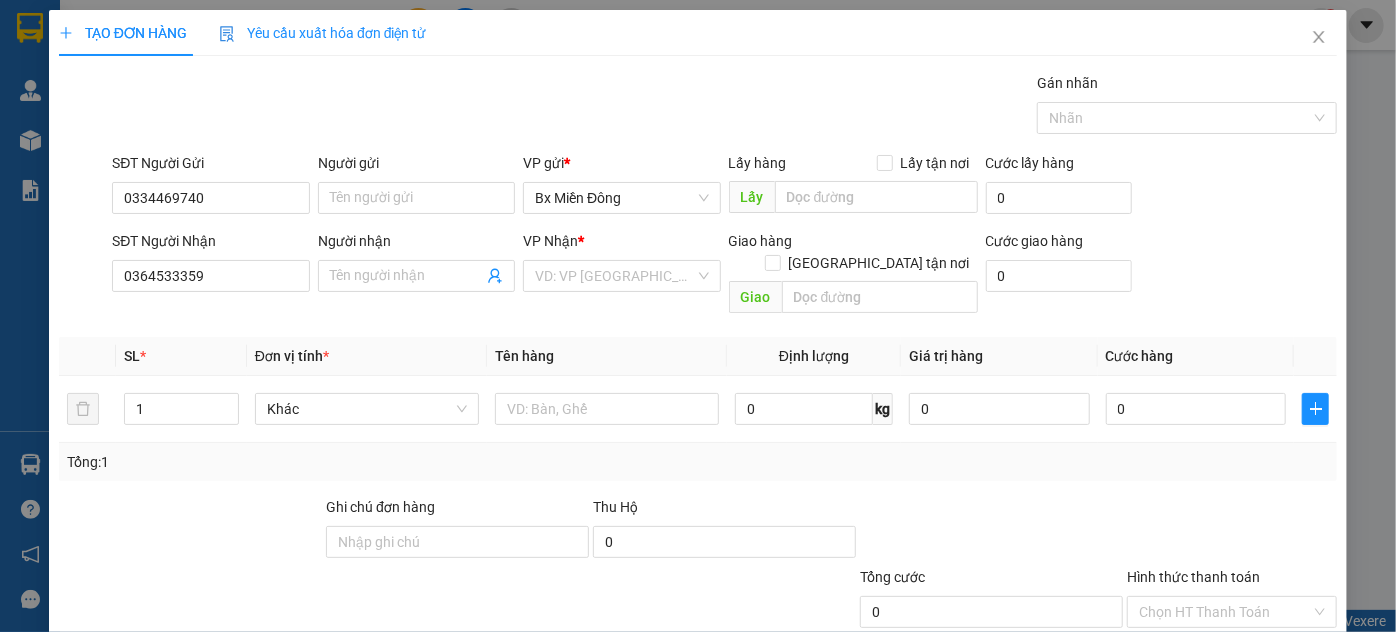 click on "SĐT Người Nhận 0364533359 Người nhận Tên người nhận VP Nhận  * VD: VP [GEOGRAPHIC_DATA] Giao hàng Giao tận nơi Giao Cước giao hàng 0" at bounding box center (724, 276) 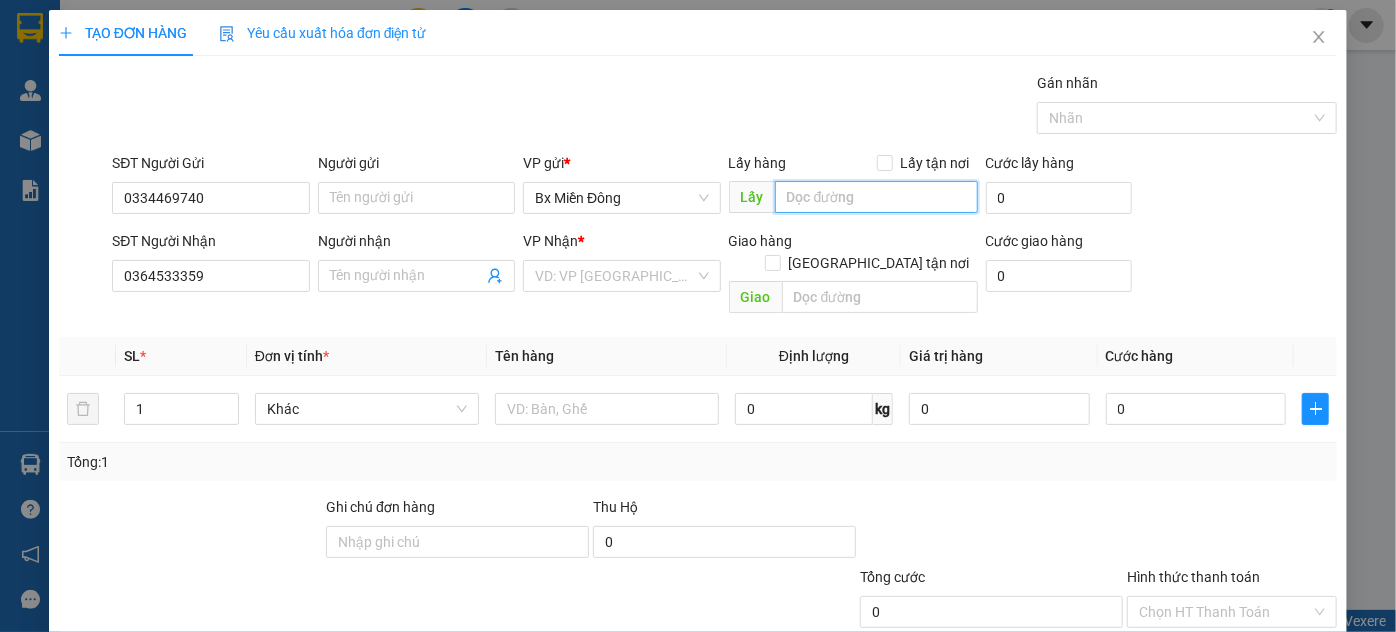 click at bounding box center (876, 197) 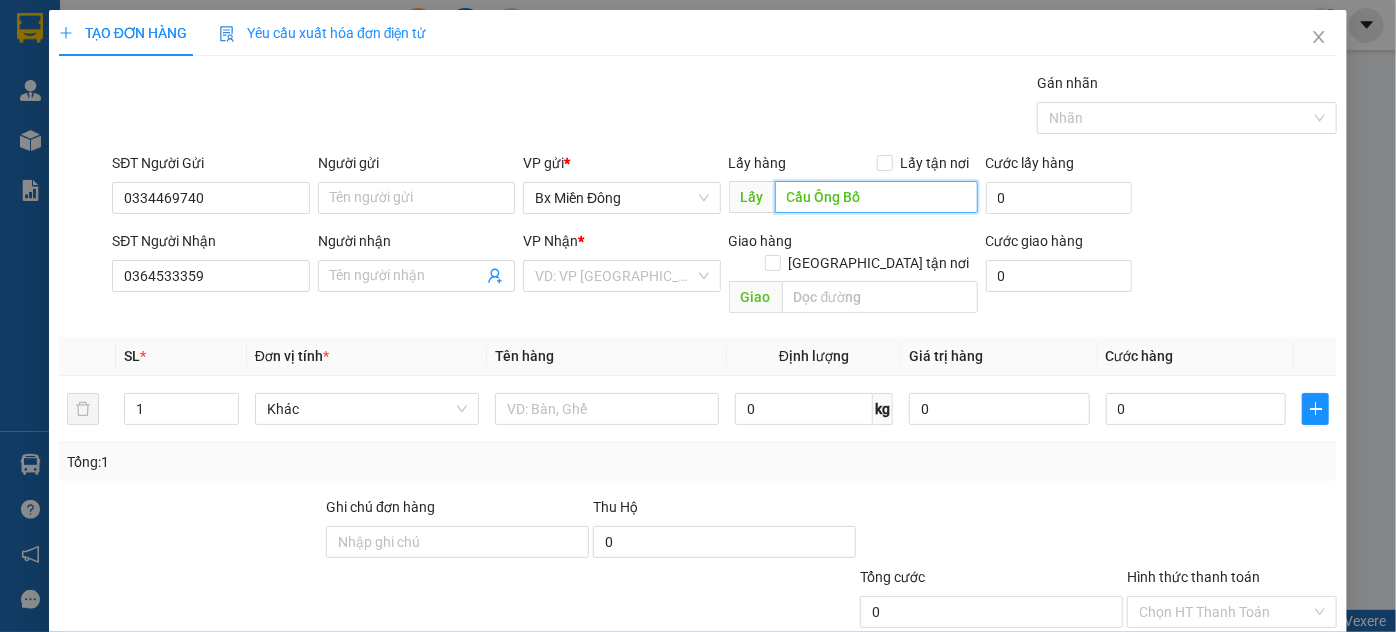 type on "Cầu Ông Bố" 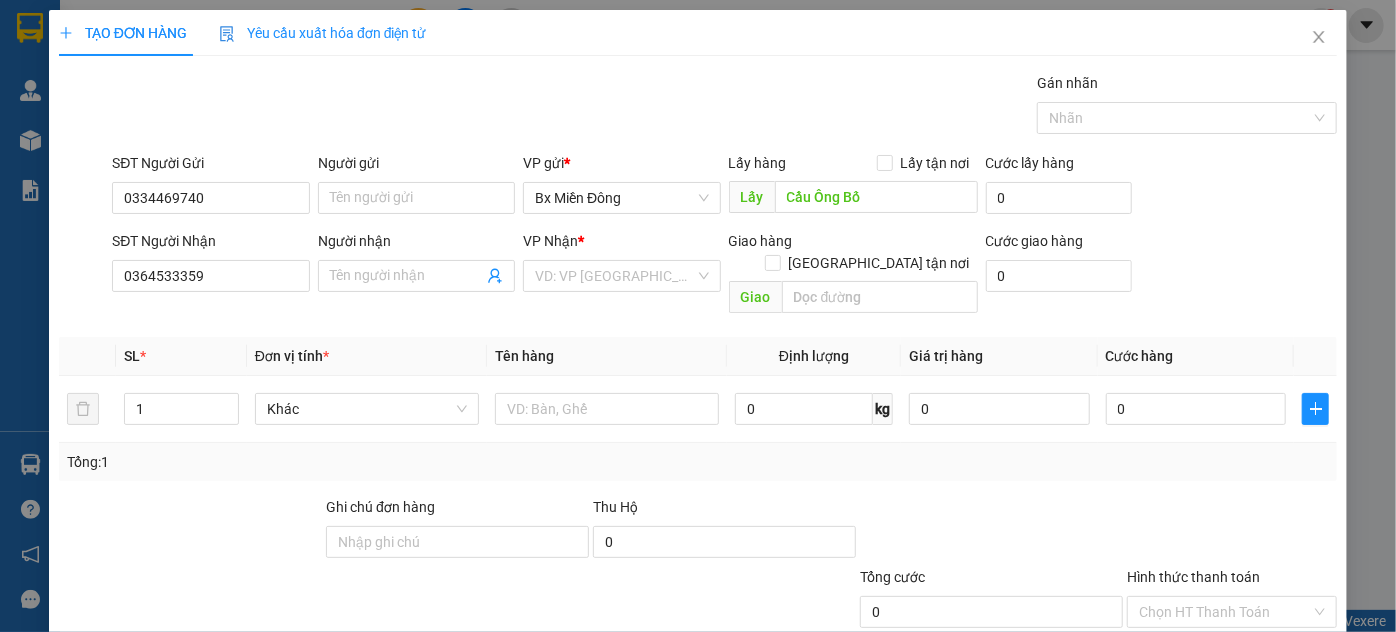 click on "SĐT Người Gửi 0334469740 Người gửi Tên người gửi VP gửi  * [PERSON_NAME] Lấy hàng Lấy tận nơi Lấy Cầu Ông Bố Cước lấy hàng 0" at bounding box center [724, 187] 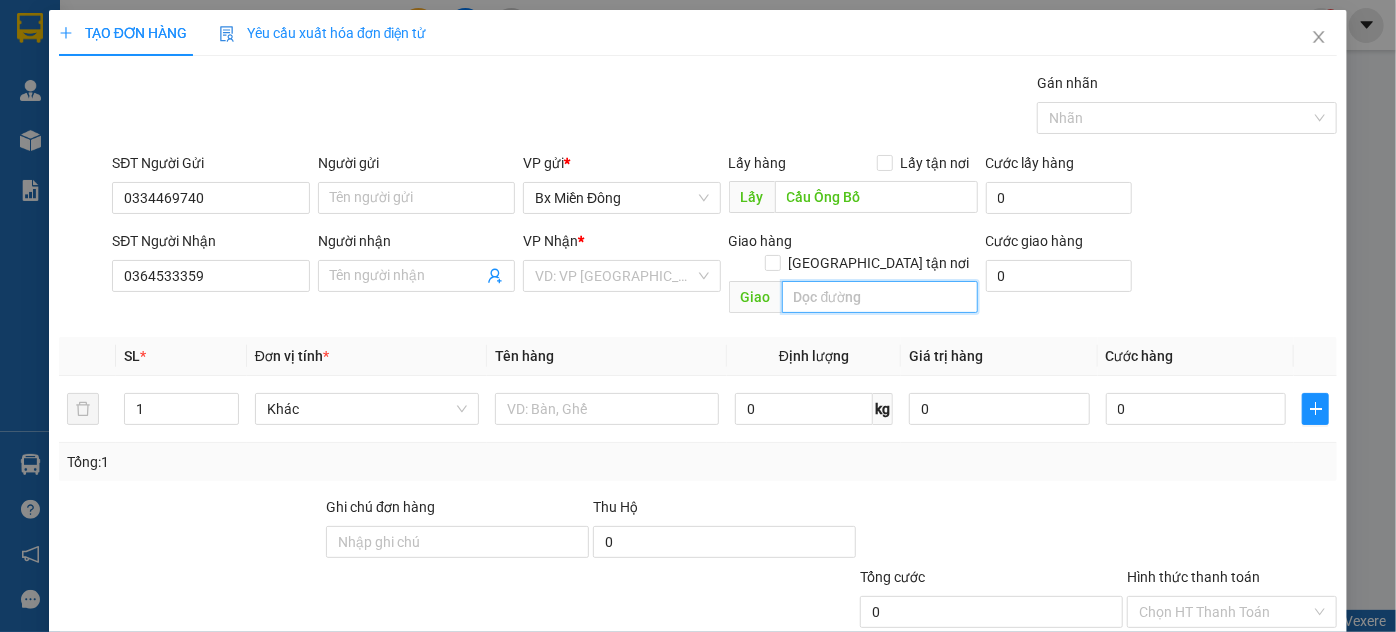 click at bounding box center (880, 297) 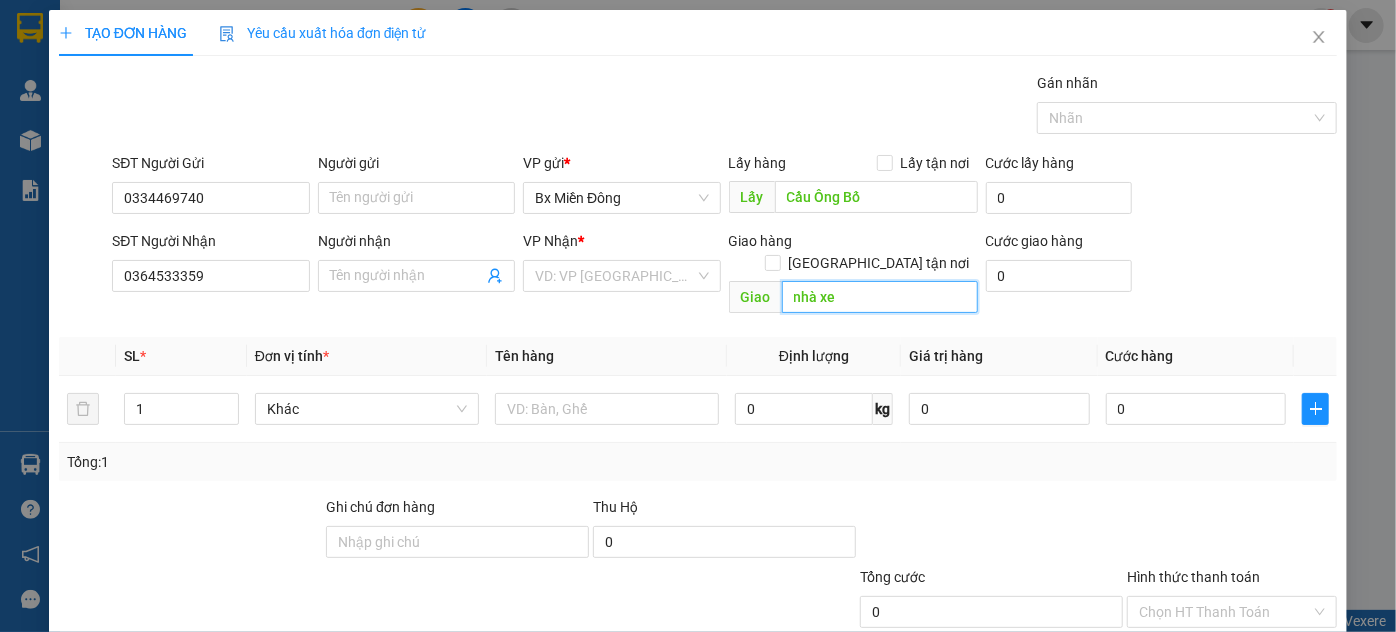 type on "nhà xe" 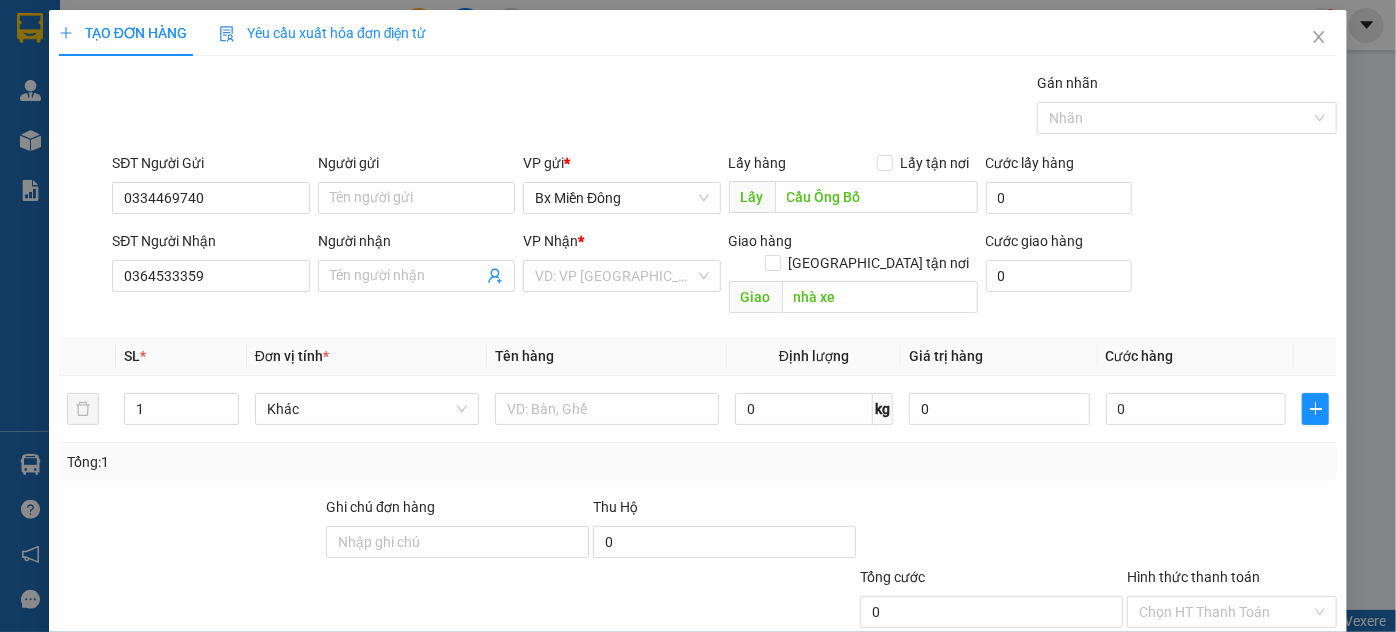 click on "SĐT Người Nhận 0364533359 Người nhận Tên người nhận VP Nhận  * VD: VP [GEOGRAPHIC_DATA] Giao hàng [GEOGRAPHIC_DATA] tận nơi Giao nhà xe Cước giao hàng 0" at bounding box center (724, 276) 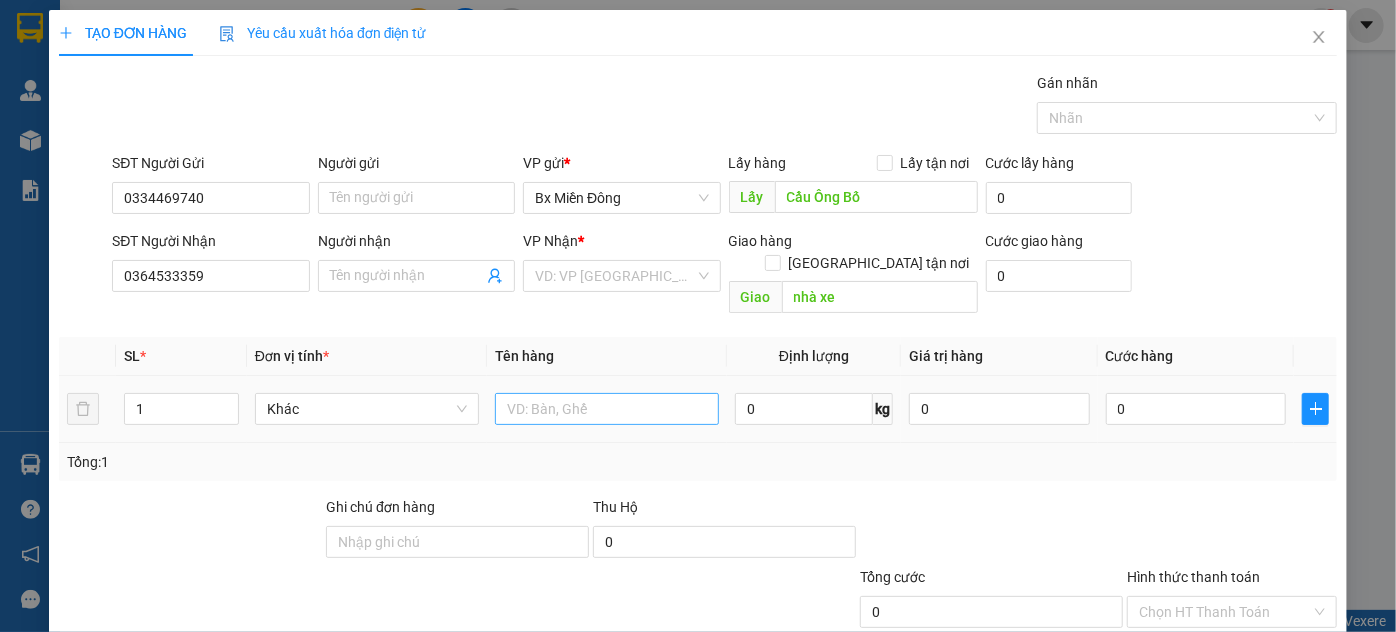 drag, startPoint x: 599, startPoint y: 403, endPoint x: 602, endPoint y: 393, distance: 10.440307 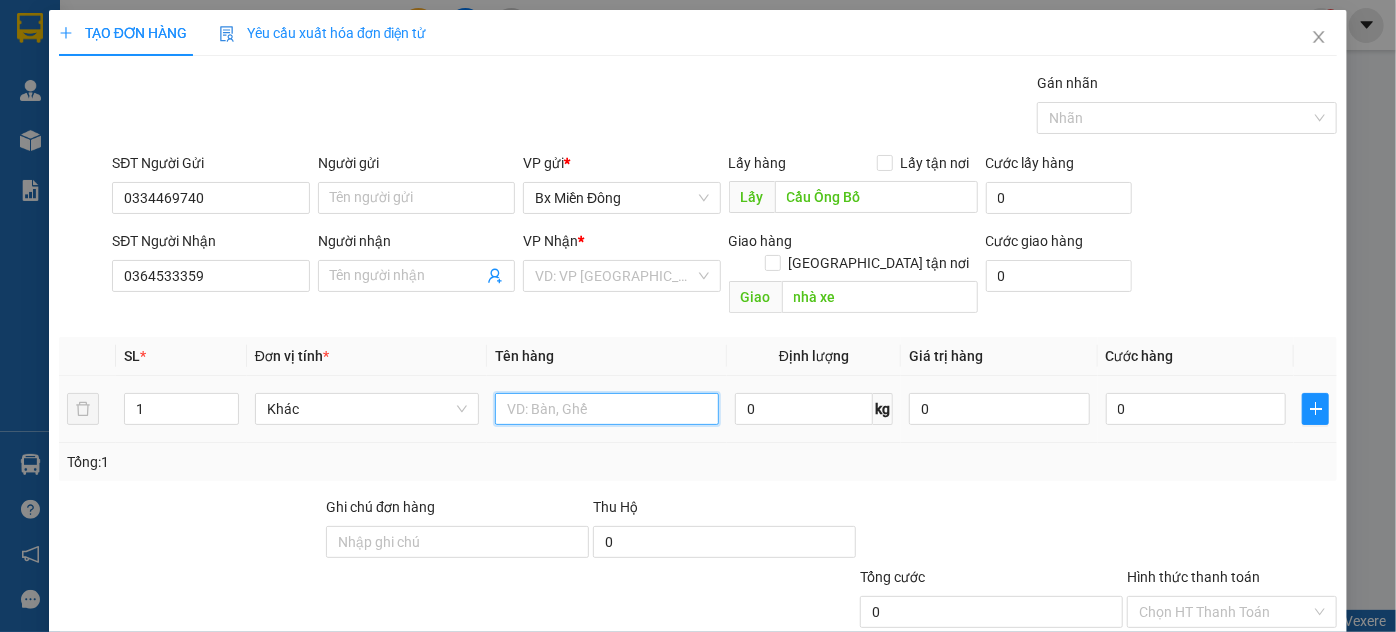 click at bounding box center (607, 409) 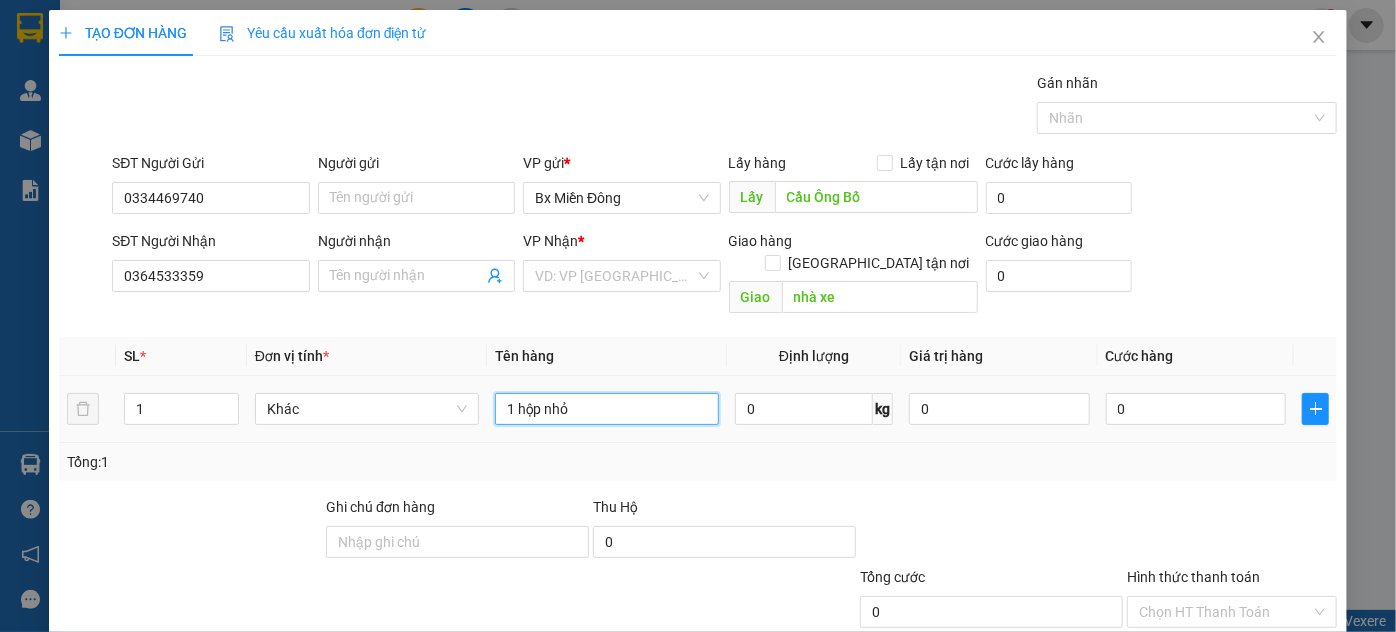 type on "1 hộp nhỏ" 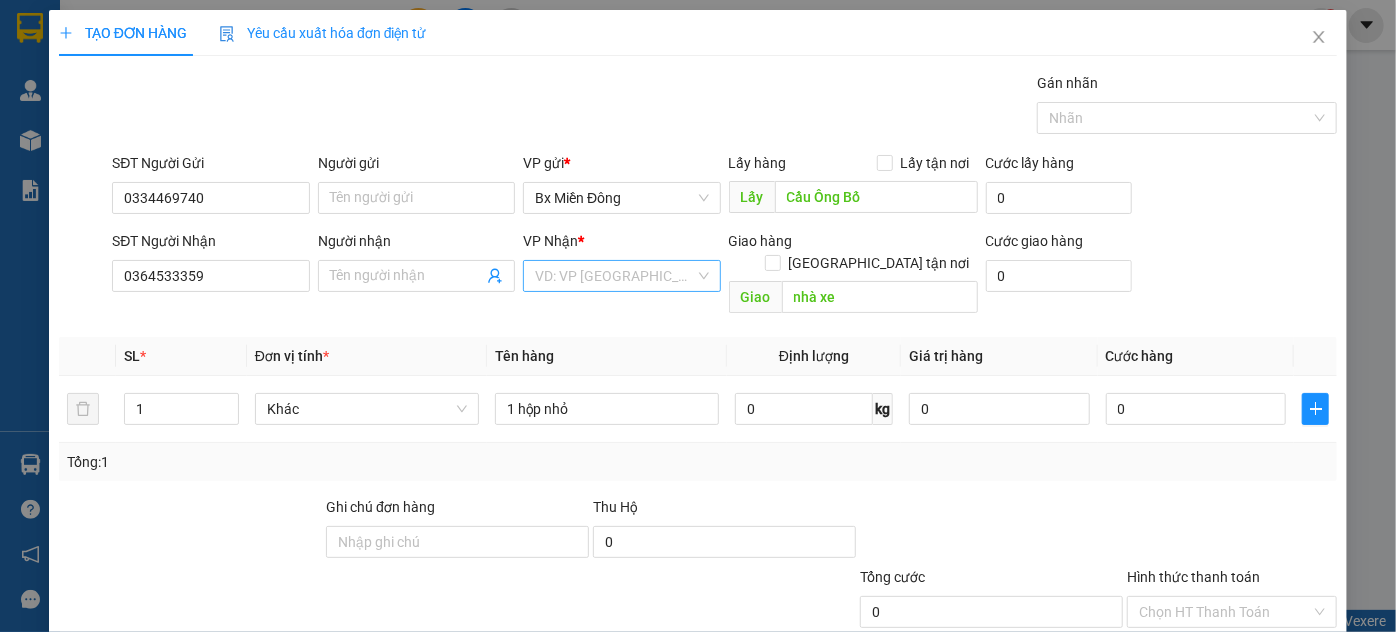 drag, startPoint x: 631, startPoint y: 306, endPoint x: 629, endPoint y: 282, distance: 24.083189 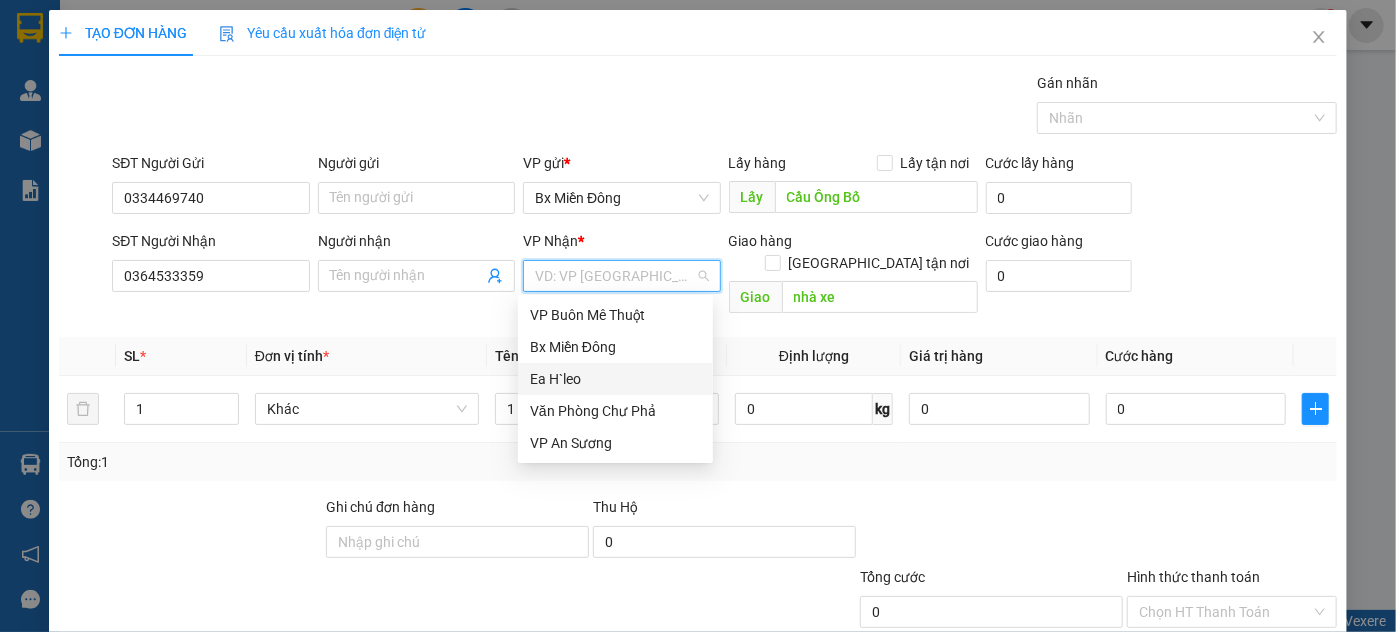 click on "Ea H`leo" at bounding box center [615, 379] 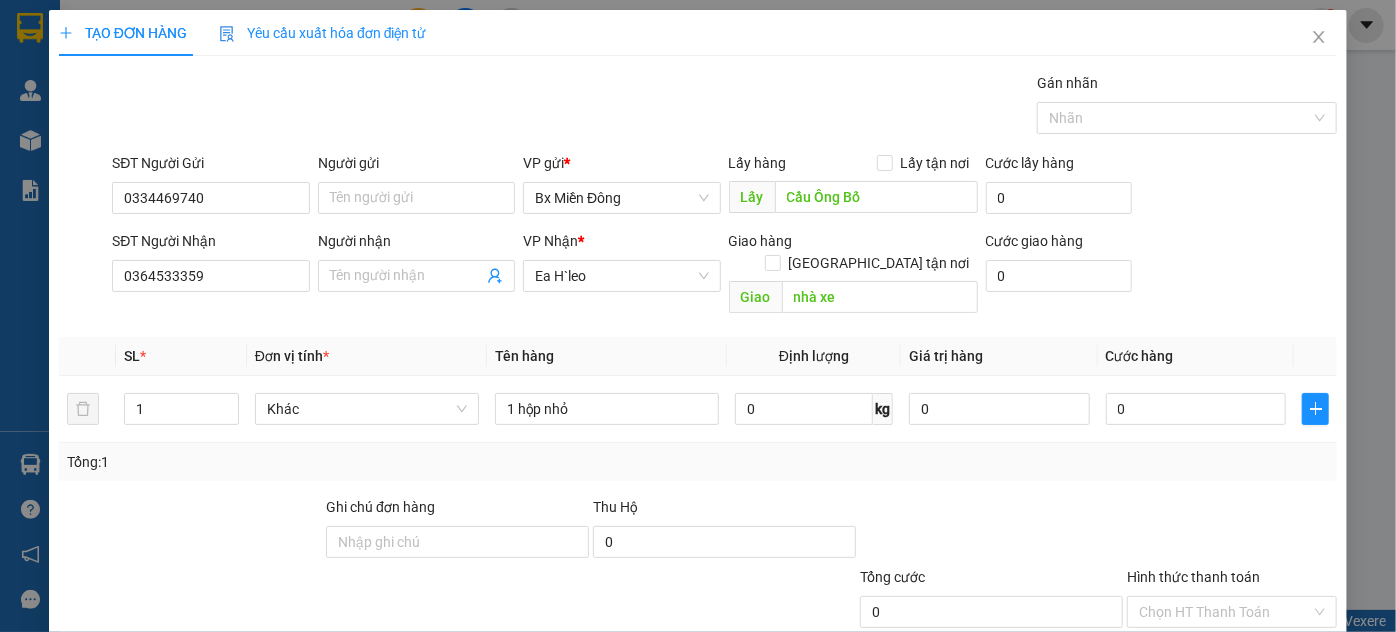 drag, startPoint x: 1250, startPoint y: 298, endPoint x: 1206, endPoint y: 330, distance: 54.405884 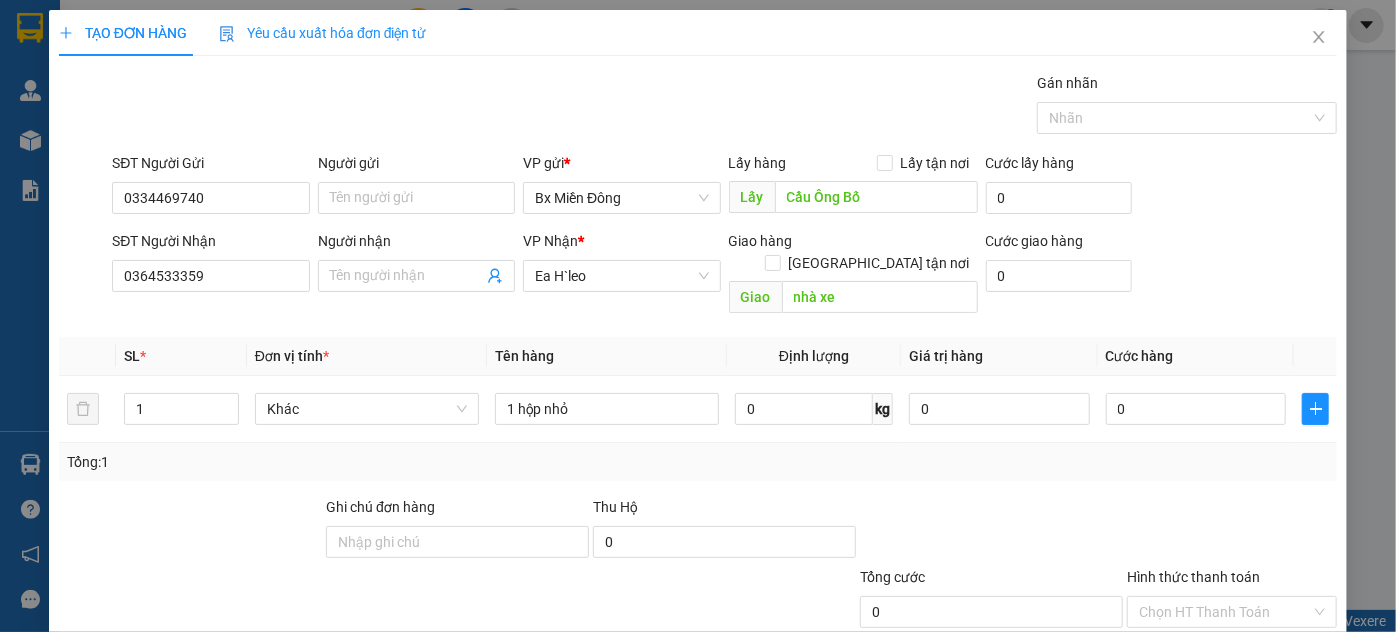 click on "[PERSON_NAME] và In" at bounding box center (1289, 707) 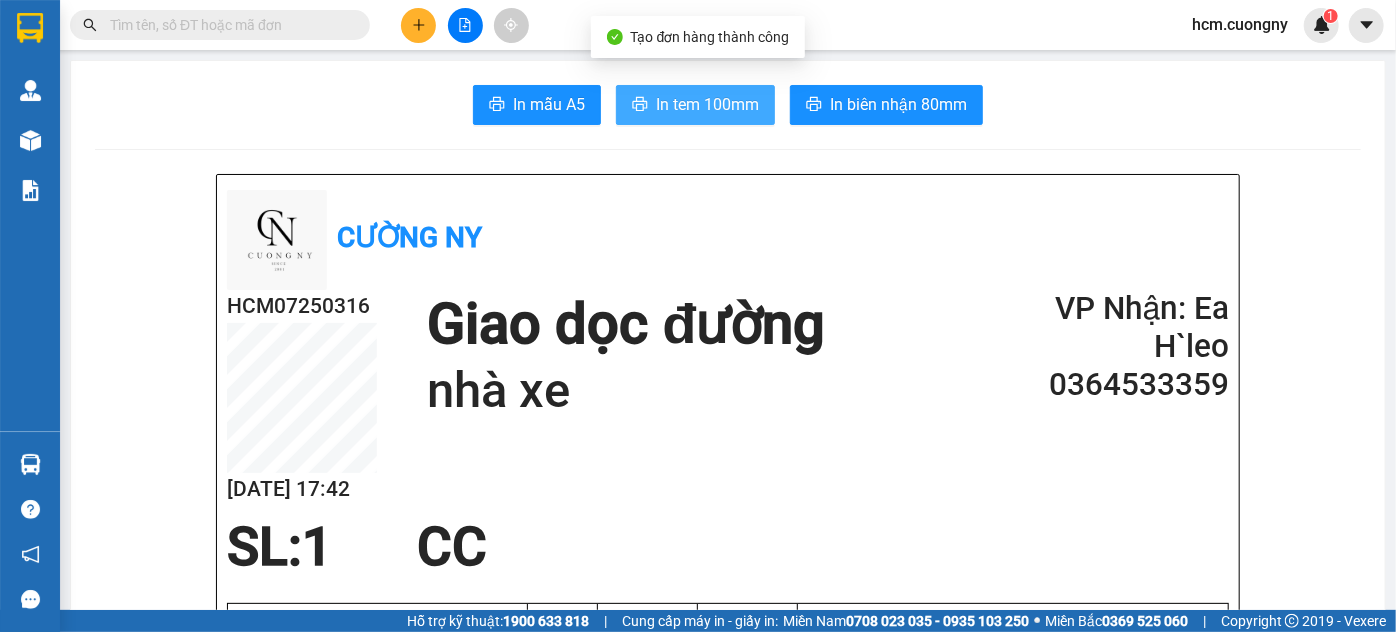 click on "In tem 100mm" at bounding box center [707, 104] 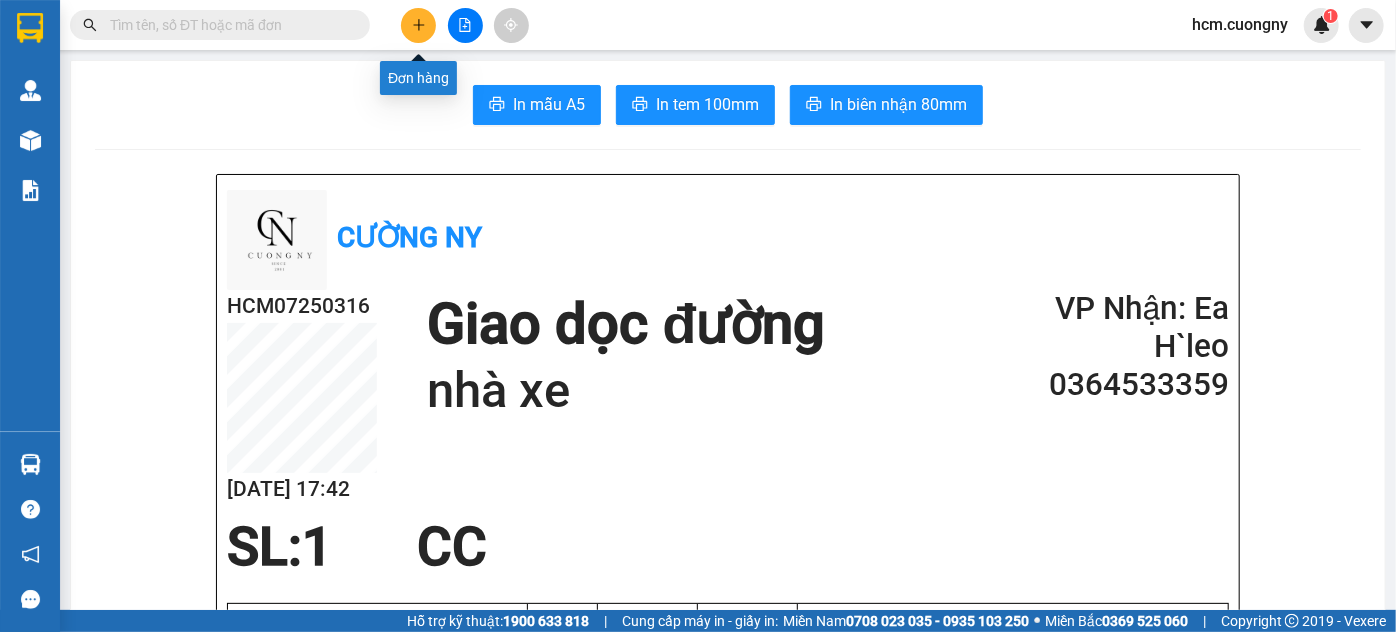 click 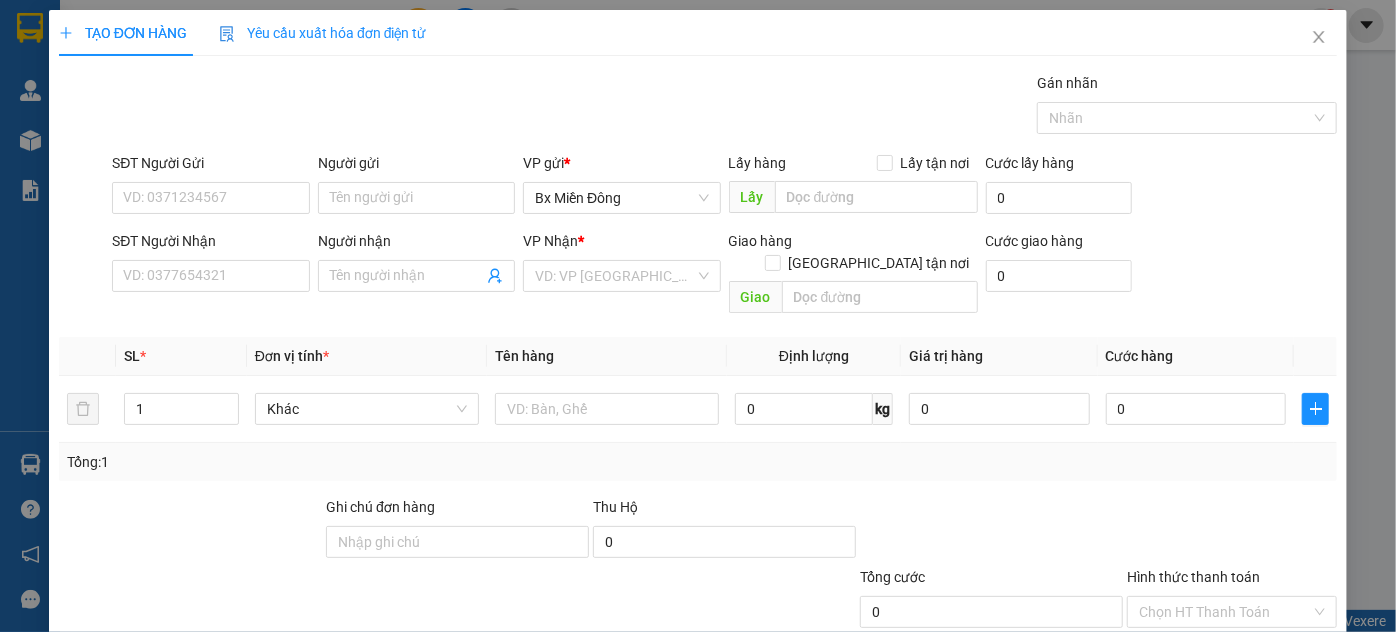 click on "SĐT Người Nhận VD: 0377654321 Người nhận Tên người nhận VP Nhận  * VD: VP [GEOGRAPHIC_DATA] Giao hàng [GEOGRAPHIC_DATA] tận nơi Giao Cước giao hàng 0" at bounding box center [724, 276] 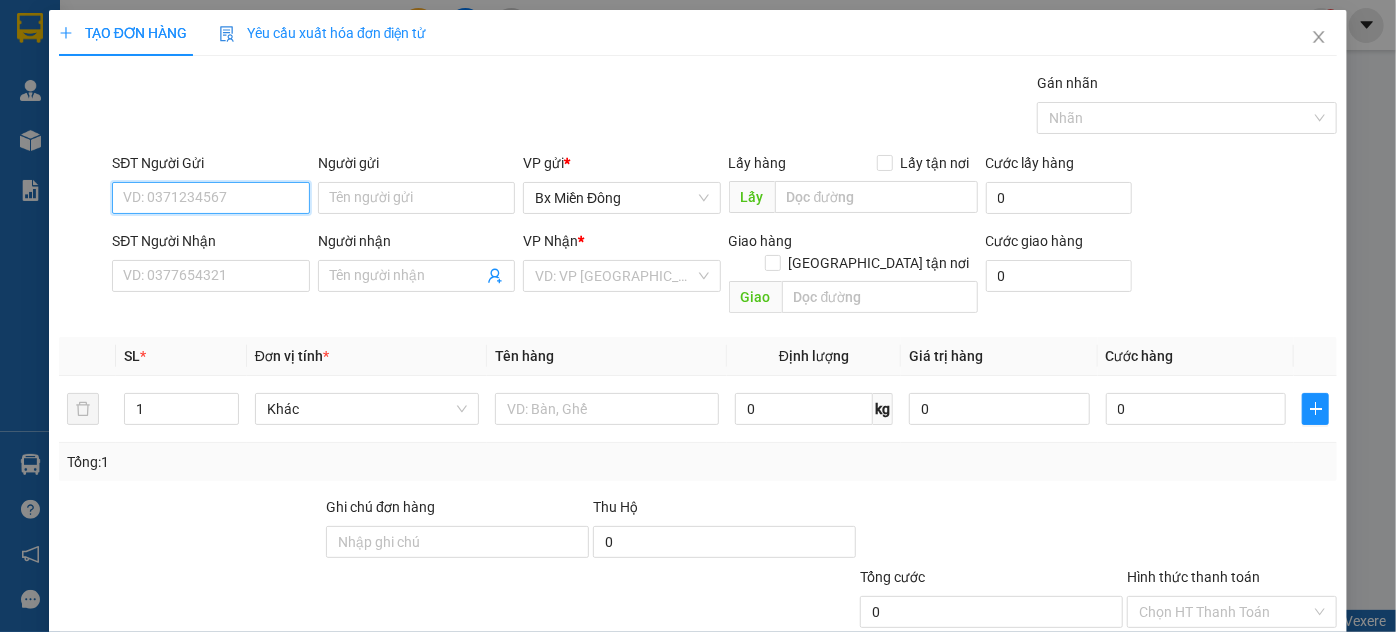 click on "SĐT Người Gửi" at bounding box center (210, 198) 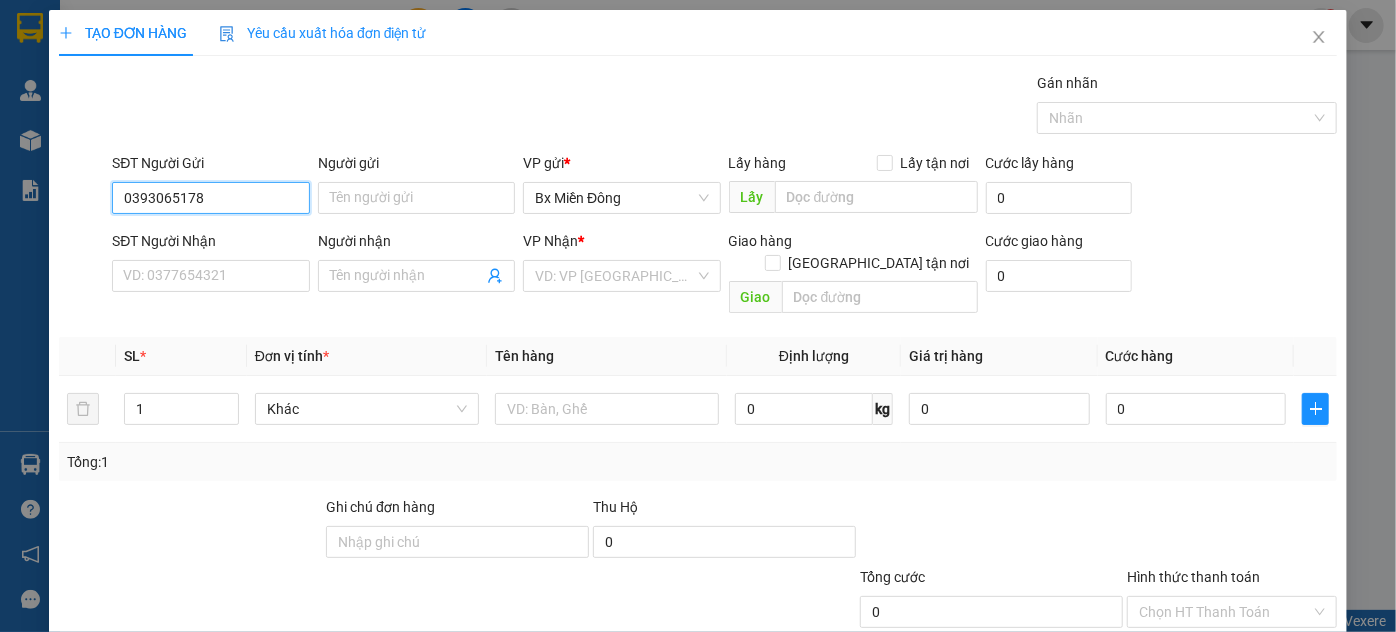 type on "0393065178" 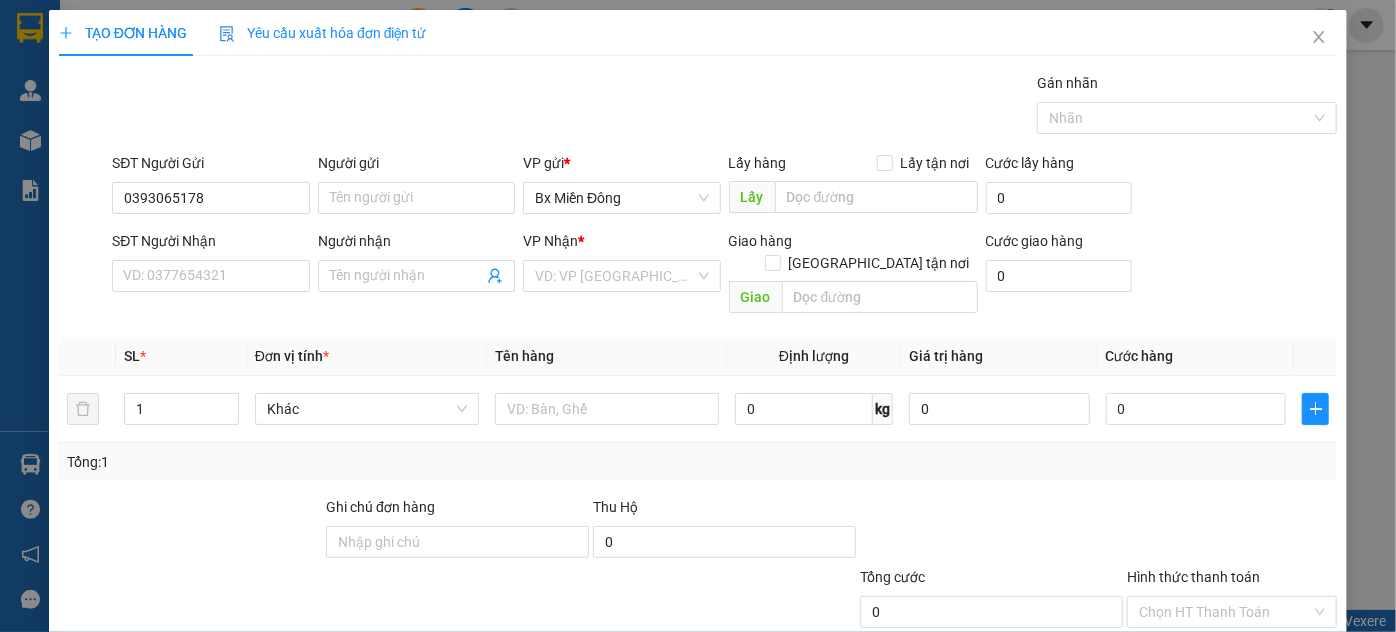 click on "SĐT Người Nhận VD: 0377654321 Người nhận Tên người nhận VP Nhận  * VD: VP [GEOGRAPHIC_DATA] Giao hàng [GEOGRAPHIC_DATA] tận nơi Giao Cước giao hàng 0" at bounding box center [724, 276] 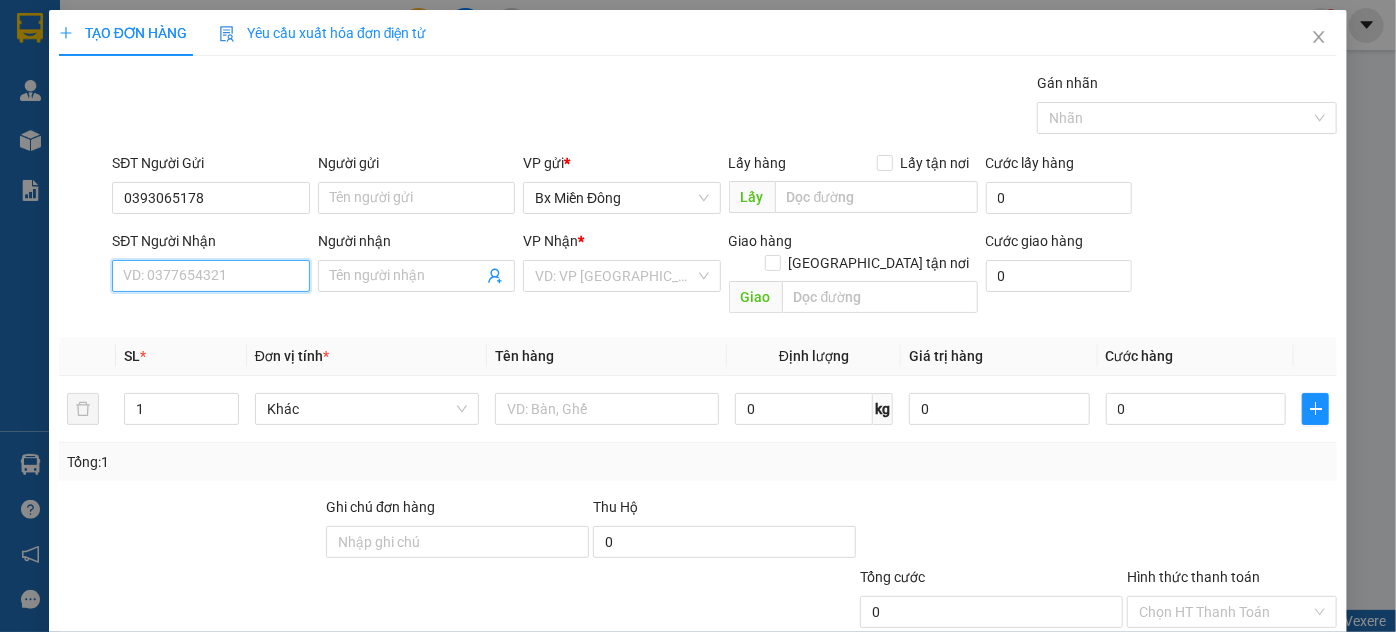 click on "SĐT Người Nhận" at bounding box center [210, 276] 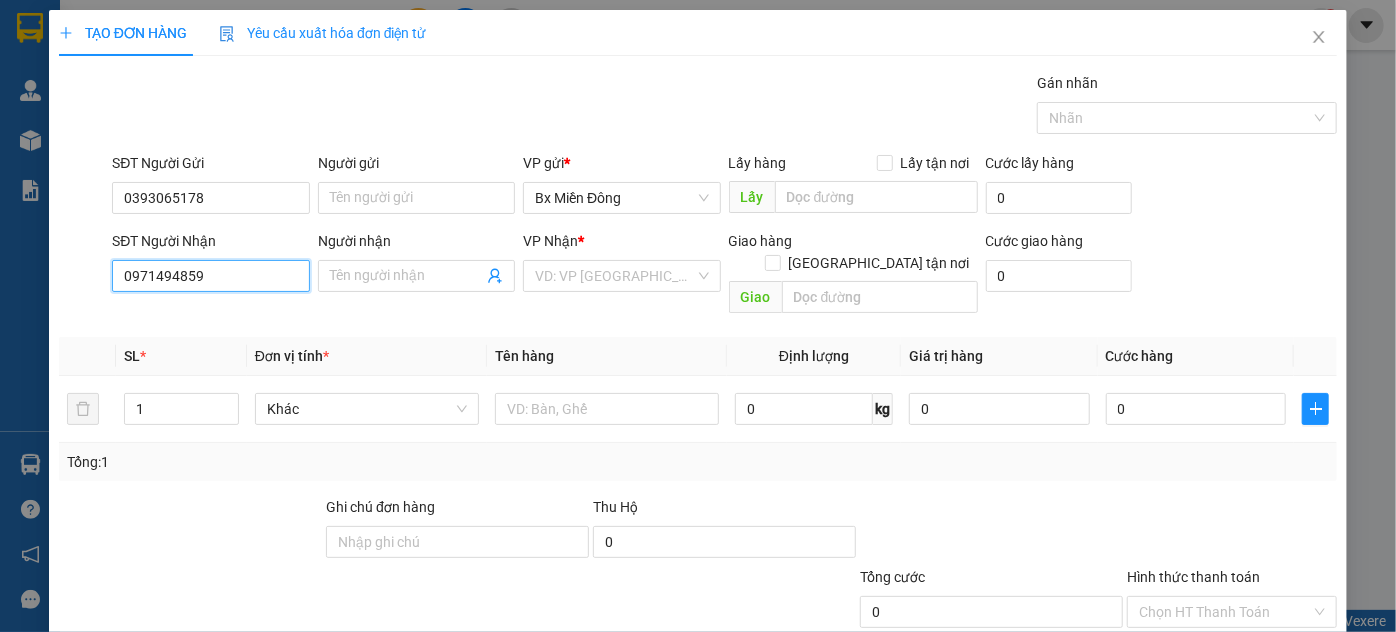 type on "0971494859" 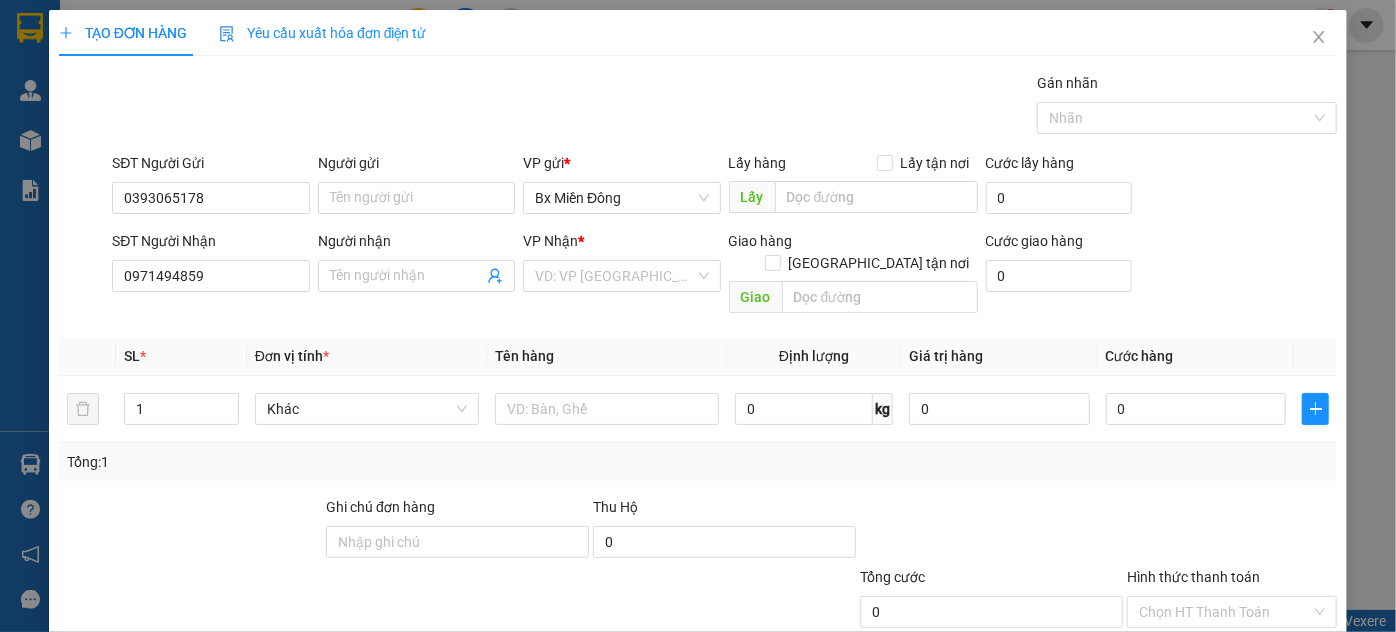 click on "Cước hàng" at bounding box center [1196, 356] 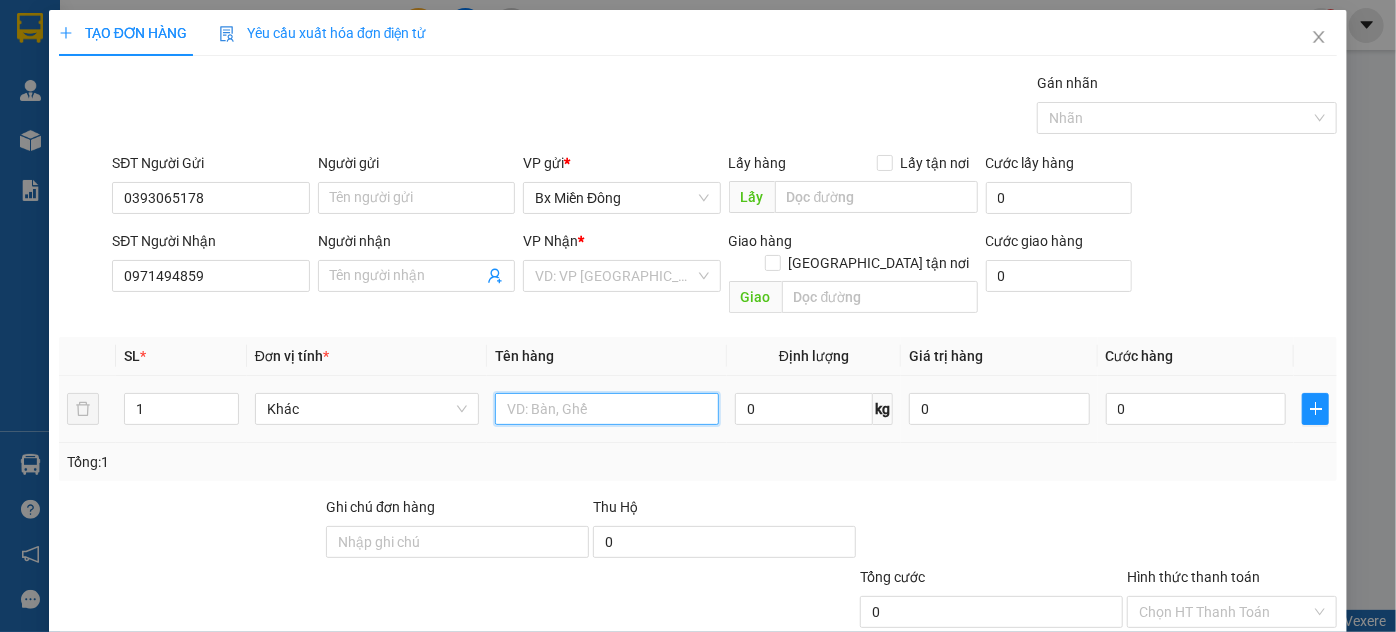 click at bounding box center [607, 409] 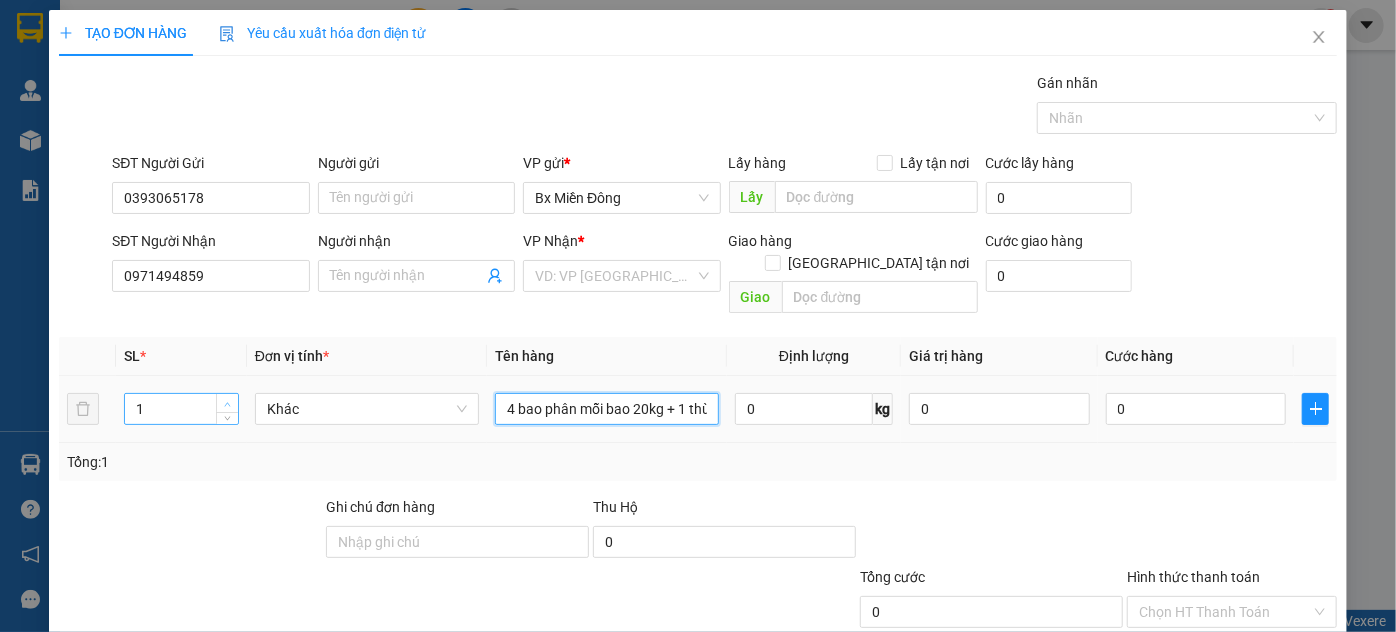 type on "4 bao phân mỗi bao 20kg + 1 thùng phân nước 20kg" 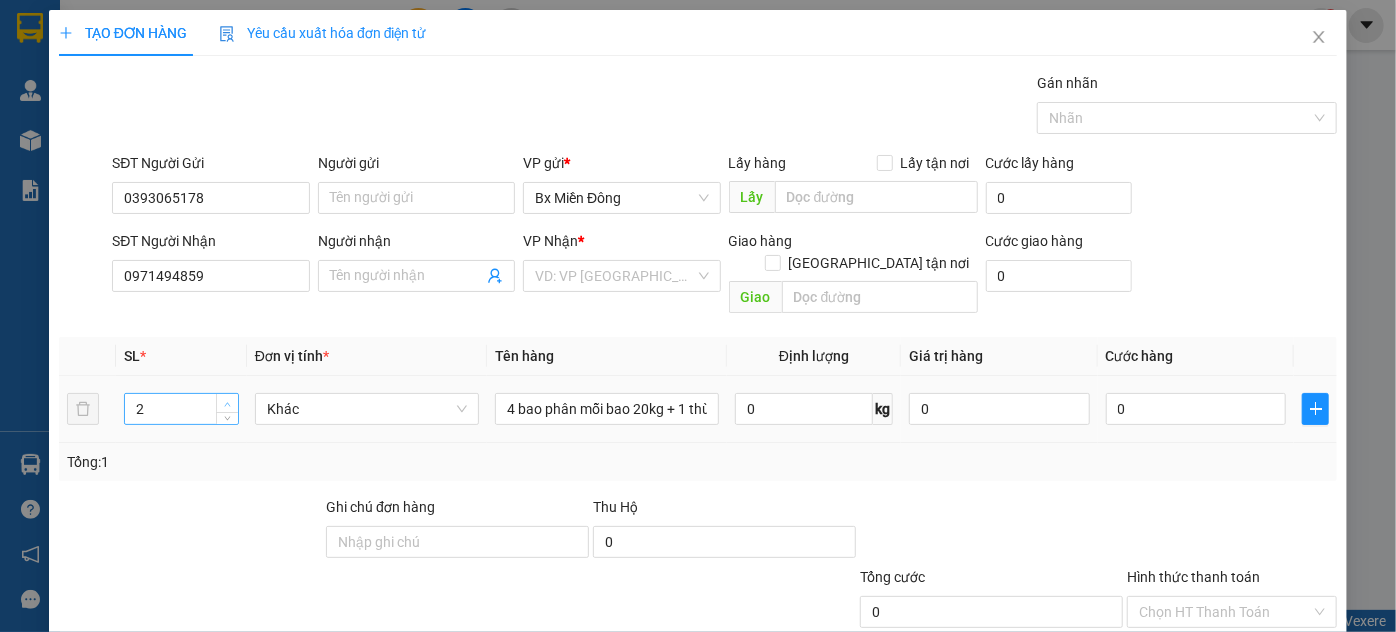click at bounding box center (227, 403) 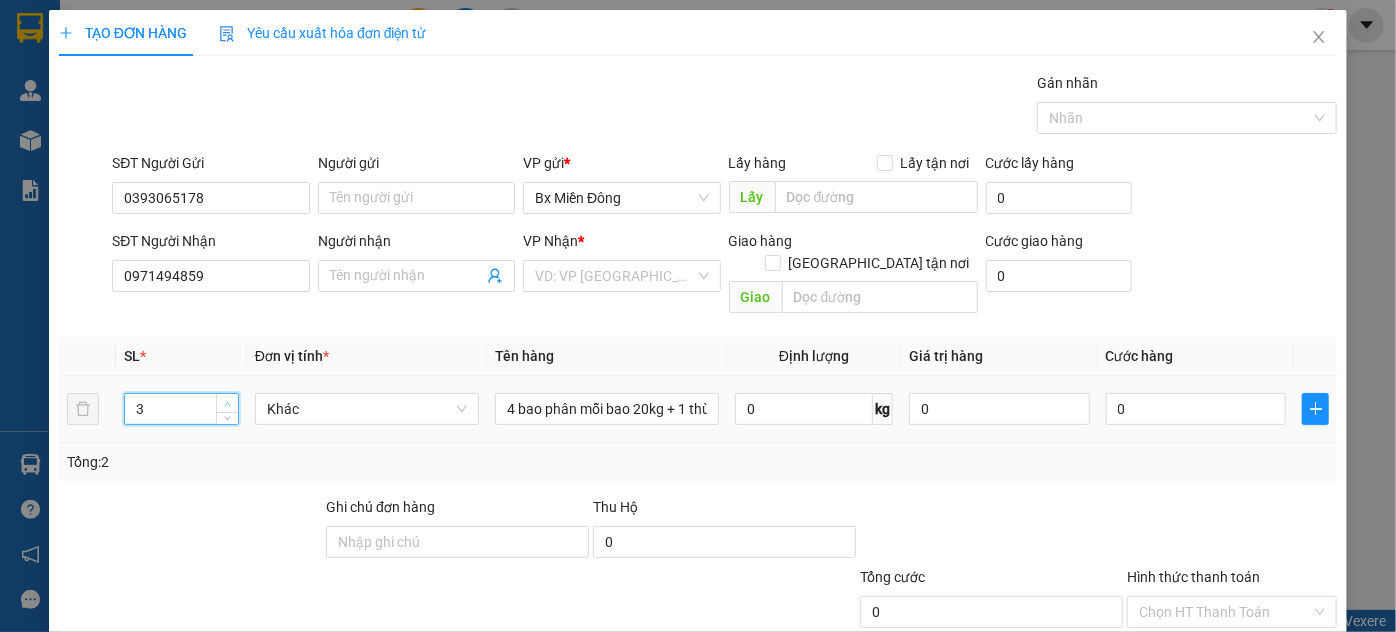 click 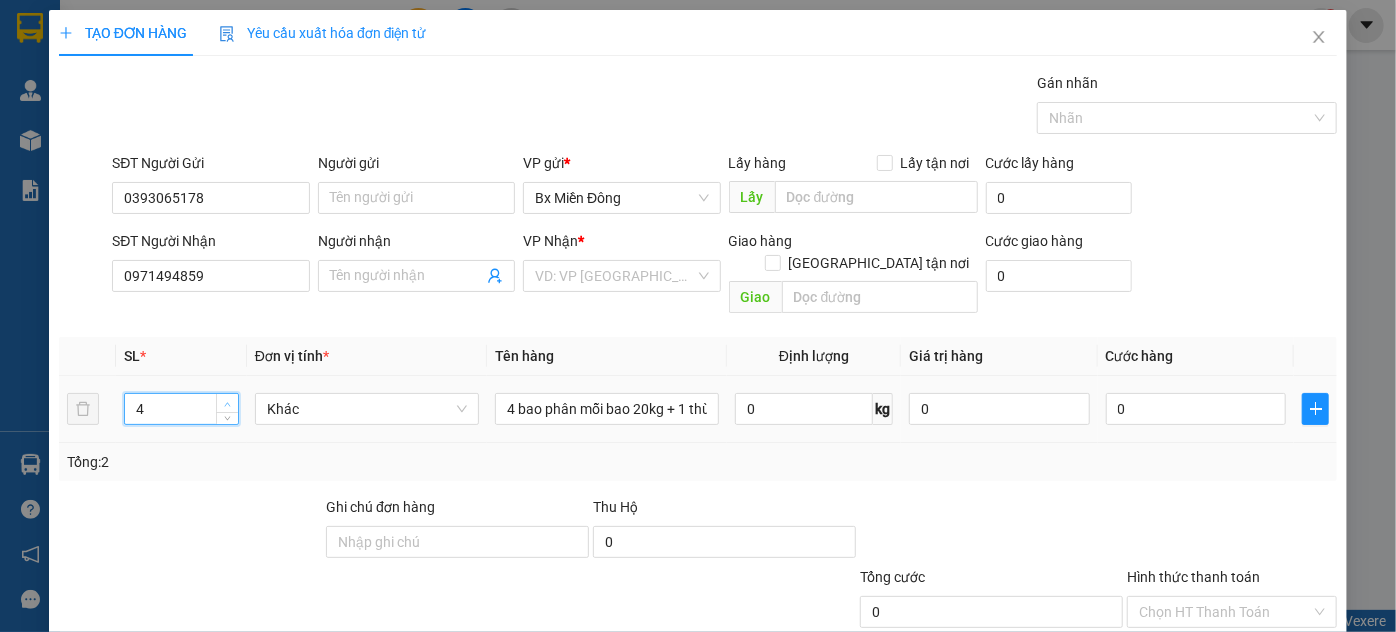 click 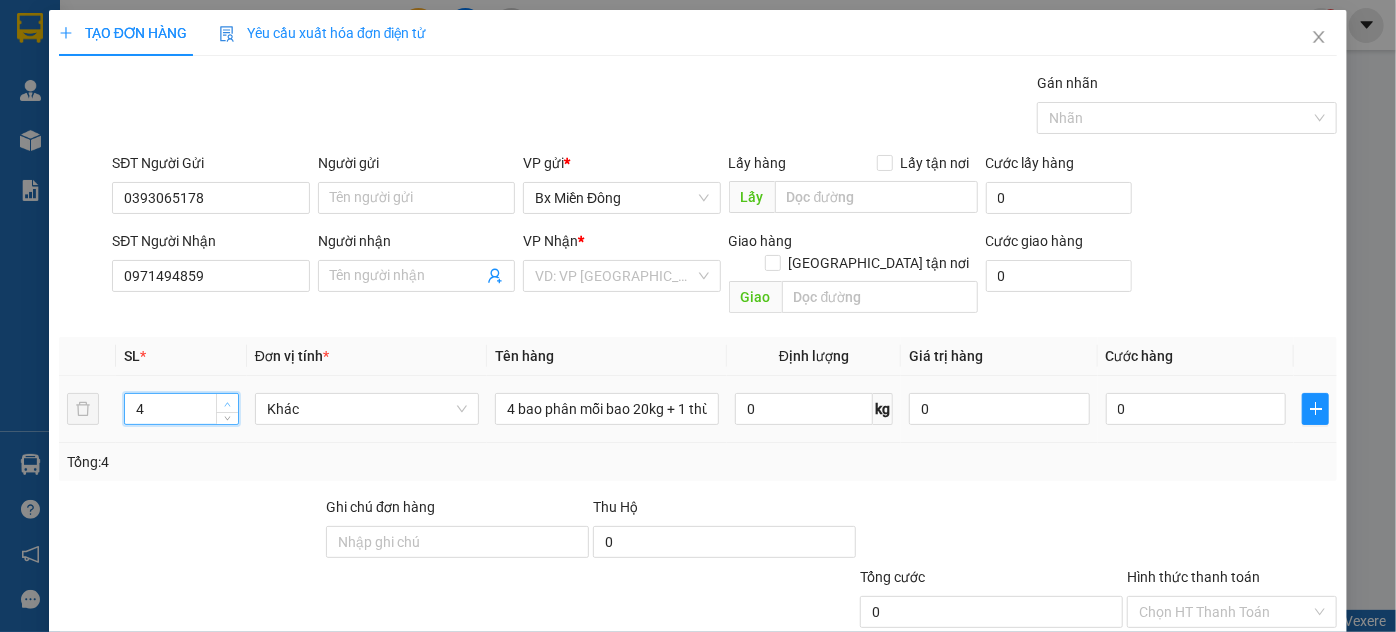 type on "5" 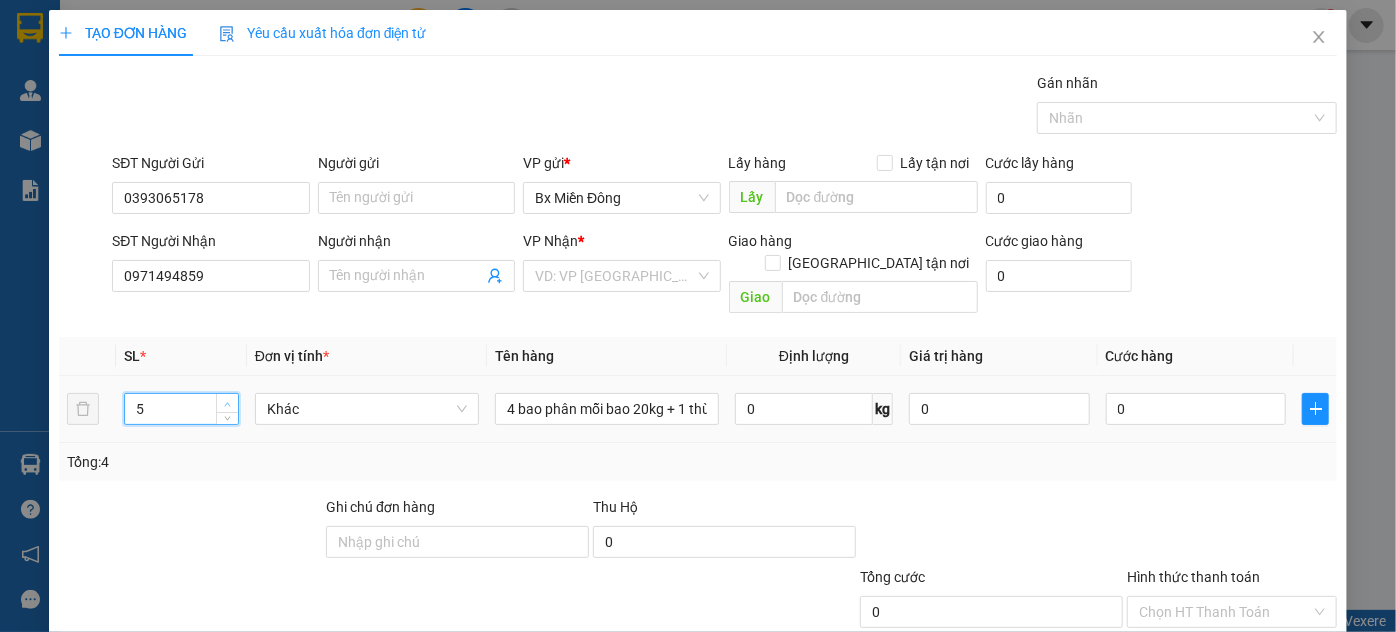 click 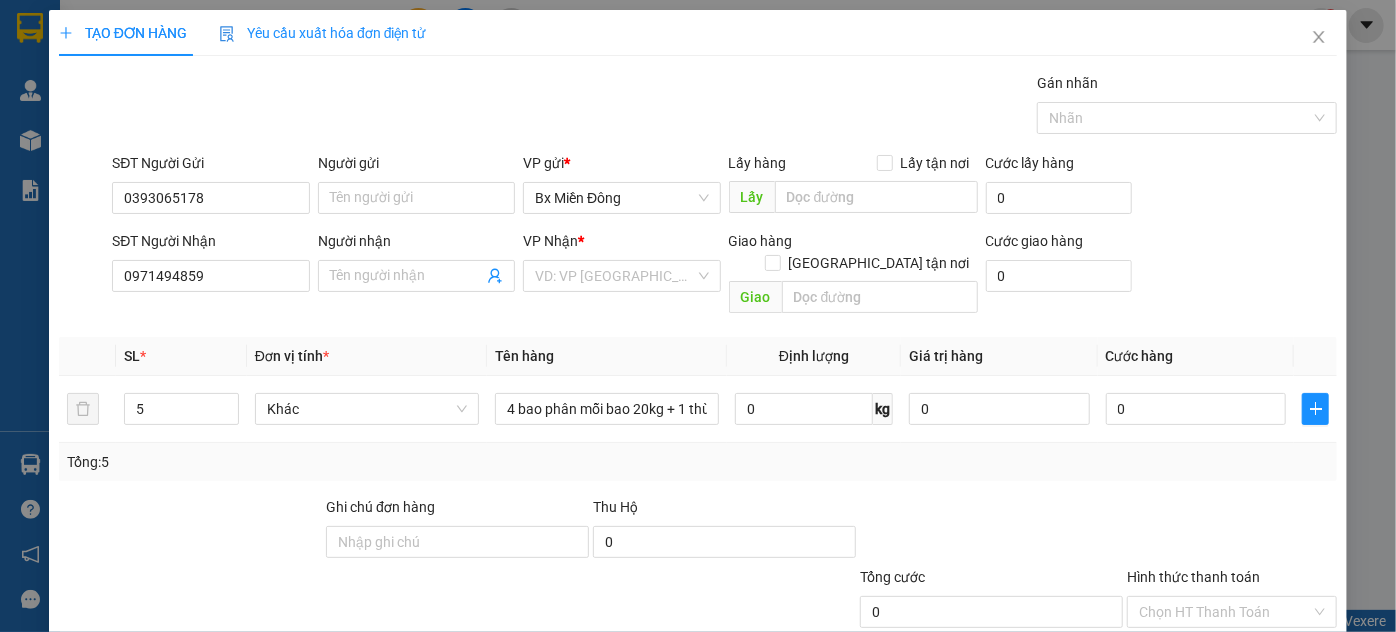 click on "Cước hàng" at bounding box center (1196, 356) 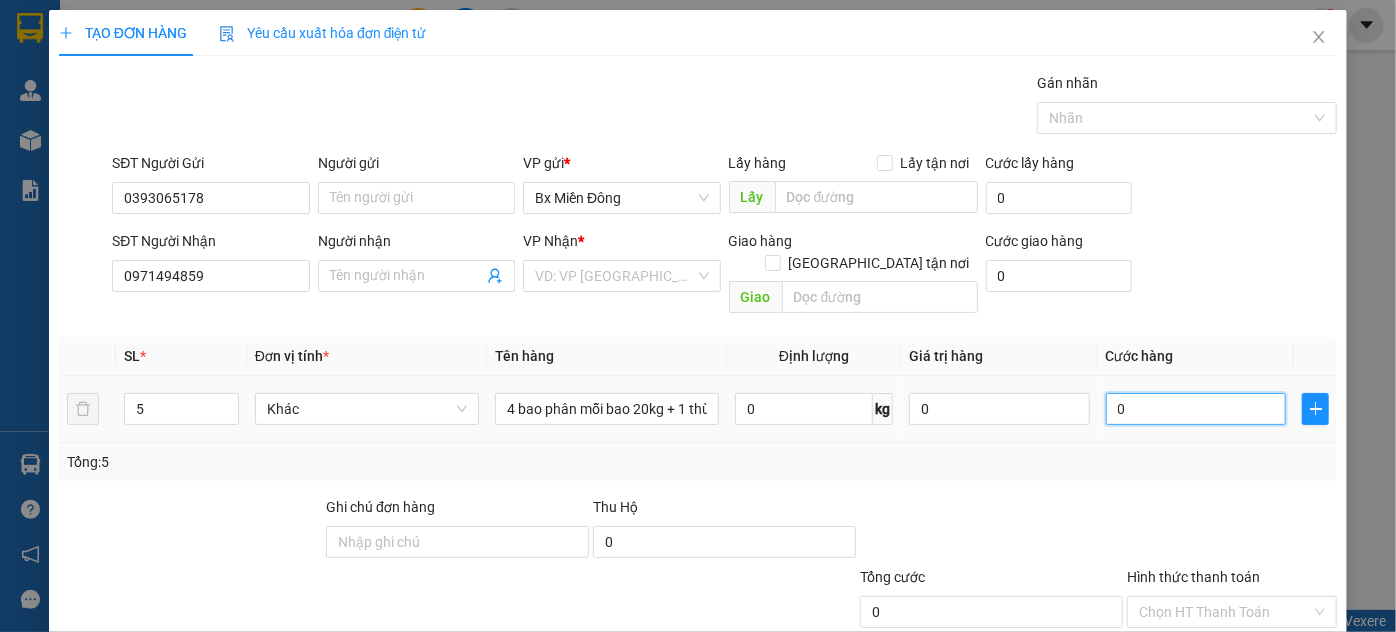 click on "0" at bounding box center [1196, 409] 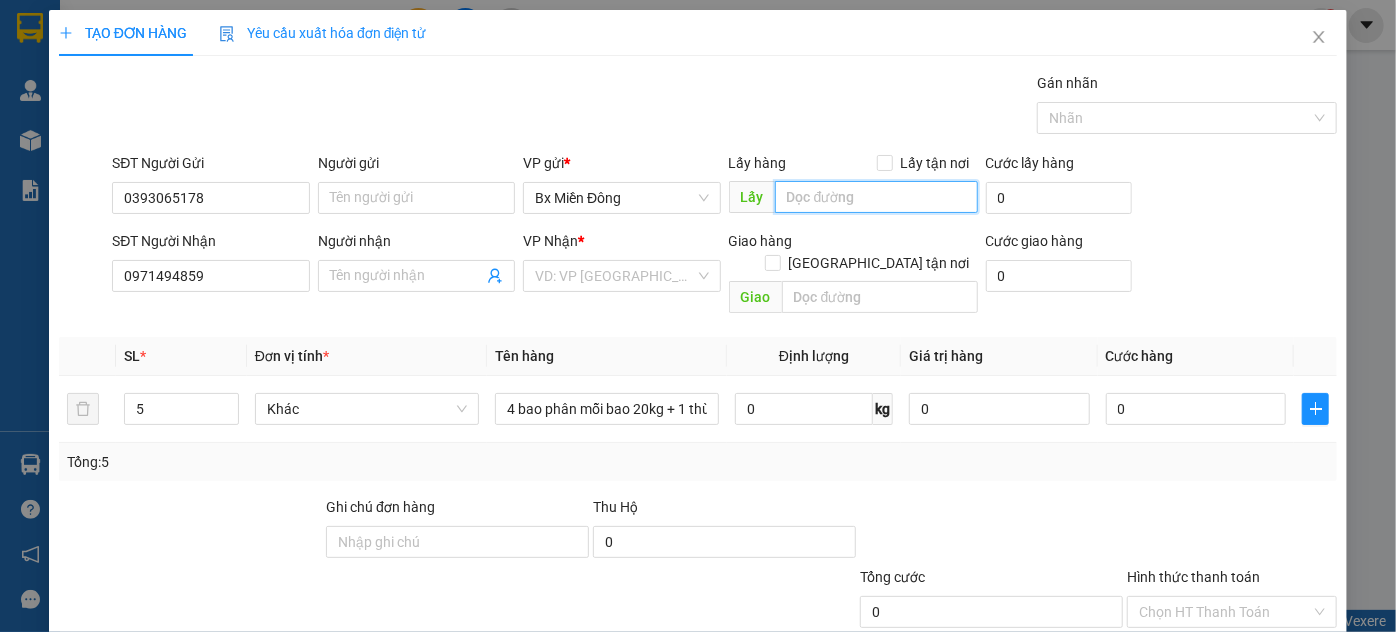 click at bounding box center (876, 197) 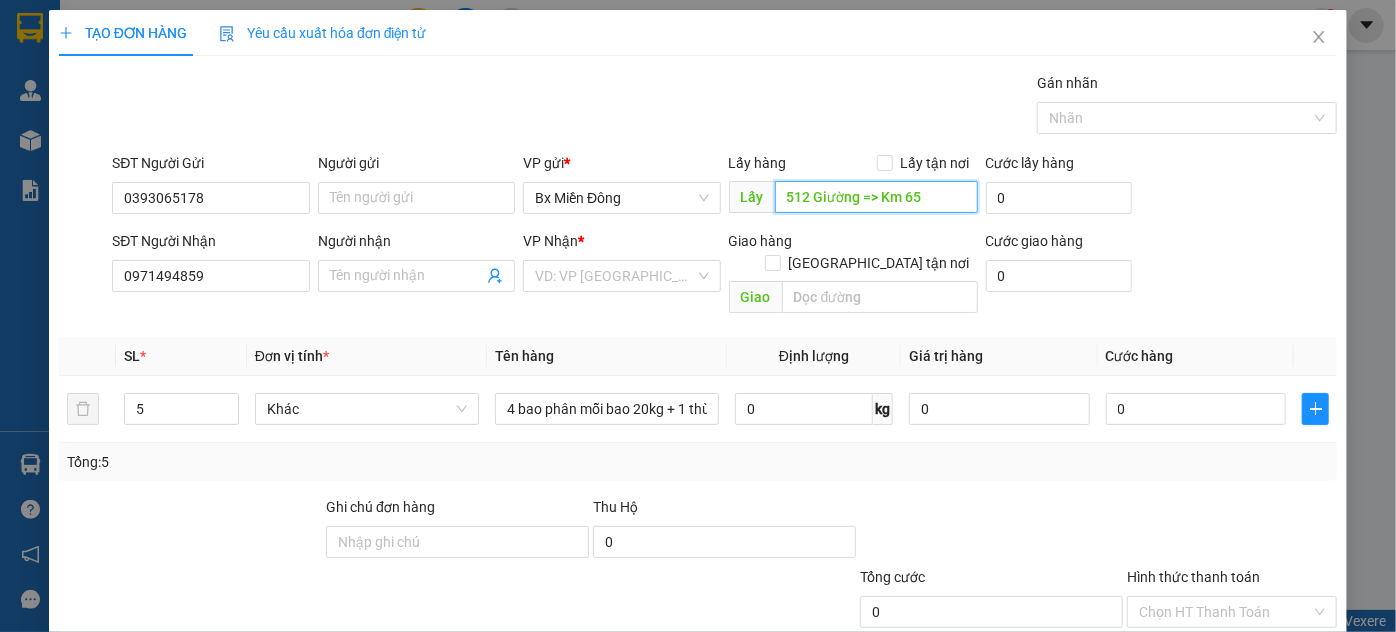 drag, startPoint x: 923, startPoint y: 202, endPoint x: 856, endPoint y: 215, distance: 68.24954 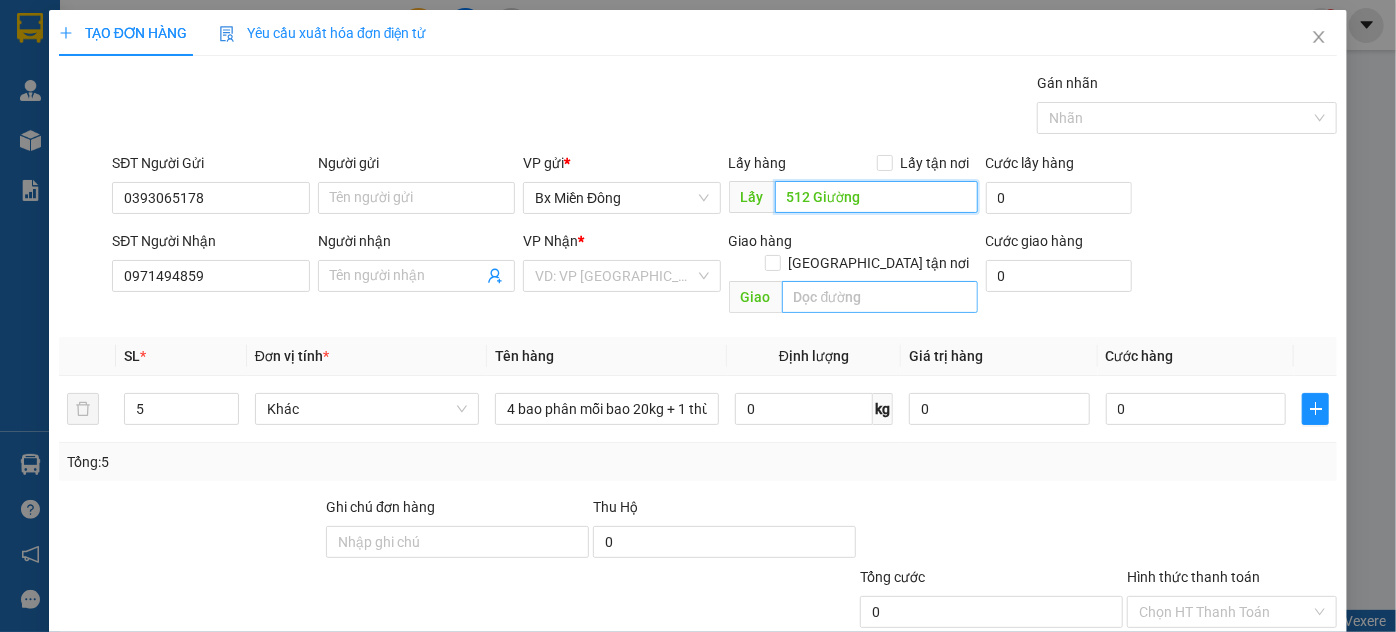 type on "512 Giường" 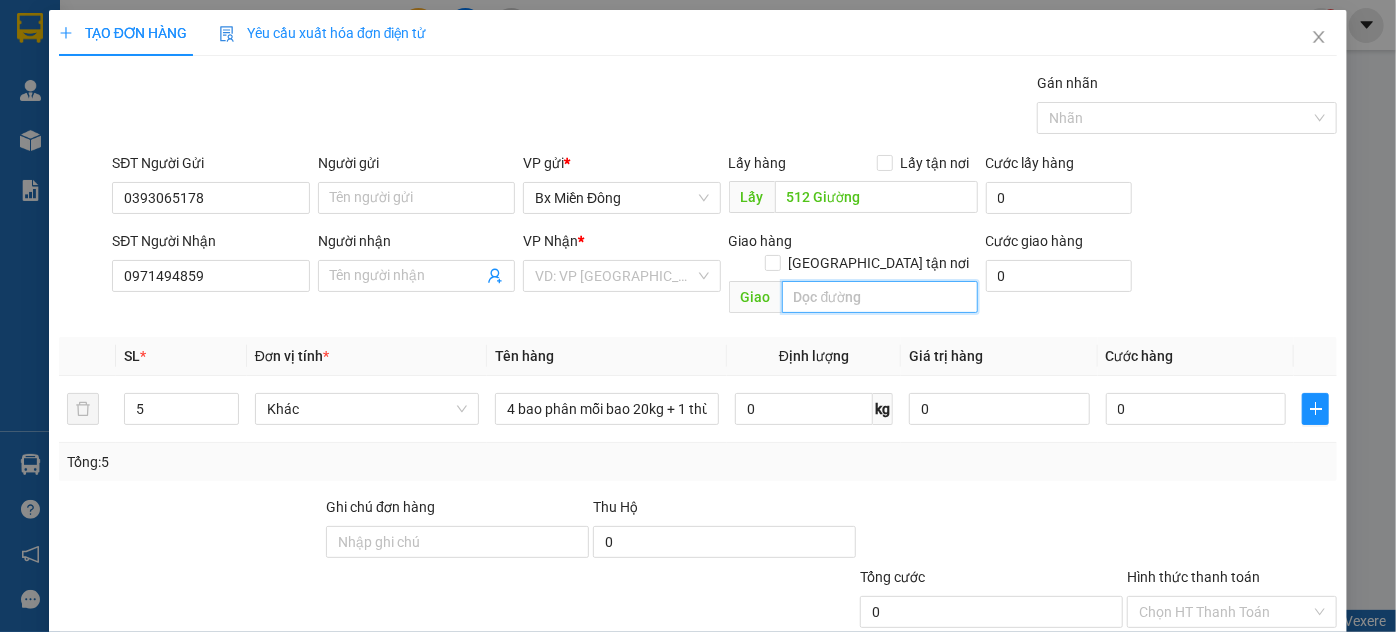 click at bounding box center (880, 297) 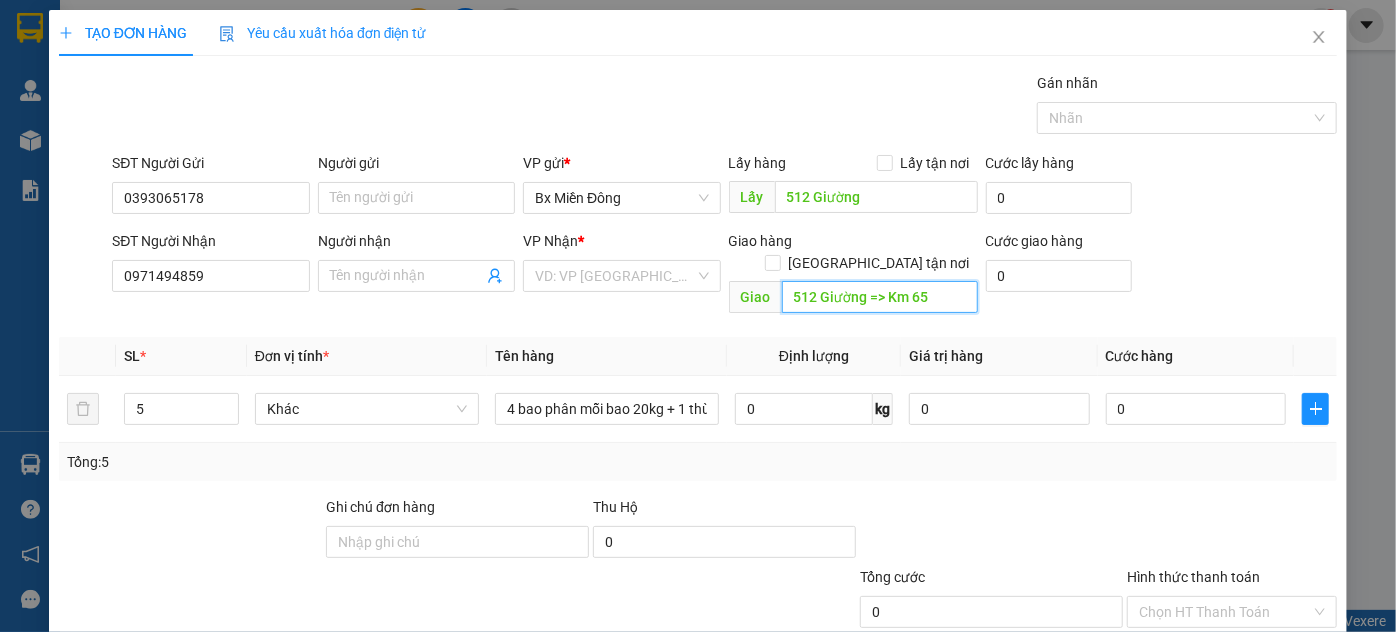 drag, startPoint x: 889, startPoint y: 273, endPoint x: 767, endPoint y: 290, distance: 123.178734 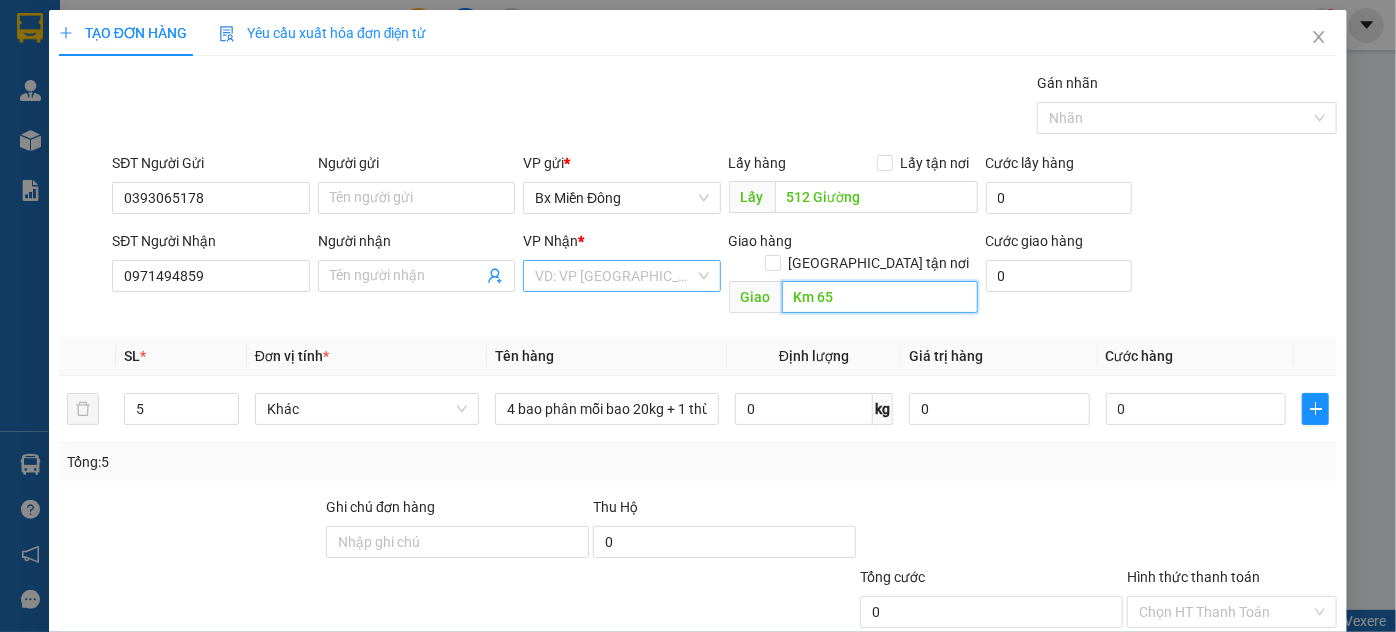 type on "Km 65" 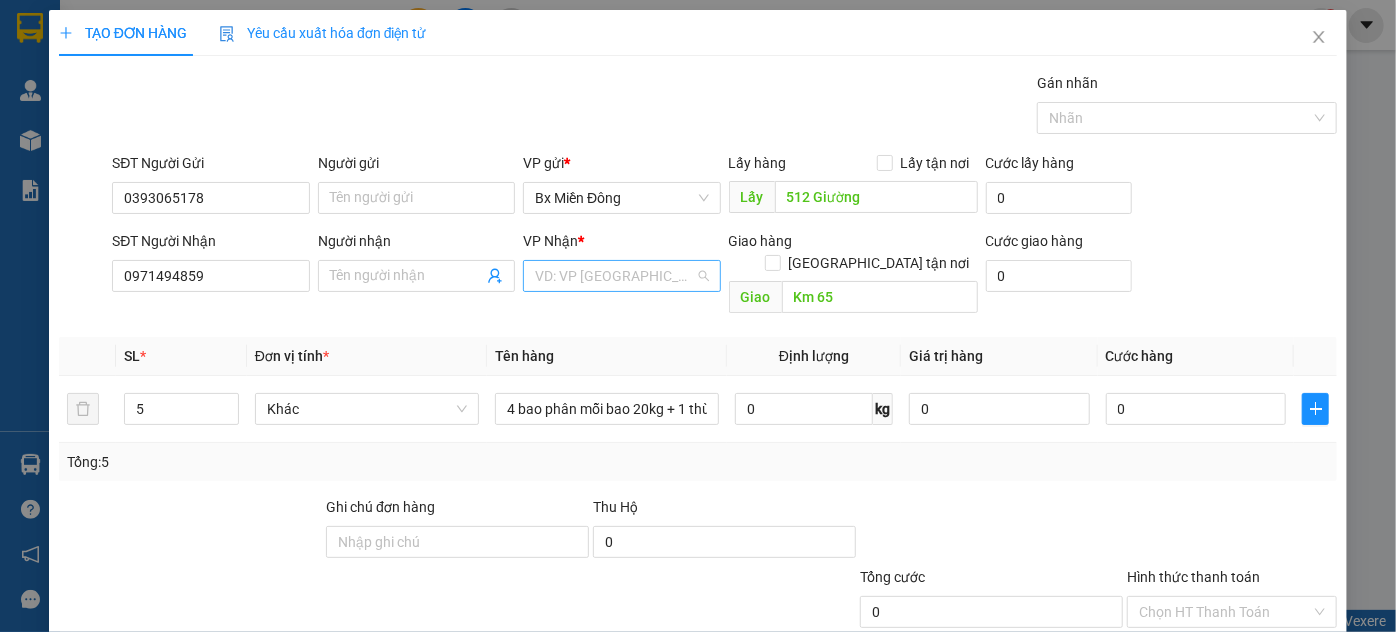 click at bounding box center [614, 276] 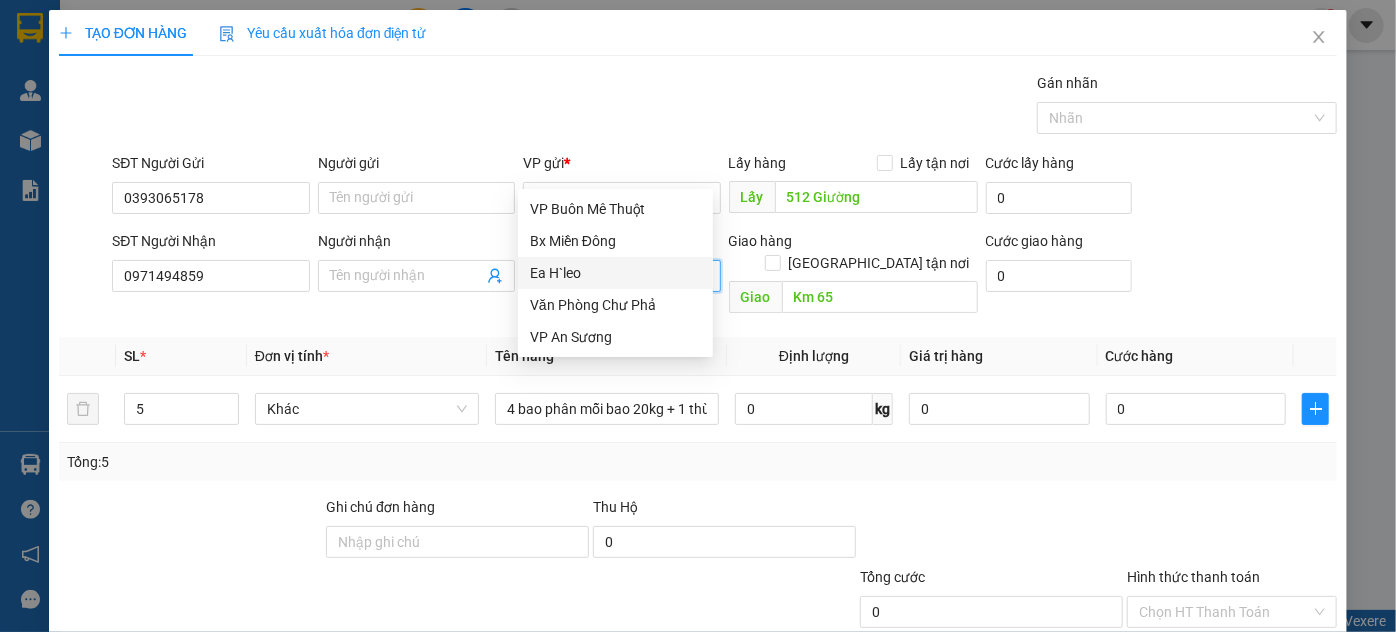 click on "Ea H`leo" at bounding box center (615, 273) 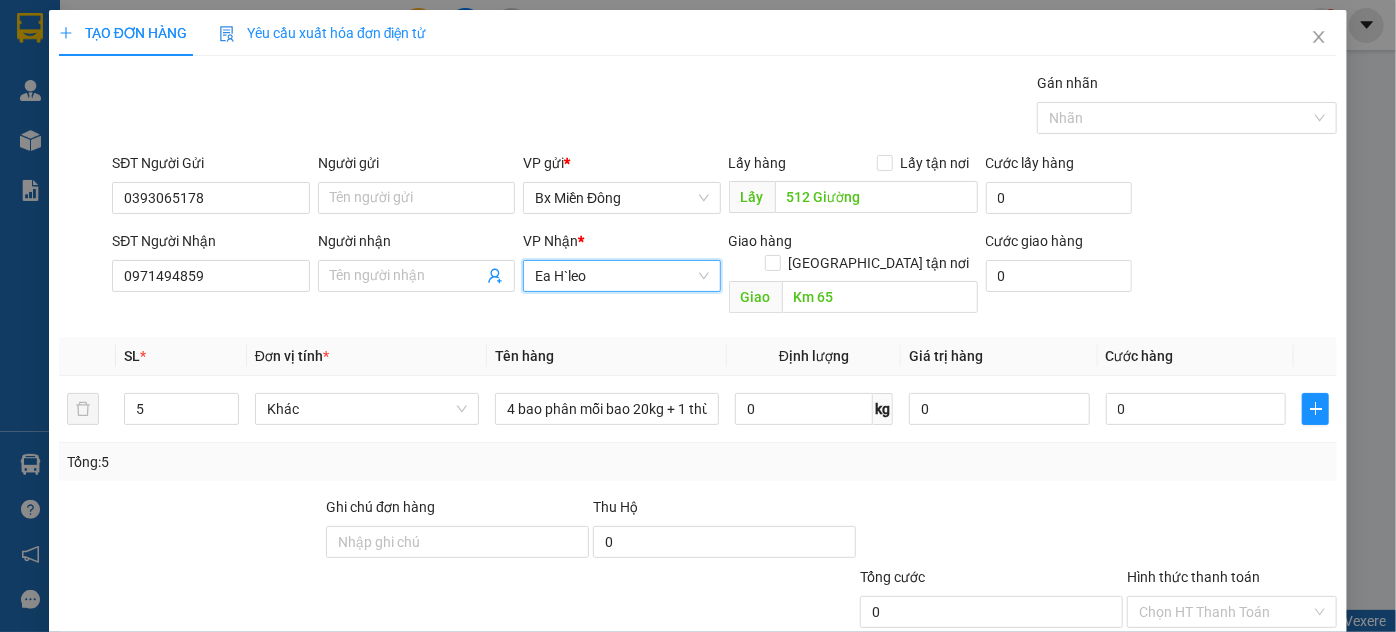 click on "[PERSON_NAME] và In" at bounding box center (1289, 707) 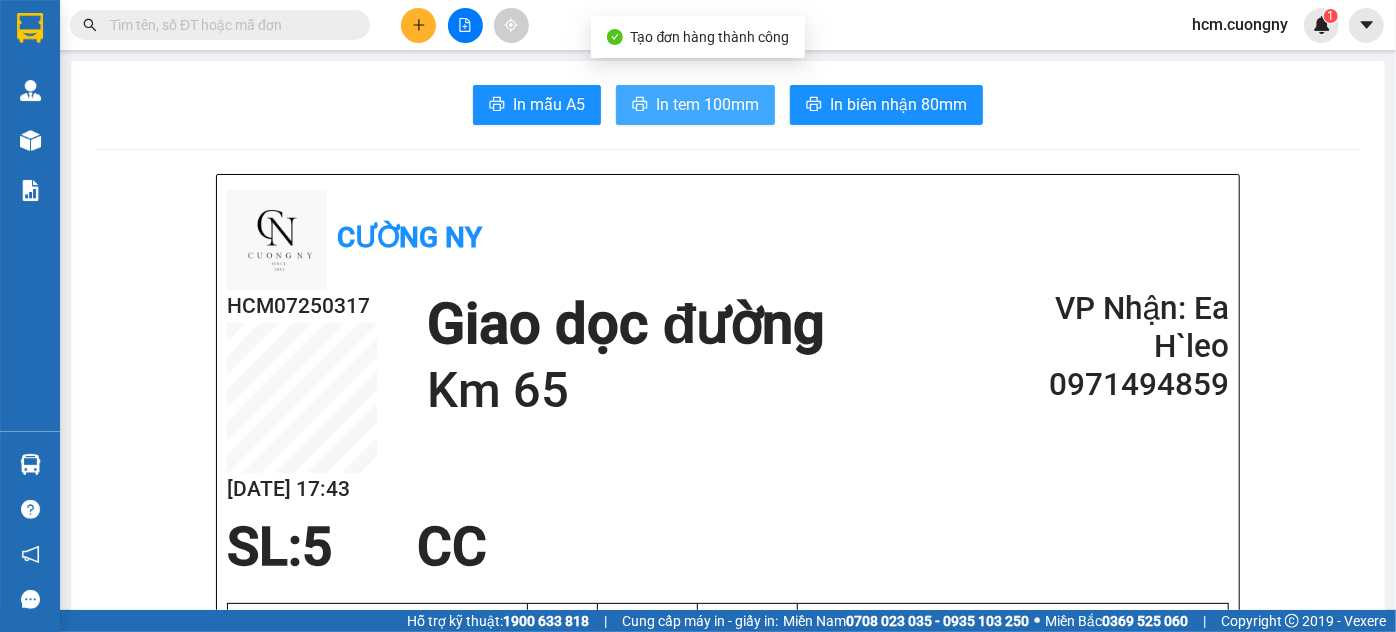 click on "In tem 100mm" at bounding box center (707, 104) 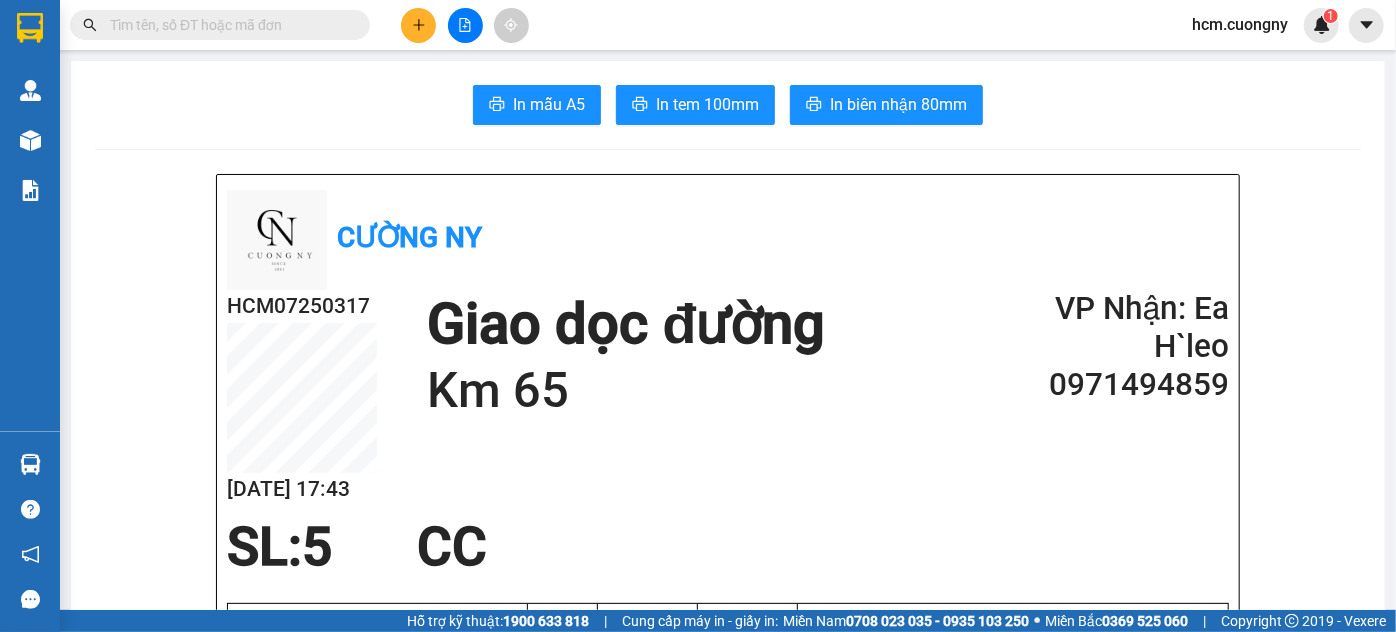 click on "Cường Ny HCM07250317 [DATE] 17:43 Giao dọc đường    Km 65 VP Nhận:   Ea H`leo 0971494859 SL:  5 CC Tên Số lượng Khối lượng Cước món hàng Ghi chú 4 bao phân mỗi bao 20kg + 1 thùng phân nước 20kg (Khác) 5 0 0 Tổng cộng 5 0 0 Loading... Người gửi:      0393065178   Lấy dọc đường:   512 Giường   VP gửi :   Bx Miền Đông Cường Ny   518 Giải phóng, thị trấn [GEOGRAPHIC_DATA]   0972908908 Gửi khách hàng GỬI :   Bx Miền Đông Người gửi :    0393065178 Lấy hàng :   512 Giường   HCM07250317 NHẬN :   Ea H`leo Người nhận :    0971494859 Giao dọc đường:  Km 65 Tên (giá trị hàng) SL KG/Món Loại hàng gửi Cước món hàng Ghi chú 4 bao phân mỗi bao 20kg + 1 thùng phân nước 20kg (Khác) 5 0 0 Tổng cộng 5 0 0 Loading... Chưa cước Tổng phải thu: 0 Người gửi hàng xác nhận (Tôi đã đọc và đồng ý nộp dung phiếu gửi hàng) NV kiểm tra hàng (Kí và ghi rõ họ tên) :" at bounding box center (728, 1514) 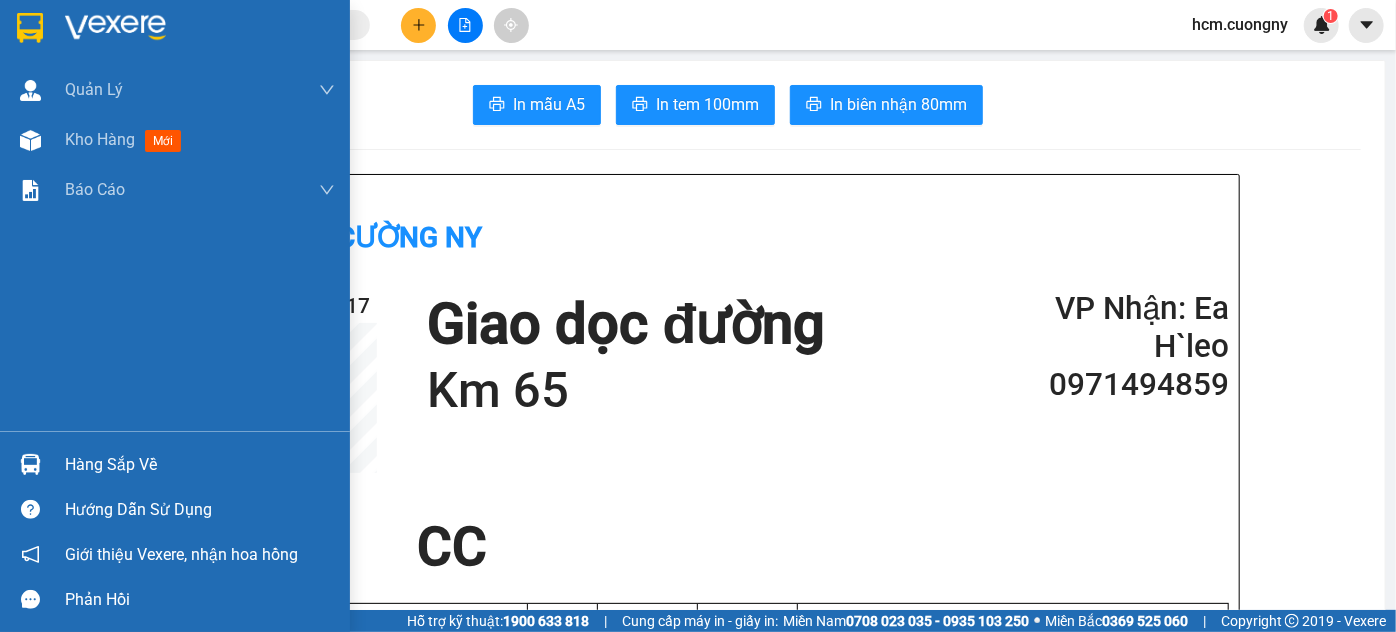 click at bounding box center (30, 28) 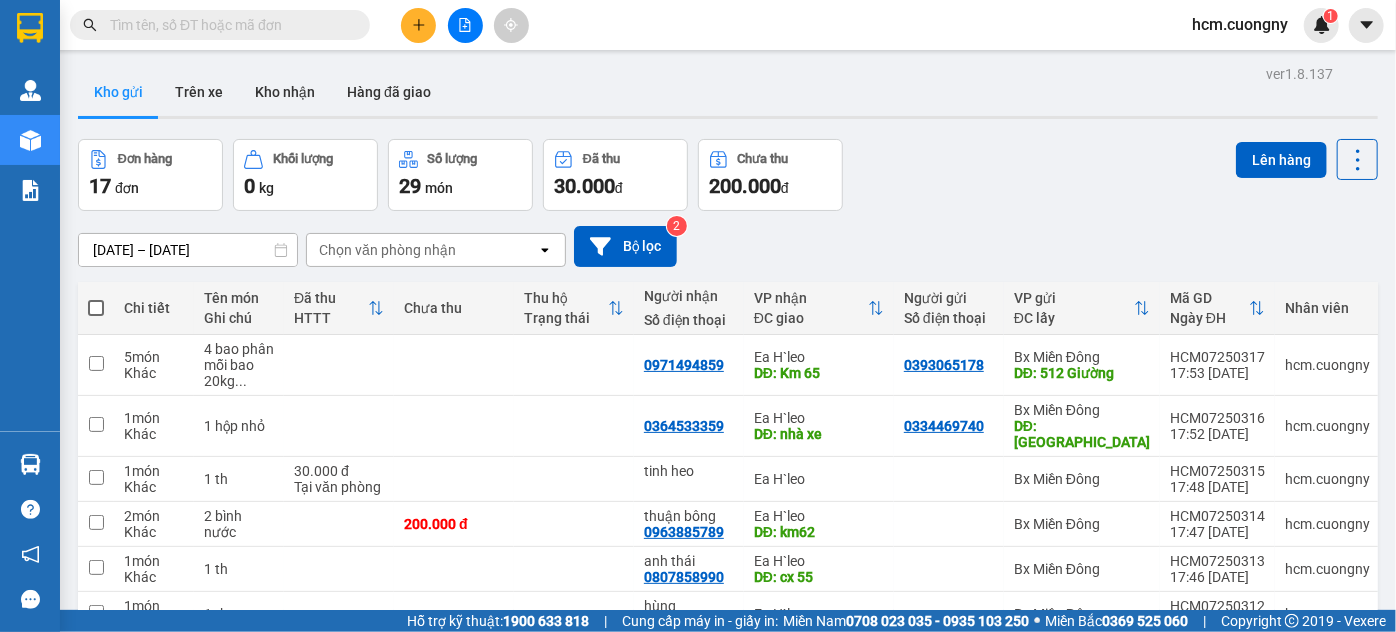 click on "[DATE] – [DATE] Press the down arrow key to interact with the calendar and select a date. Press the escape button to close the calendar. Selected date range is from [DATE] to [DATE]. Chọn văn phòng nhận open Bộ lọc 2" at bounding box center (728, 246) 